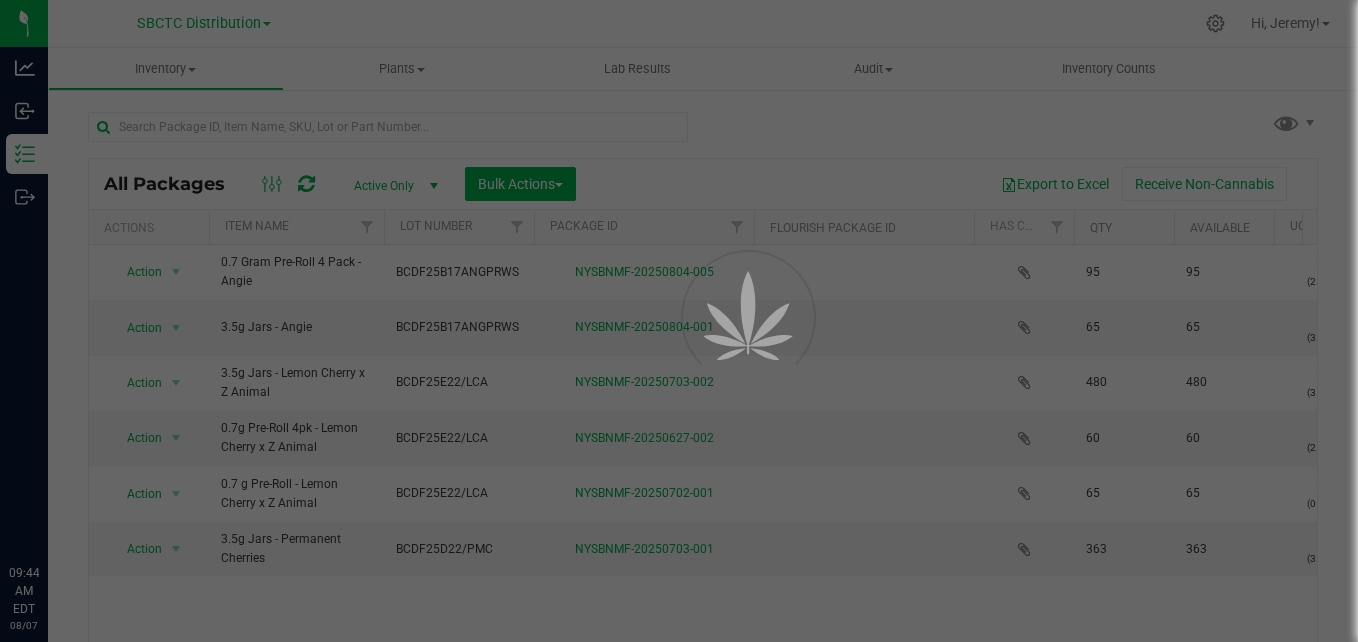scroll, scrollTop: 0, scrollLeft: 0, axis: both 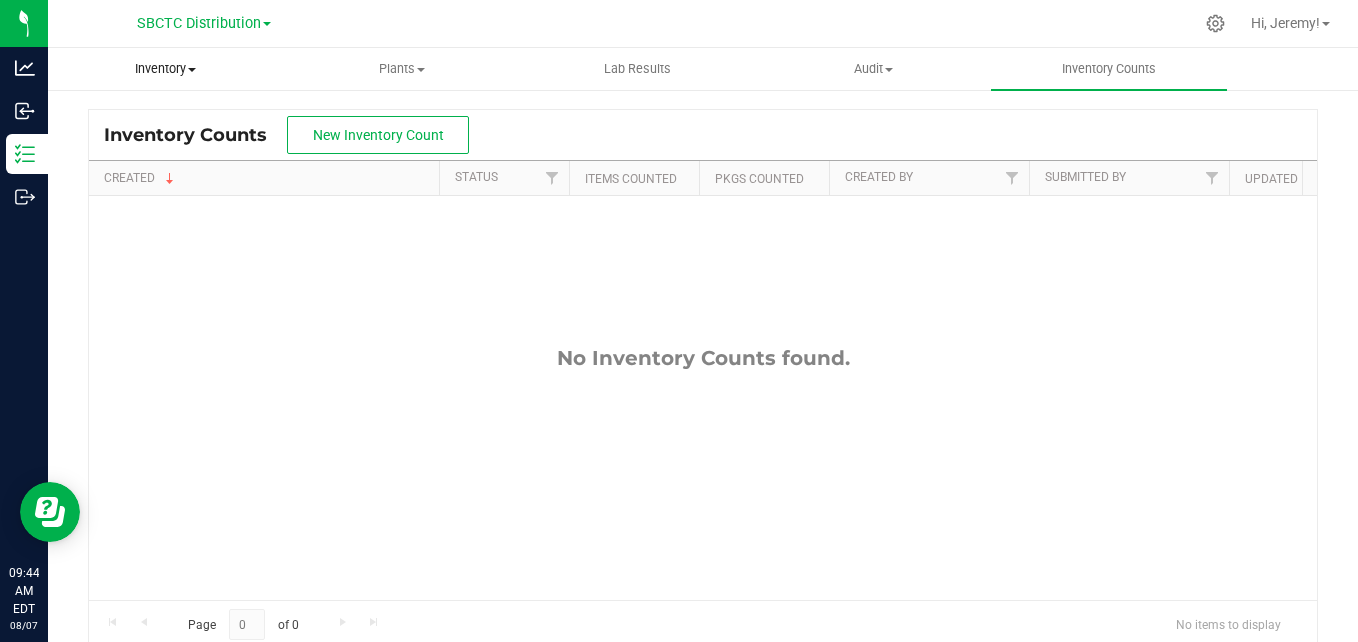 click on "Inventory" at bounding box center (166, 69) 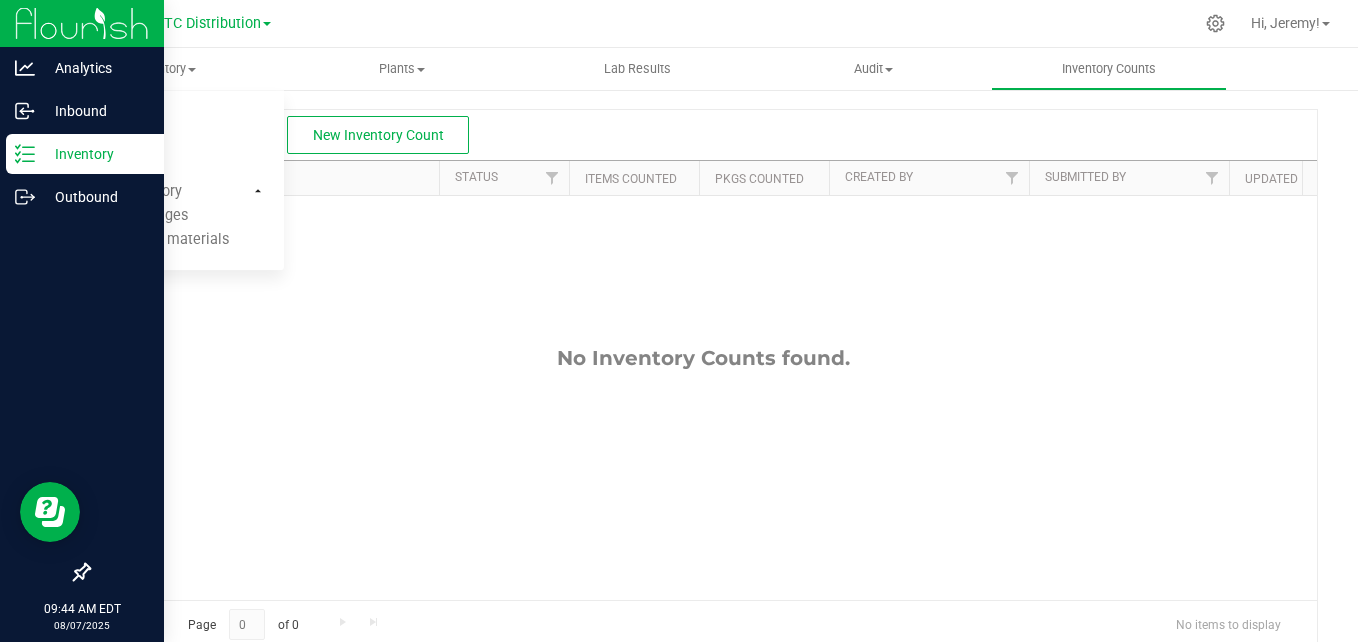 click on "Inventory" at bounding box center [95, 154] 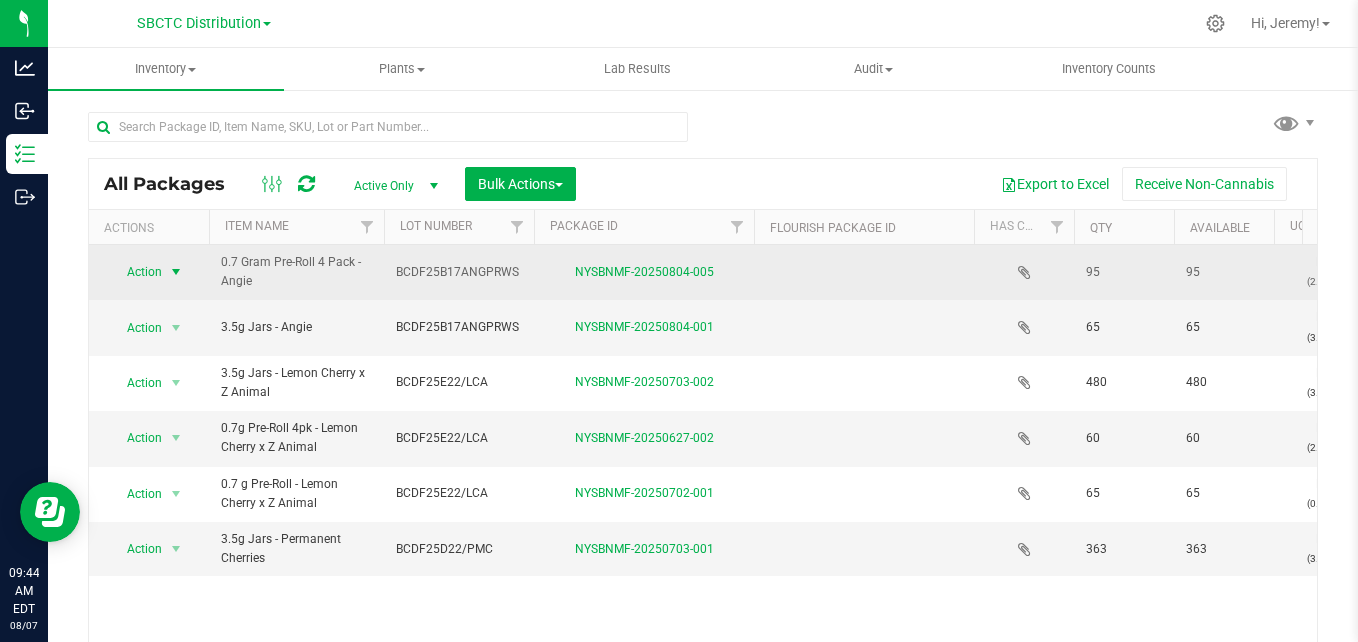 click at bounding box center (176, 272) 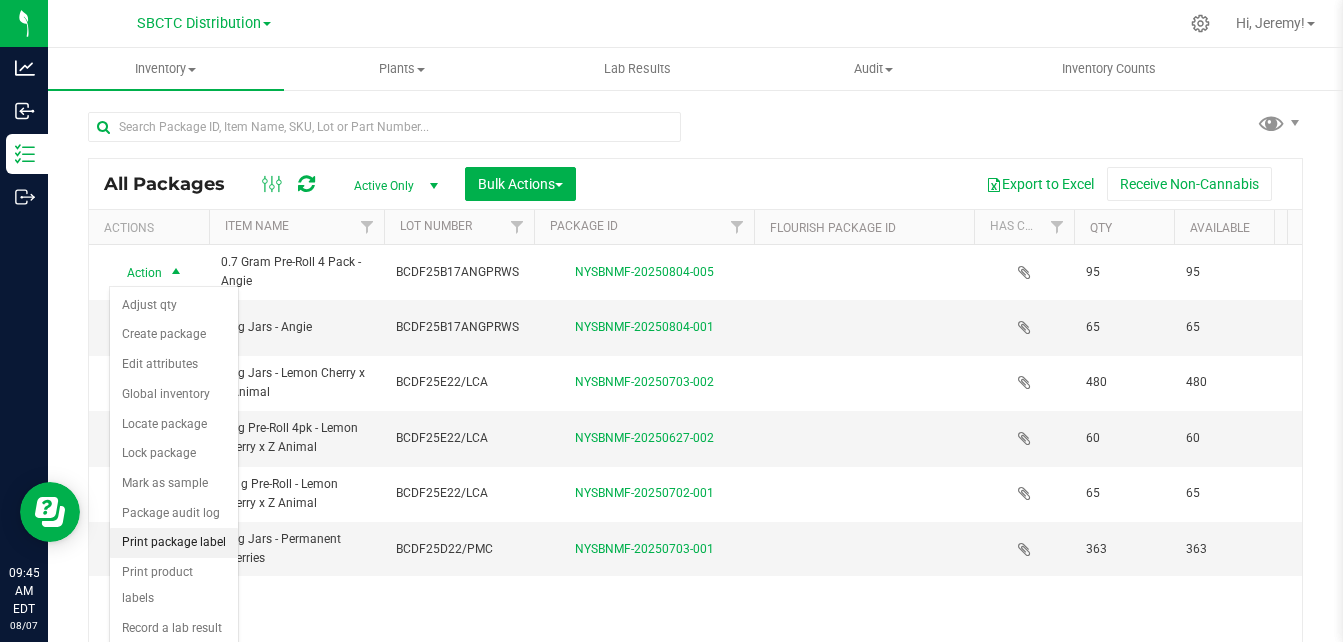 drag, startPoint x: 182, startPoint y: 552, endPoint x: 198, endPoint y: 545, distance: 17.464249 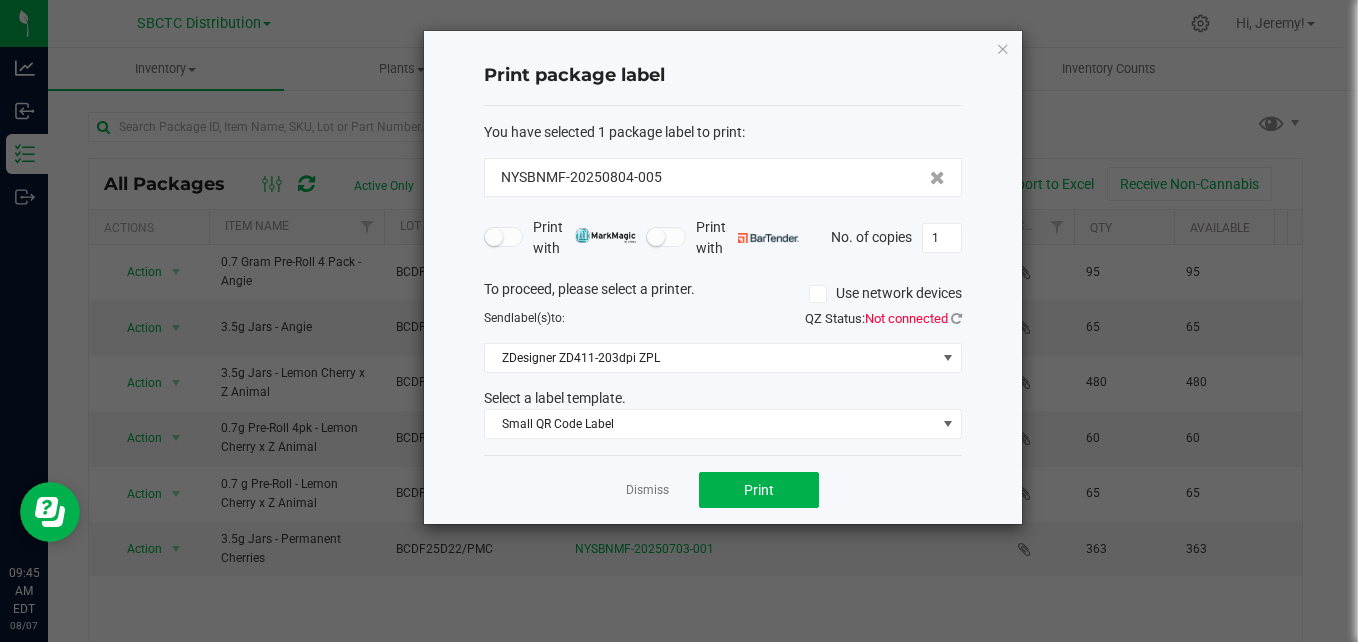click on "QZ Status:   Not connected" 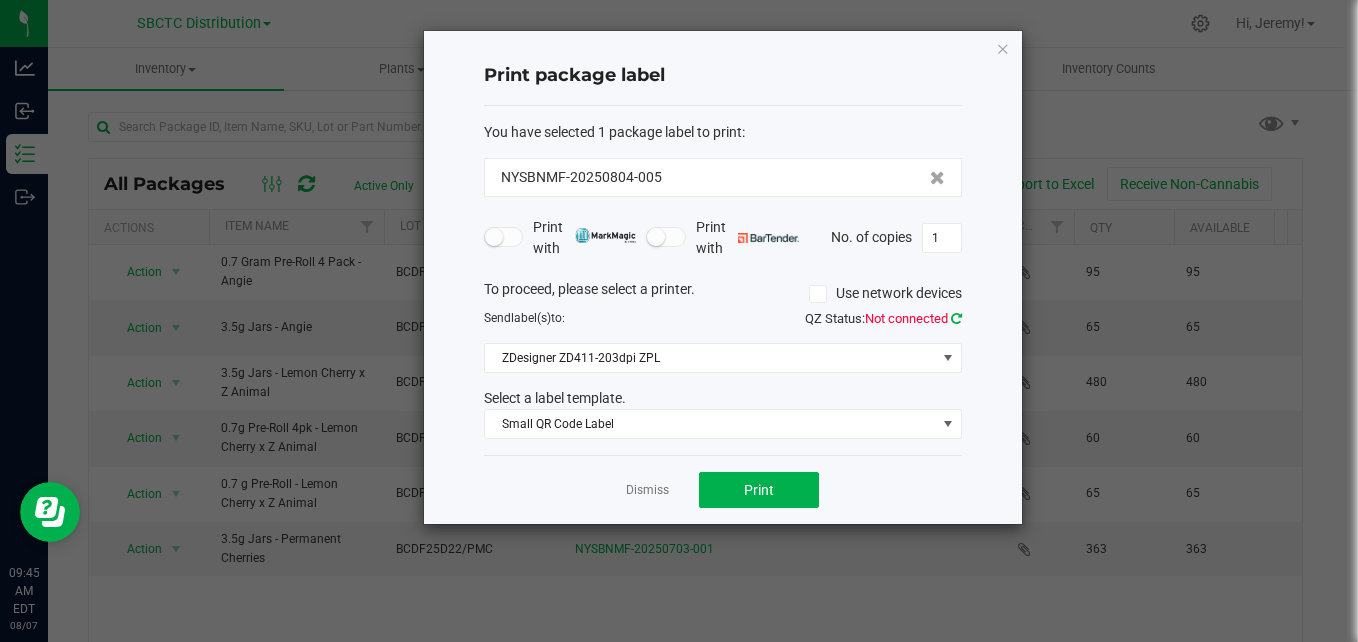 click 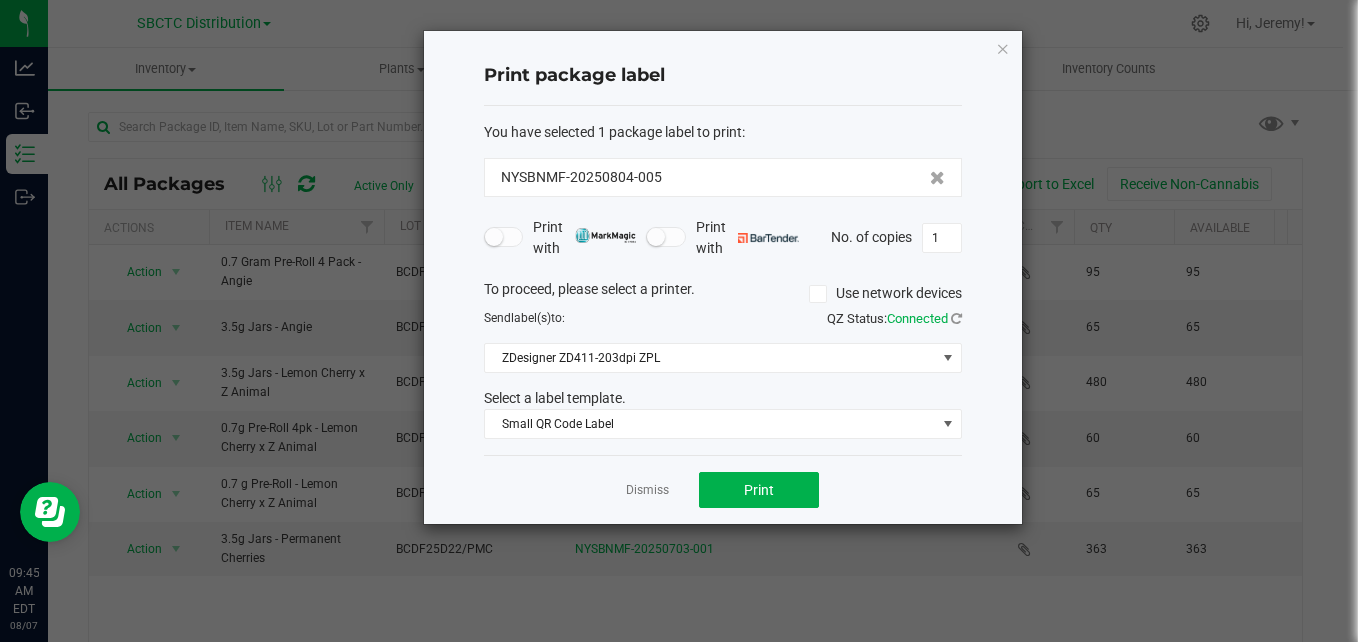 click on "You have selected 1 package label to print : NYSBNMF-20250804-005 Print with Print with No. of copies 1 To proceed, please select a printer. Use network devices Send label(s) to: QZ Status: Connected ZDesigner ZD411-203dpi ZPL Select a label template. Small QR Code Label" 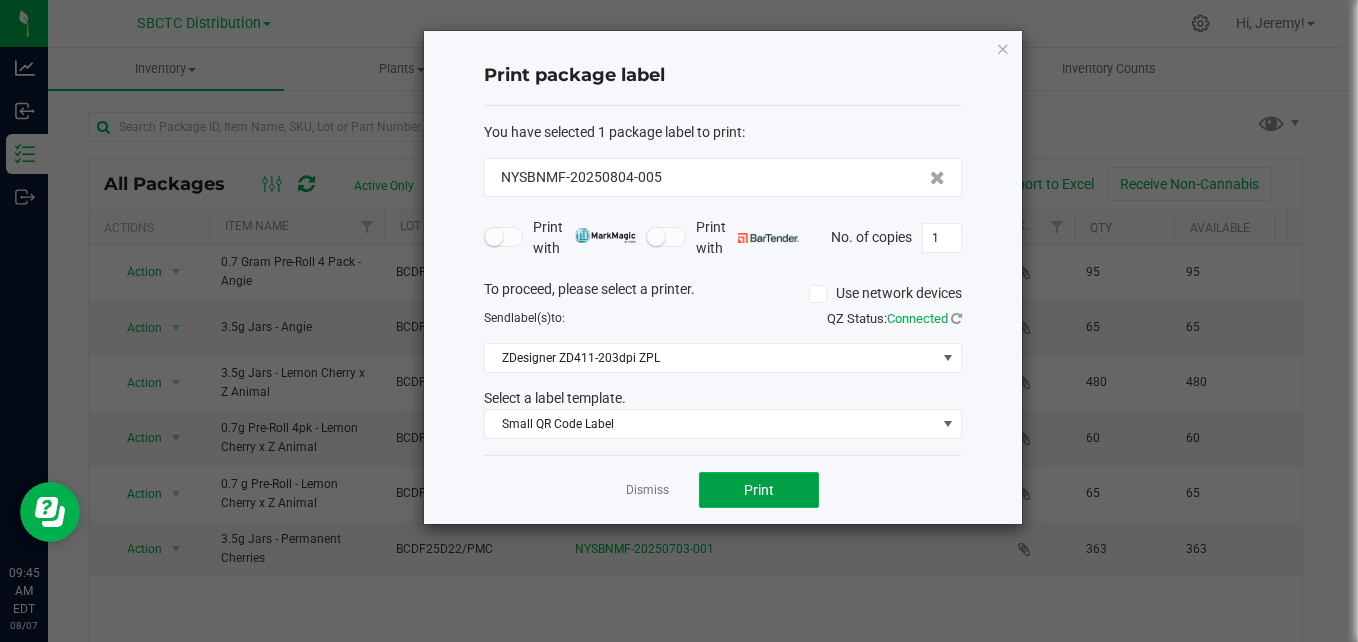 click on "Print" 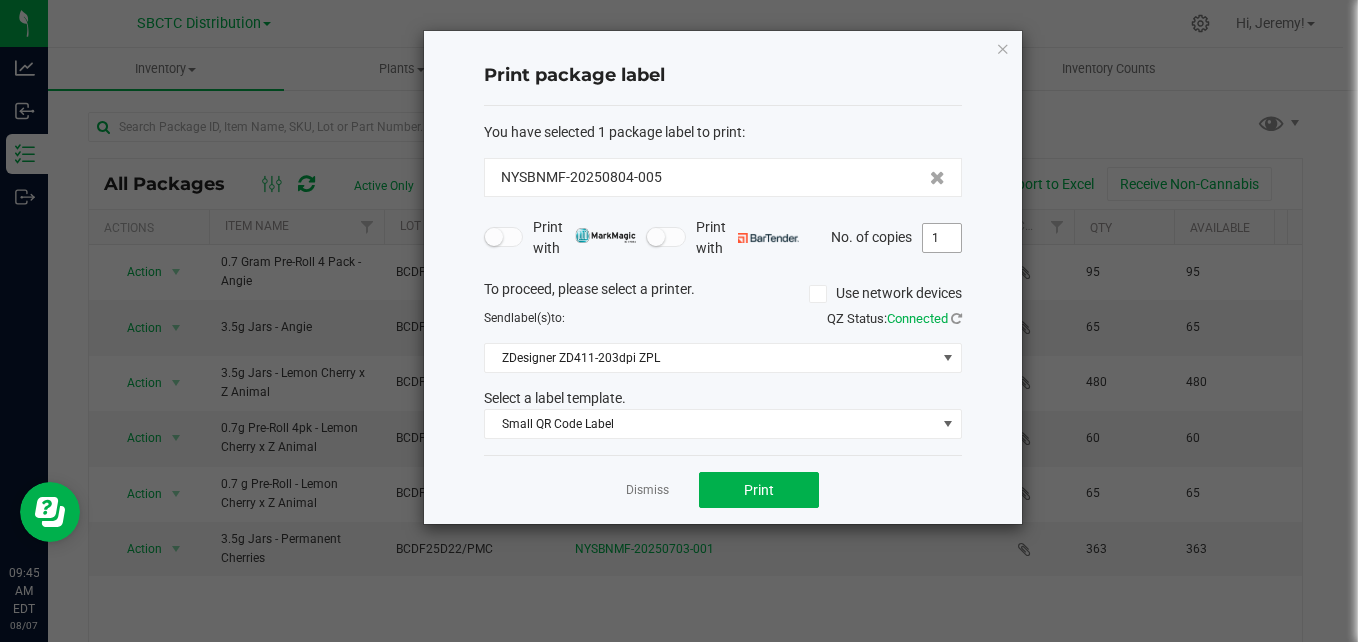 click on "1" at bounding box center (942, 238) 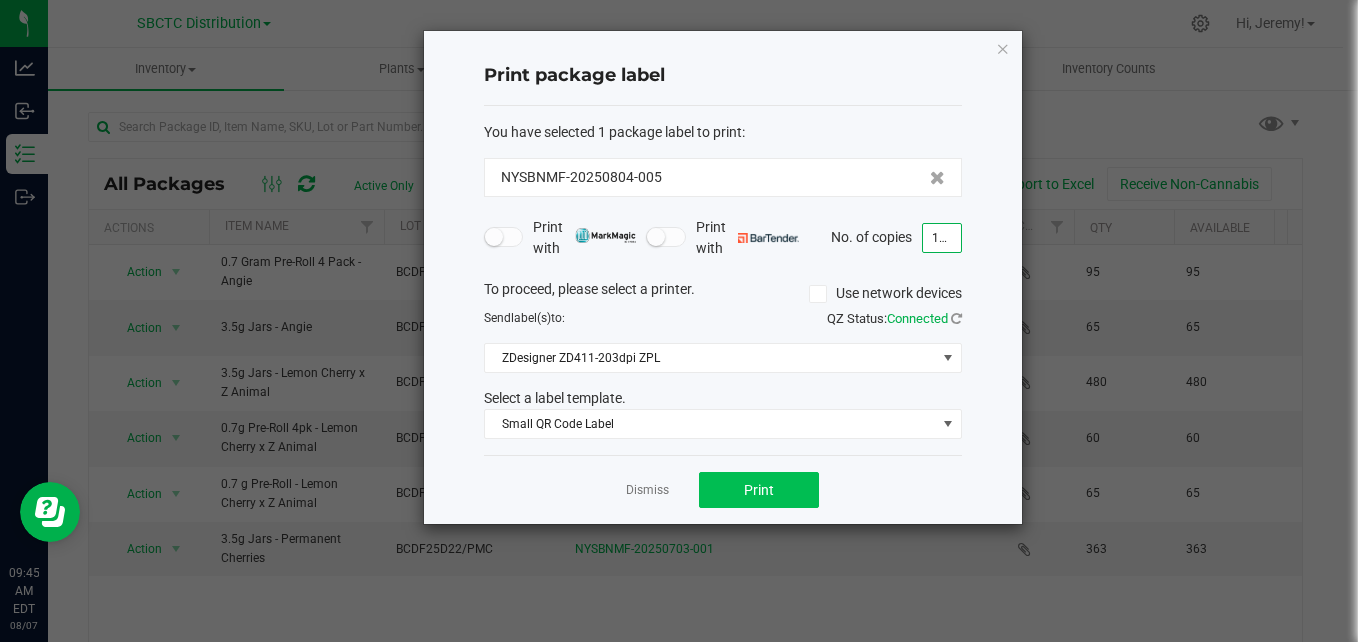 type on "100" 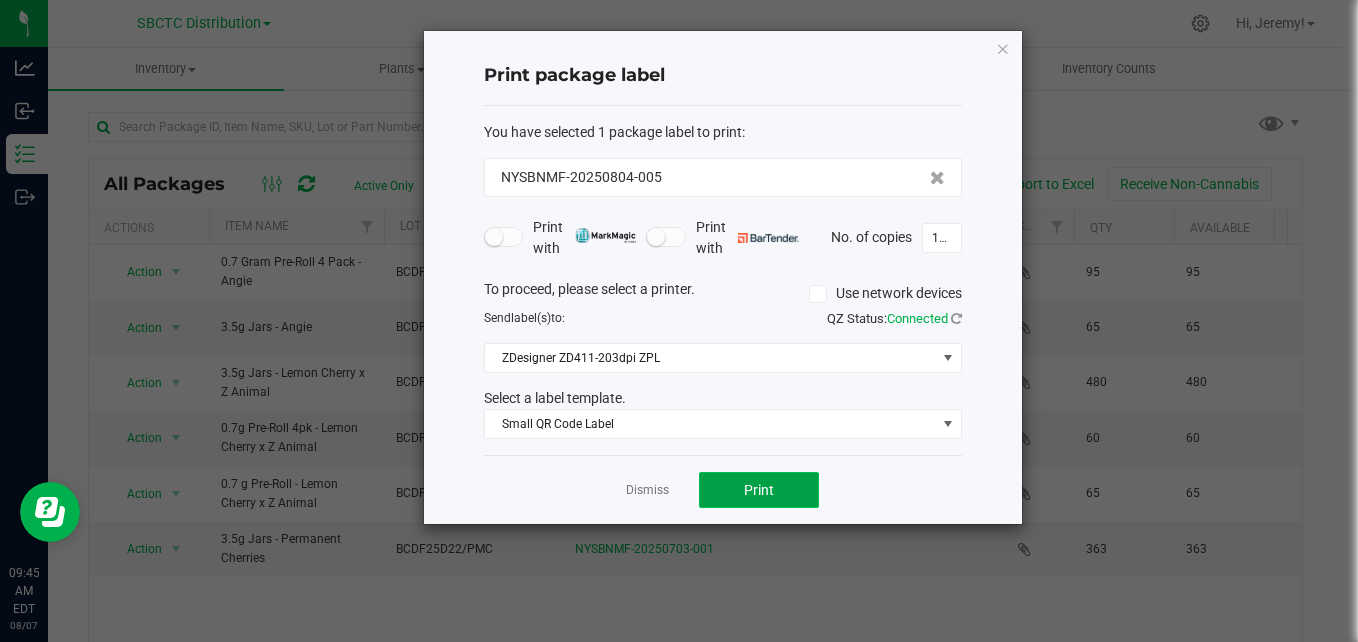 click on "Print" 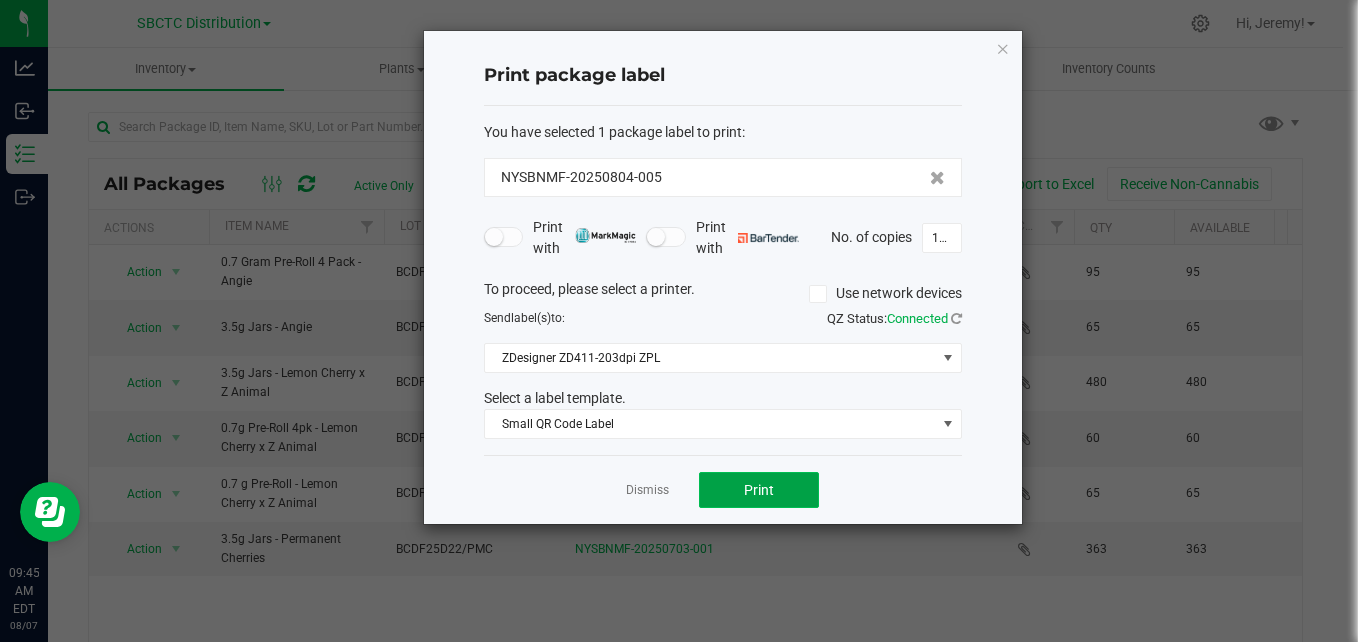 click on "Print" 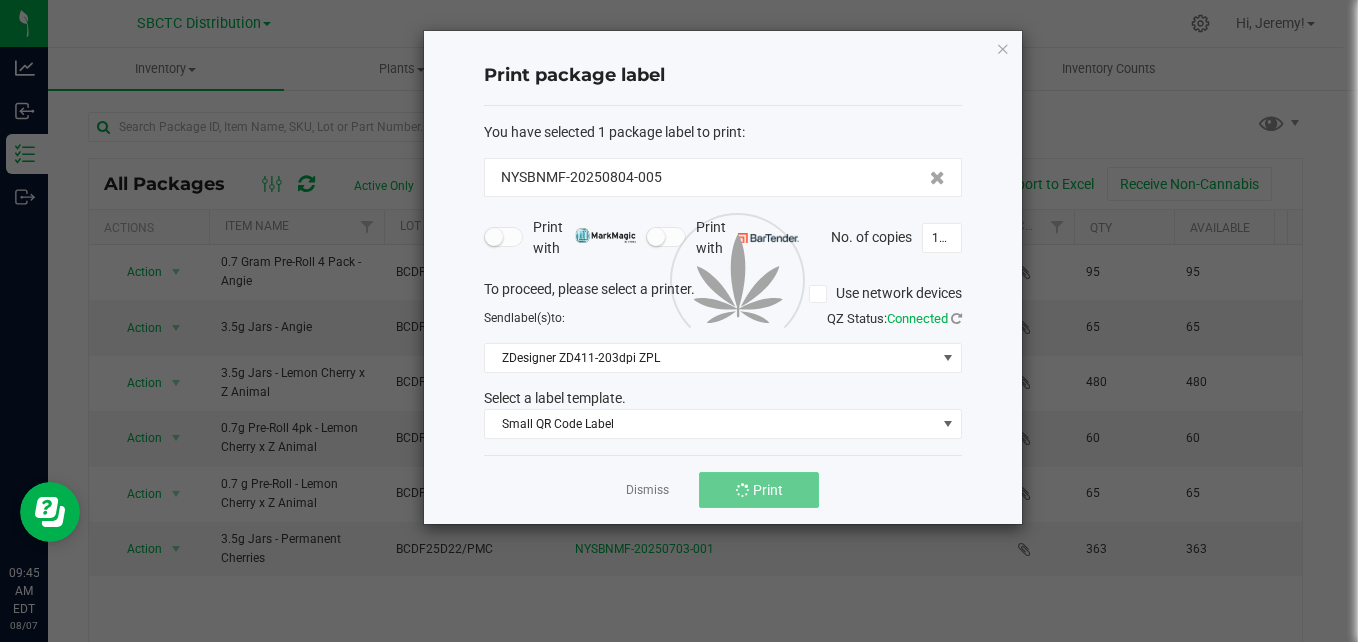 click 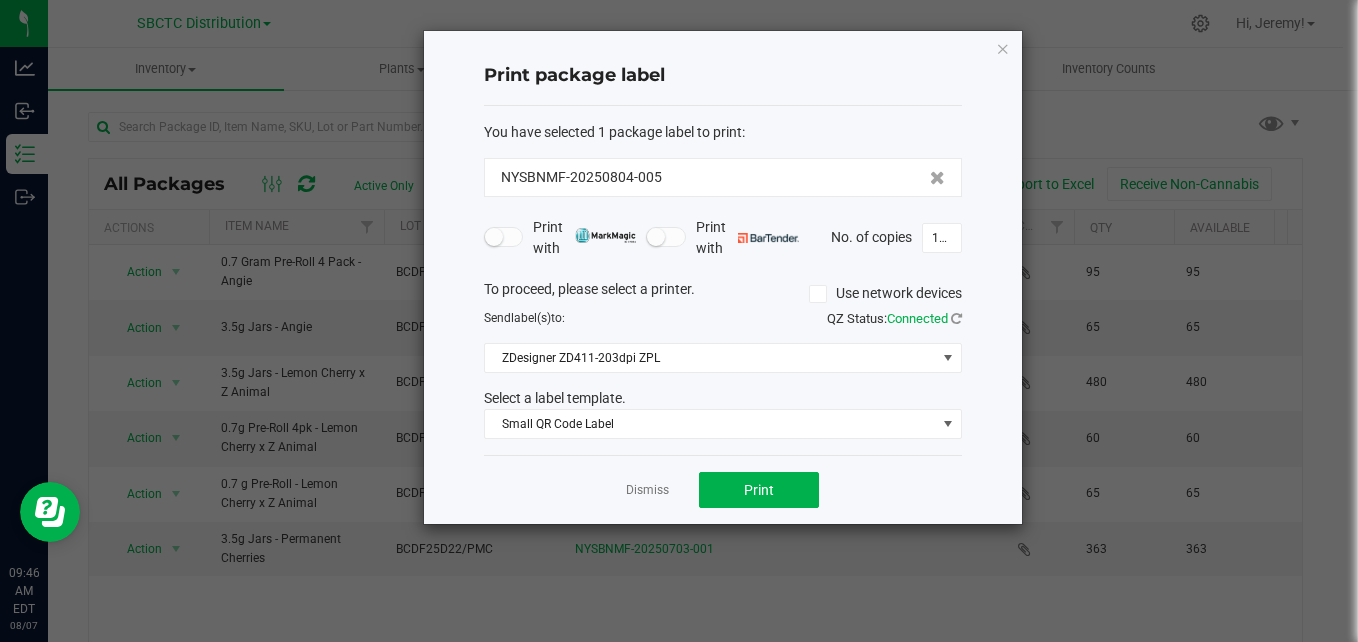 click on "Print package label You have selected 1 package label to print : NYSBNMF-20250804-005 Print with Print with No. of copies 100 To proceed, please select a printer. Use network devices Send label(s) to: QZ Status: Connected ZDesigner ZD411-203dpi ZPL Select a label template. Small QR Code Label Dismiss Print" 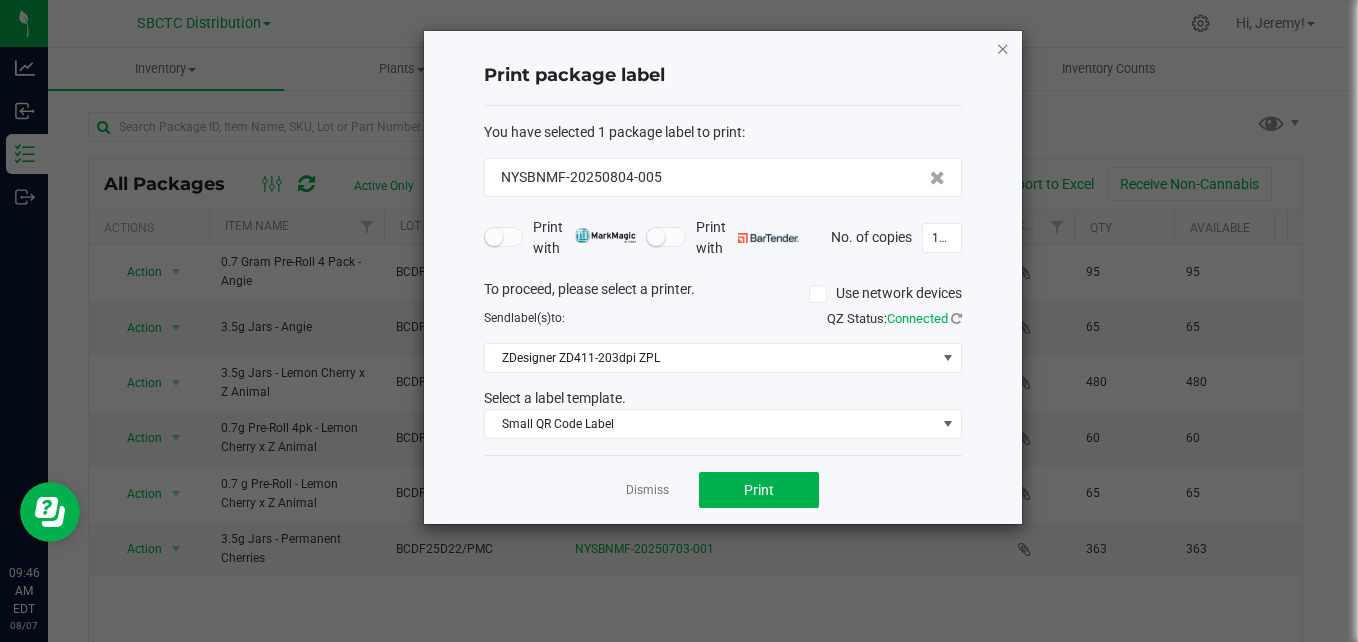 click 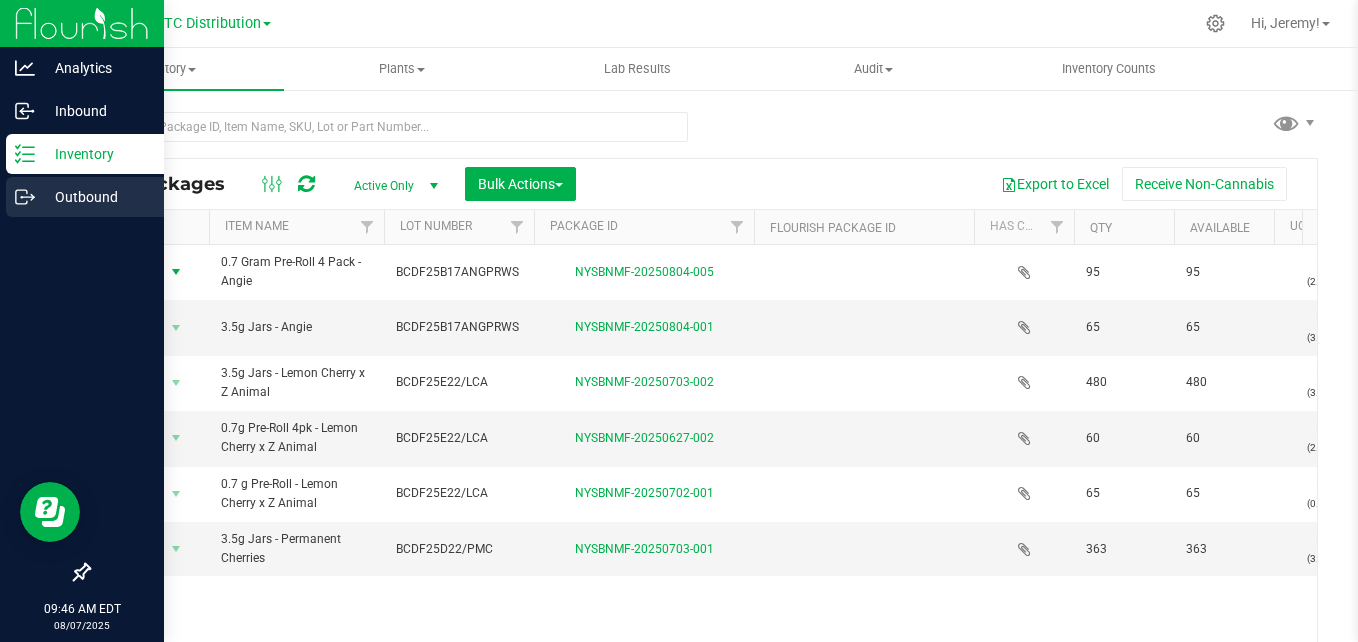 click 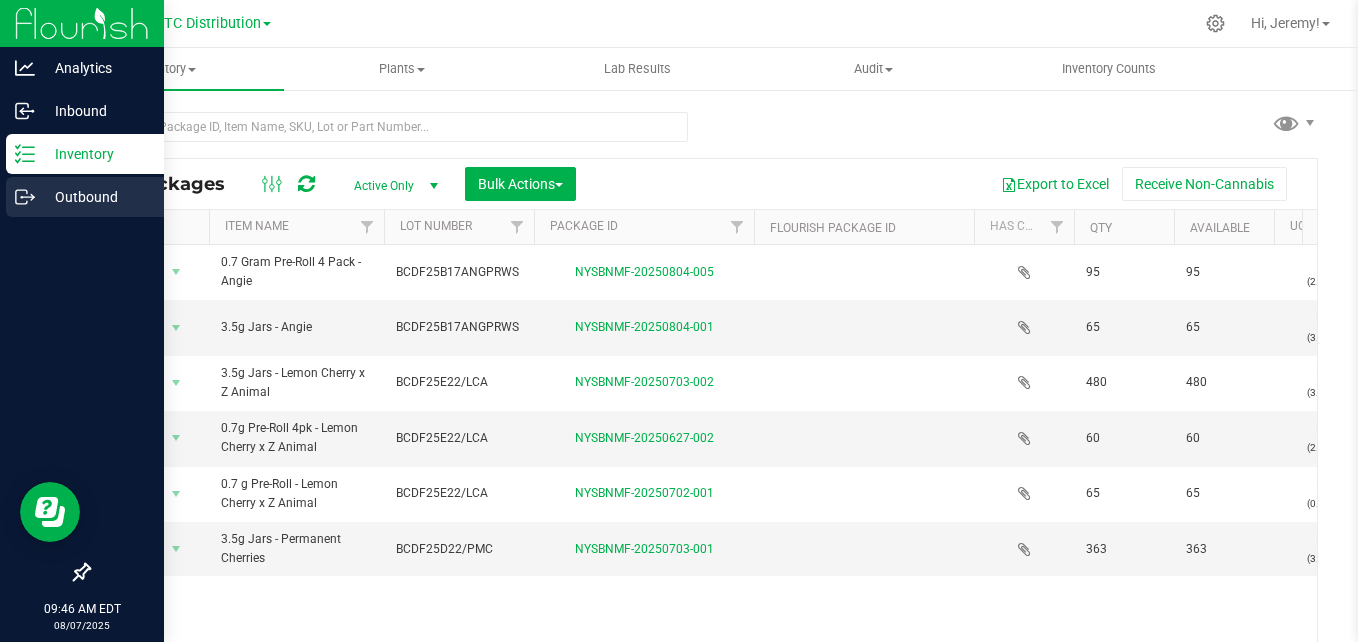 click on "Outbound" at bounding box center [95, 197] 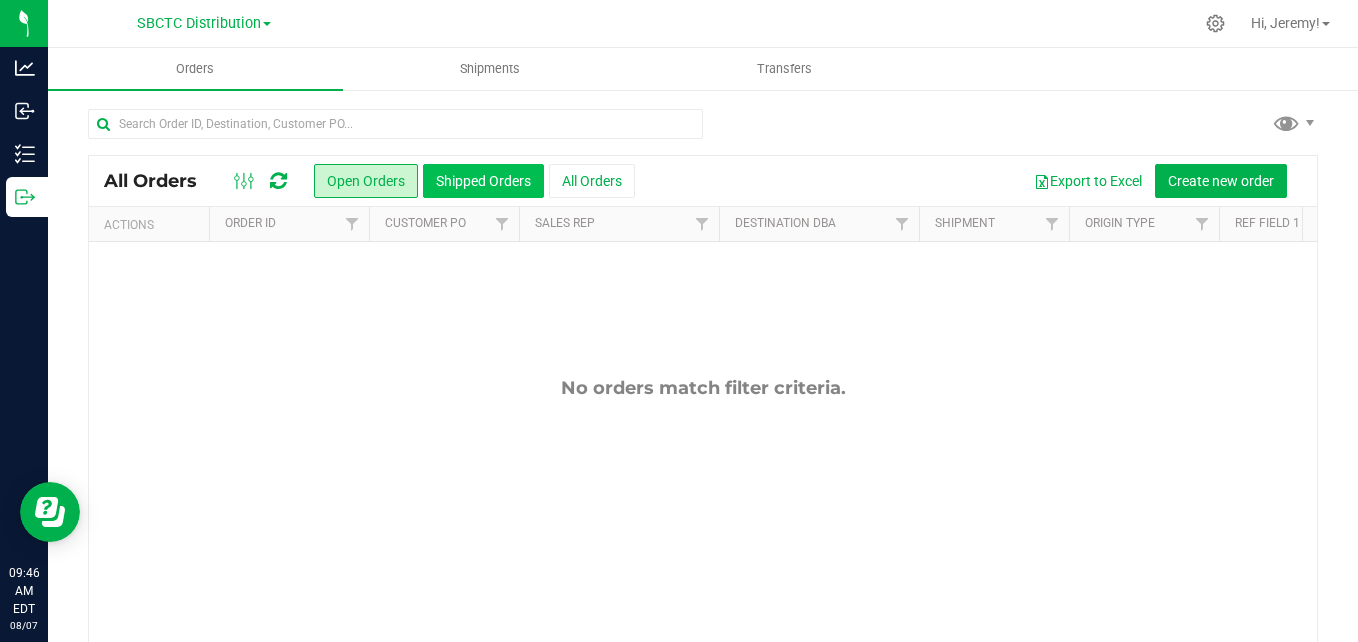 click on "Shipped Orders" at bounding box center (483, 181) 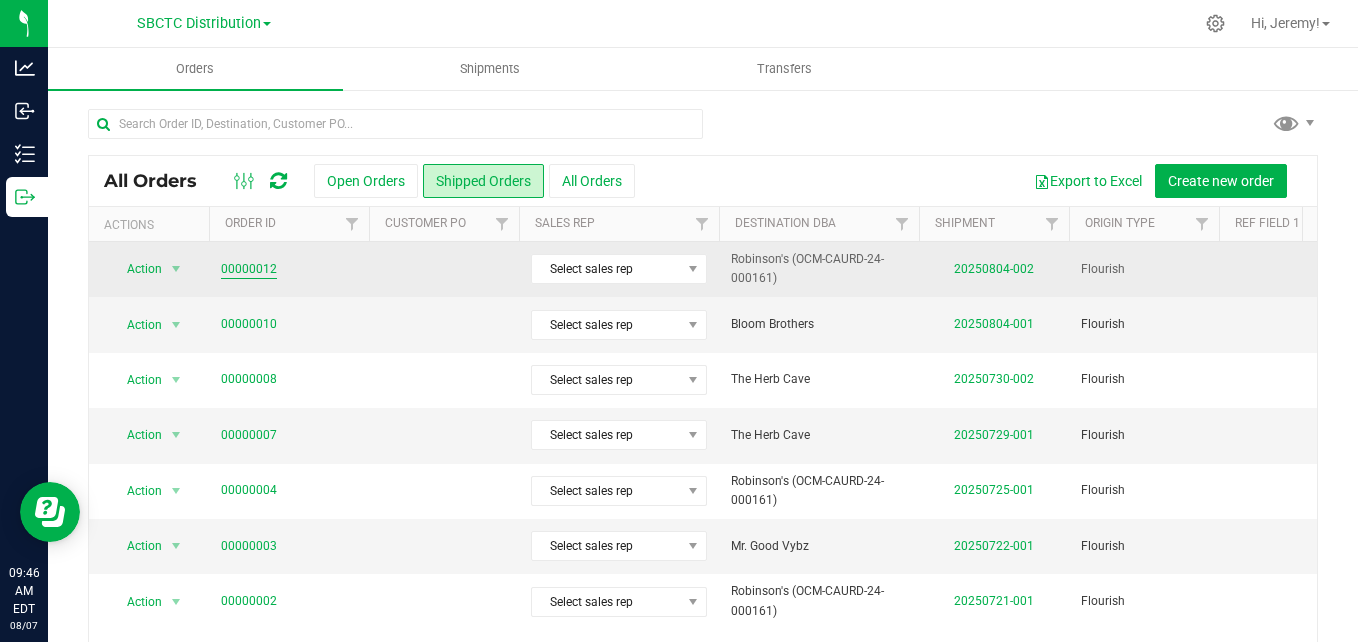 click on "00000012" at bounding box center [249, 269] 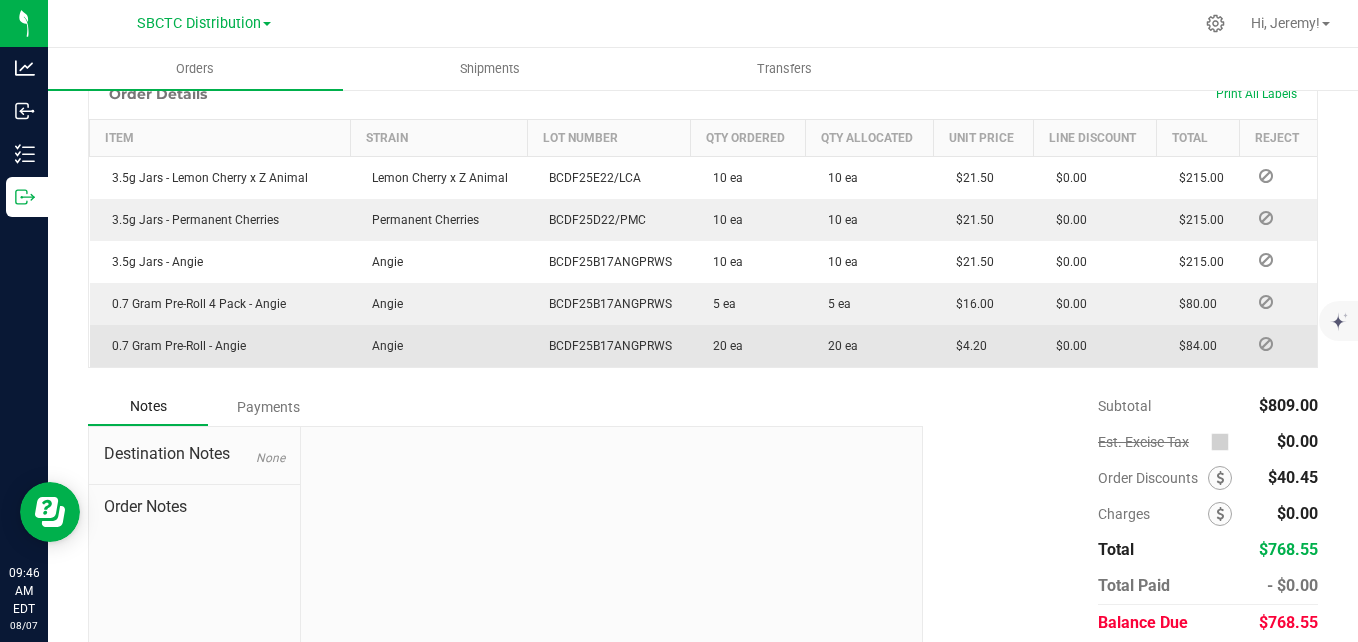 scroll, scrollTop: 602, scrollLeft: 0, axis: vertical 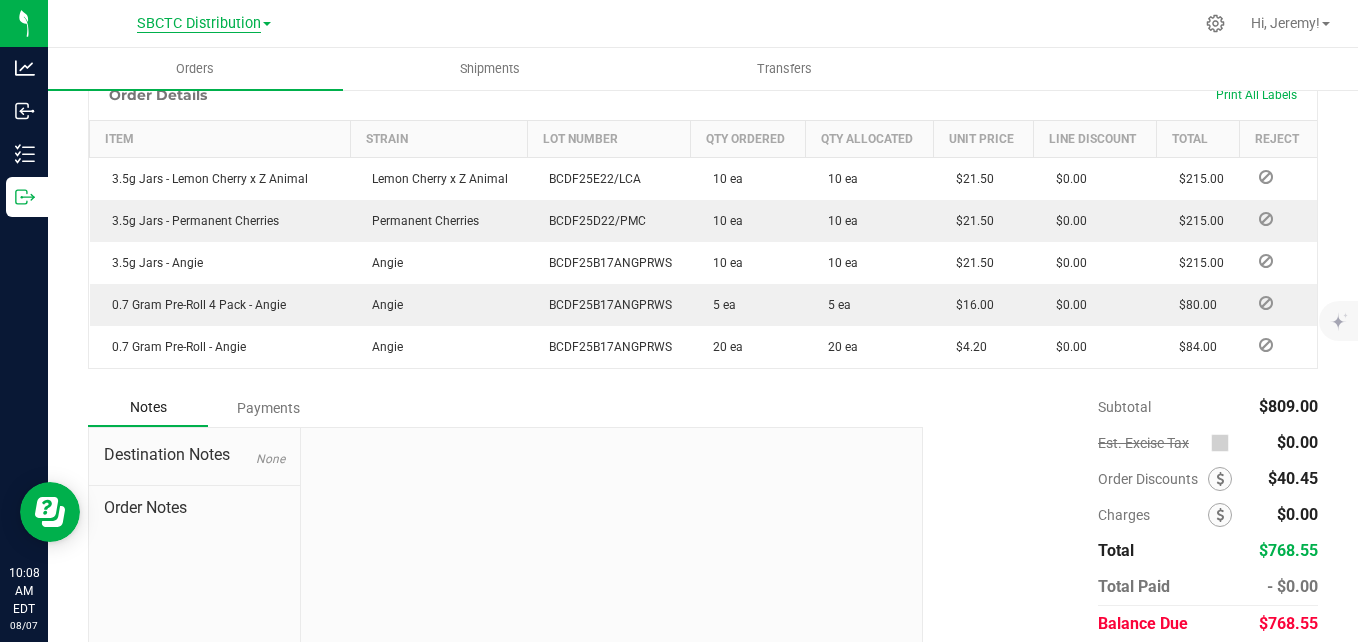 click on "SBCTC Distribution" at bounding box center [199, 24] 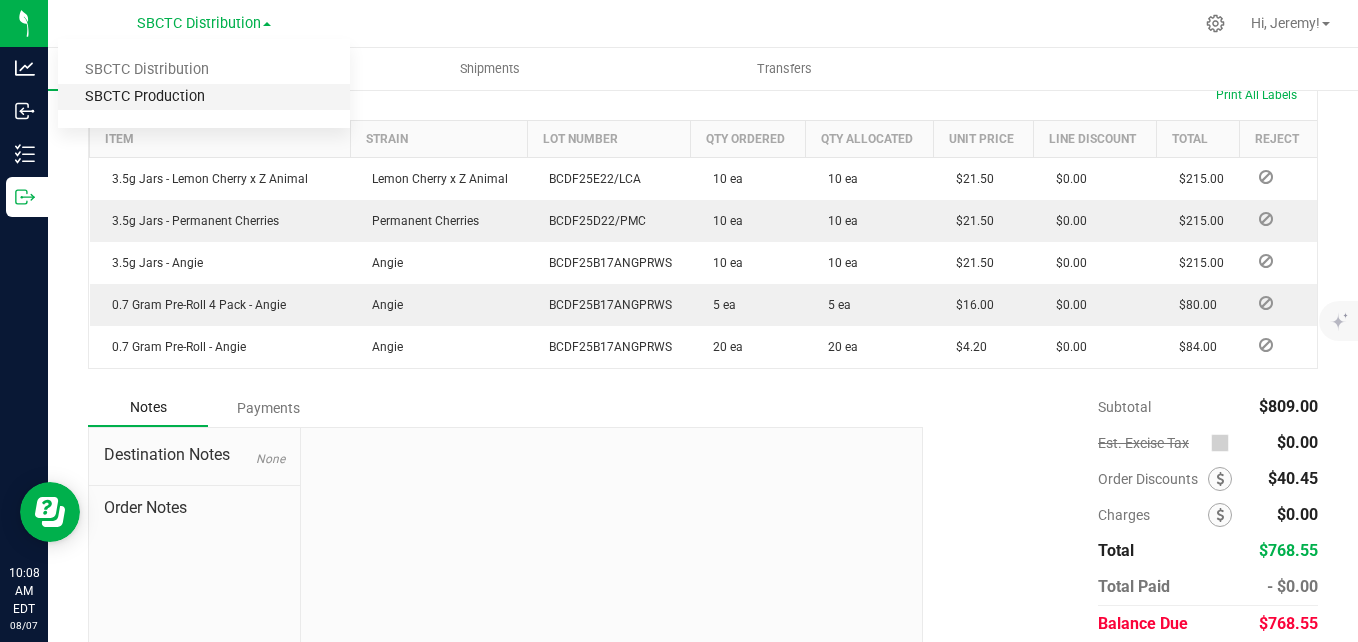click on "SBCTC Production" at bounding box center (204, 97) 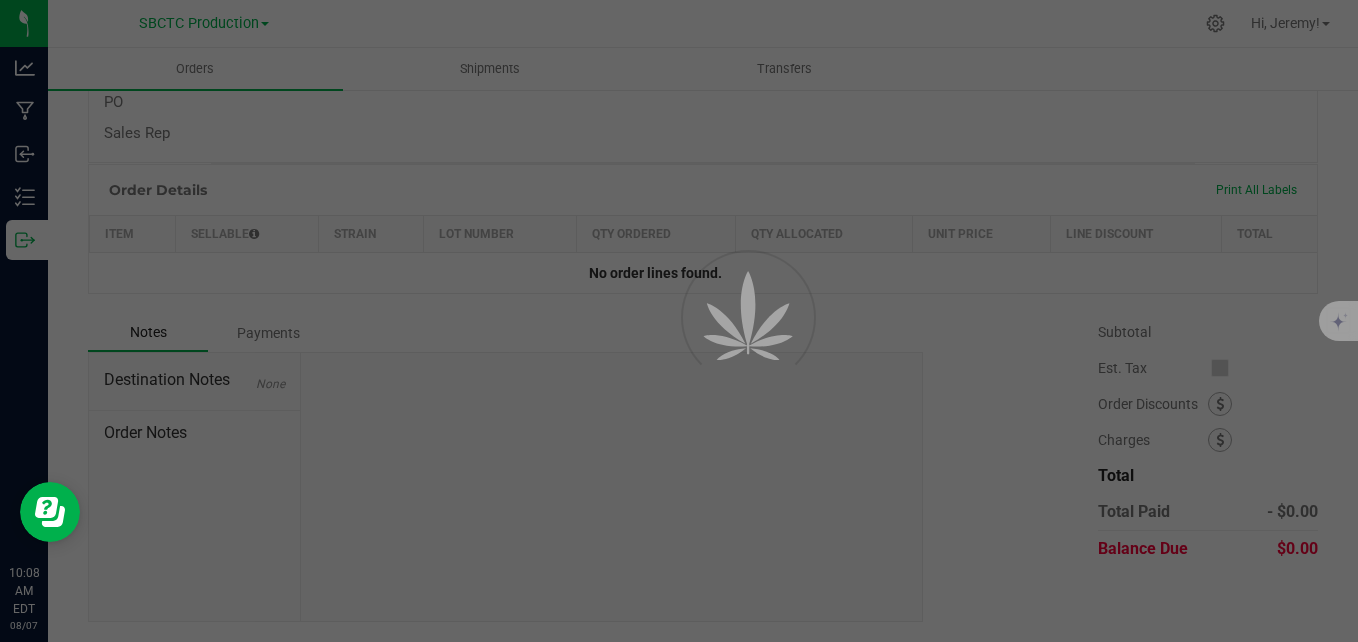 scroll, scrollTop: 454, scrollLeft: 0, axis: vertical 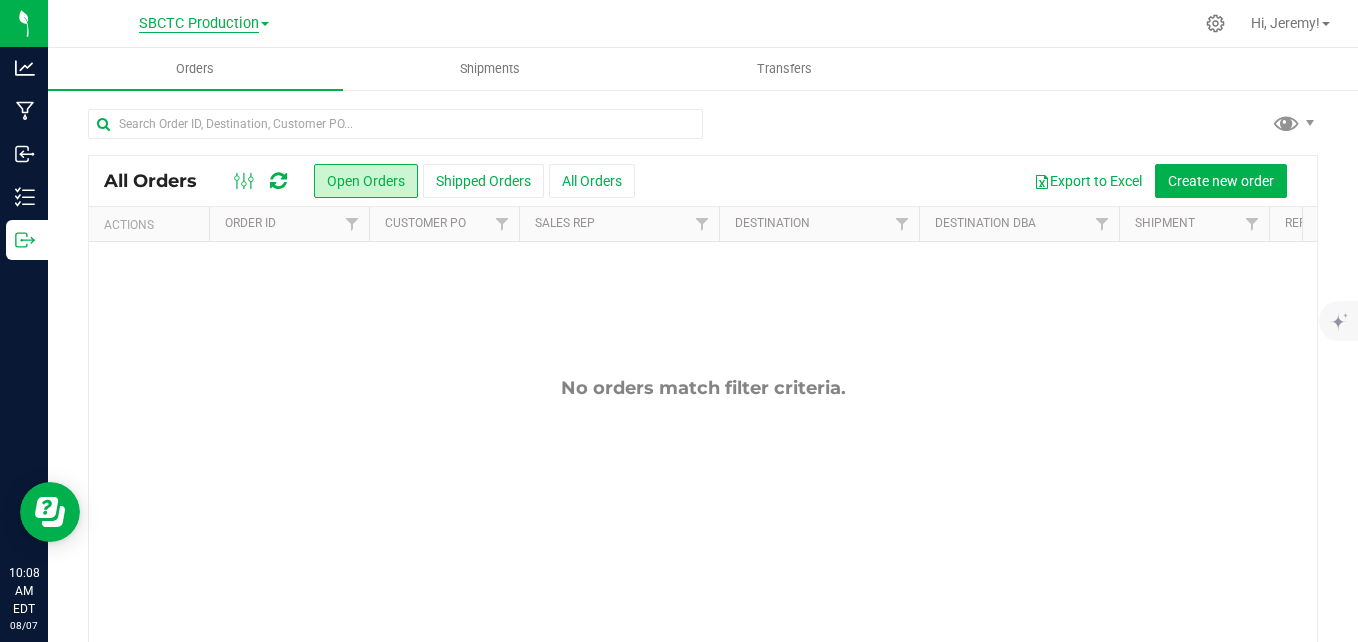 click on "SBCTC Production" at bounding box center [199, 24] 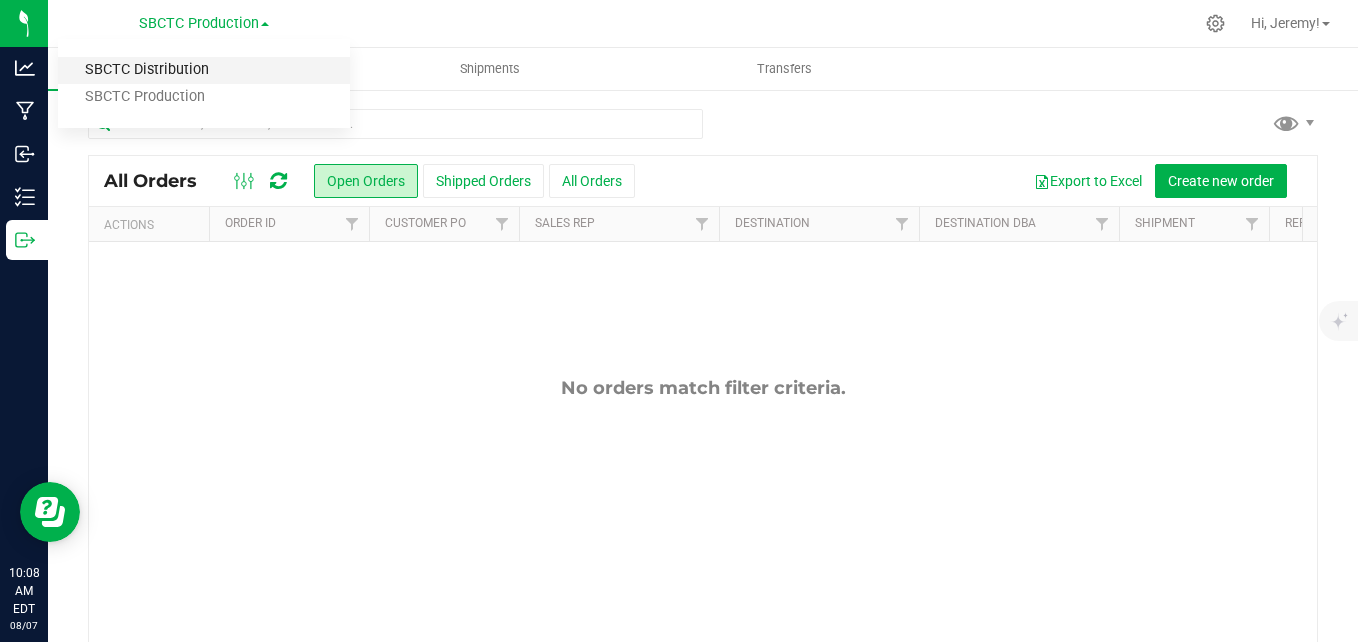 click on "SBCTC Distribution" at bounding box center (204, 70) 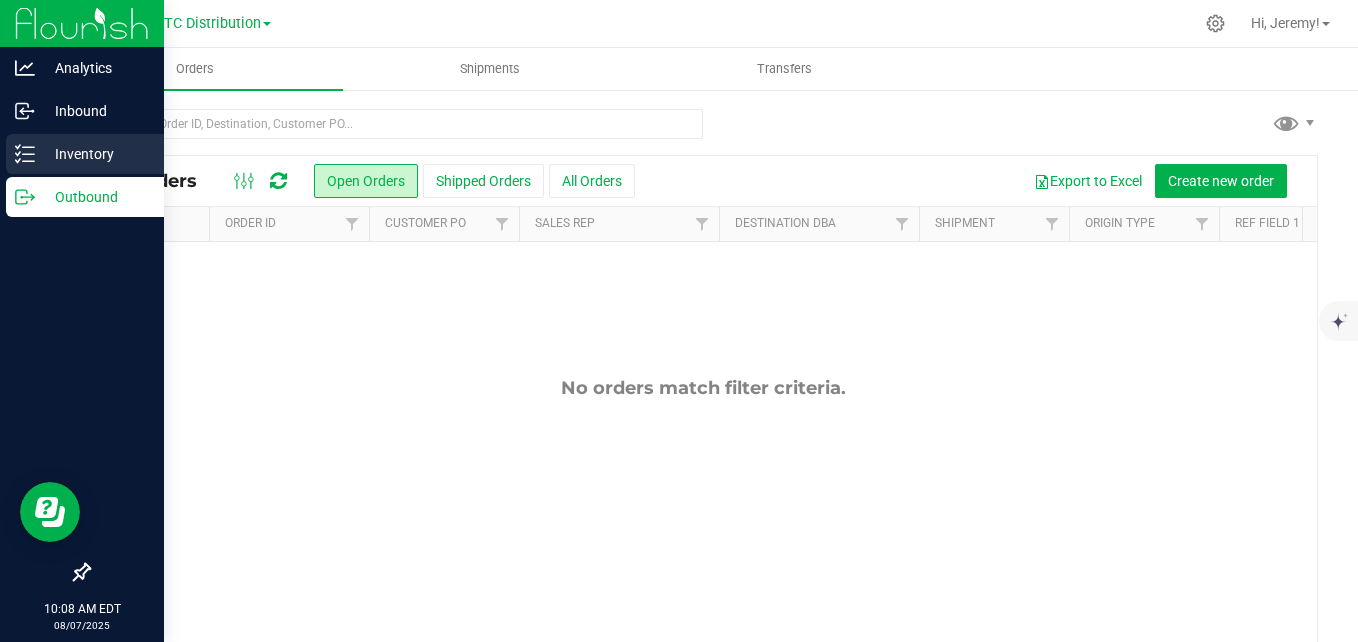 click 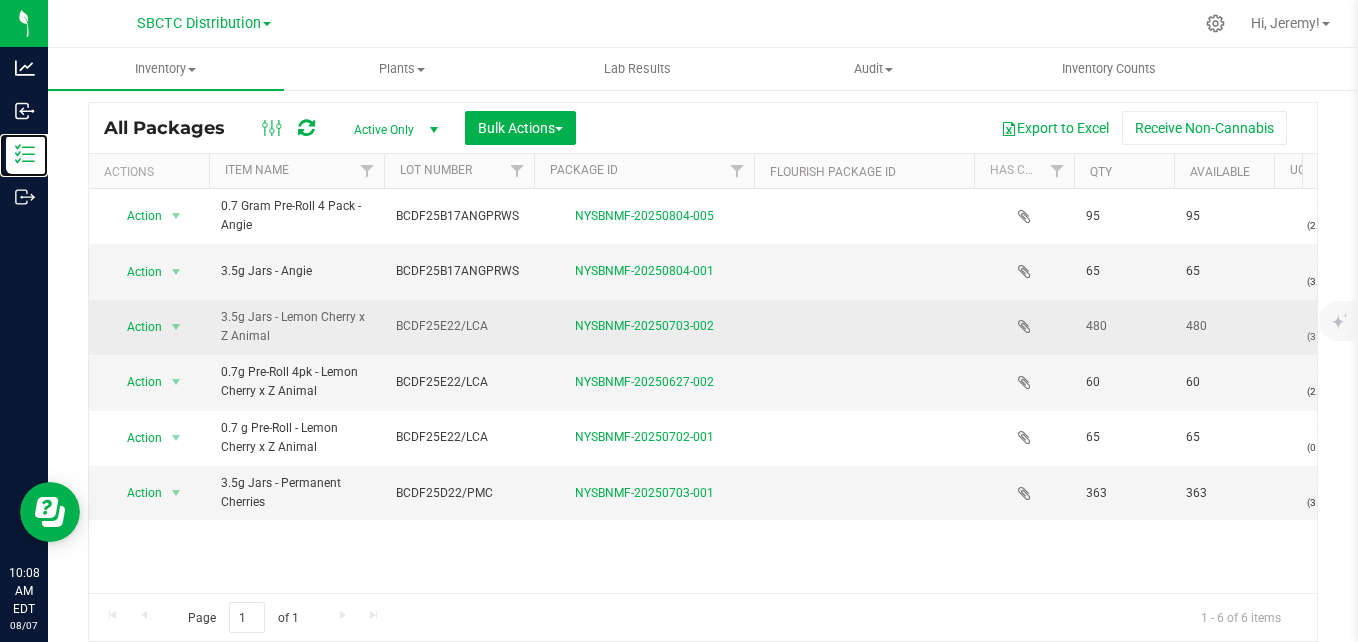 scroll, scrollTop: 48, scrollLeft: 0, axis: vertical 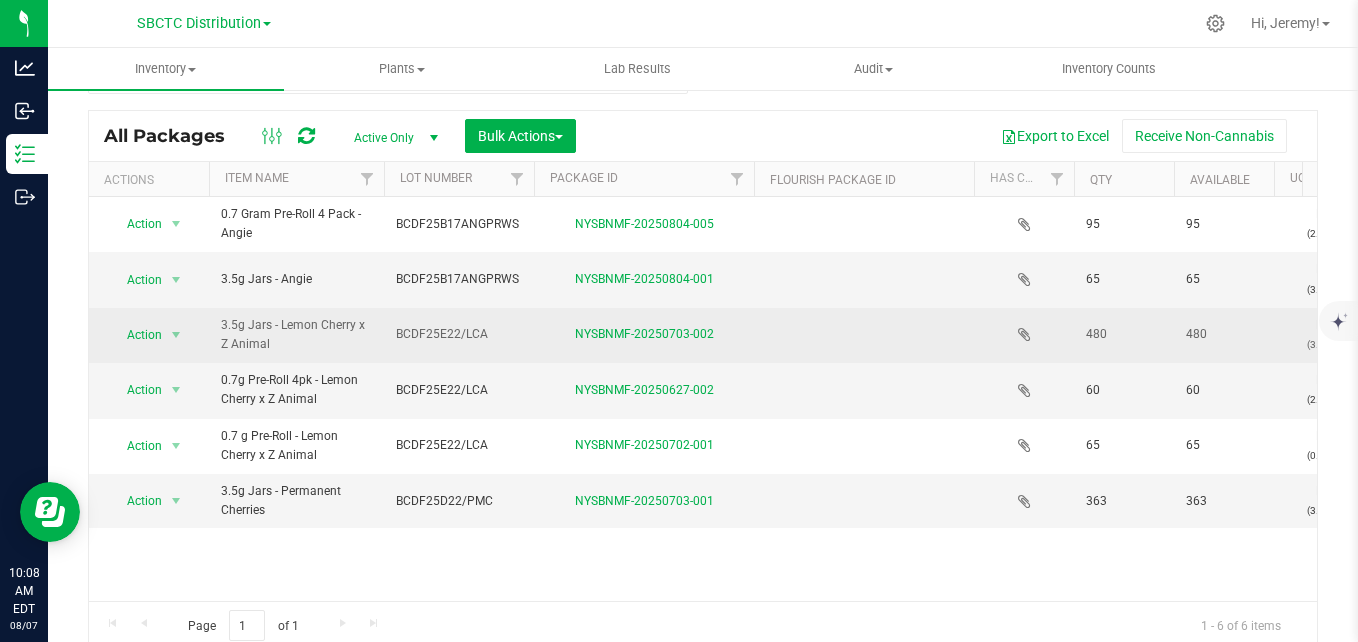 click on "BCDF25E22/LCA" at bounding box center (459, 390) 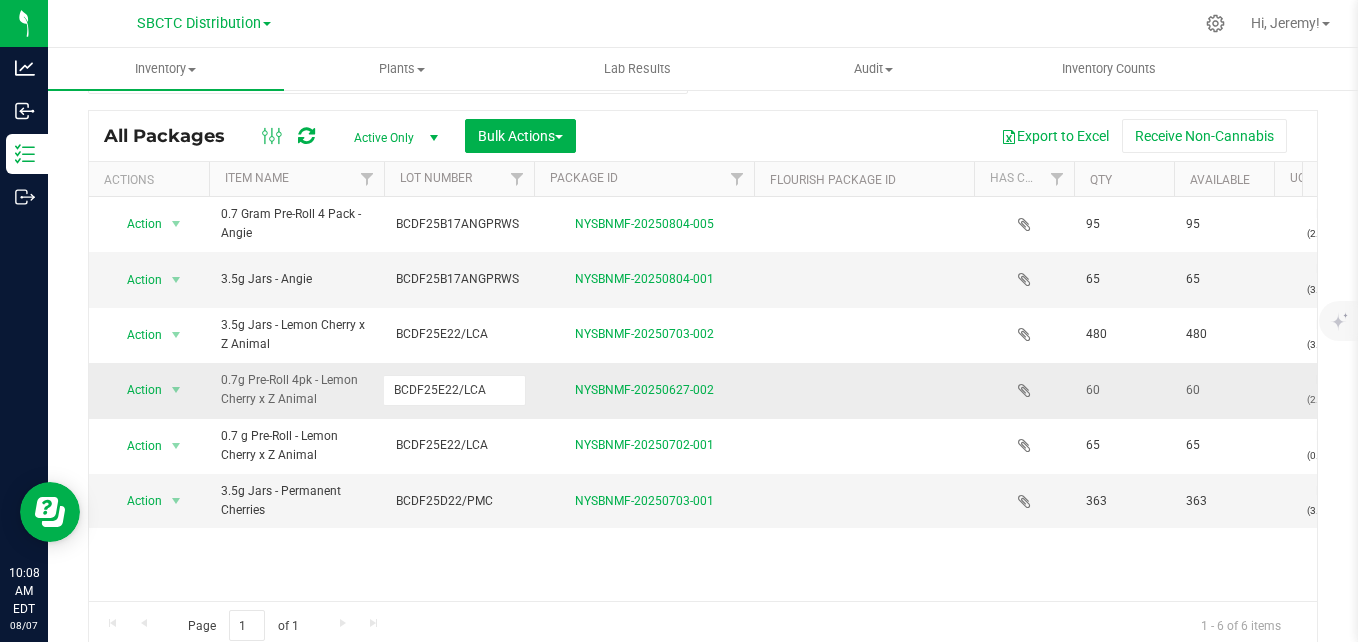 click on "0.7g Pre-Roll 4pk - Lemon Cherry x Z Animal" at bounding box center [296, 390] 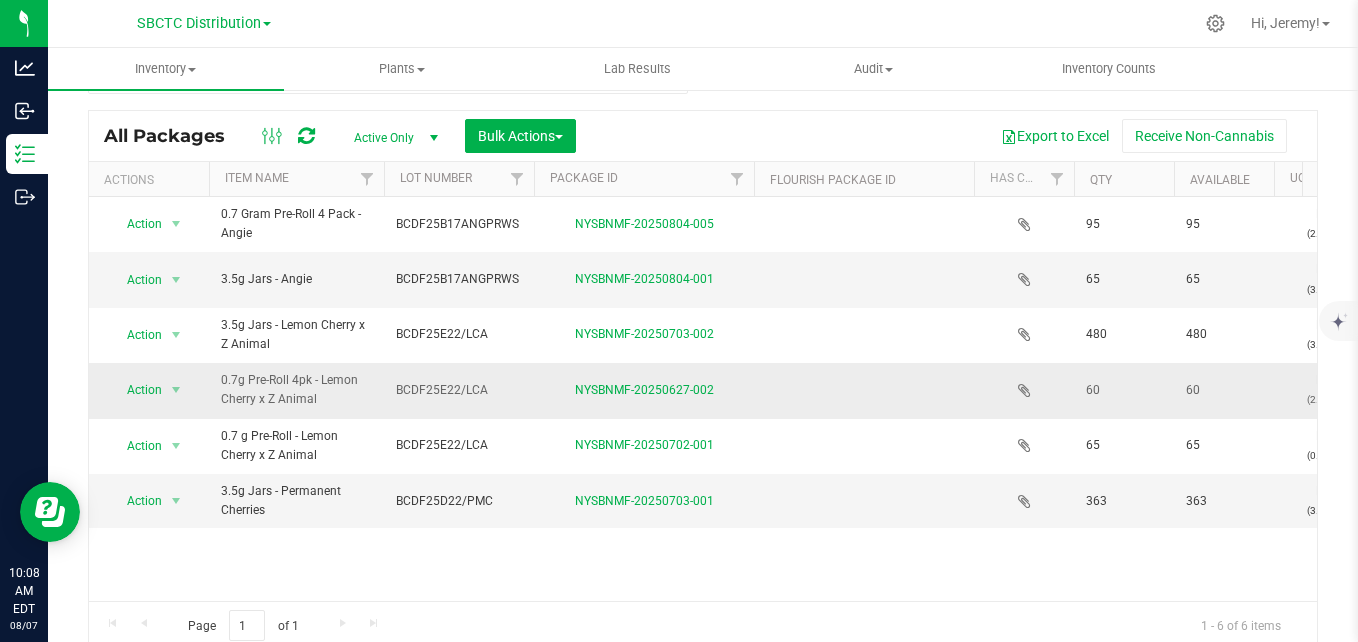 click on "0.7g Pre-Roll 4pk - Lemon Cherry x Z Animal" at bounding box center (296, 390) 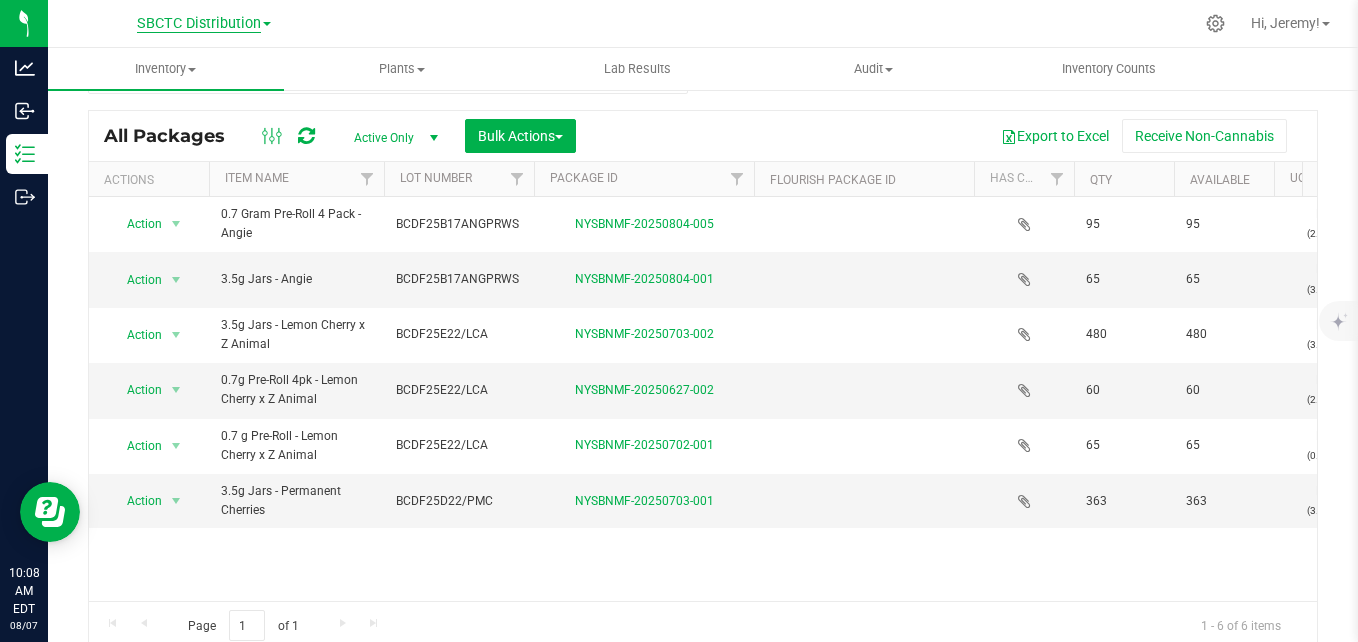 click on "SBCTC Distribution" at bounding box center (199, 24) 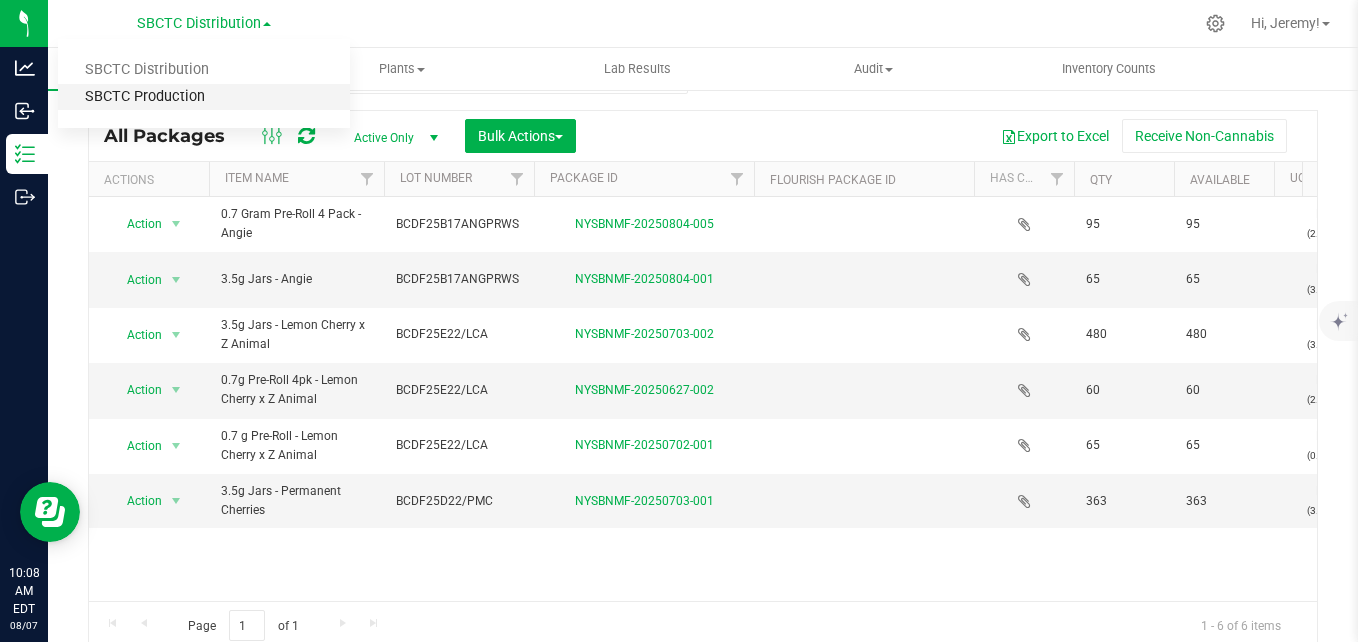 click on "SBCTC Production" at bounding box center (204, 97) 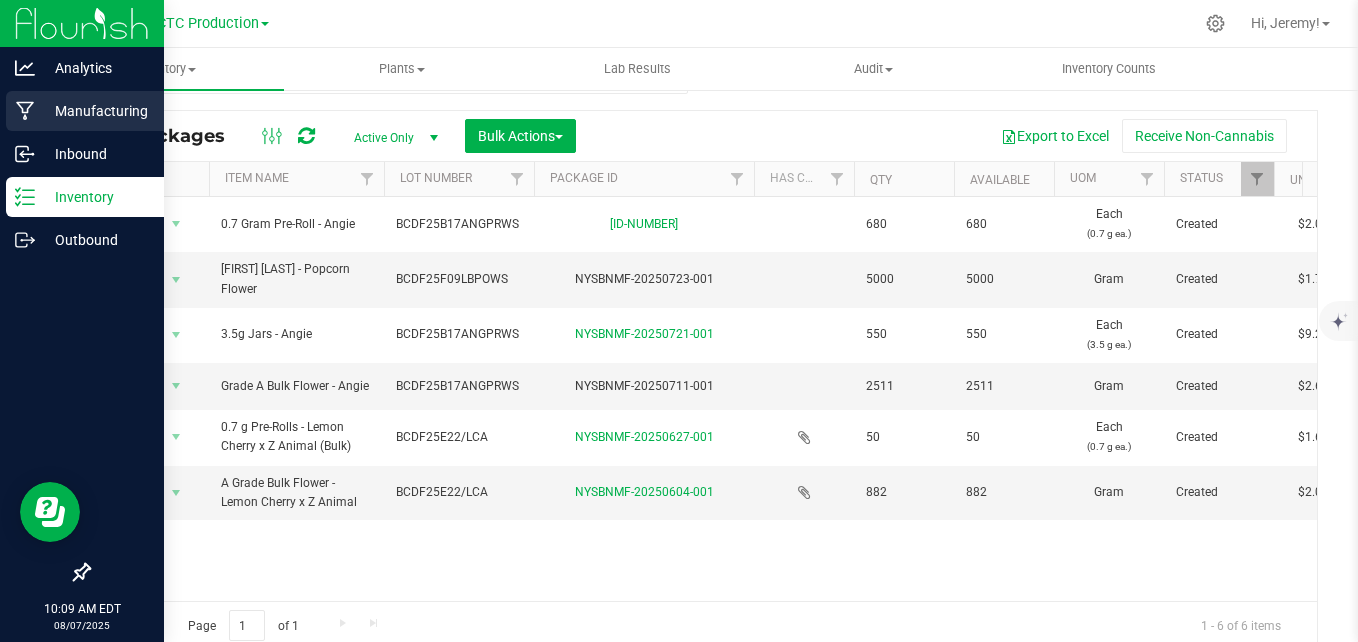 click on "Manufacturing" at bounding box center [95, 111] 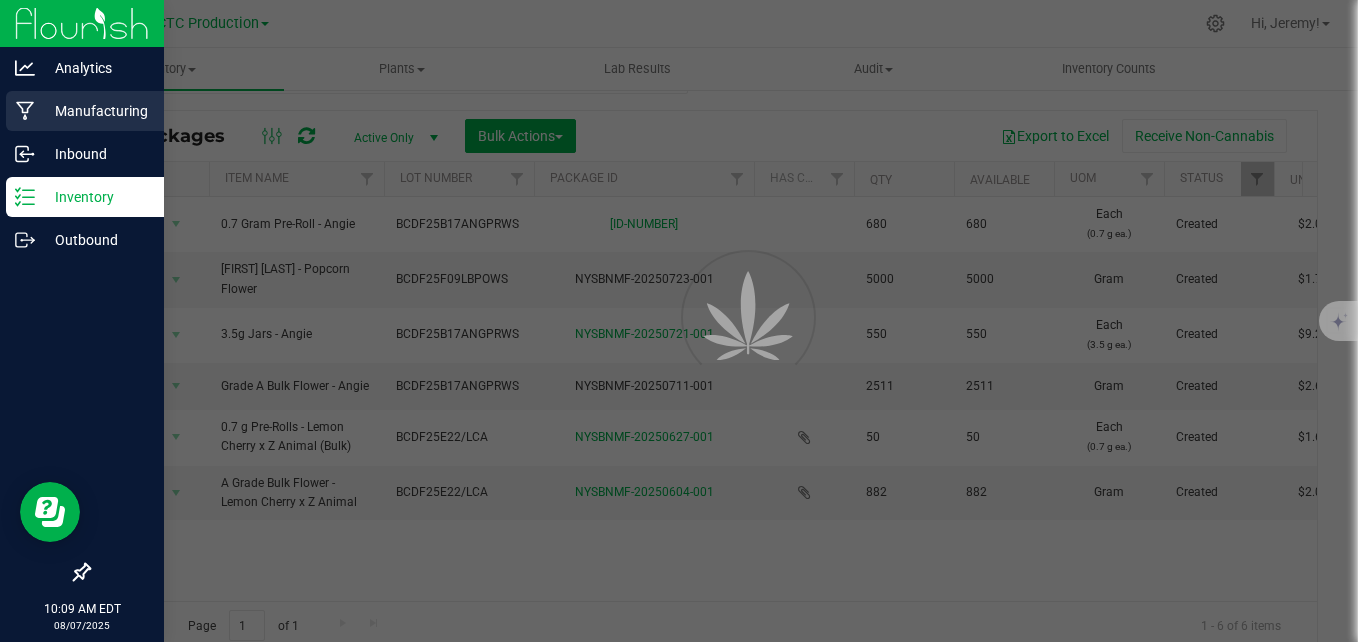 click on "Manufacturing" at bounding box center (95, 111) 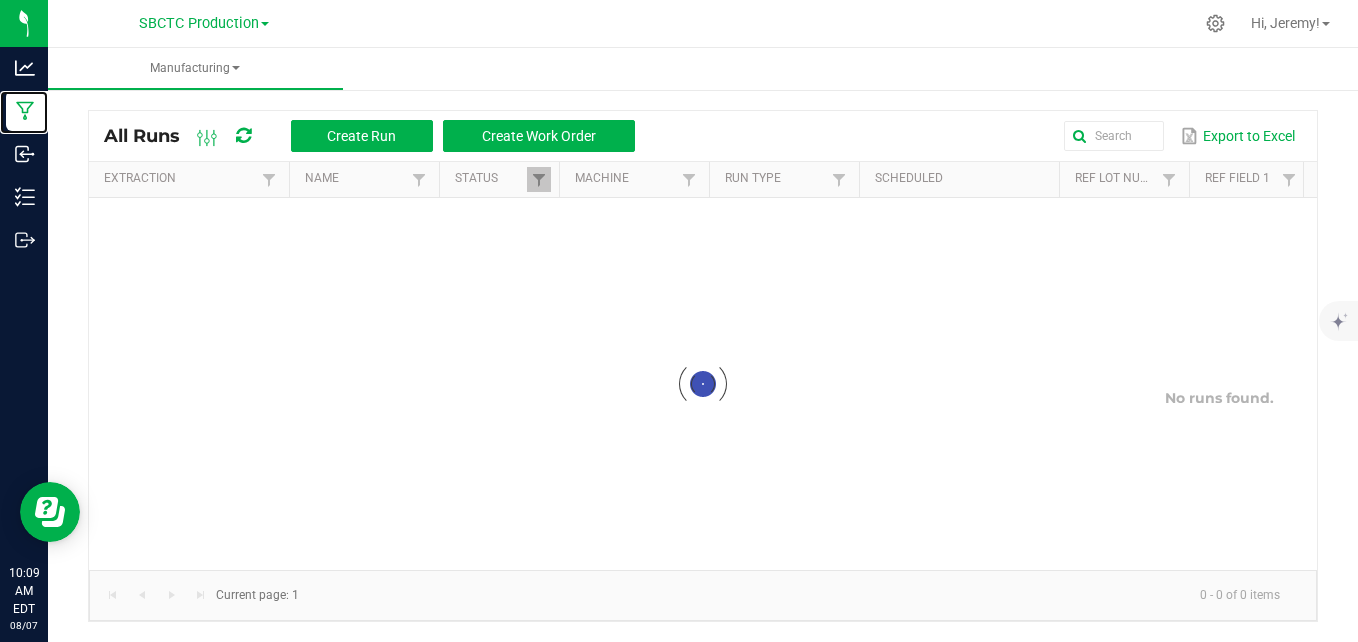 scroll, scrollTop: 0, scrollLeft: 0, axis: both 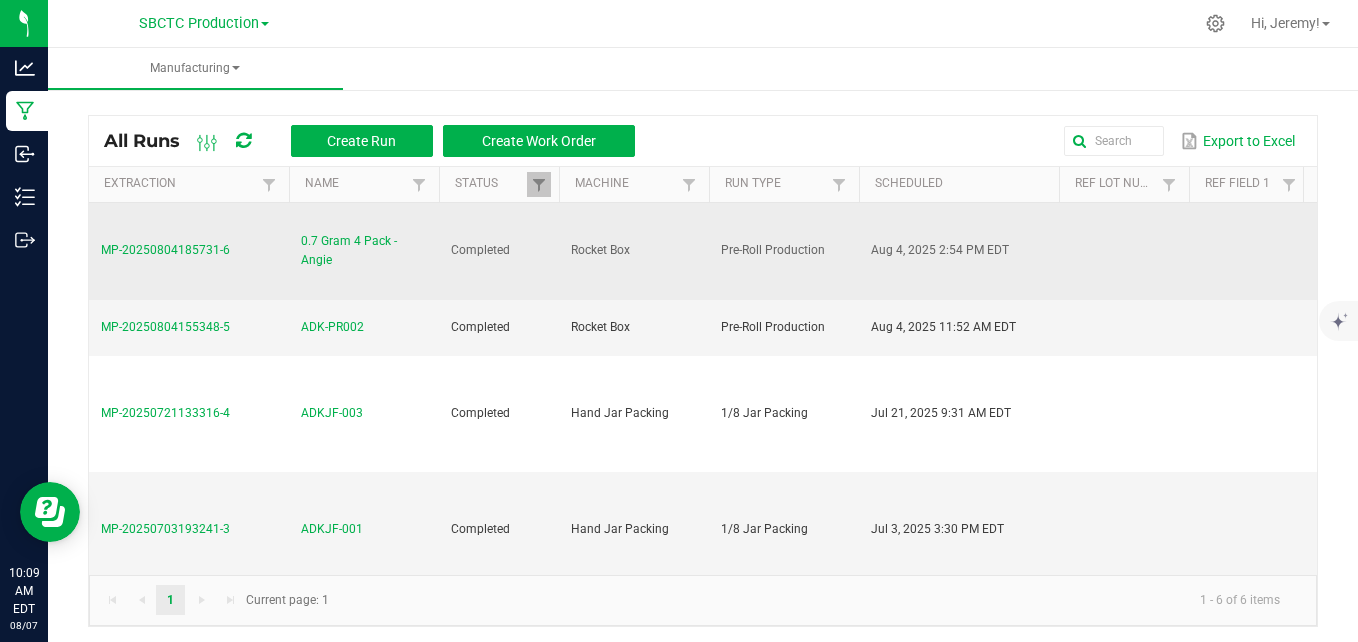 click on "MP-20250804185731-6" at bounding box center (165, 250) 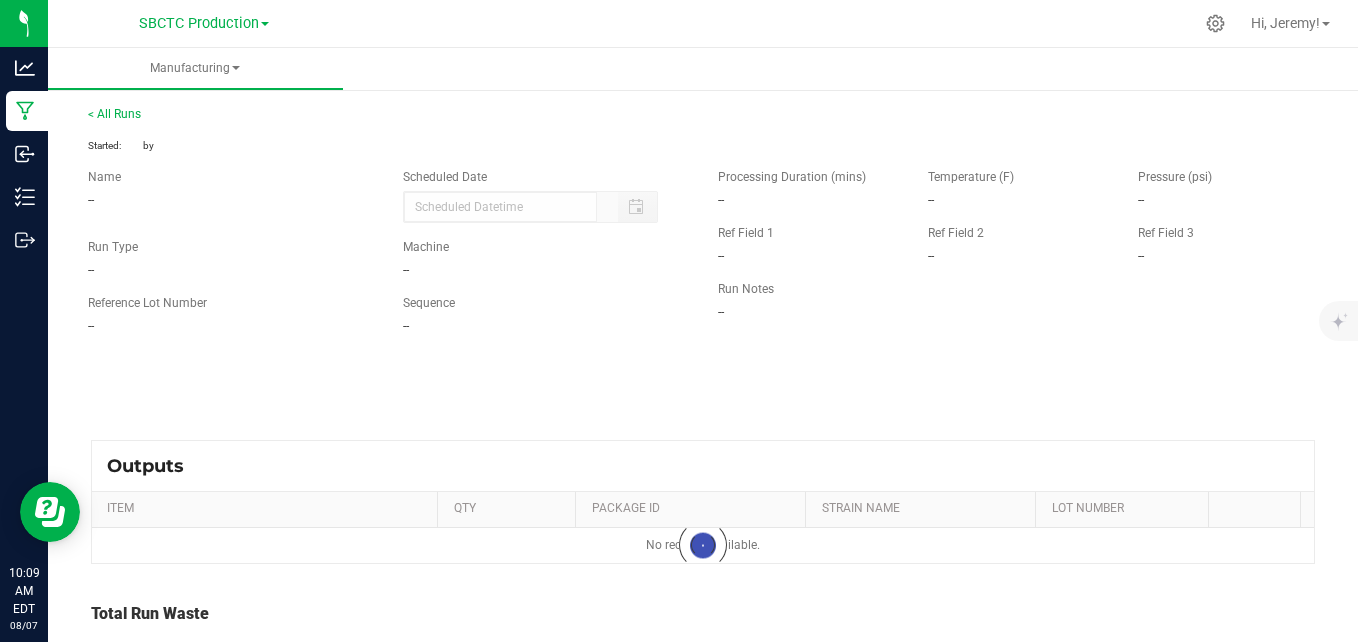 type on "08/04/2025 2:54 PM" 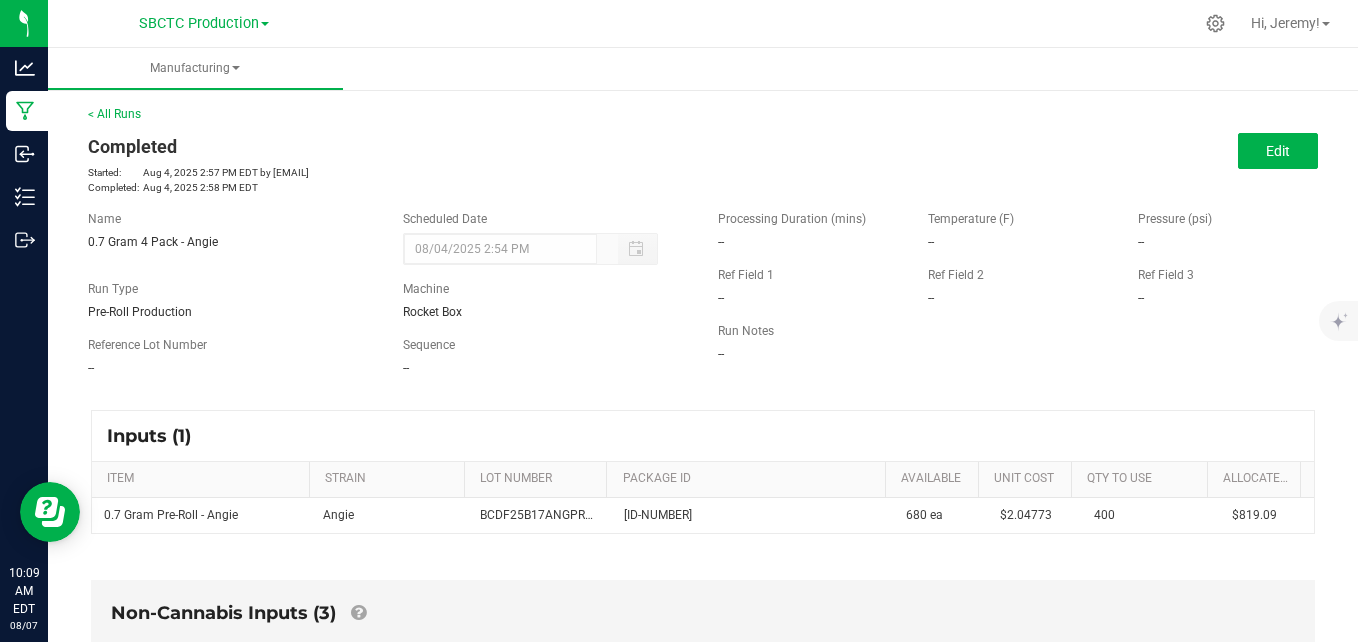 click on "Completed: Aug 4, 2025 2:58 PM EDT Edit Name 0.7 Gram 4 Pack - Angie Scheduled Date 08/04/2025 2:54 PM Run Type Pre-Roll Production Machine Rocket Box Reference Lot Number -- Sequence -- Processing Duration (mins) -- Temperature (F) -- Pressure (psi) -- Ref Field 1 -- Ref Field 2 -- Ref Field 3 -- Run Notes -- Inputs (1) ITEM STRAIN LOT NUMBER PACKAGE ID AVAILABLE Unit Cost QTY TO USE Allocated Cost 0.7 Gram Pre-Roll - Angie Angie BCDF25B17ANGPRWS NYSBNMF-20250804-002 680   ea $2.04773 400 $819.09 Non-Cannabis Inputs (3) ITEM LOT NUMBER AREA/LOCATION AVAILABLE Unit Cost QTY TO USE Allocated Cost Labels - 4-Pack Tin - 700  $0.00000 100   $0.00 Pre-Roll Tins - Vault 100  $0.00000 100   $0.00 Pre-Roll Tin Inserts - 4 Pack - Vault 100  $0.00000 100   $0.00 Outputs (1) ITEM QTY PACKAGE ID" at bounding box center [703, 636] 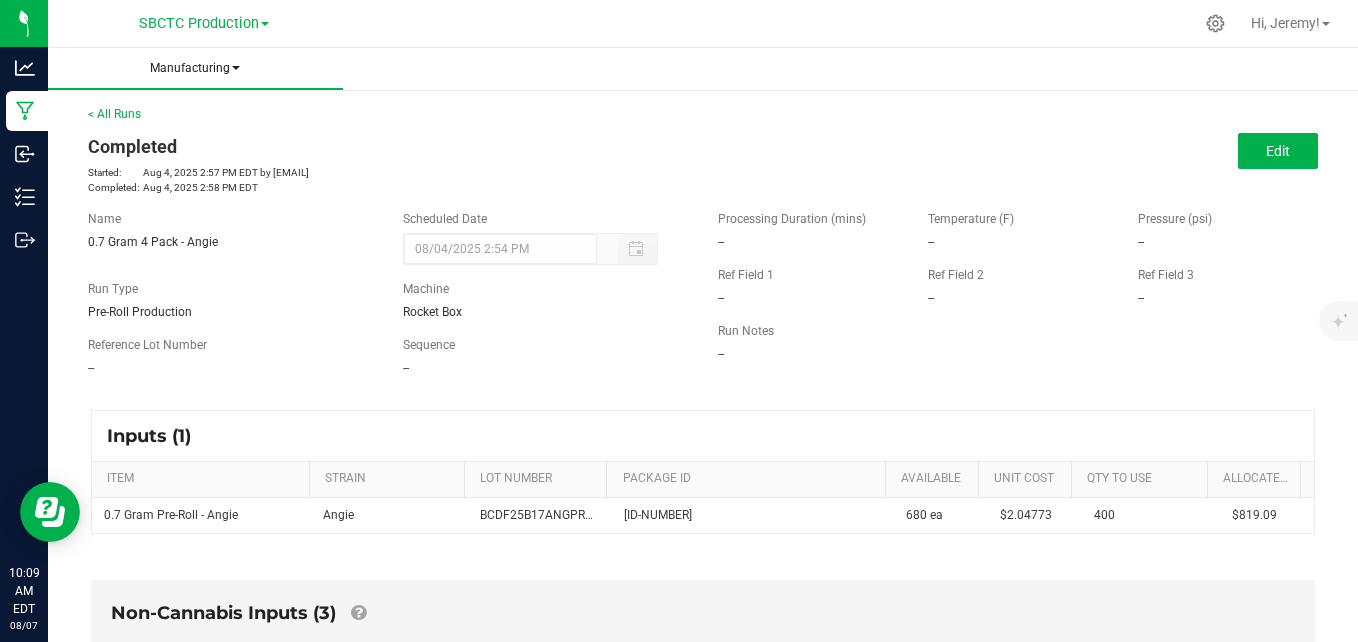 click on "Manufacturing" at bounding box center [195, 68] 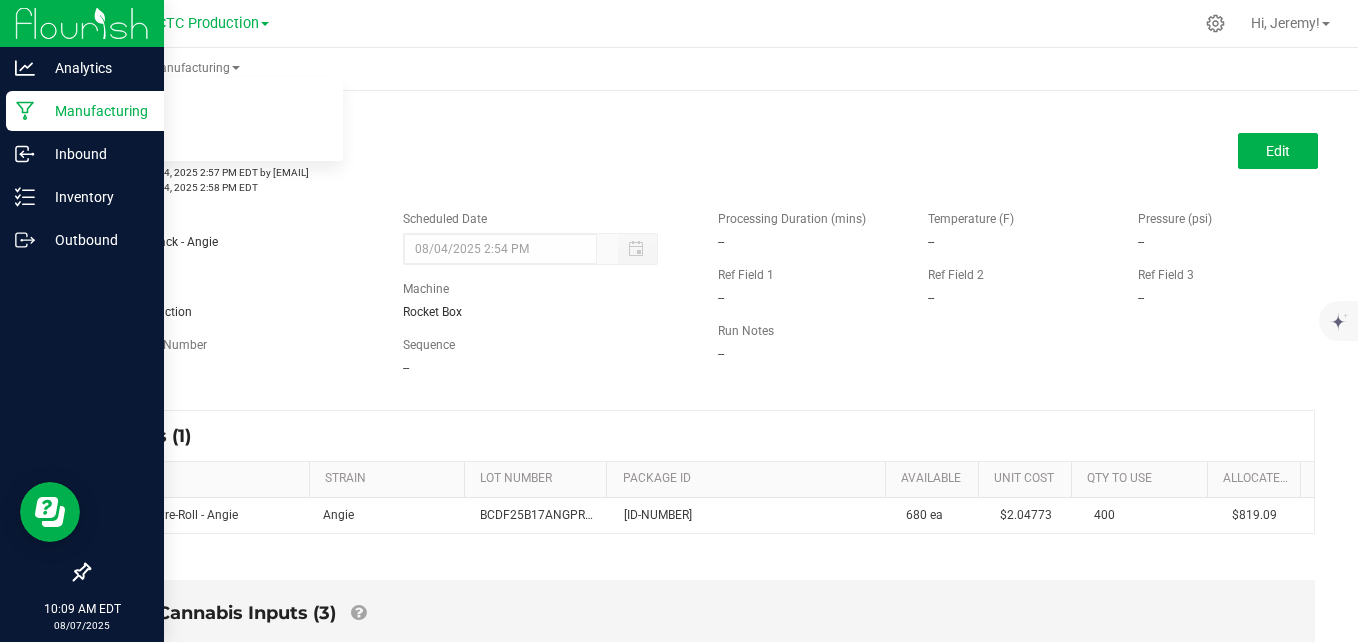 click on "Manufacturing" at bounding box center [95, 111] 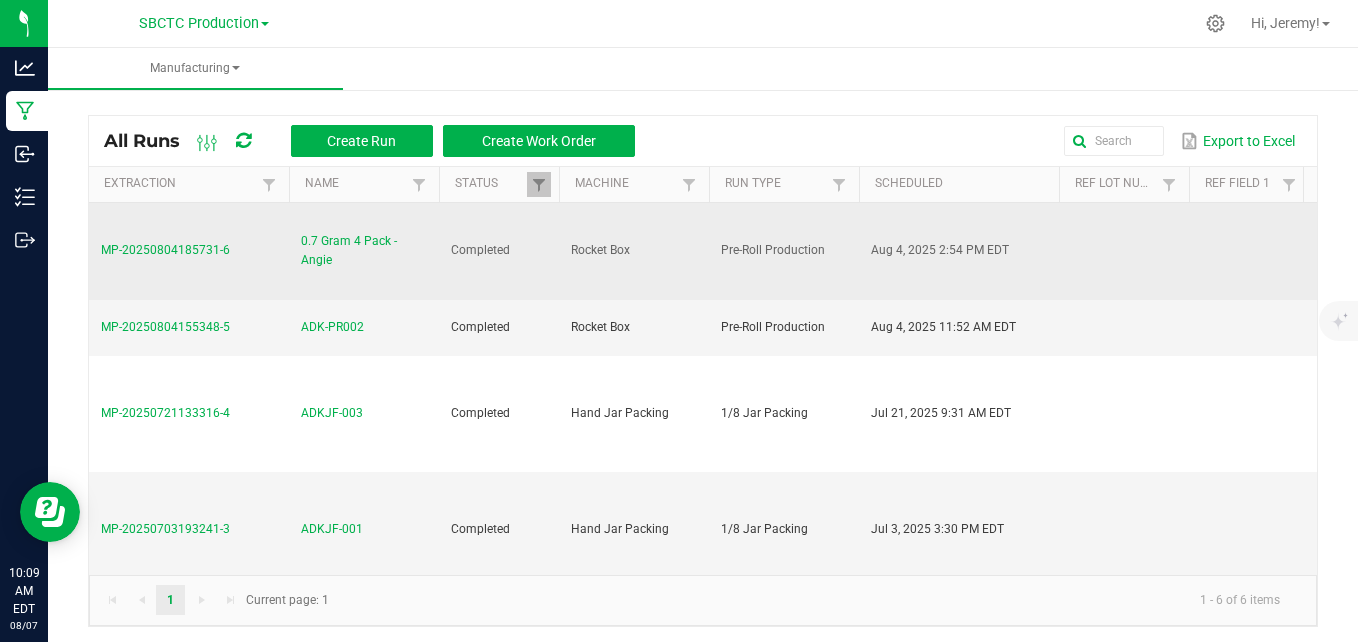 click on "0.7 Gram 4 Pack - Angie" at bounding box center (364, 251) 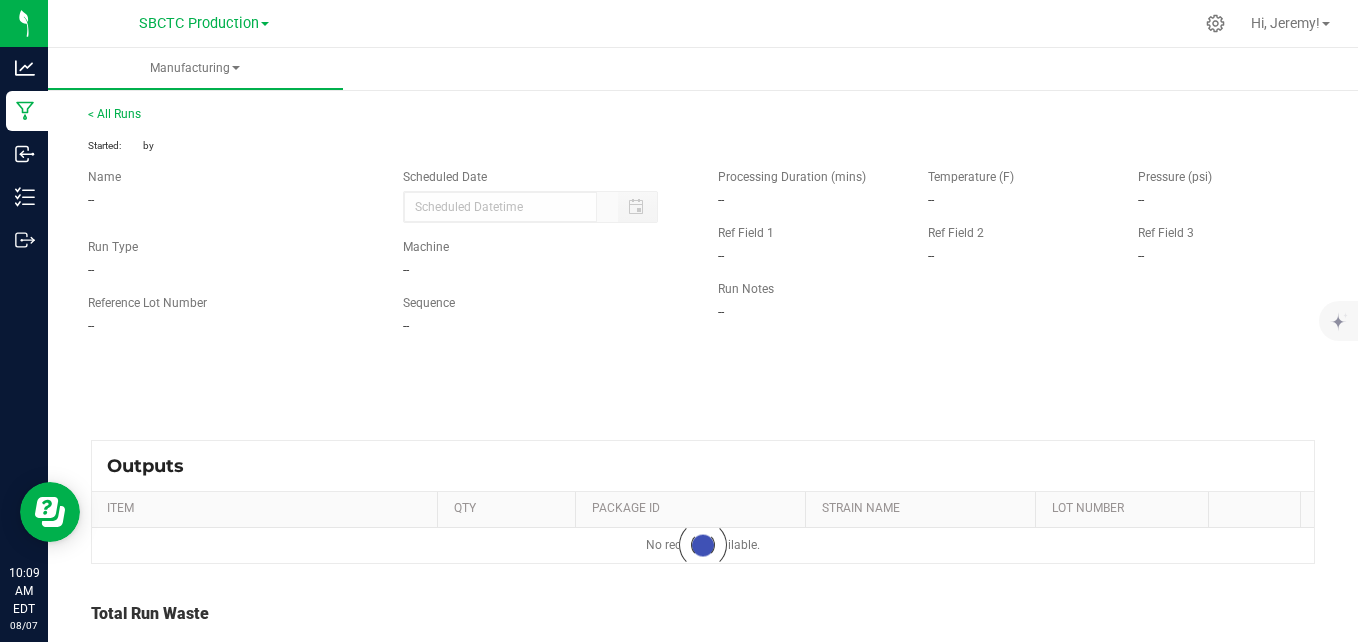 type on "08/04/2025 2:54 PM" 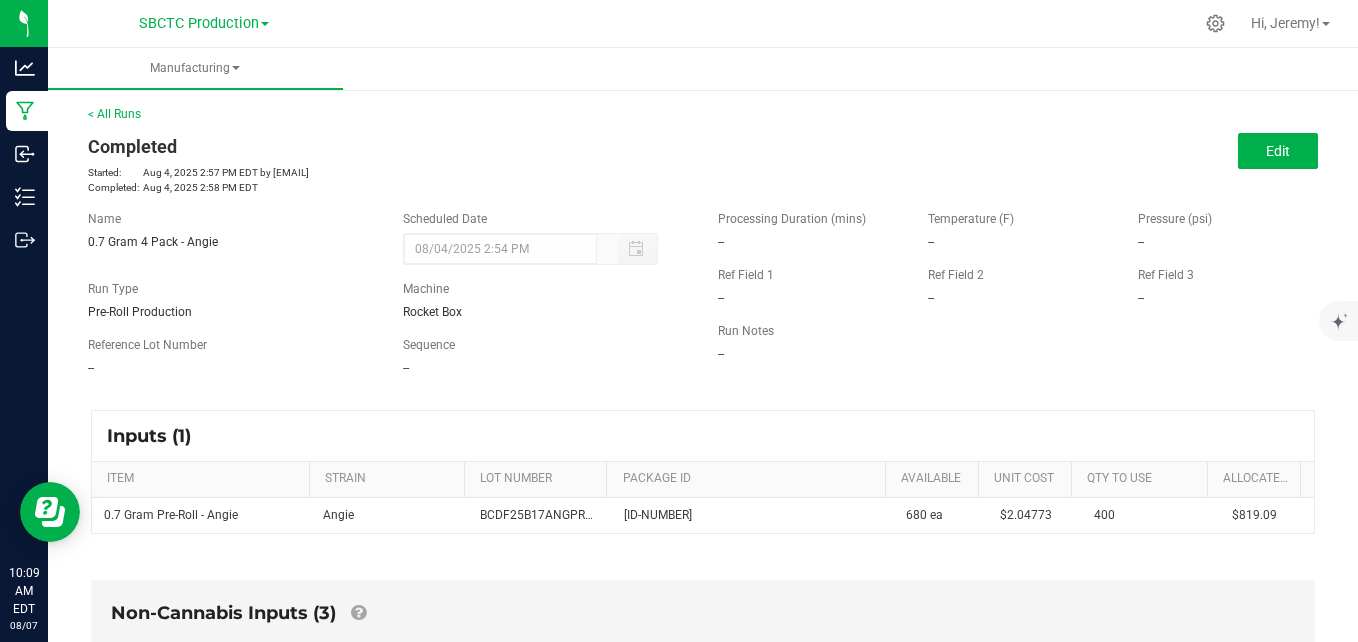 click on "0.7 Gram 4 Pack - Angie" at bounding box center (230, 242) 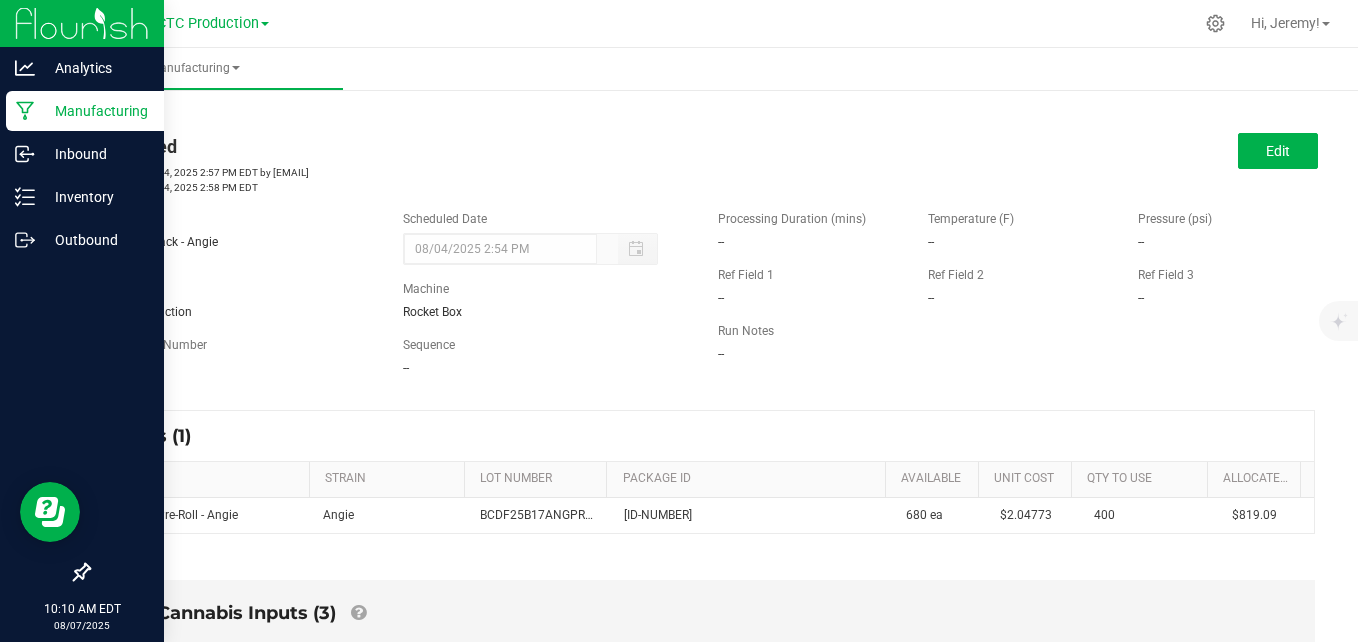 click on "Manufacturing" at bounding box center [95, 111] 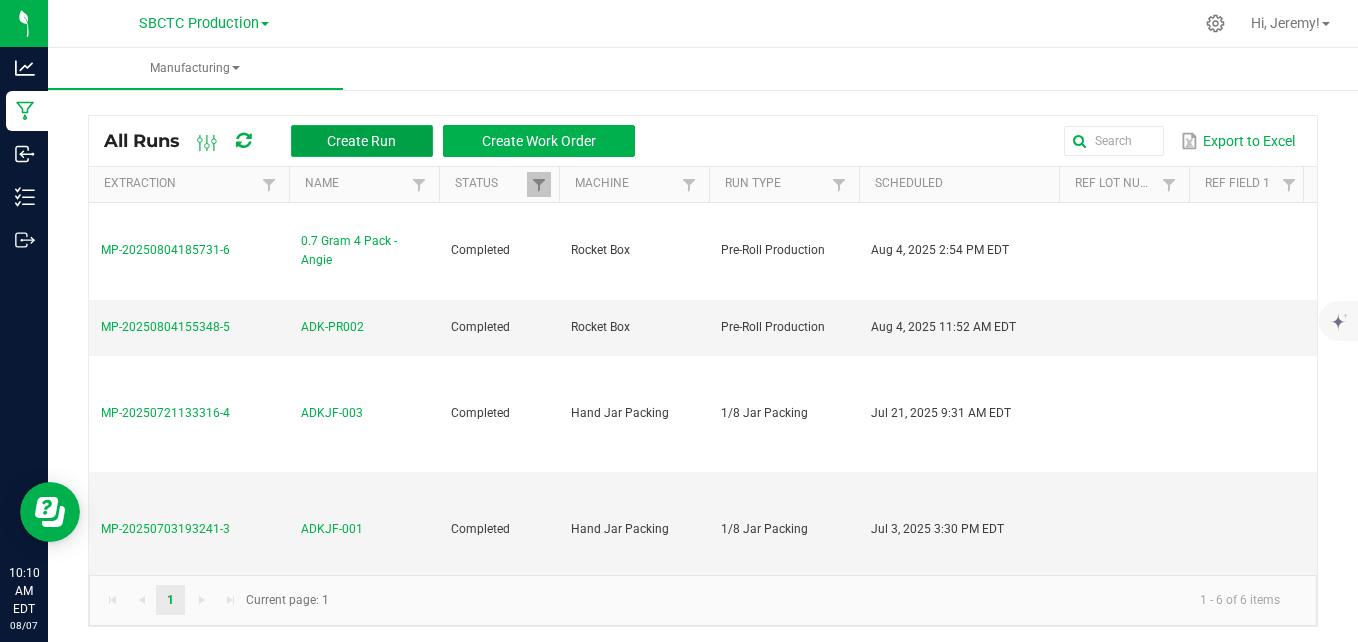 click on "Create Run" at bounding box center [362, 141] 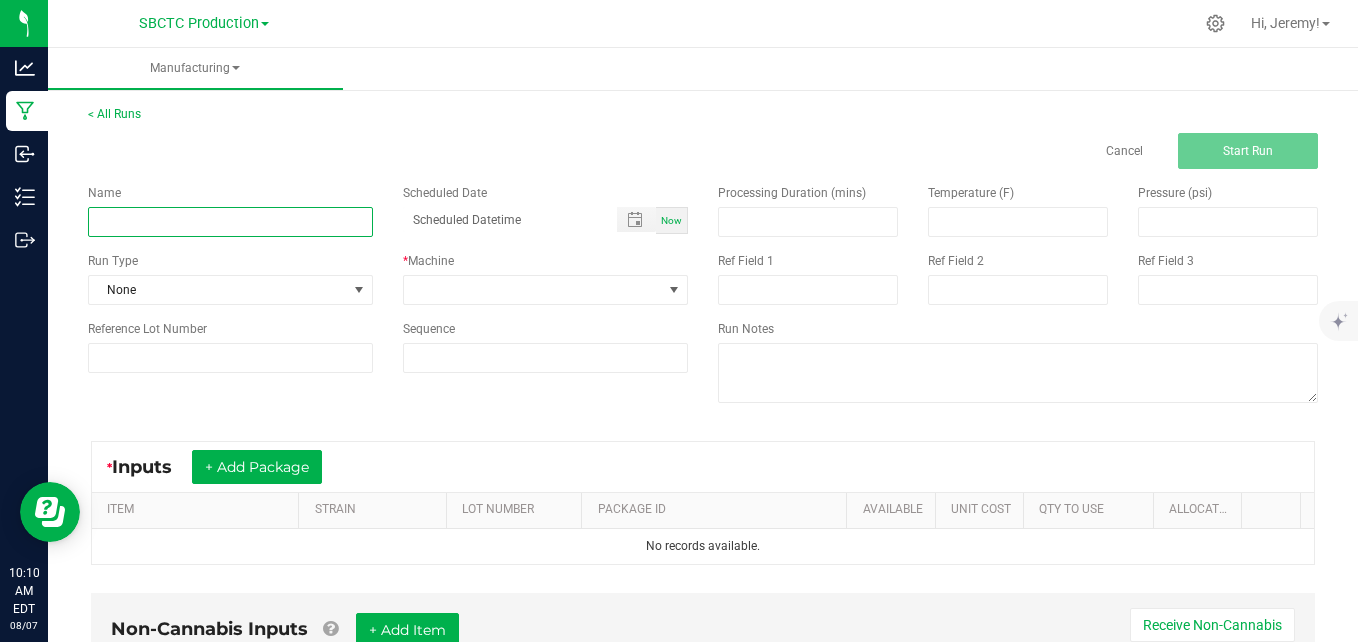 click at bounding box center [230, 222] 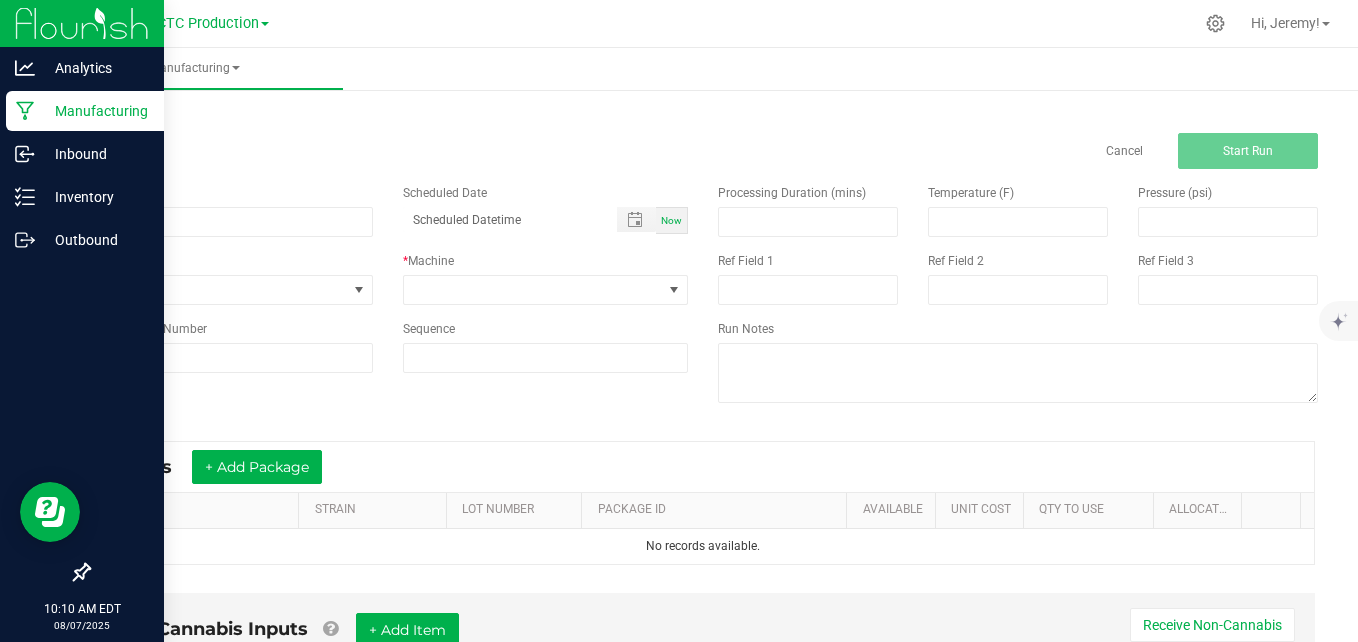 click on "Manufacturing" at bounding box center (95, 111) 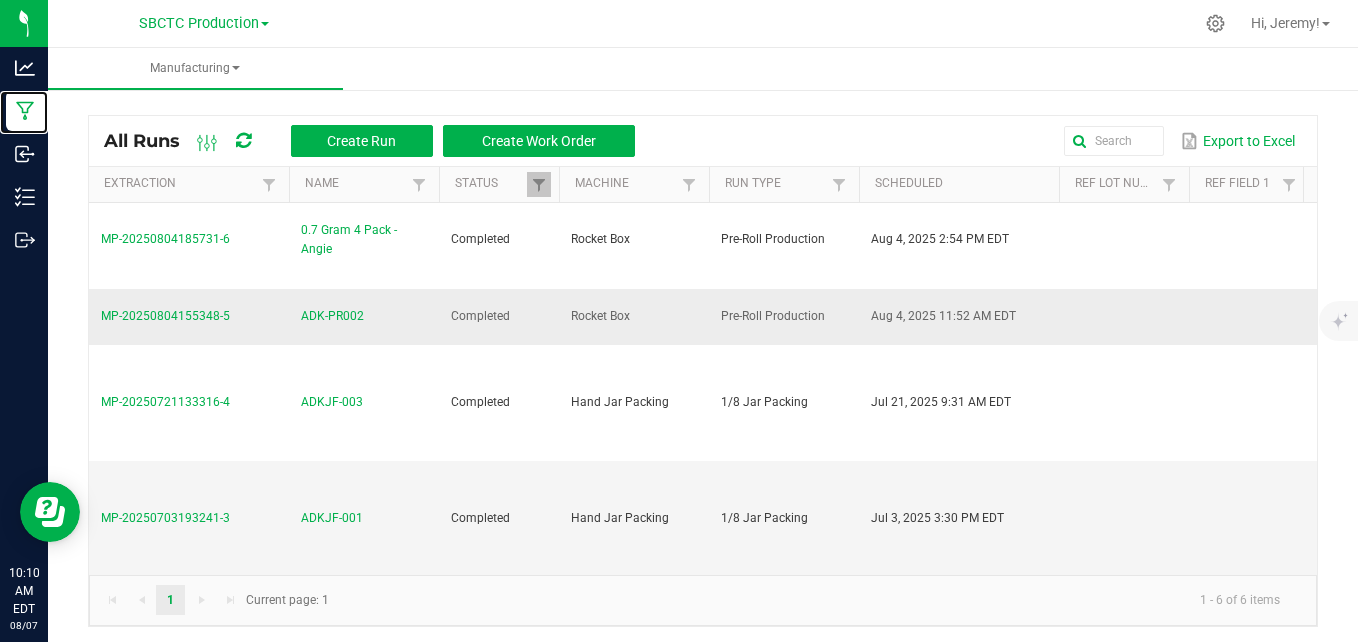 scroll, scrollTop: 0, scrollLeft: 0, axis: both 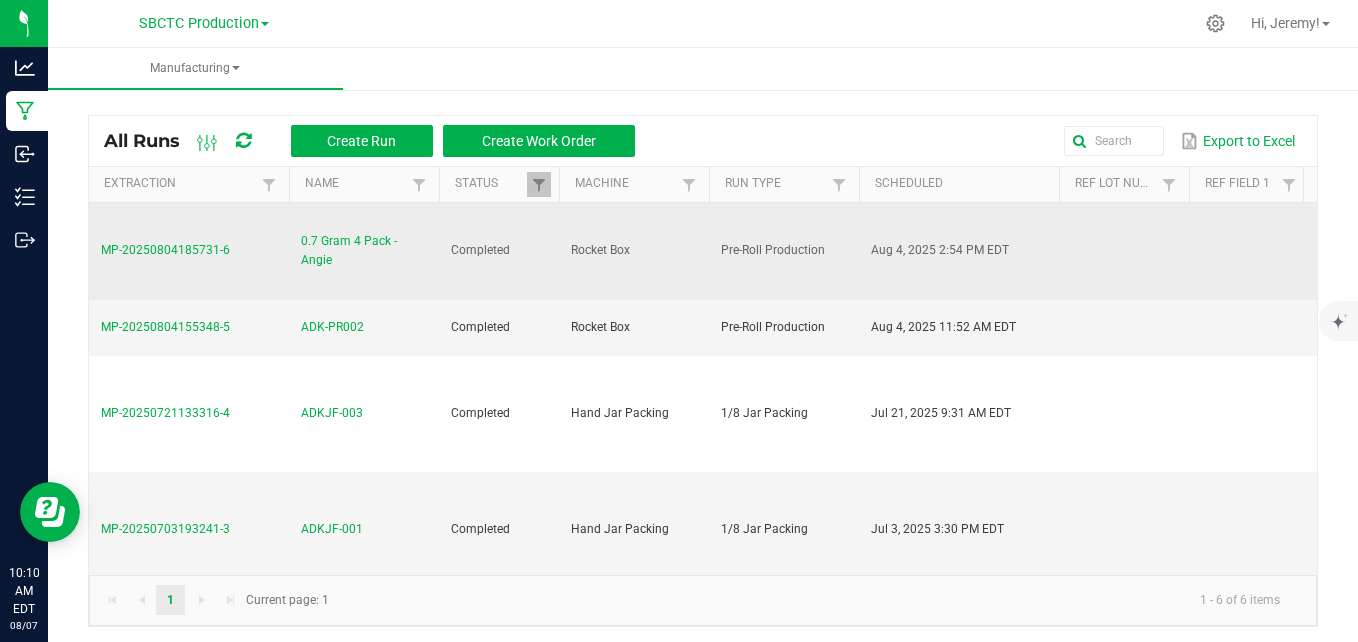 click on "0.7 Gram 4 Pack - Angie" at bounding box center [364, 251] 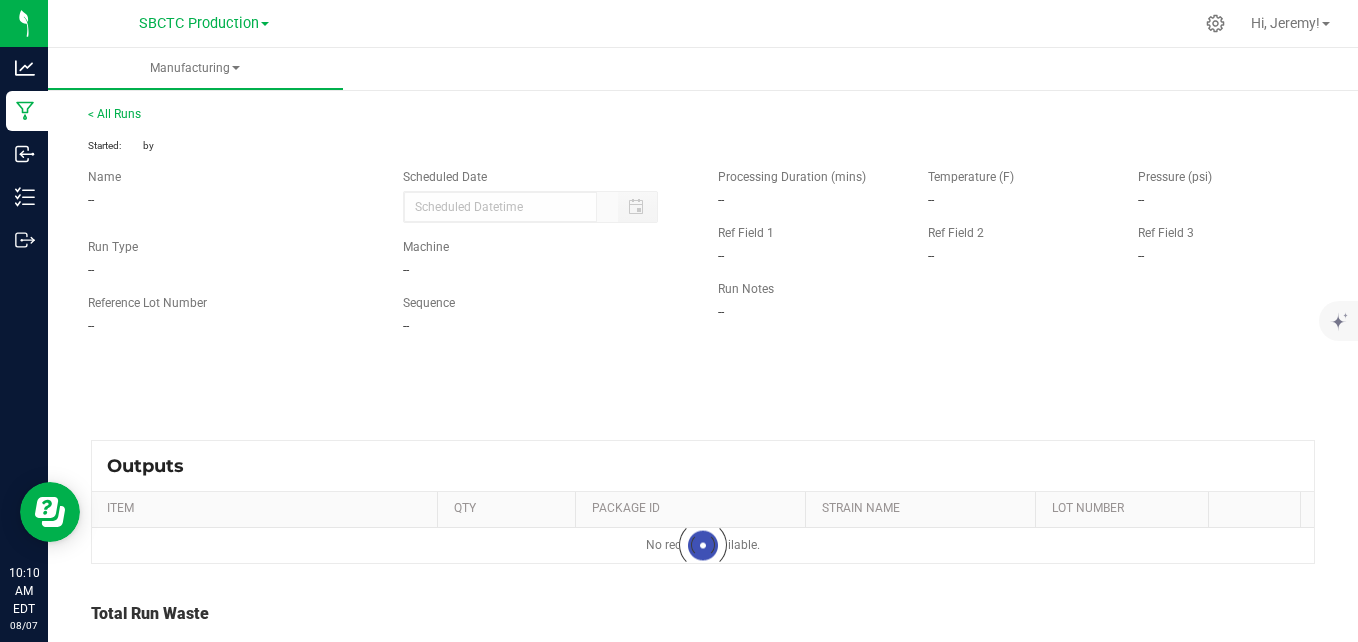 type on "08/04/2025 2:54 PM" 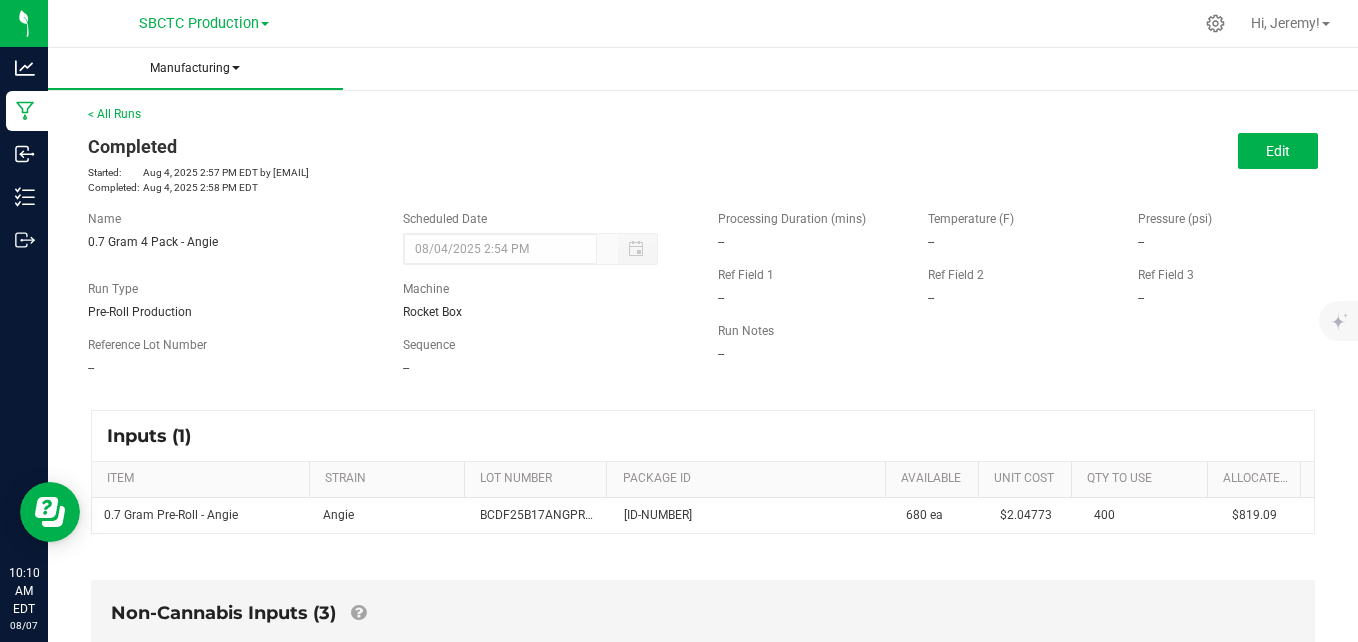 click on "Manufacturing" at bounding box center [195, 68] 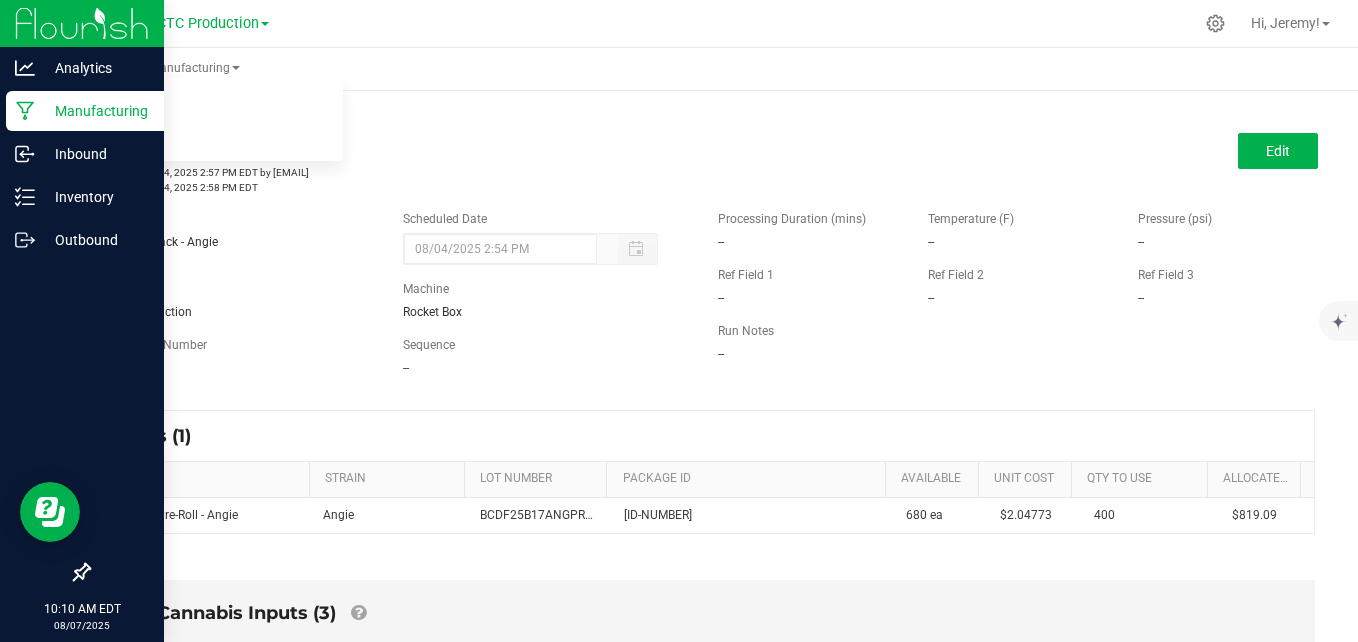 click on "Manufacturing" at bounding box center (95, 111) 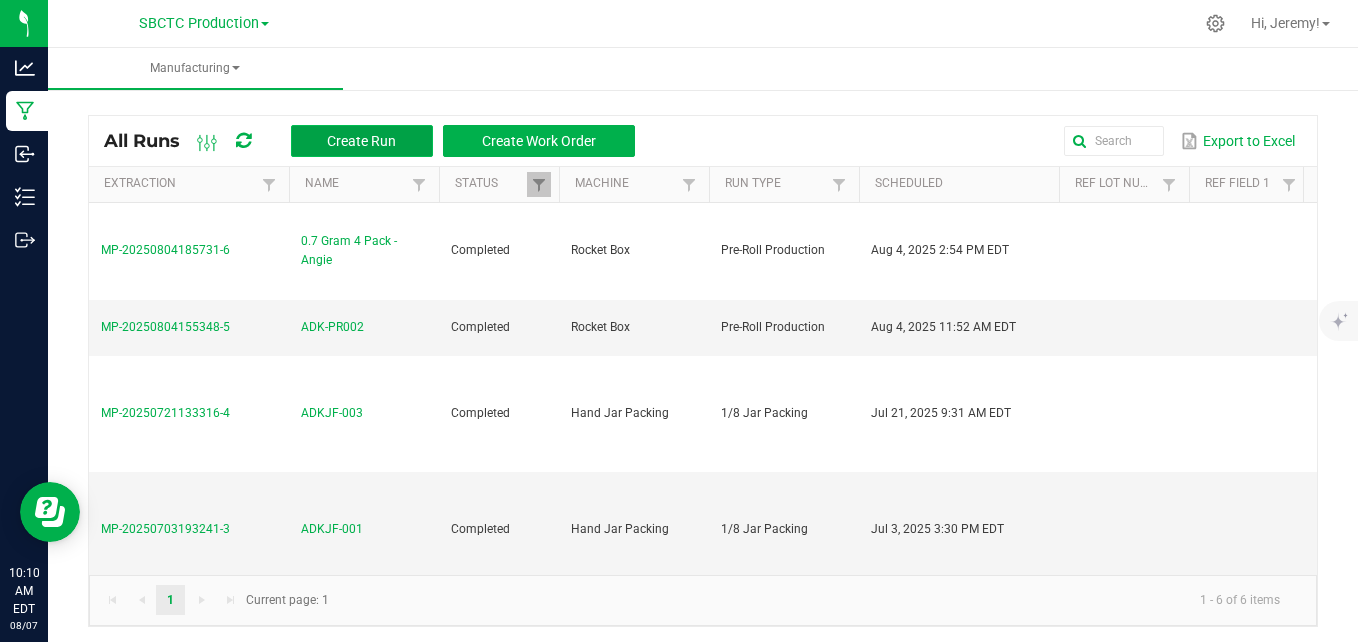 click on "Create Run" at bounding box center [362, 141] 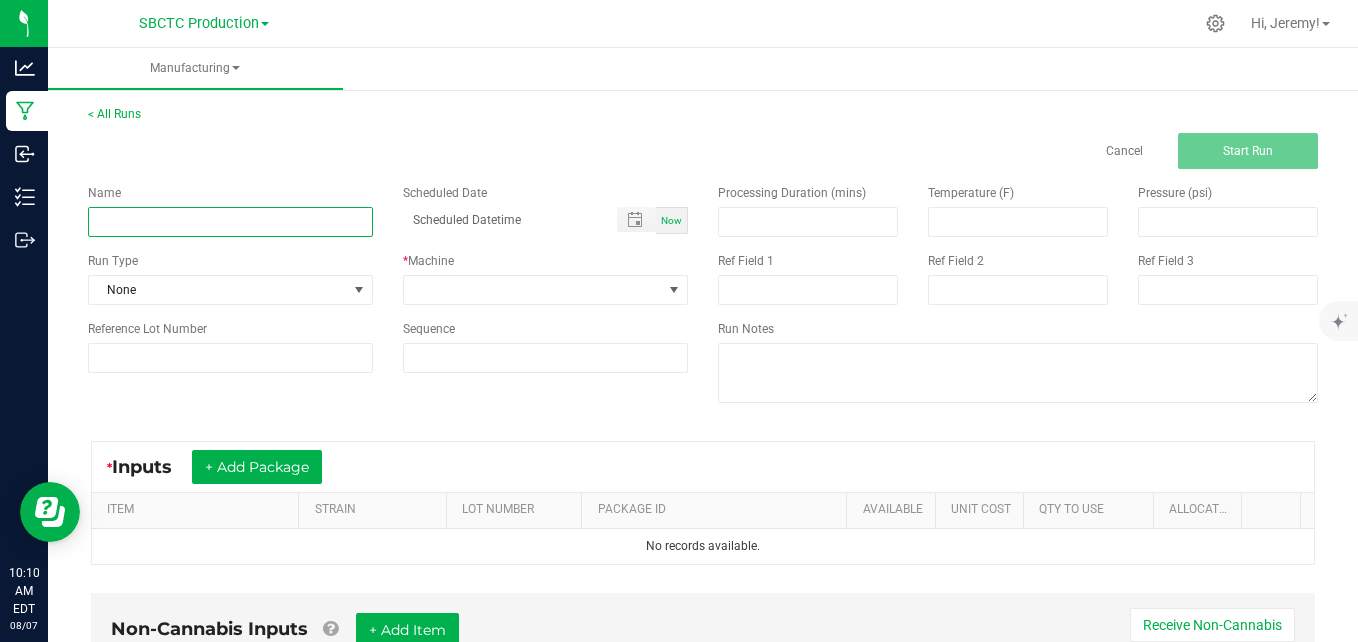 click at bounding box center [230, 222] 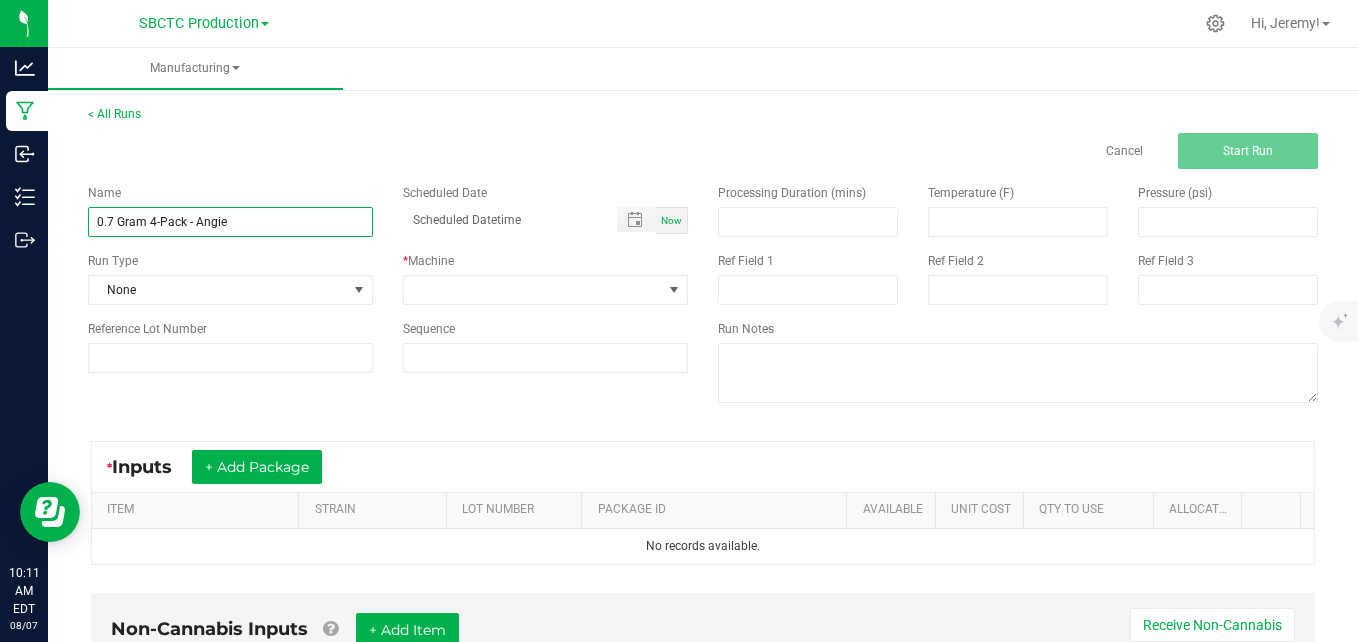 type on "0.7 Gram 4-Pack - Angie" 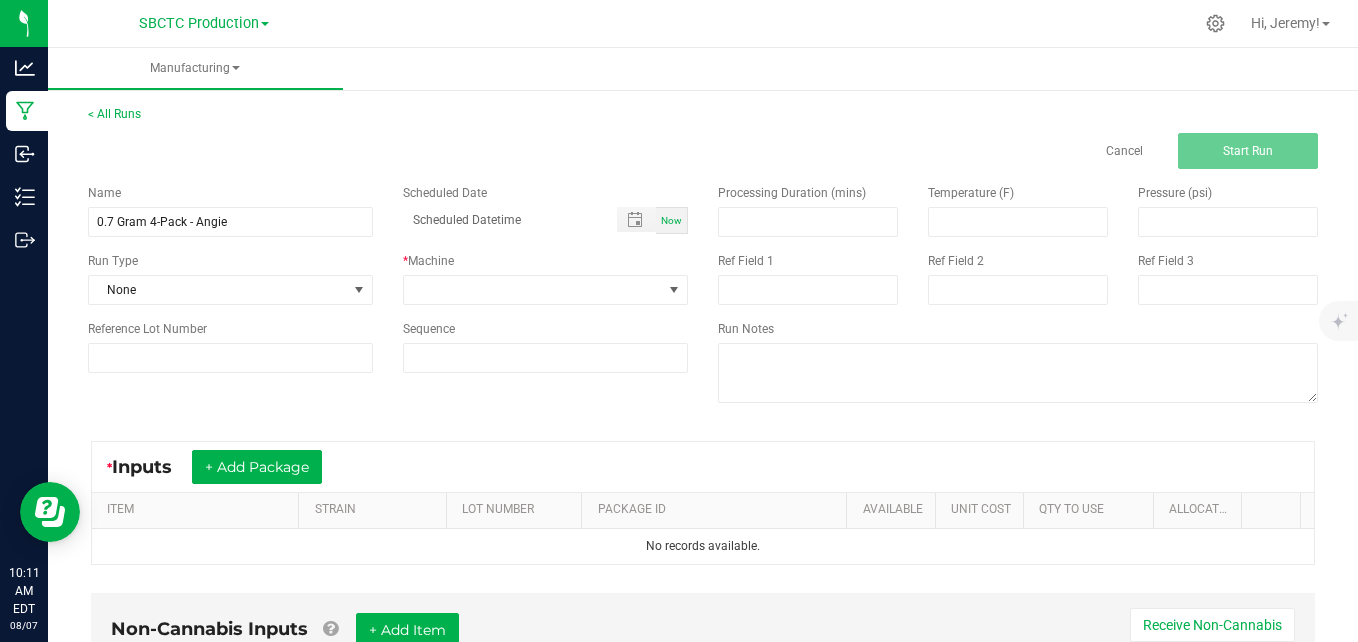 click on "Name 0.7 Gram 4-Pack - Angie Scheduled Date Now Run Type None * Machine Reference Lot Number Sequence" at bounding box center [388, 278] 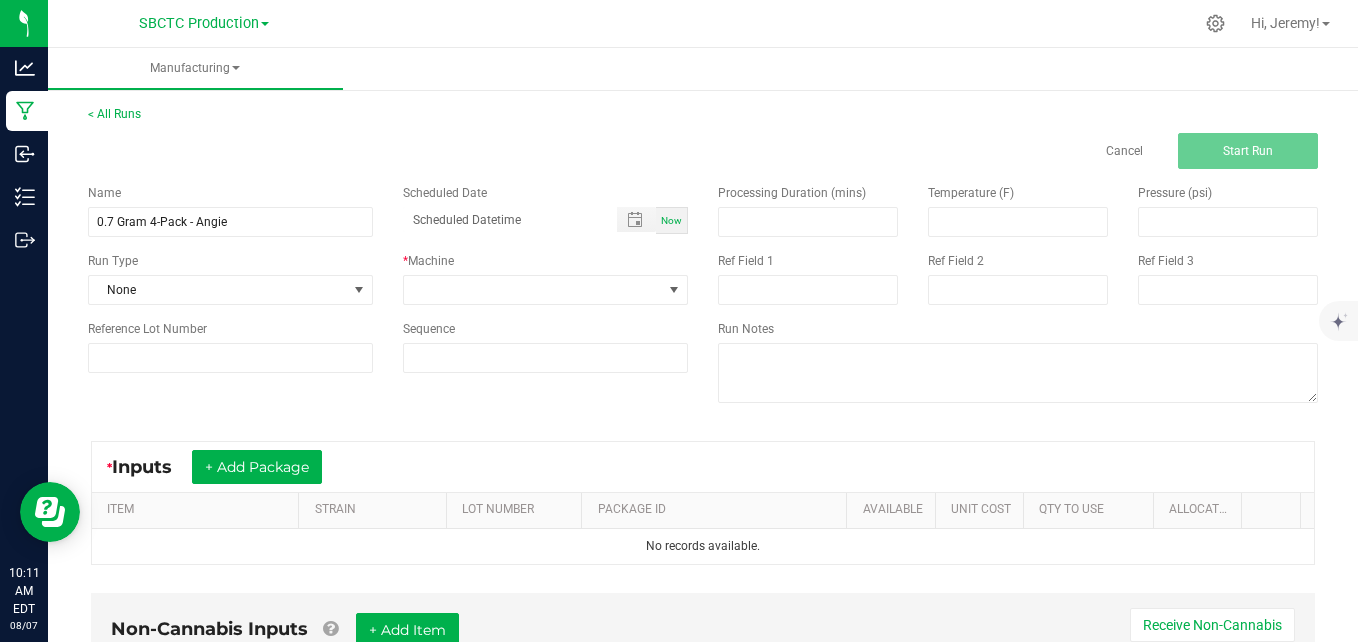 click on "Run Type" at bounding box center [230, 261] 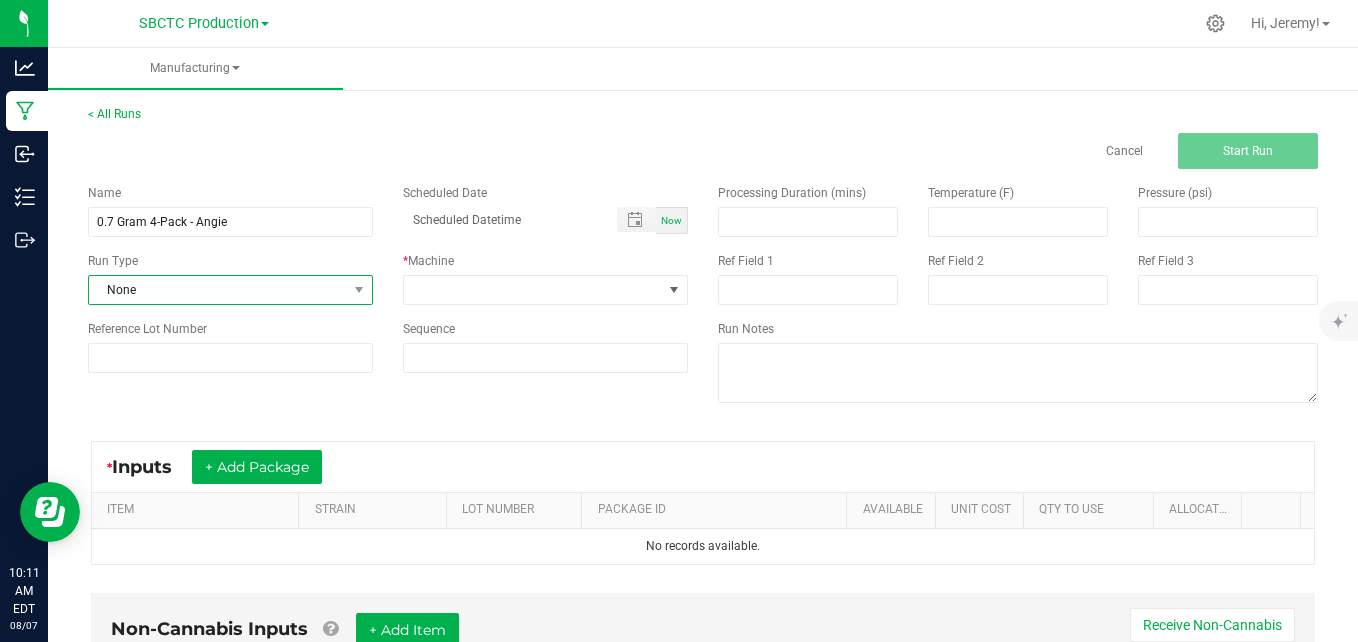 click on "None" at bounding box center (218, 290) 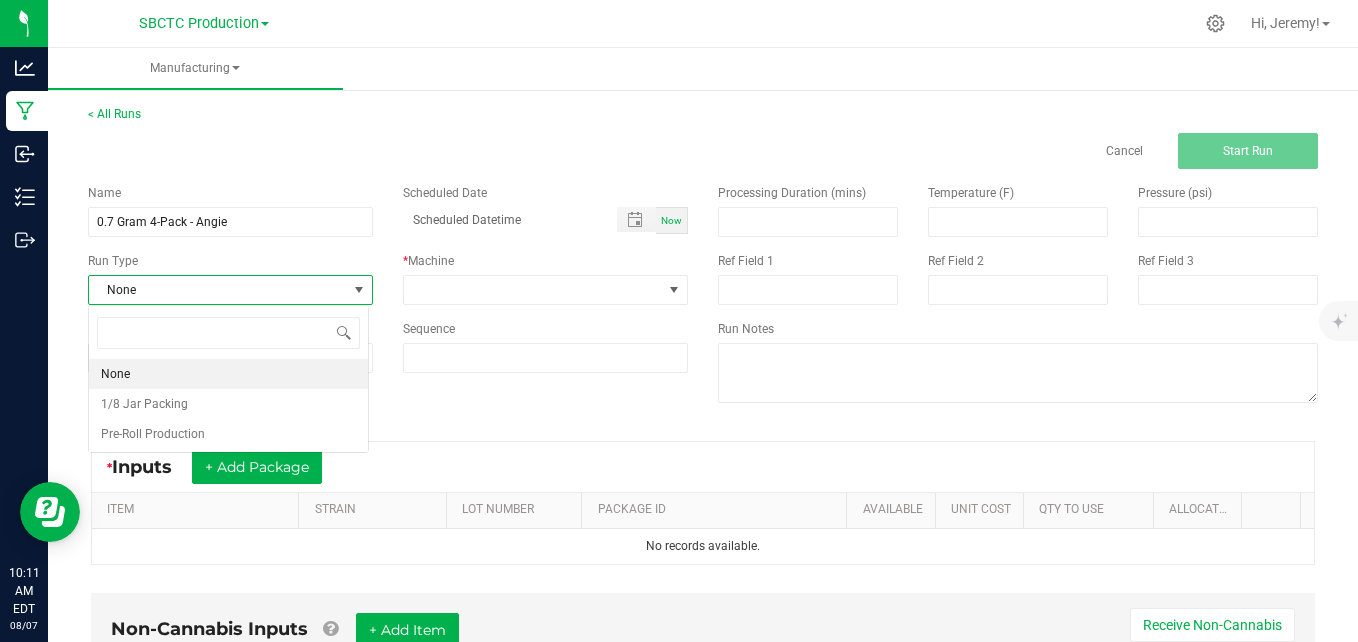 scroll, scrollTop: 99970, scrollLeft: 99719, axis: both 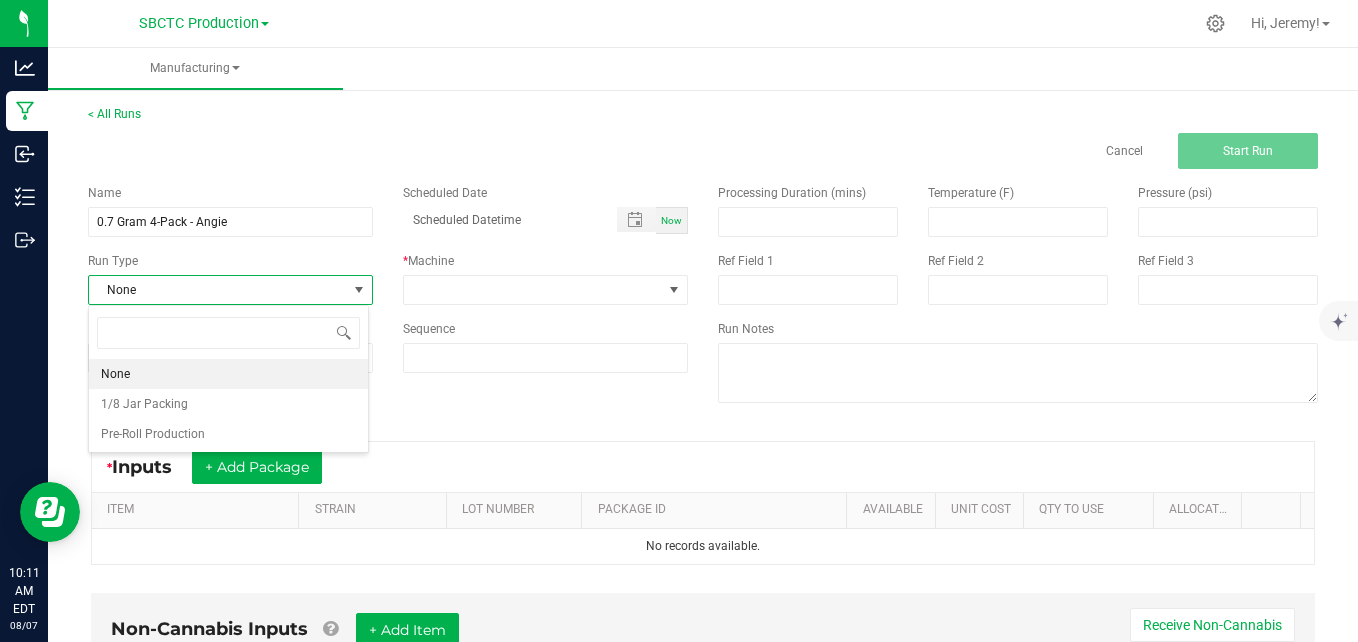 click on "None" at bounding box center (218, 290) 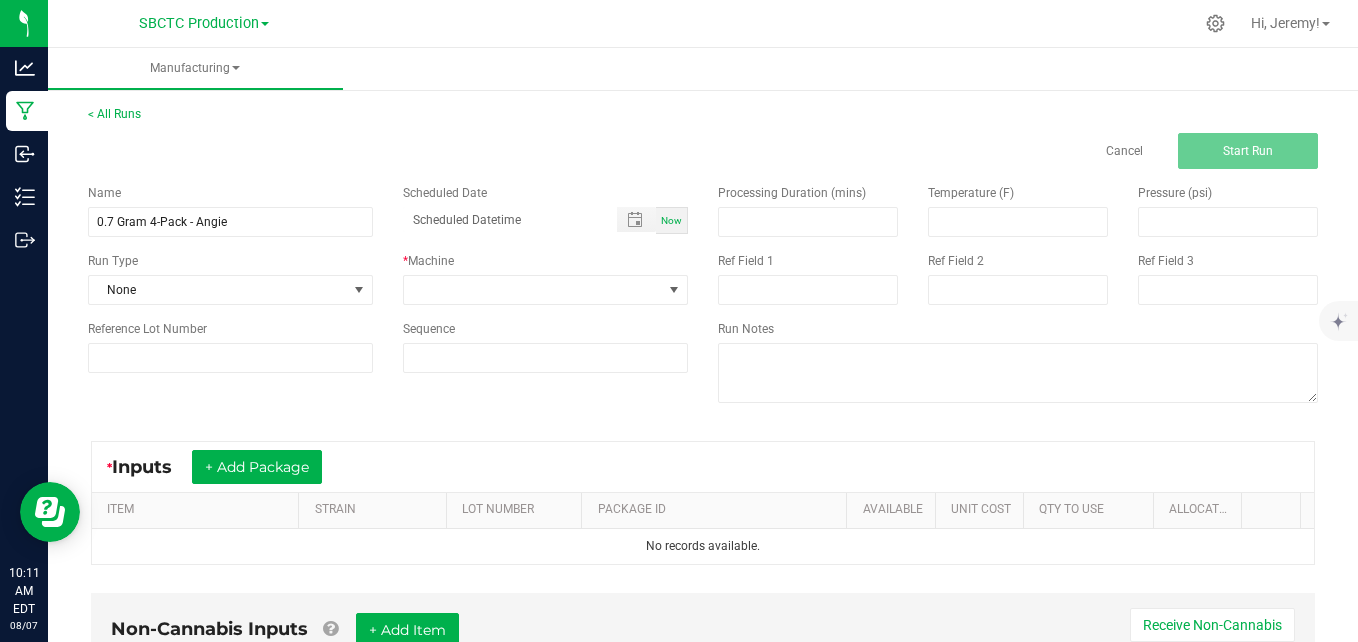 click on "Run Type  None" at bounding box center [230, 278] 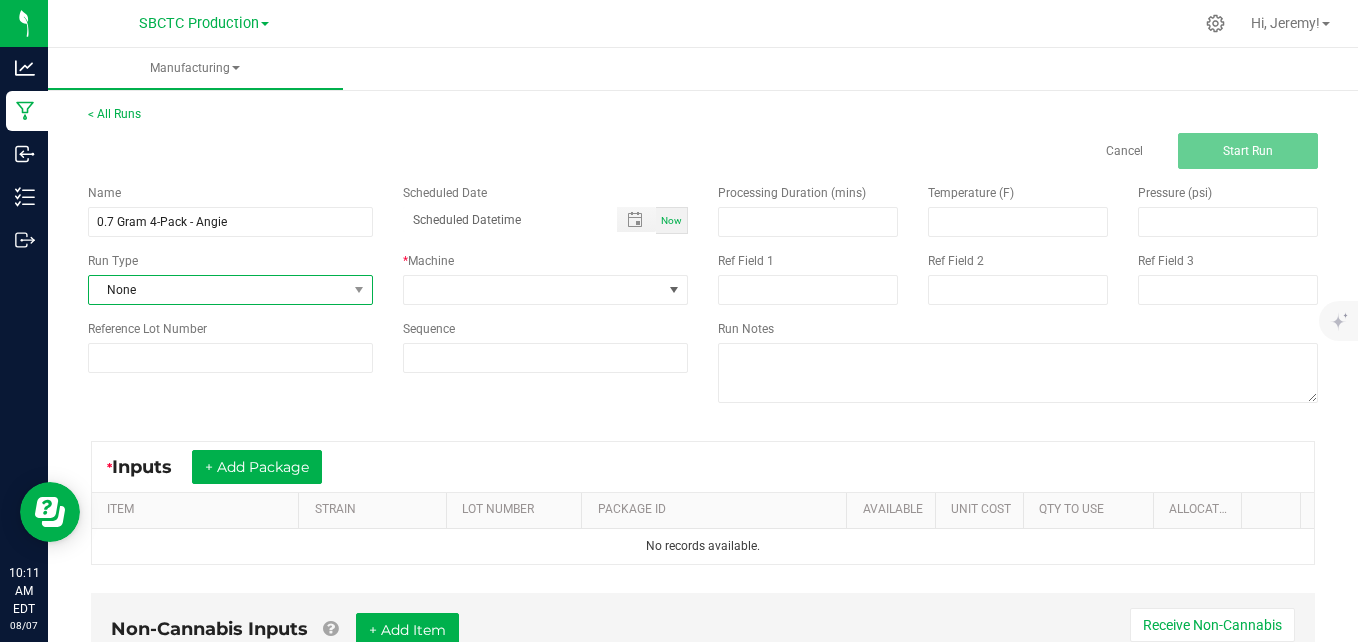 click at bounding box center (359, 290) 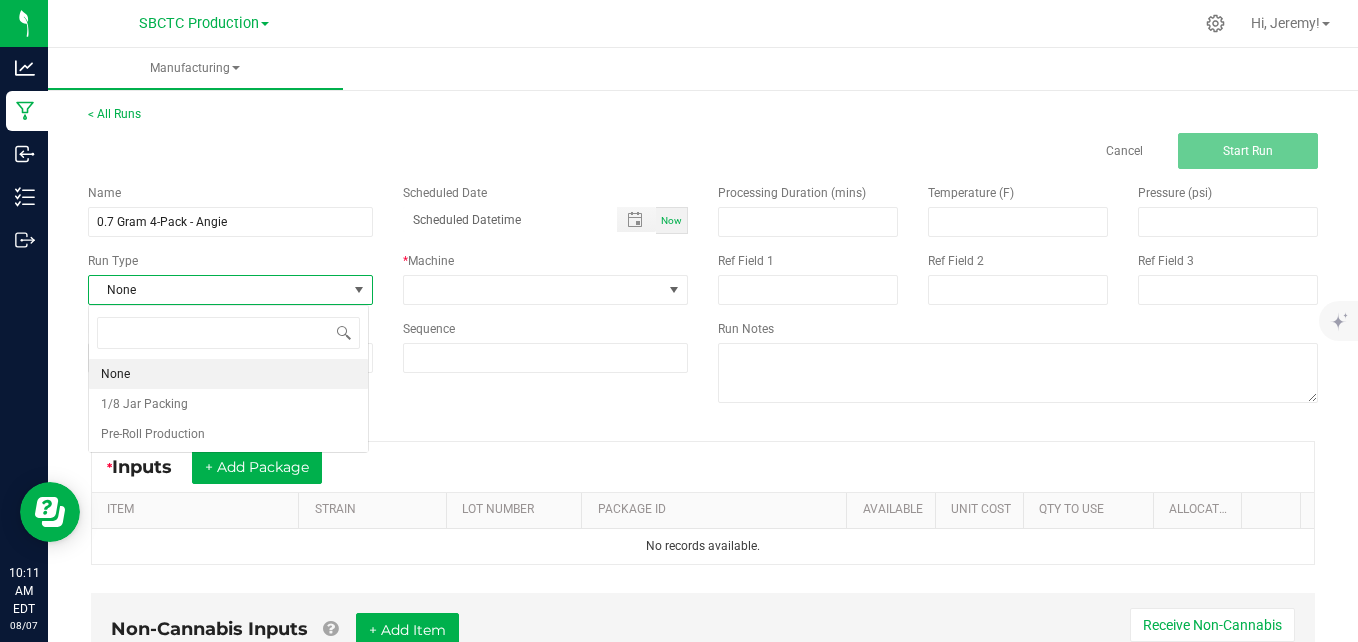 scroll, scrollTop: 99970, scrollLeft: 99719, axis: both 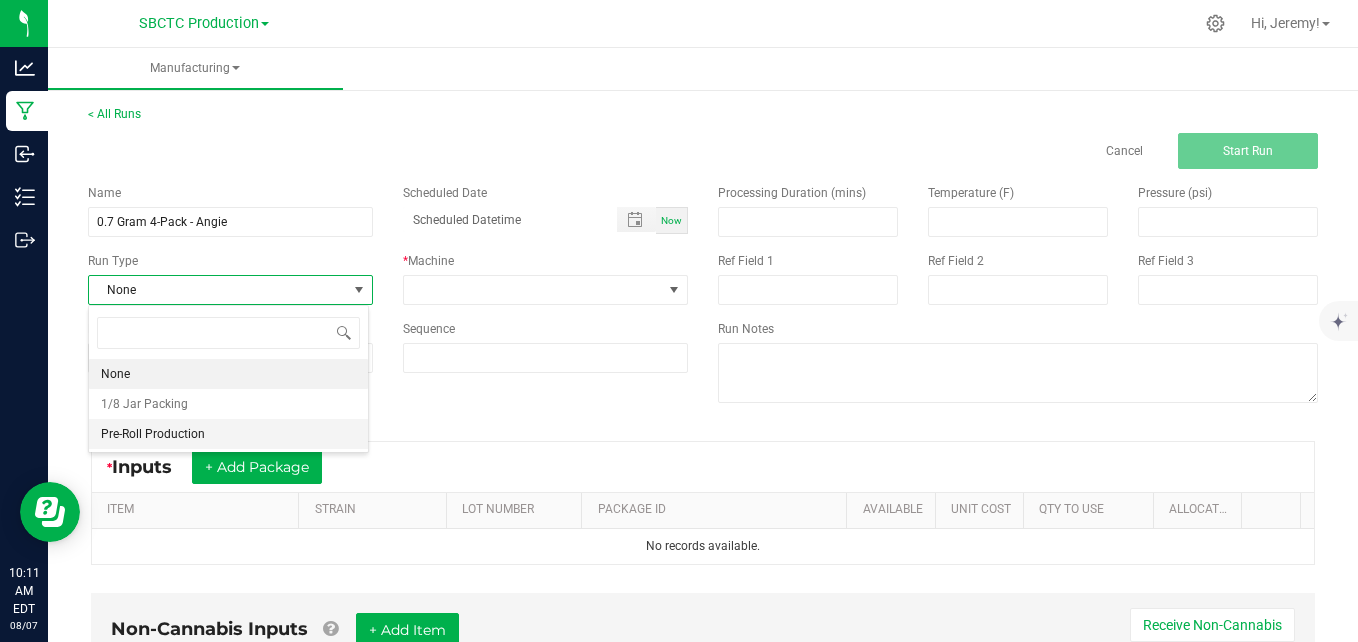 click on "Pre-Roll Production" at bounding box center [153, 434] 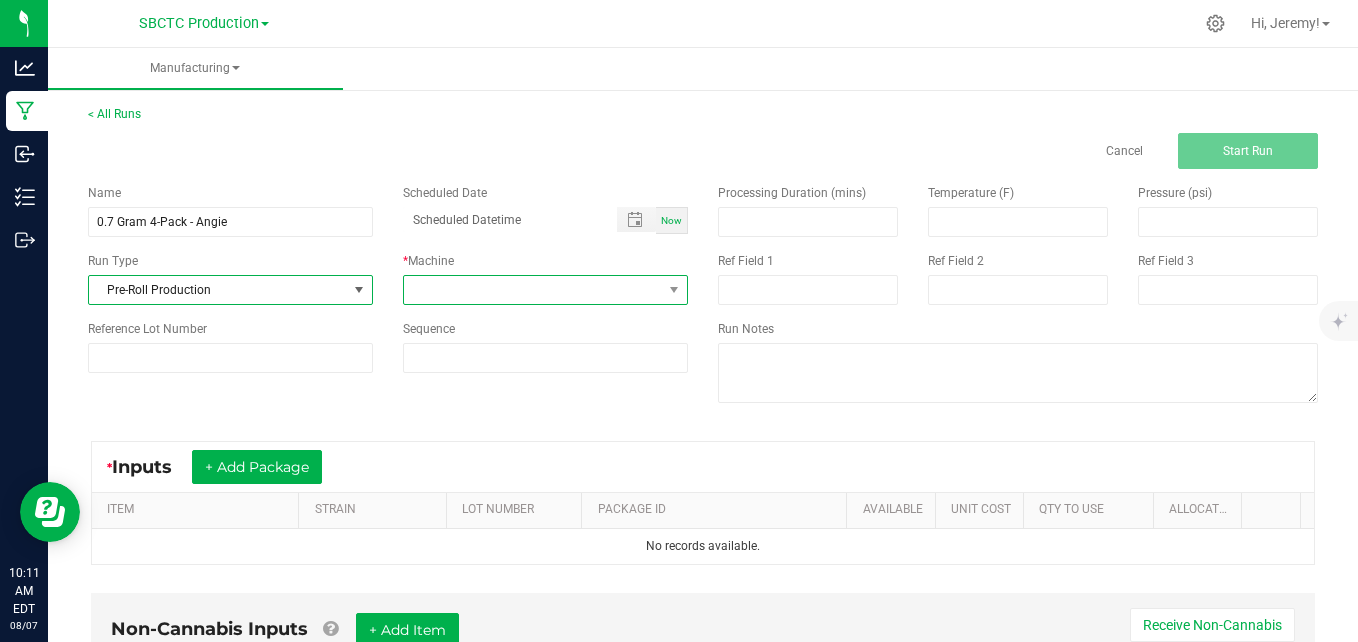 click at bounding box center [533, 290] 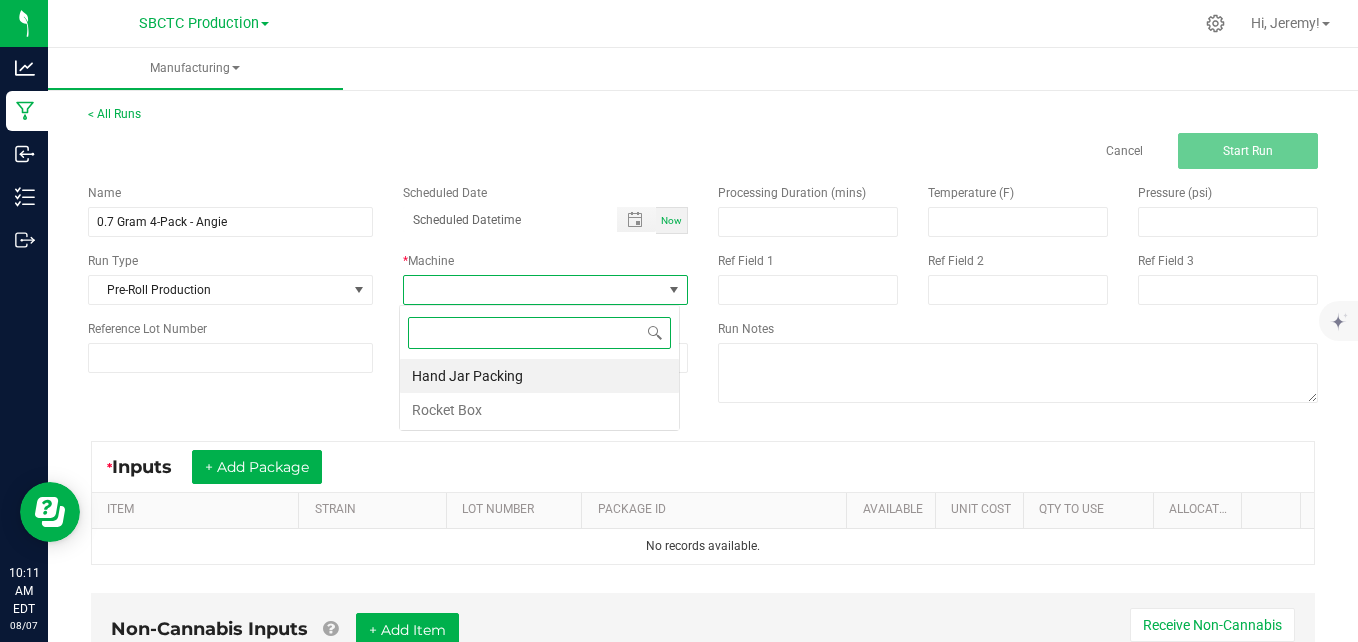 scroll, scrollTop: 99970, scrollLeft: 99719, axis: both 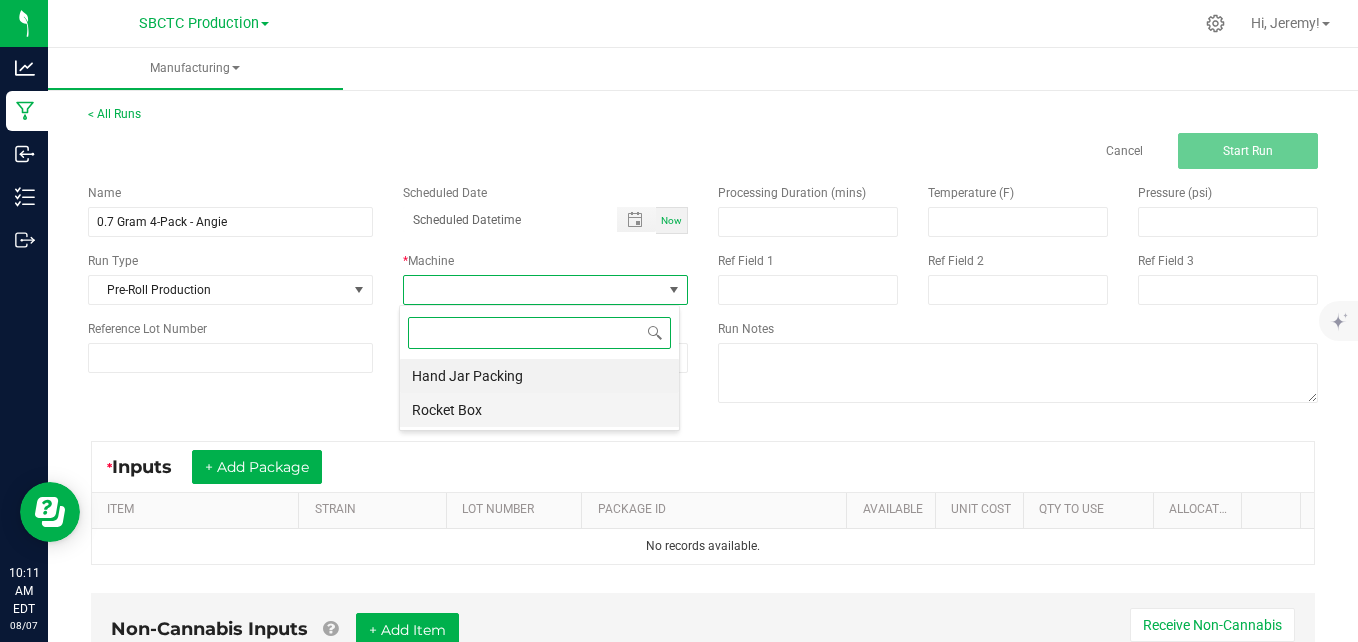 click on "Rocket Box" at bounding box center (539, 410) 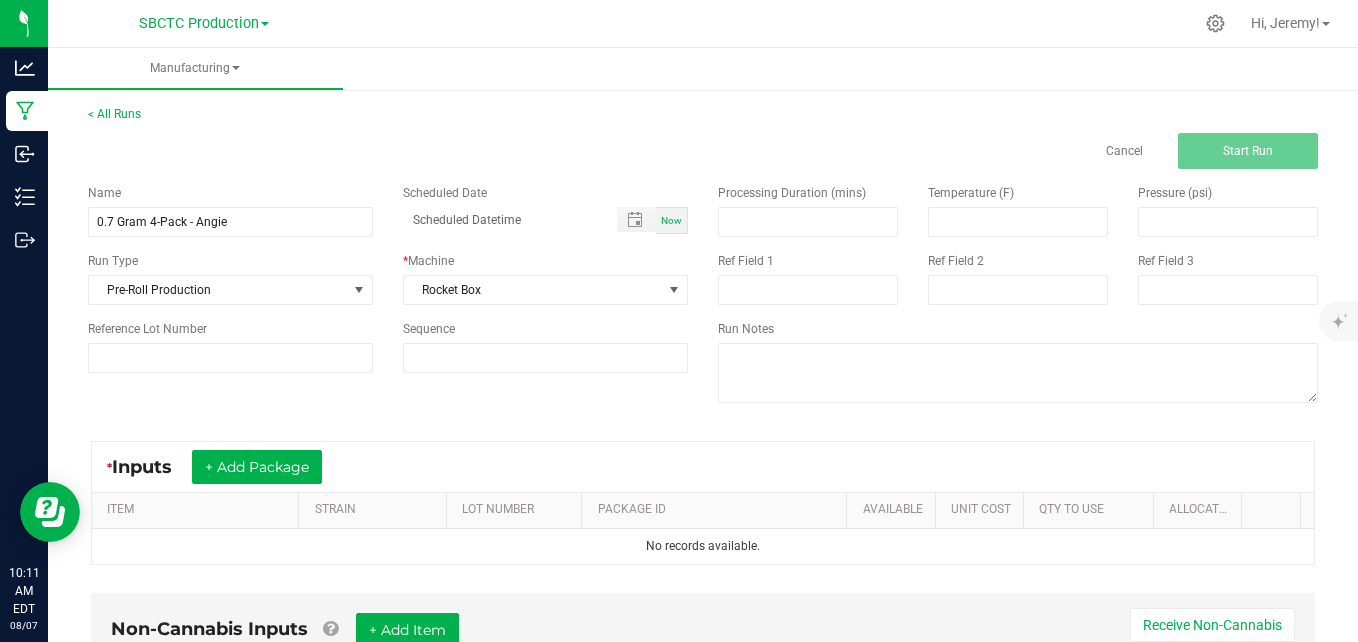 click on "Now" at bounding box center [671, 220] 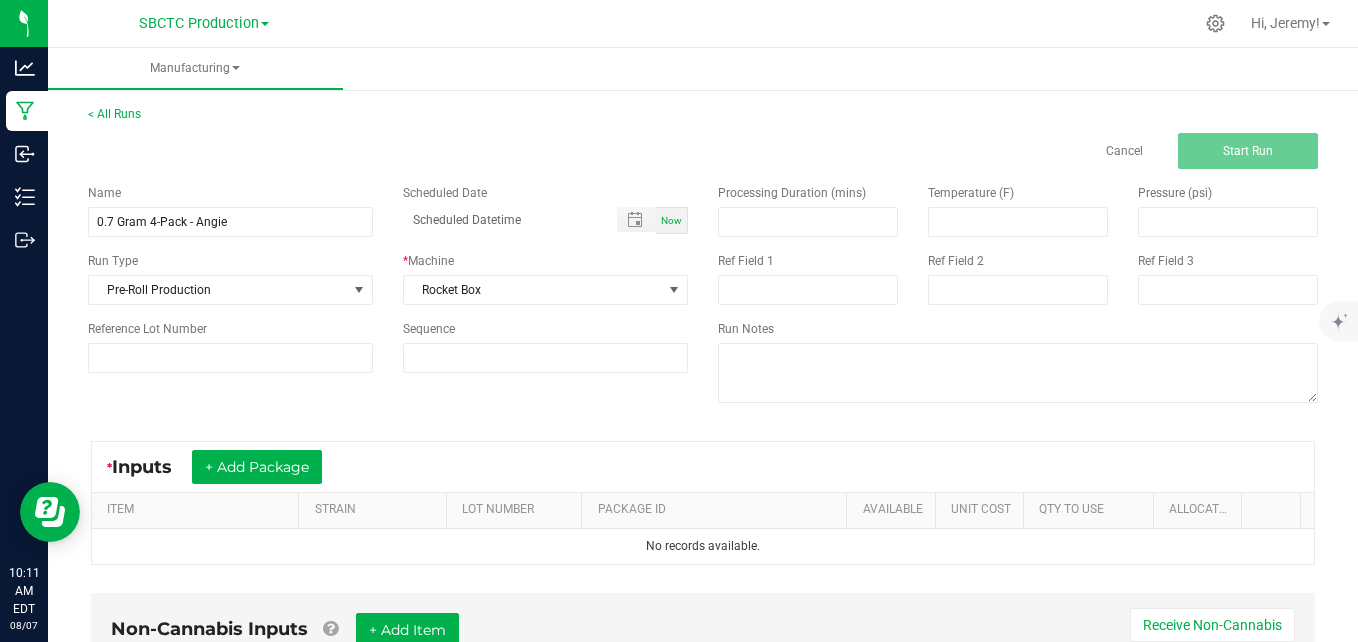 type on "08/07/2025 10:11 AM" 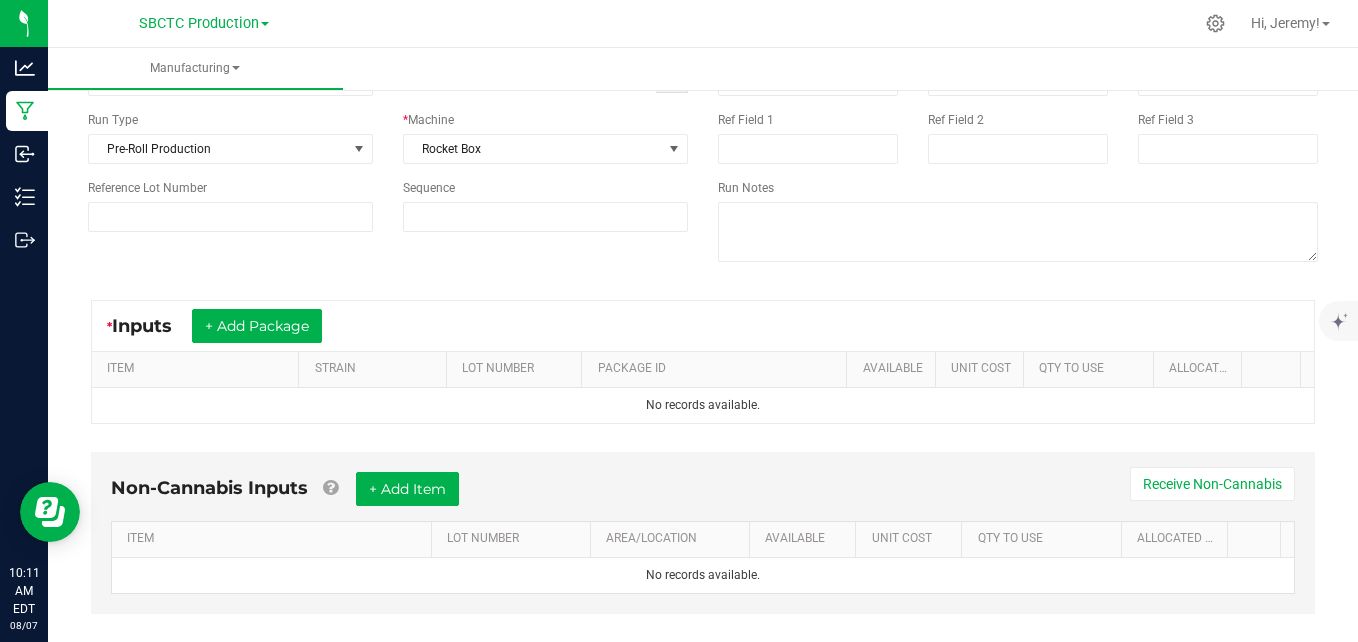 scroll, scrollTop: 171, scrollLeft: 0, axis: vertical 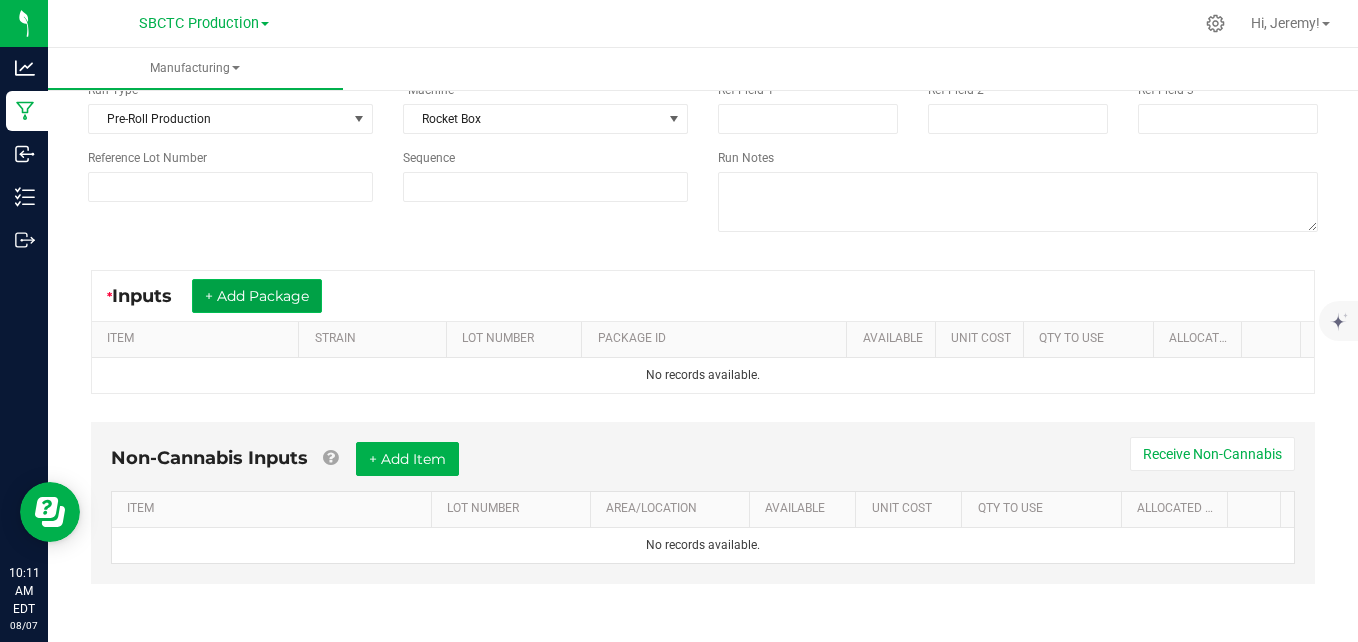 click on "+ Add Package" at bounding box center (257, 296) 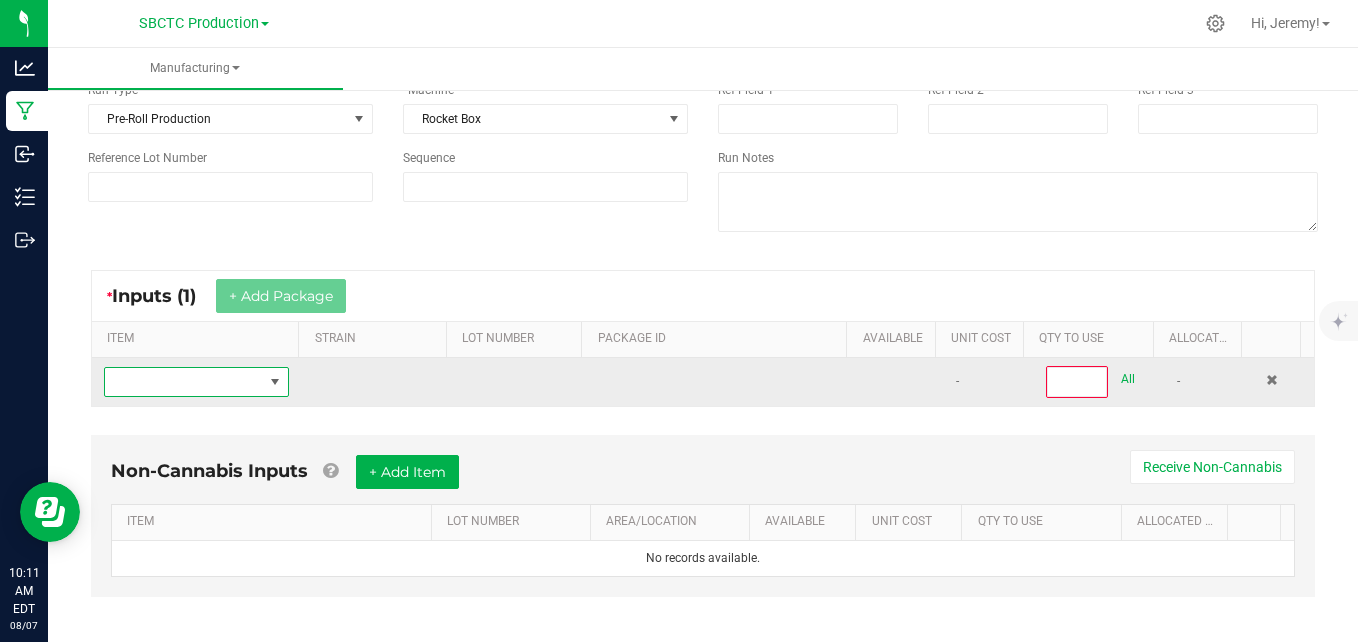 click at bounding box center [275, 382] 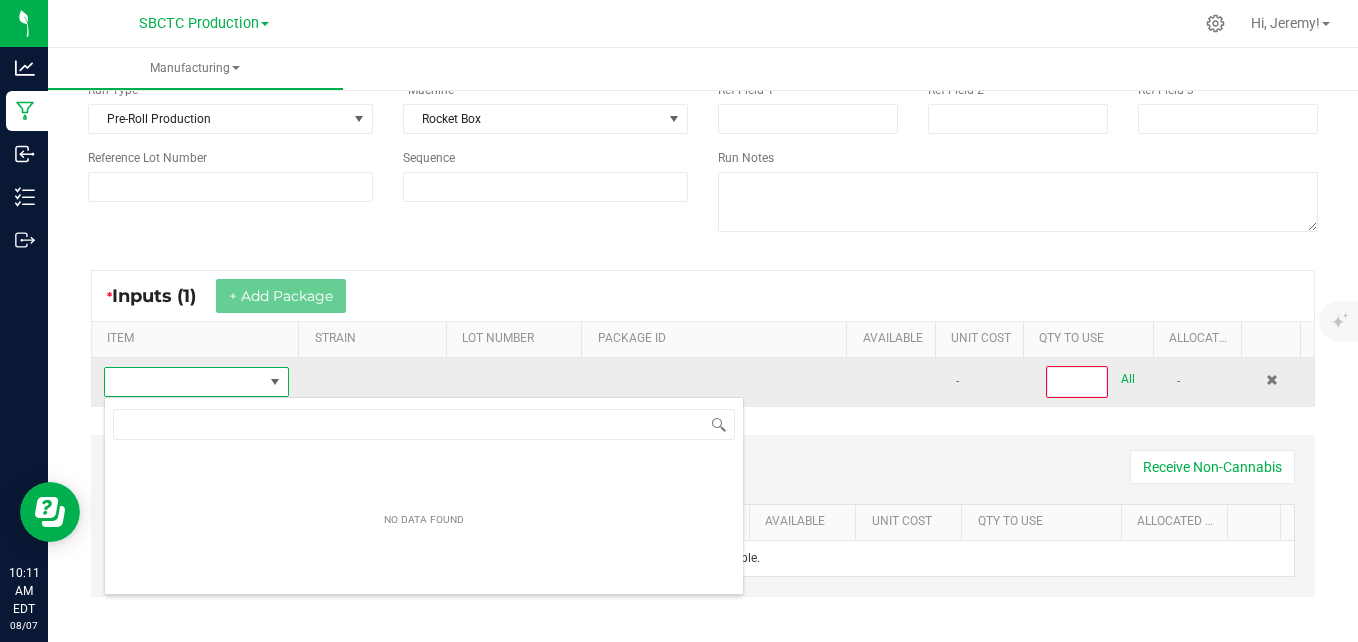 scroll, scrollTop: 99970, scrollLeft: 99820, axis: both 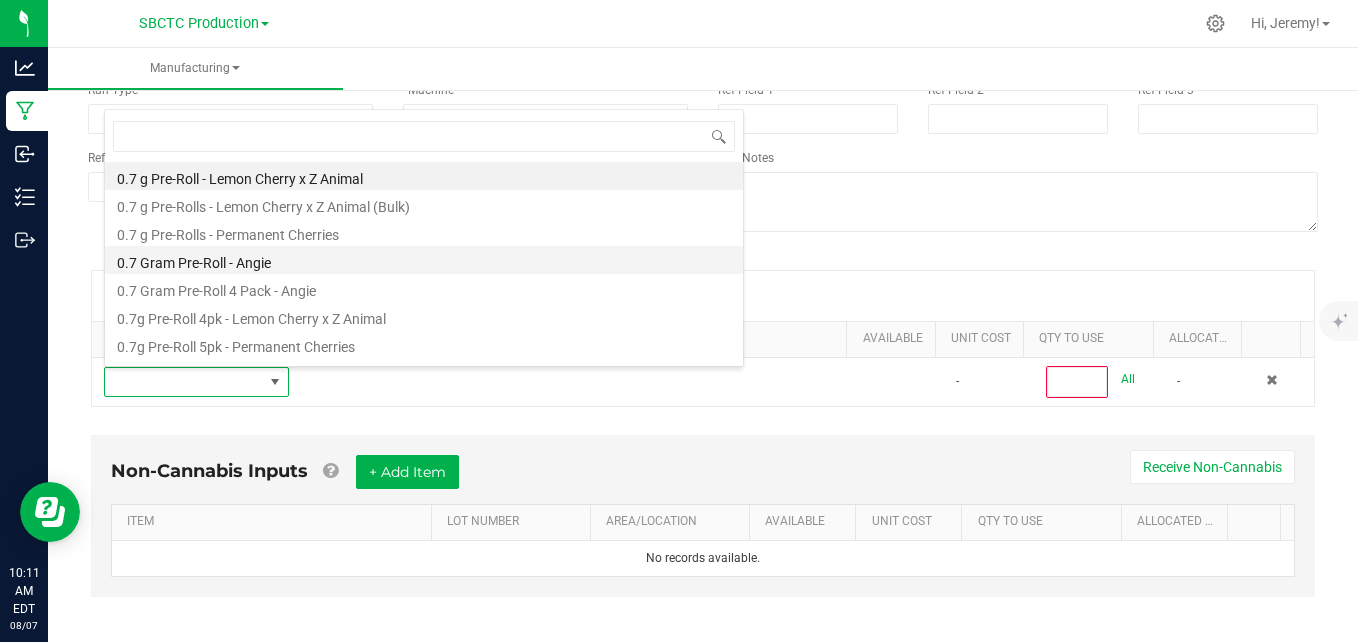click on "0.7 Gram Pre-Roll - Angie" at bounding box center [424, 260] 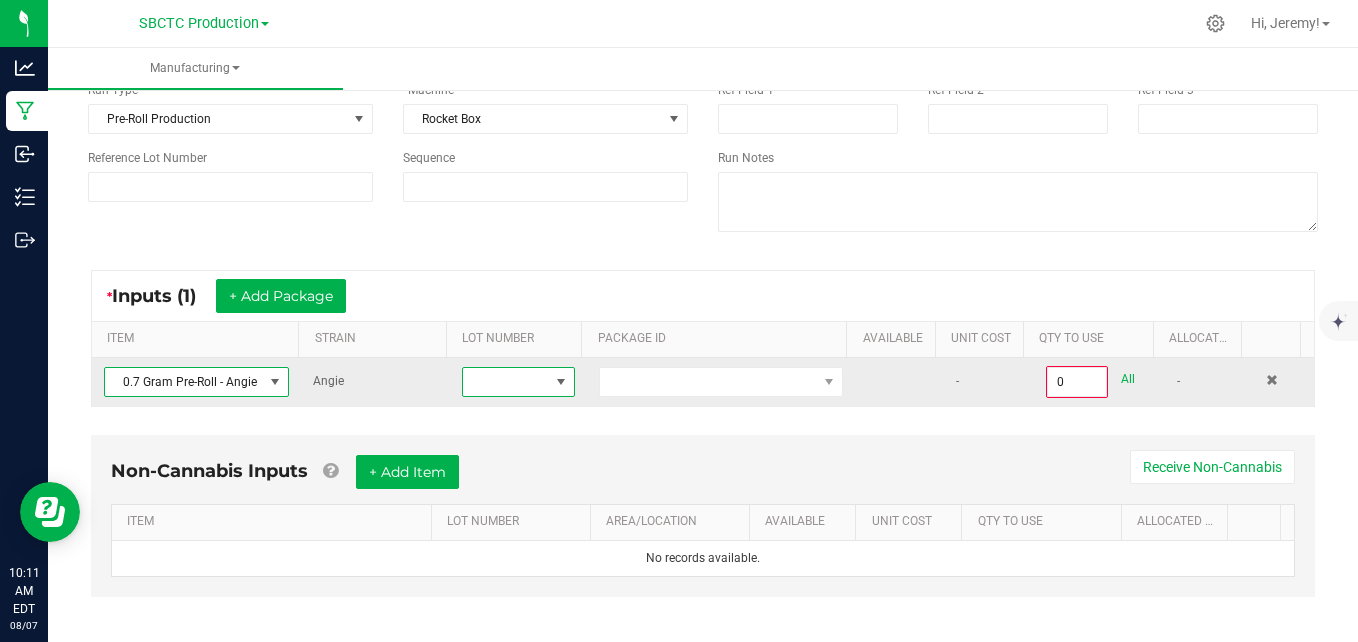 click at bounding box center [561, 382] 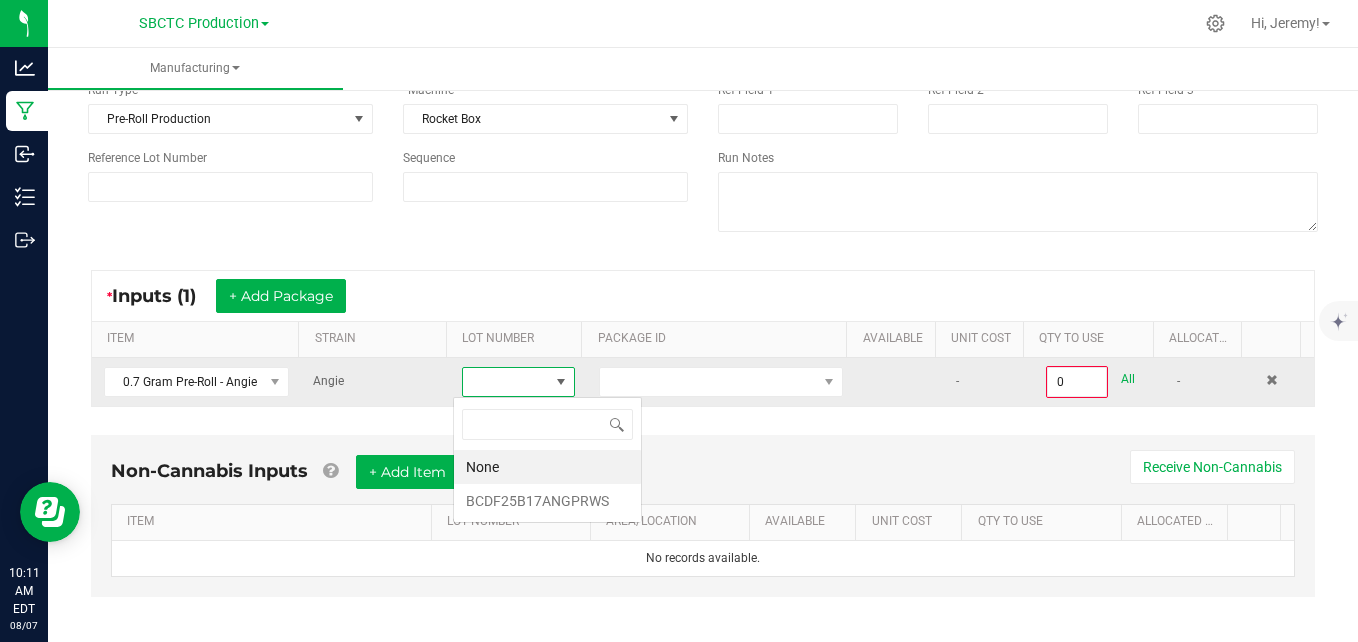 scroll, scrollTop: 99970, scrollLeft: 99890, axis: both 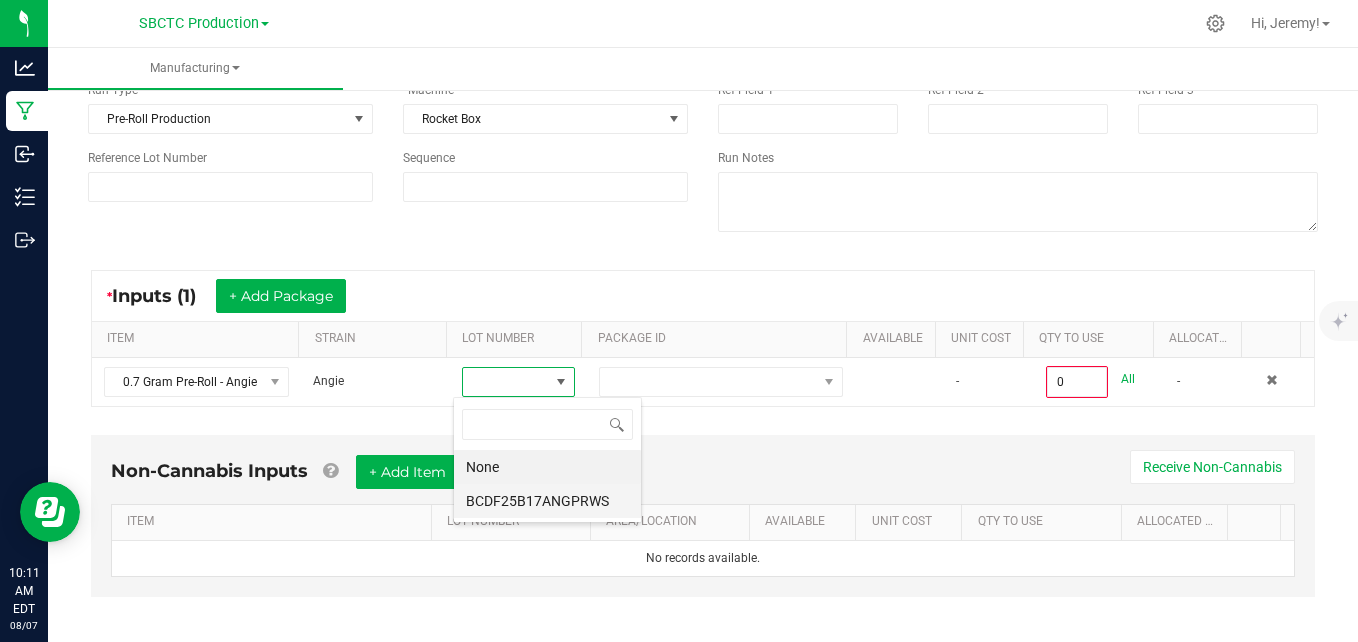 click on "BCDF25B17ANGPRWS" at bounding box center [547, 501] 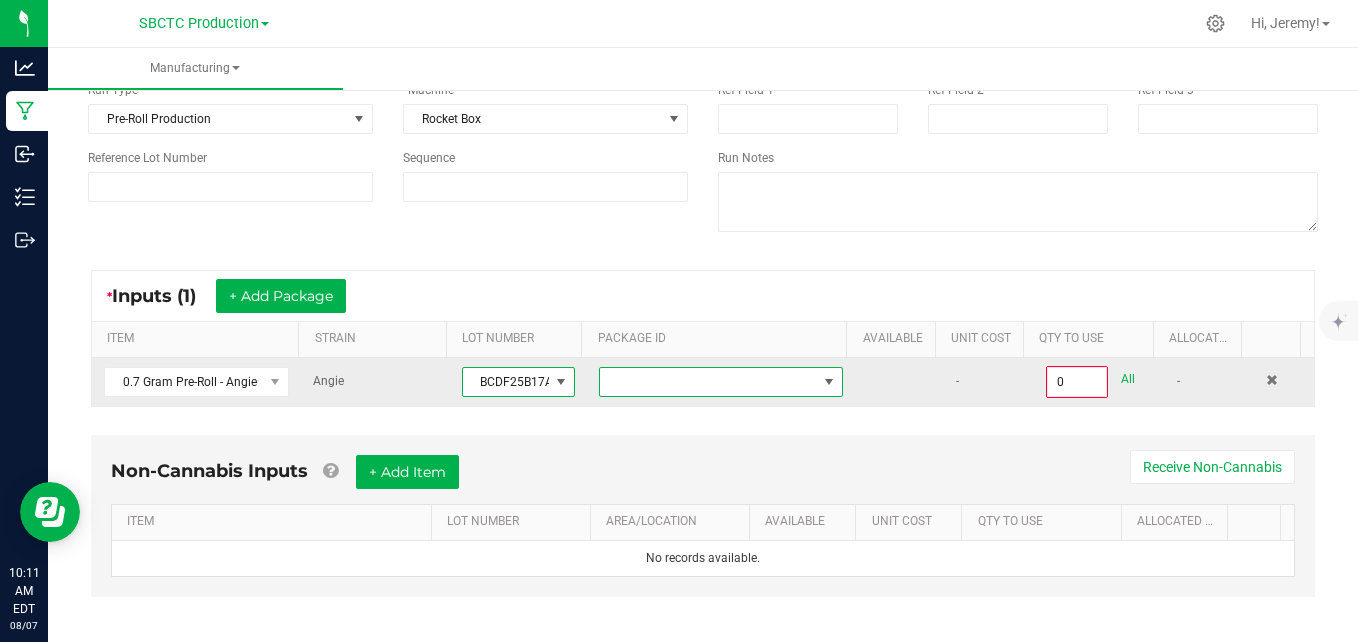 click at bounding box center (829, 382) 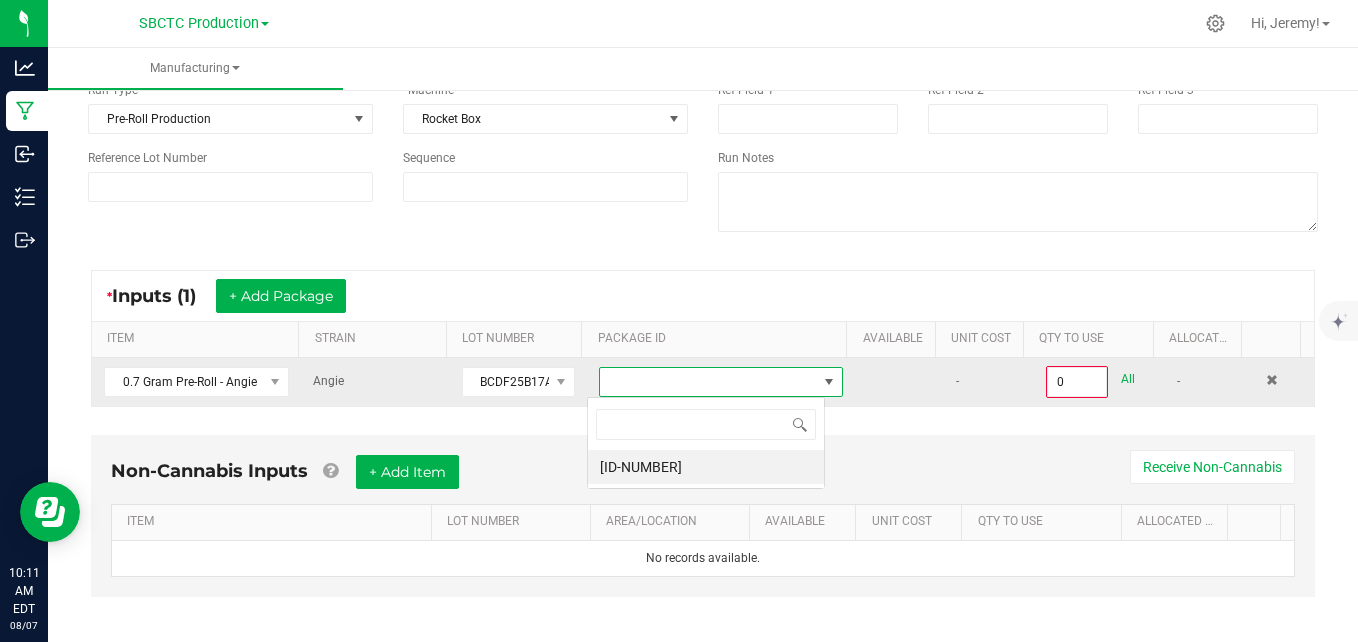 scroll, scrollTop: 99970, scrollLeft: 99762, axis: both 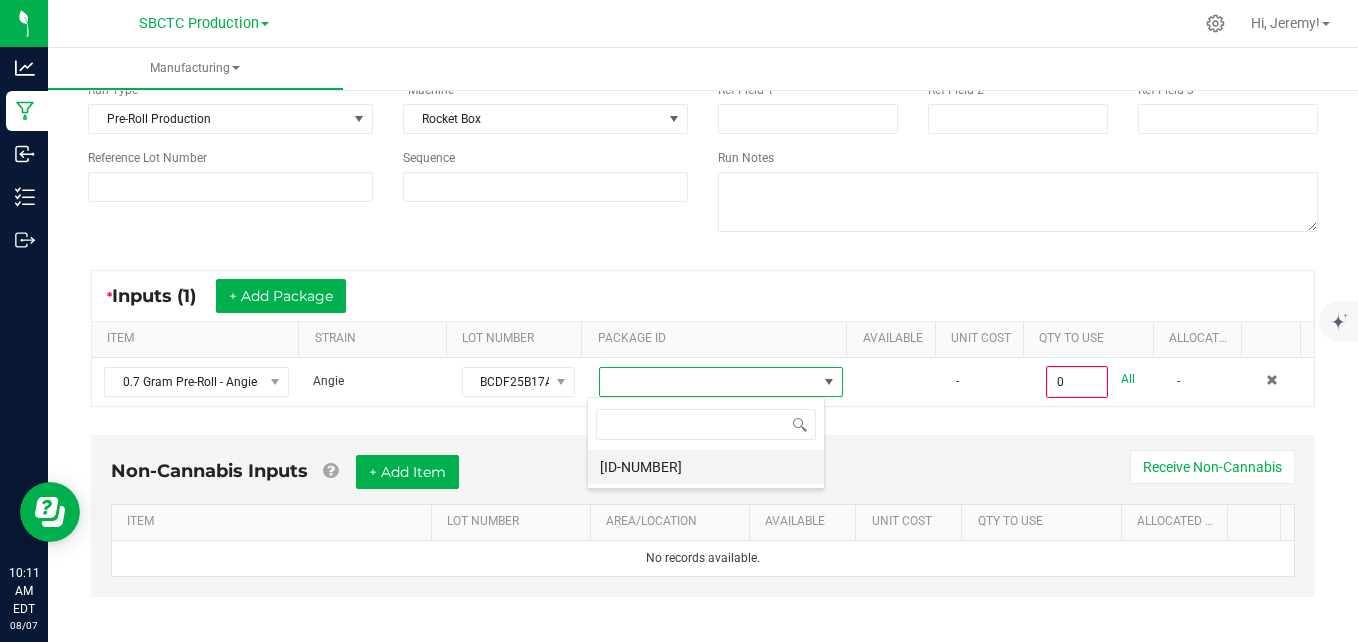 click on "[ID-NUMBER]" at bounding box center [706, 467] 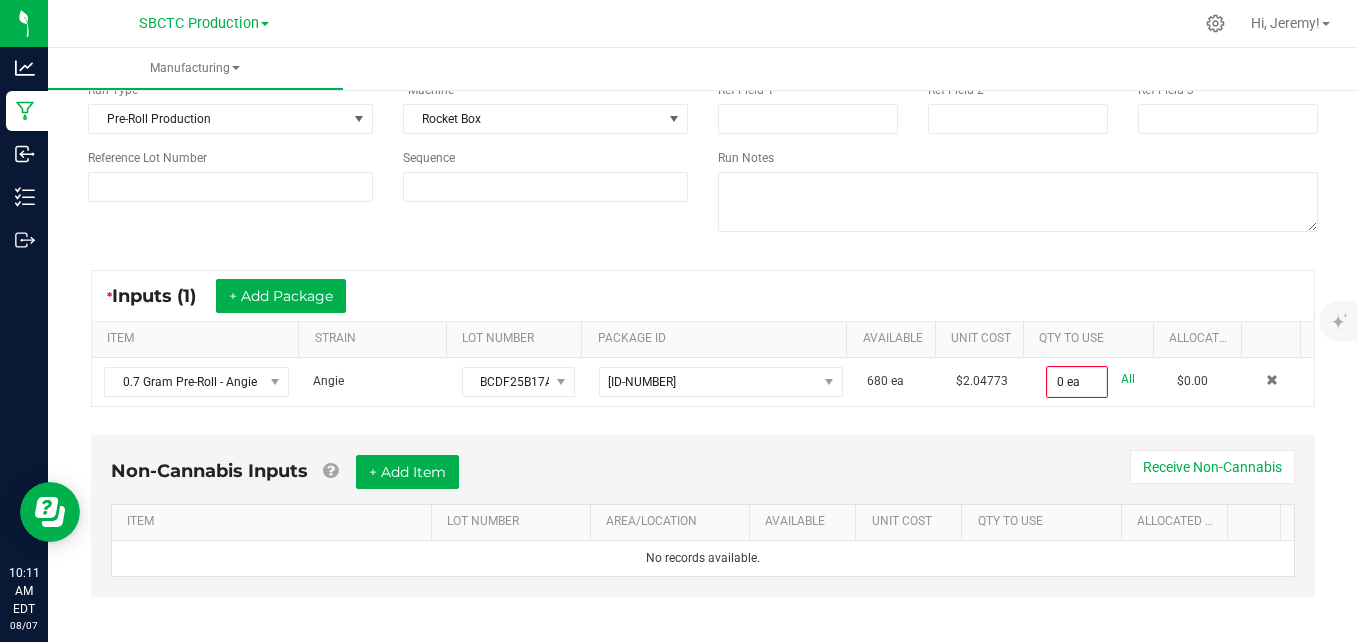click on "* Inputs (1) + Add Package ITEM STRAIN LOT NUMBER PACKAGE ID AVAILABLE Unit Cost QTY TO USE Allocated Cost 0.7 Gram Pre-Roll - Angie Angie BCDF25B17ANGPRWS NYSBNMF-20250804-002 680   ea $2.04773 0 ea All $0.00" at bounding box center [703, 338] 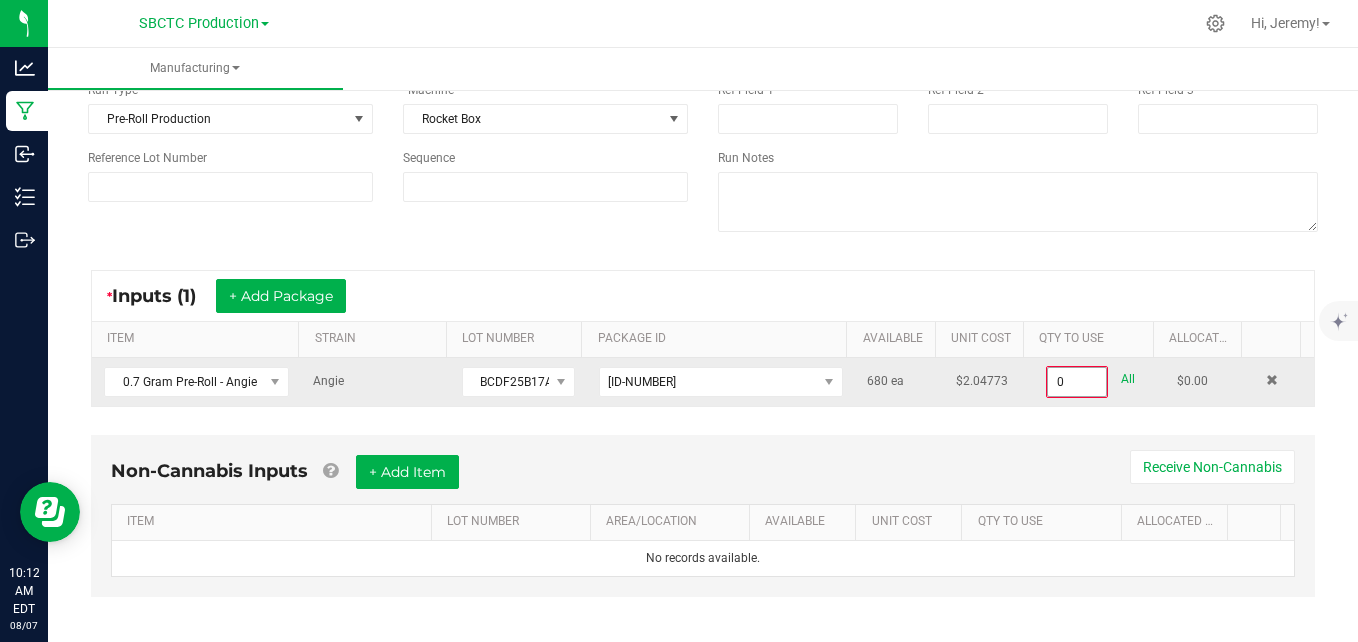 click on "0" at bounding box center (1077, 382) 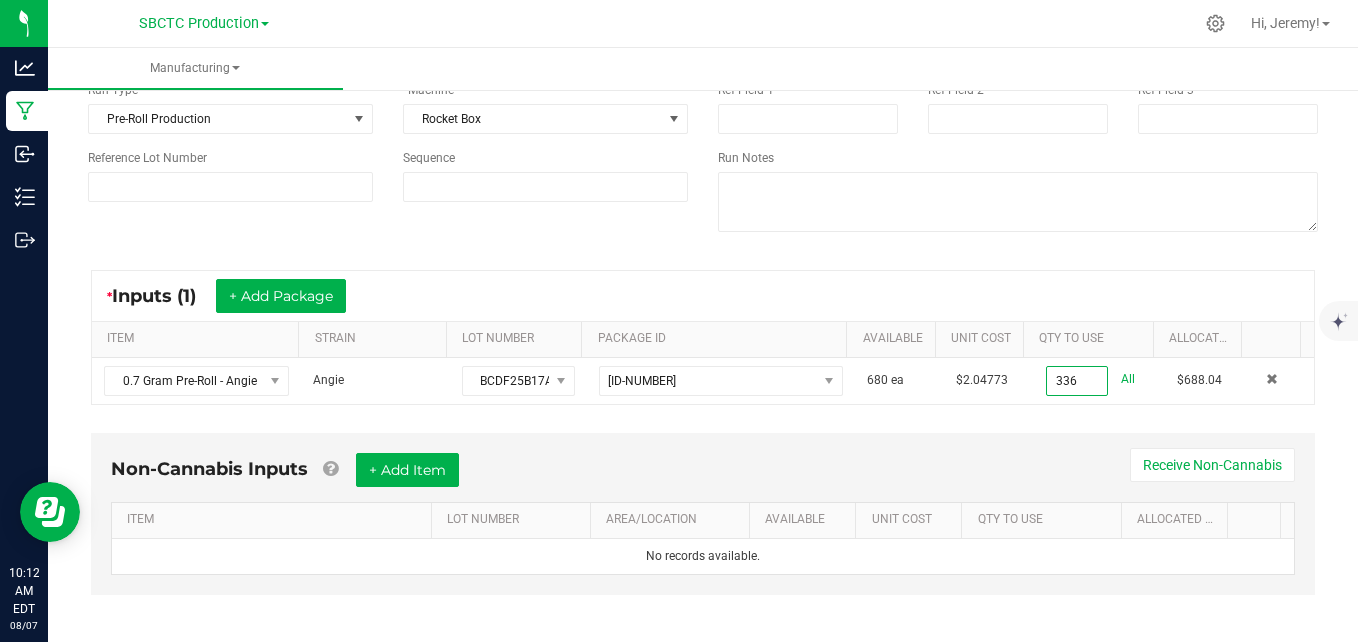 type on "336 ea" 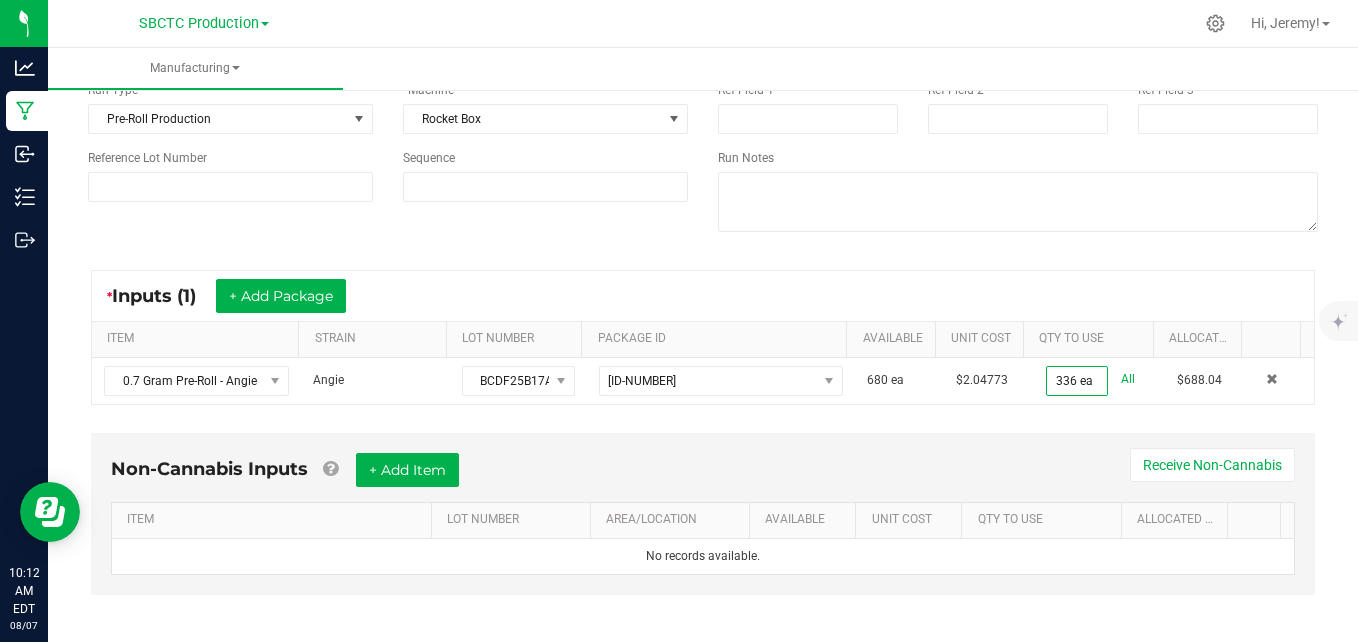 click on "* Inputs (1) + Add Package ITEM STRAIN LOT NUMBER PACKAGE ID AVAILABLE Unit Cost QTY TO USE Allocated Cost 0.7 Gram Pre-Roll - Angie Angie BCDF25B17ANGPRWS NYSBNMF-20250804-002 680   ea $2.04773 336 ea All $688.04" at bounding box center (703, 337) 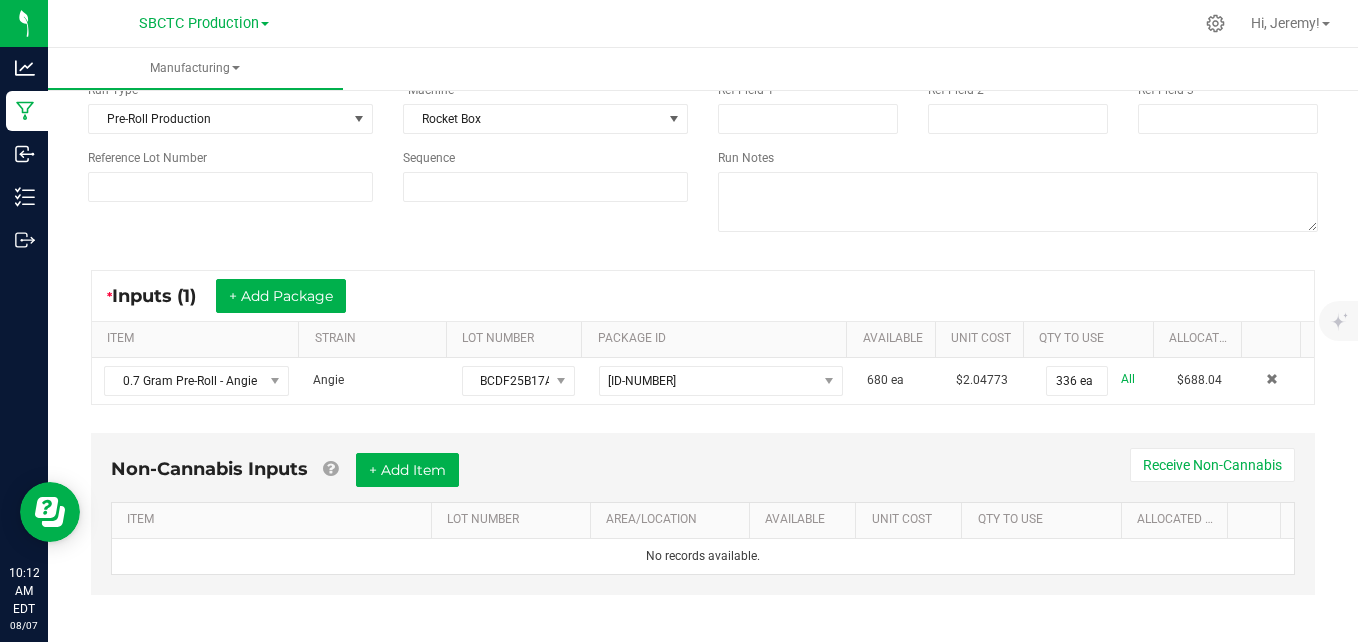 scroll, scrollTop: 182, scrollLeft: 0, axis: vertical 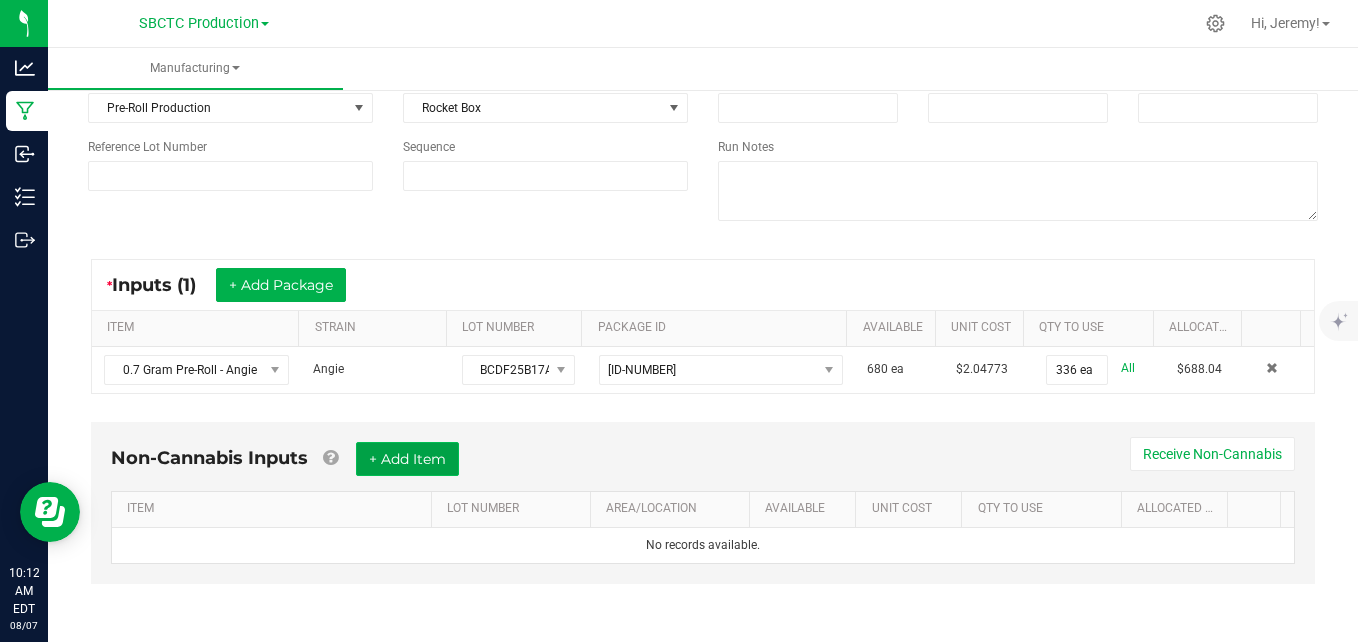 click on "+ Add Item" at bounding box center [407, 459] 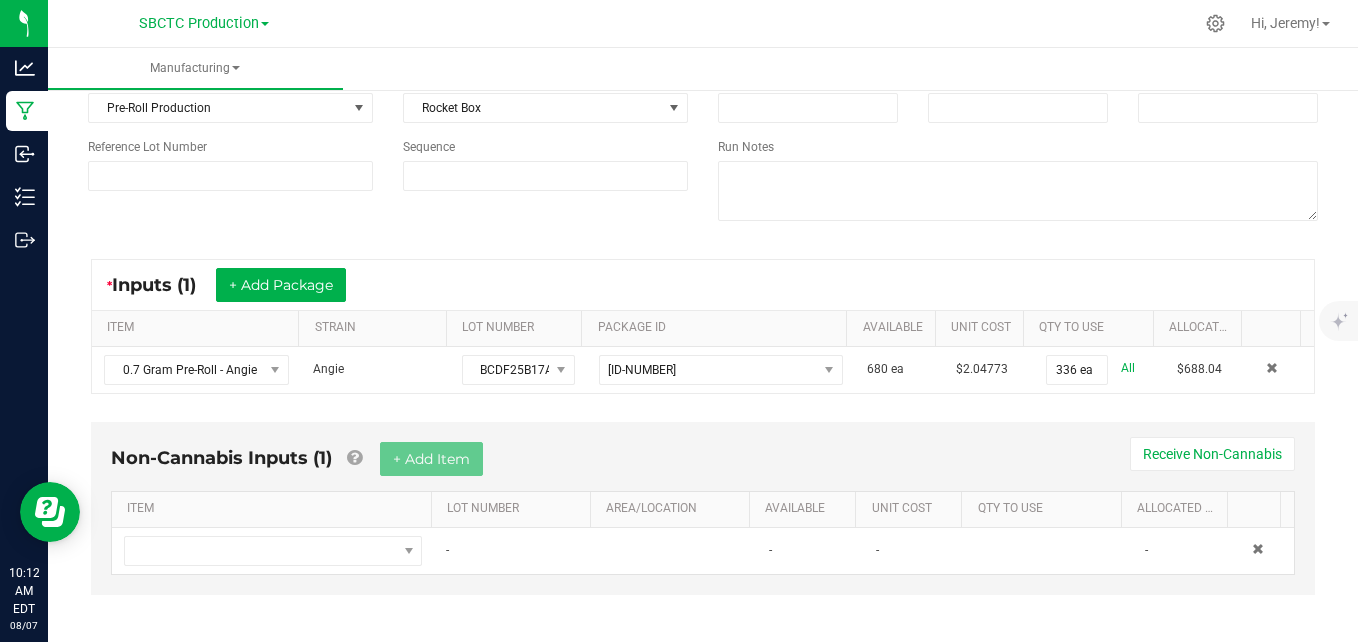 scroll, scrollTop: 193, scrollLeft: 0, axis: vertical 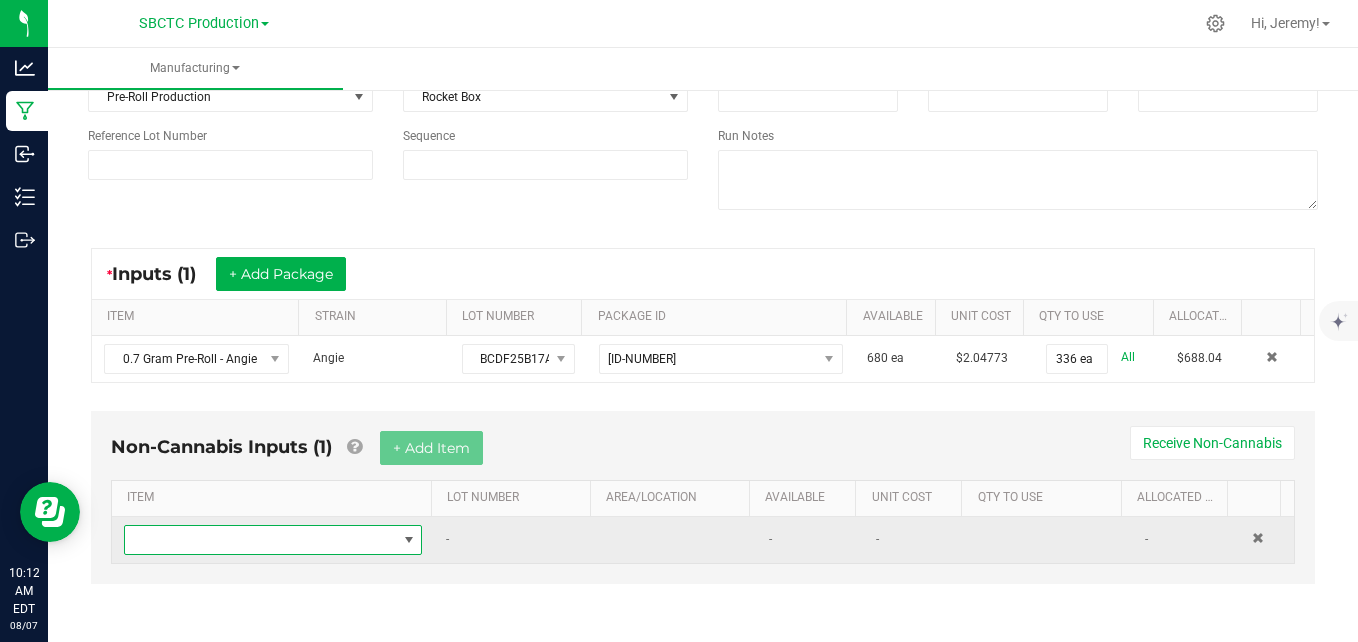 click at bounding box center [409, 540] 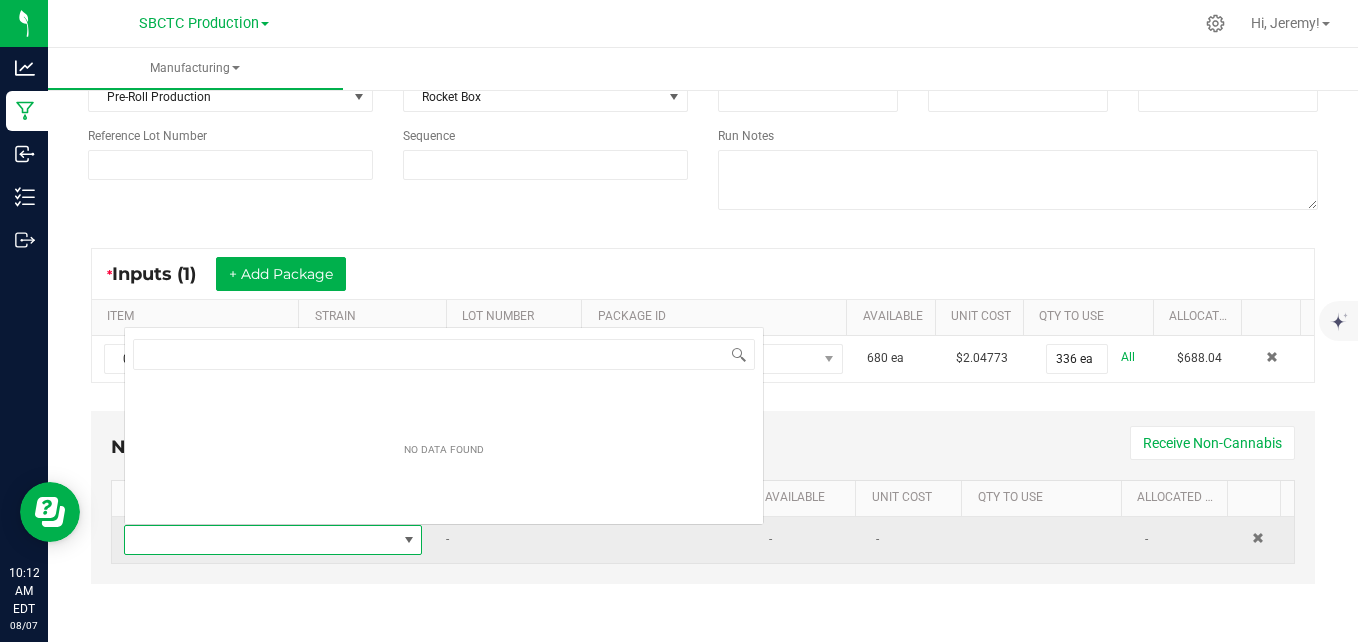 scroll, scrollTop: 0, scrollLeft: 0, axis: both 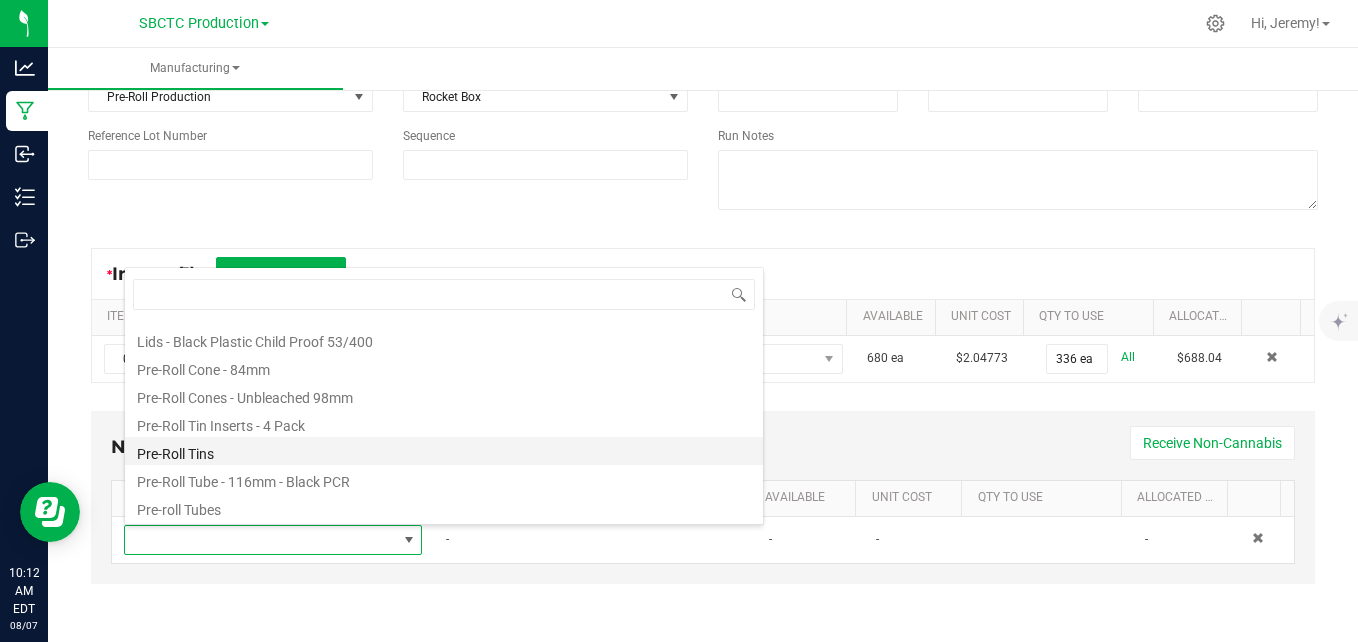 click on "Pre-Roll Tins" at bounding box center [444, 451] 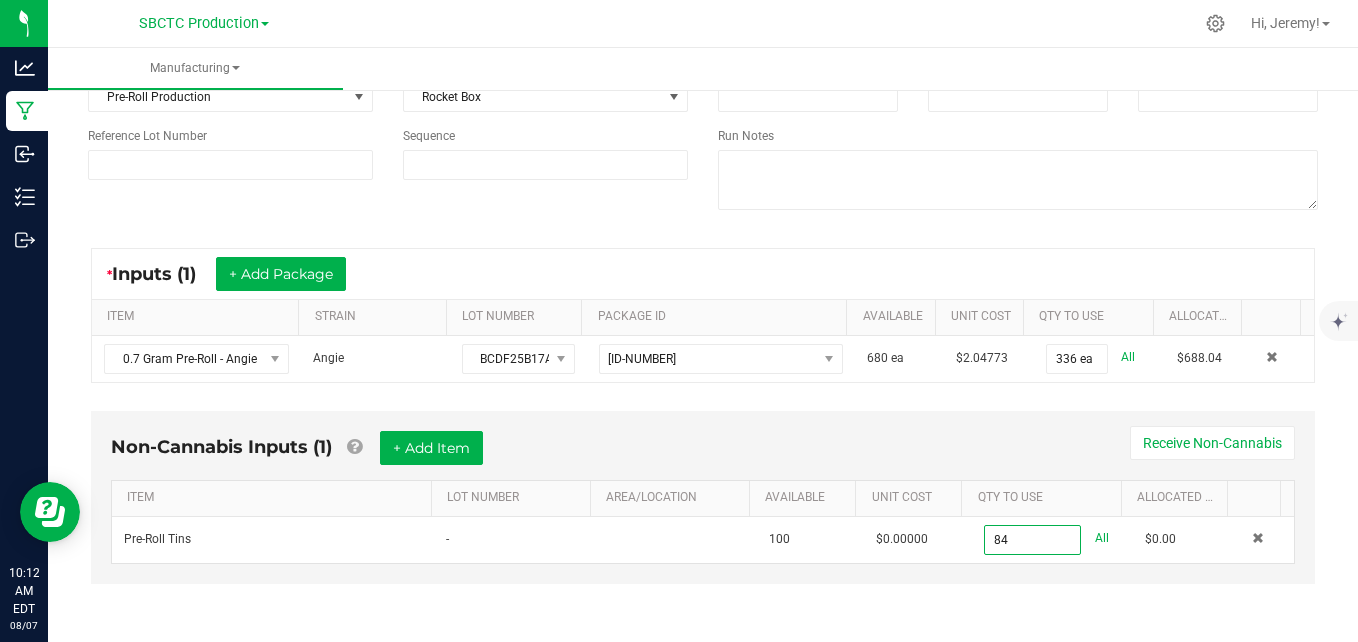 type on "84 ea" 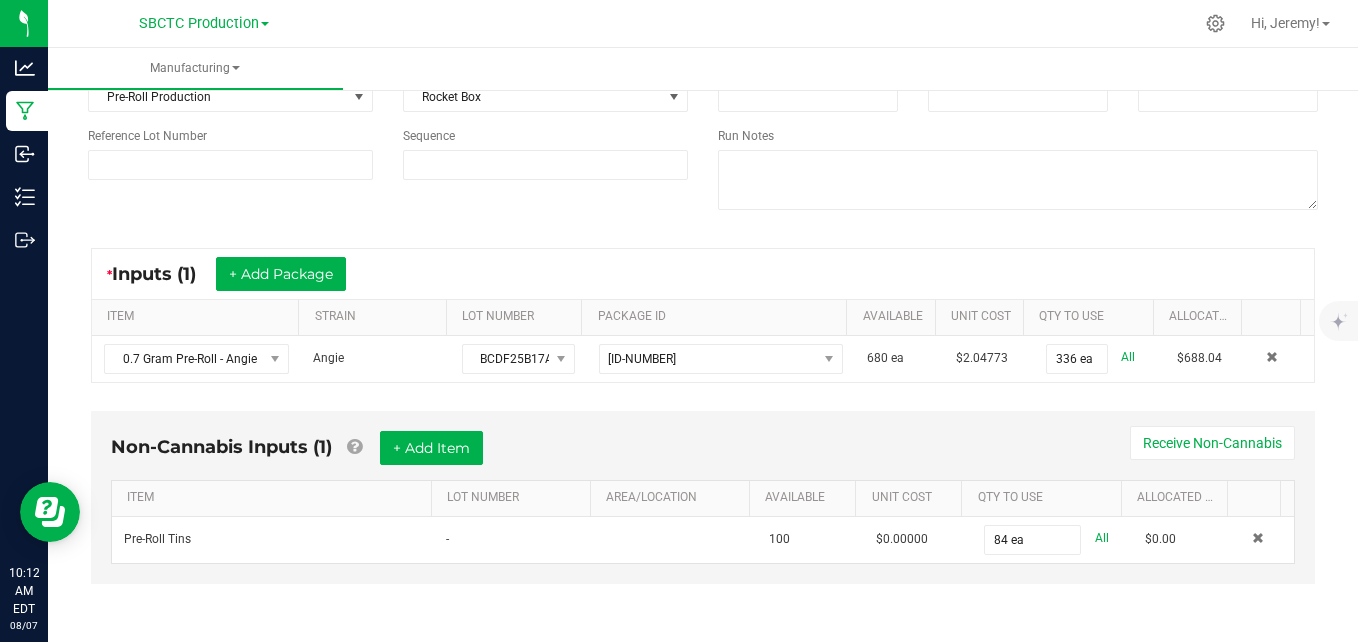 click on "Non-Cannabis Inputs (1) + Add Item Receive Non-Cannabis ITEM LOT NUMBER AREA/LOCATION AVAILABLE Unit Cost QTY TO USE Allocated Cost Pre-Roll Tins - 100  $0.00000 84 ea All $0.00" at bounding box center [703, 497] 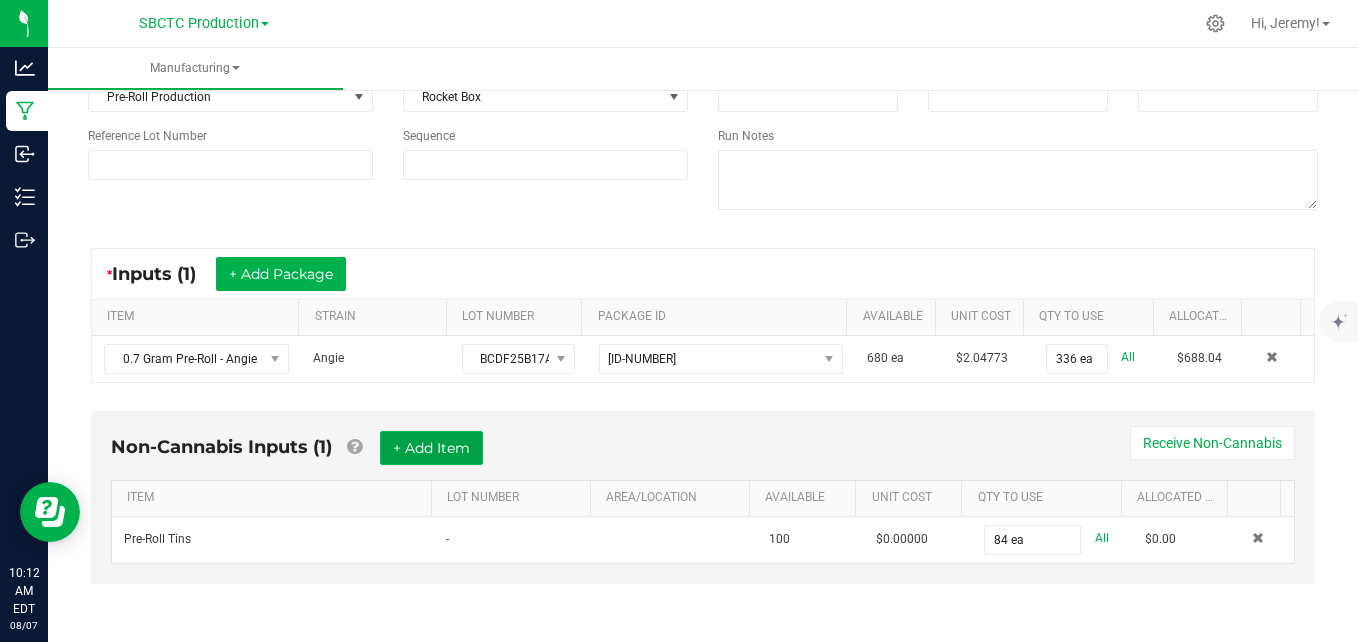 click on "+ Add Item" at bounding box center (431, 448) 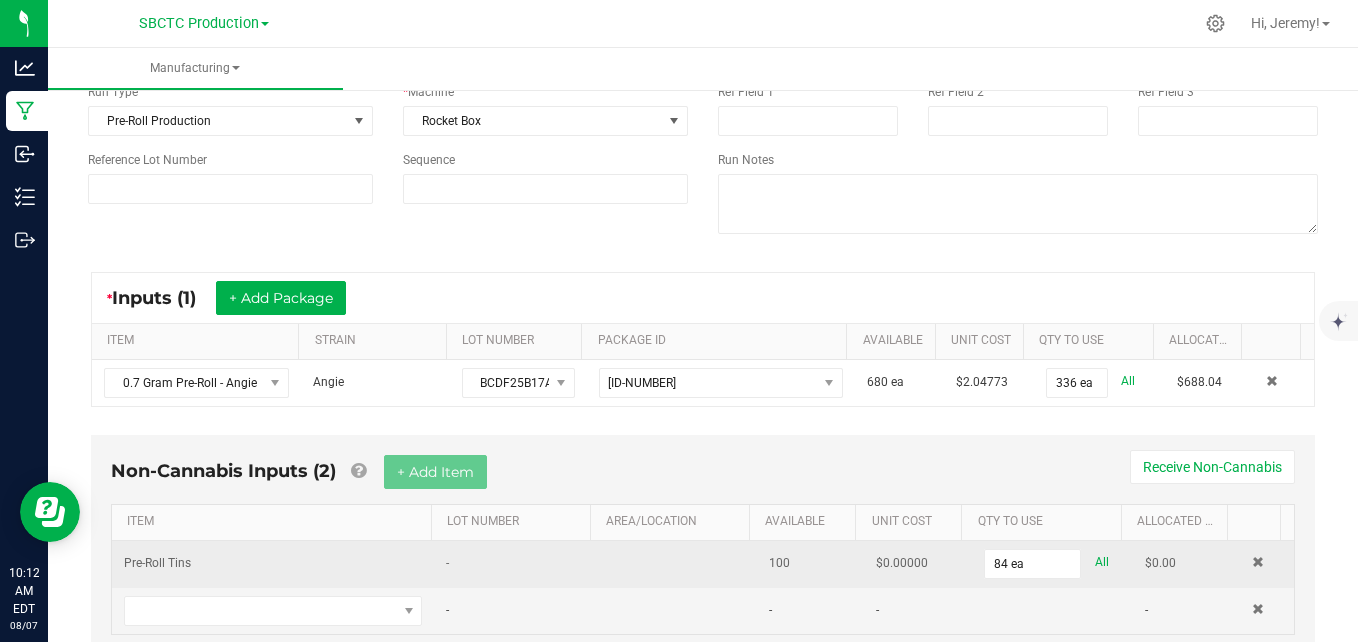 scroll, scrollTop: 170, scrollLeft: 0, axis: vertical 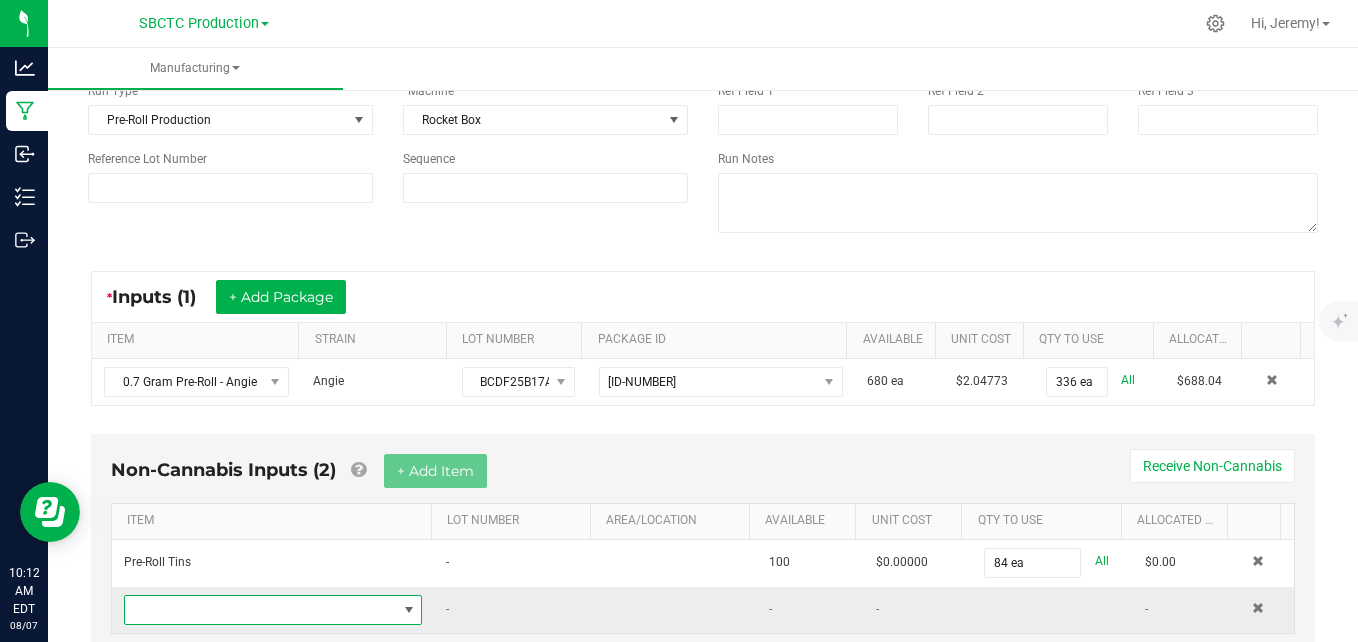 click at bounding box center [409, 610] 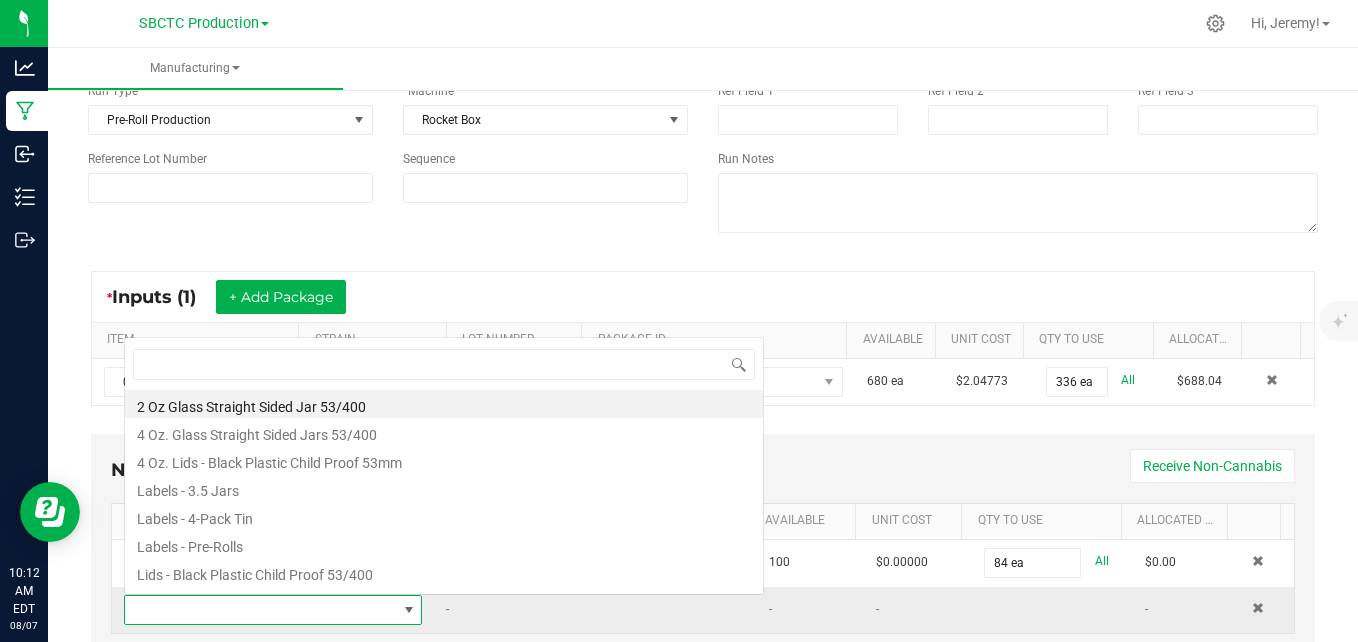 scroll, scrollTop: 0, scrollLeft: 0, axis: both 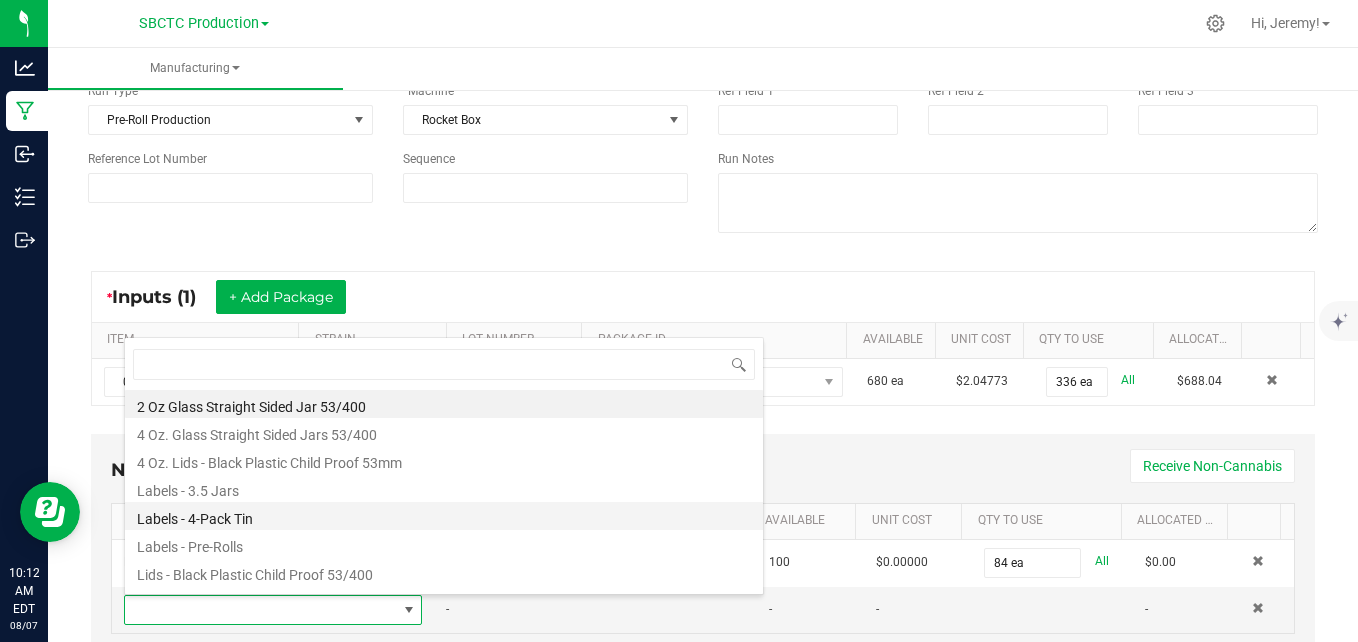click on "Labels - 4-Pack Tin" at bounding box center [444, 516] 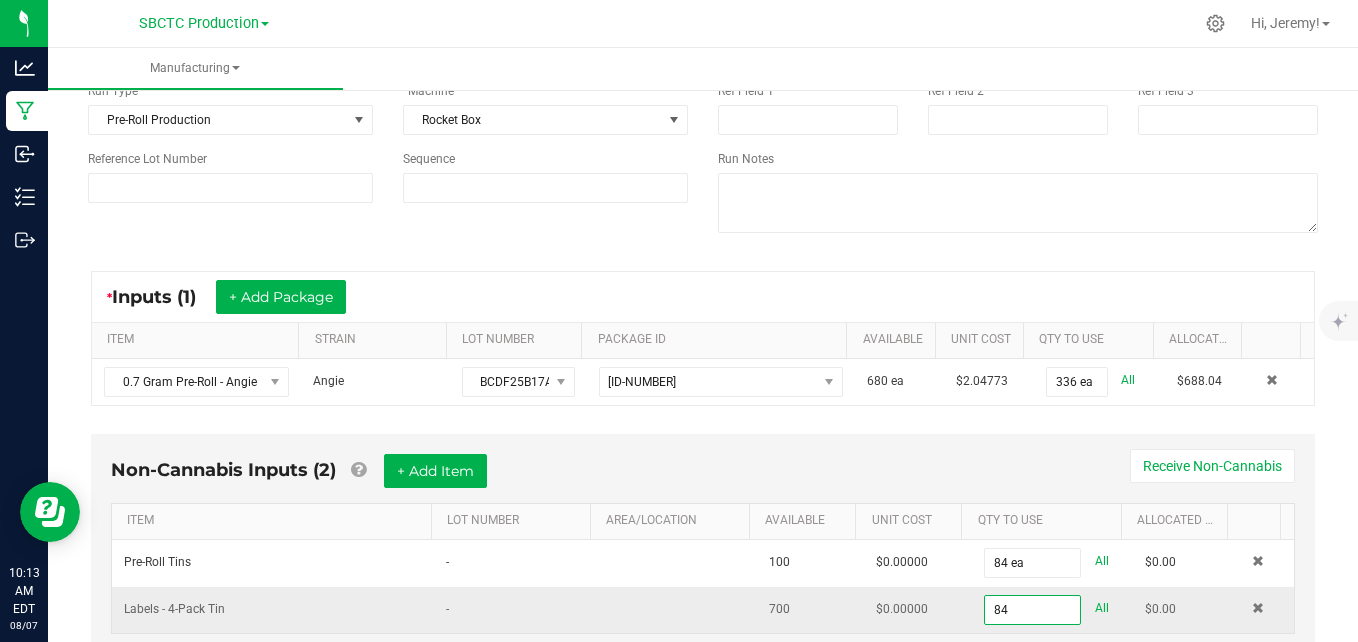 type on "84 ea" 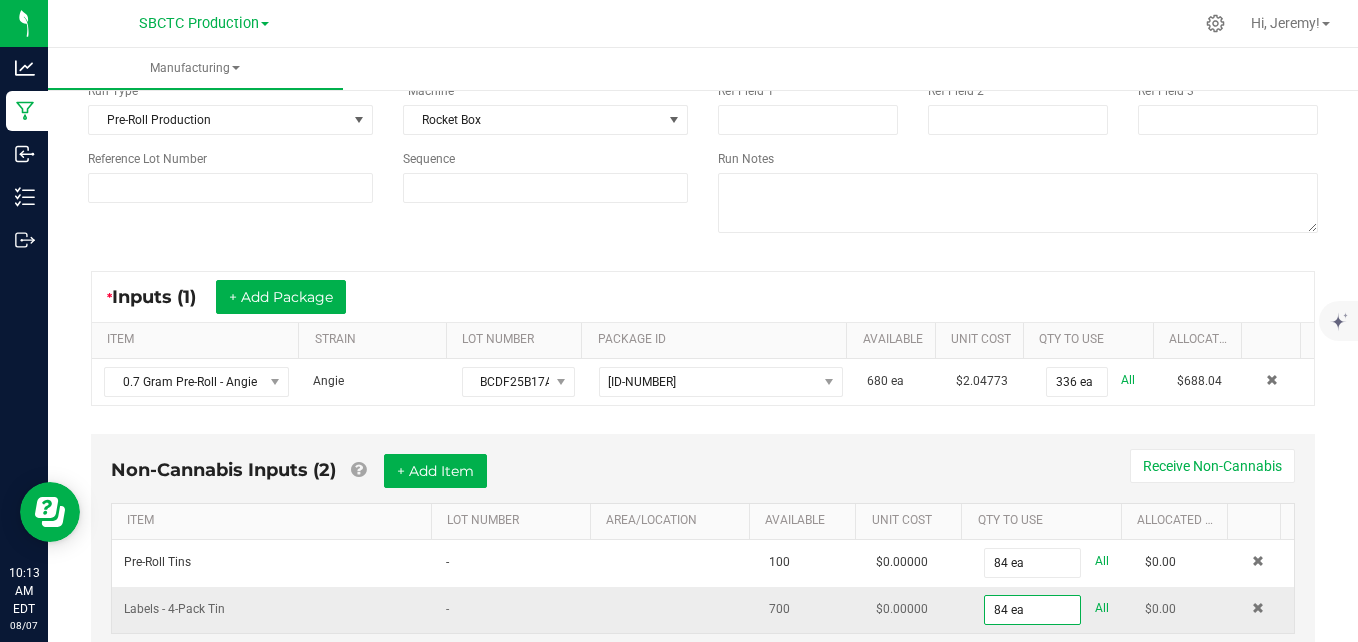 click at bounding box center (676, 610) 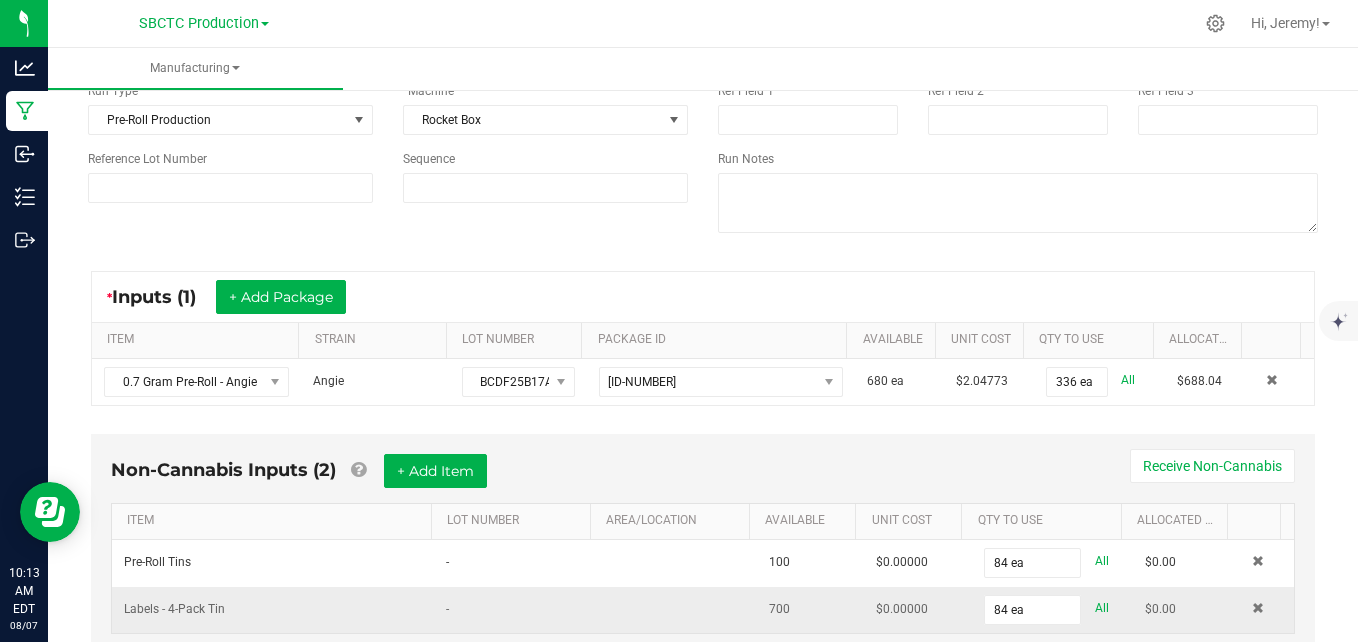 scroll, scrollTop: 208, scrollLeft: 0, axis: vertical 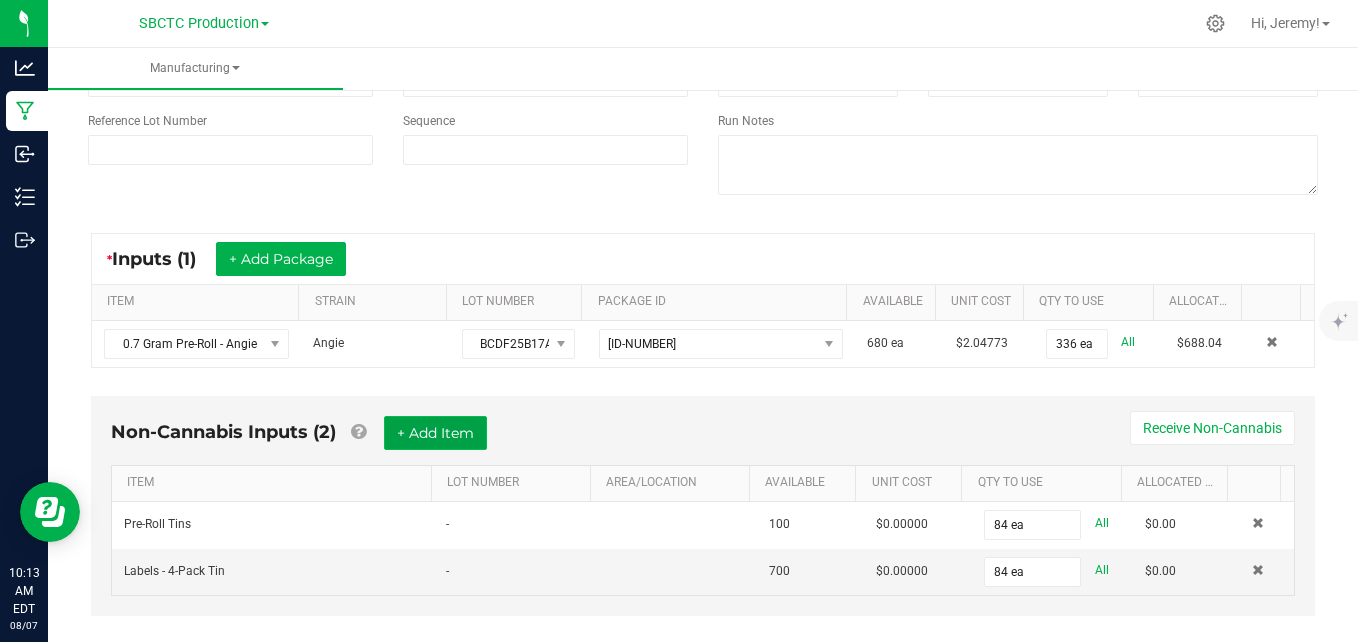 click on "+ Add Item" at bounding box center [435, 433] 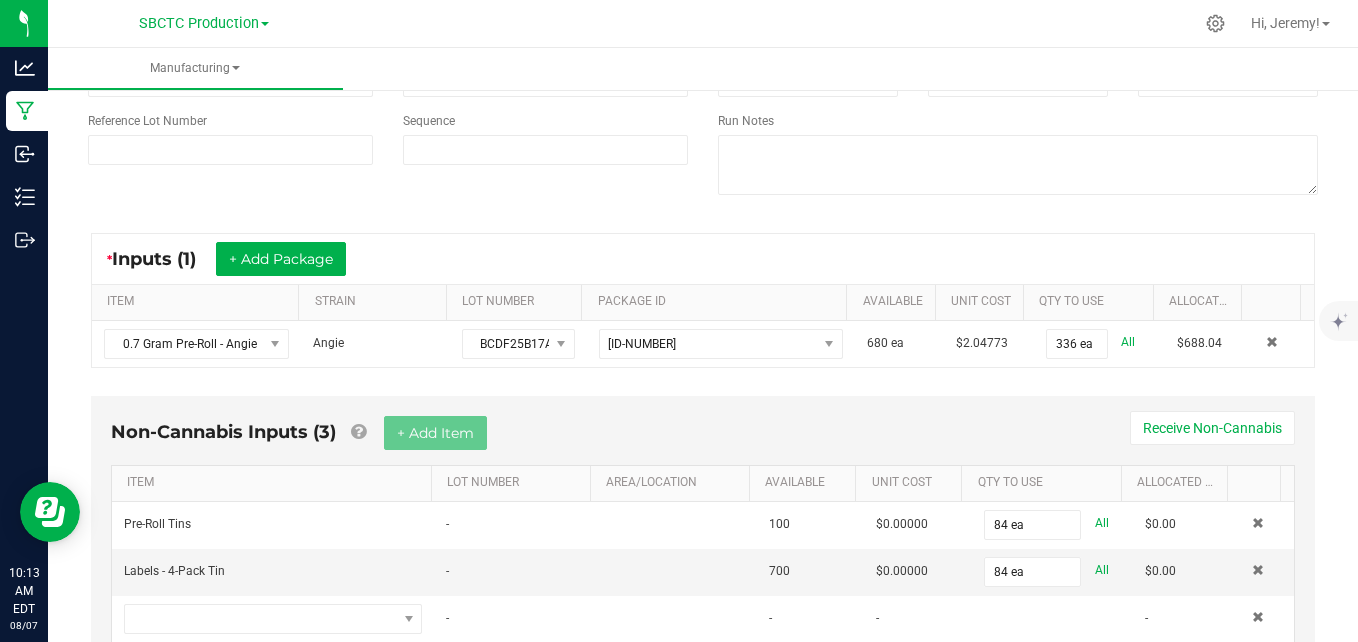 scroll, scrollTop: 287, scrollLeft: 0, axis: vertical 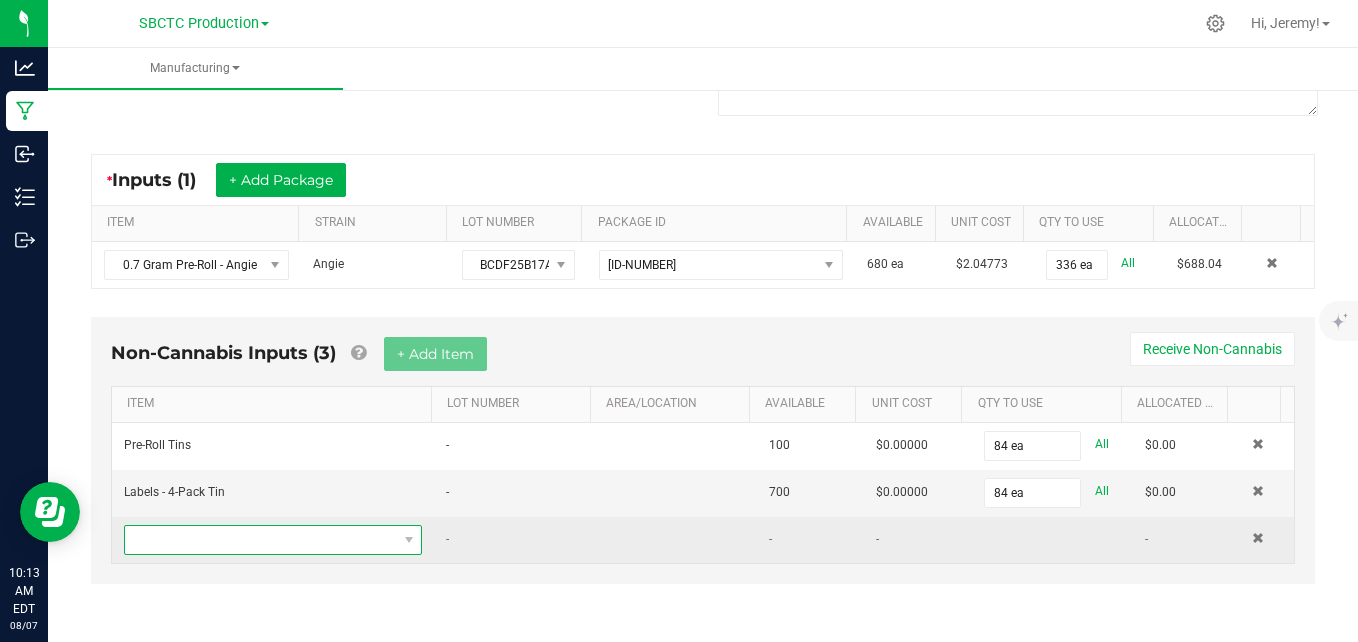 click at bounding box center (408, 540) 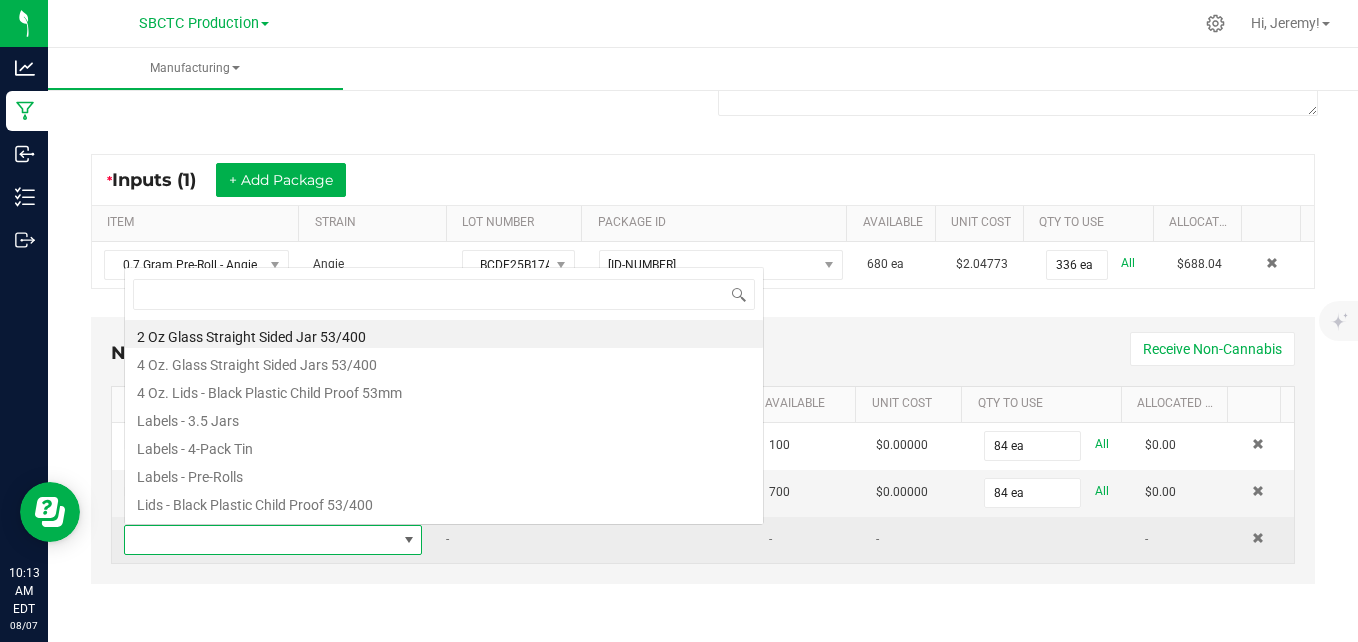 scroll, scrollTop: 0, scrollLeft: 0, axis: both 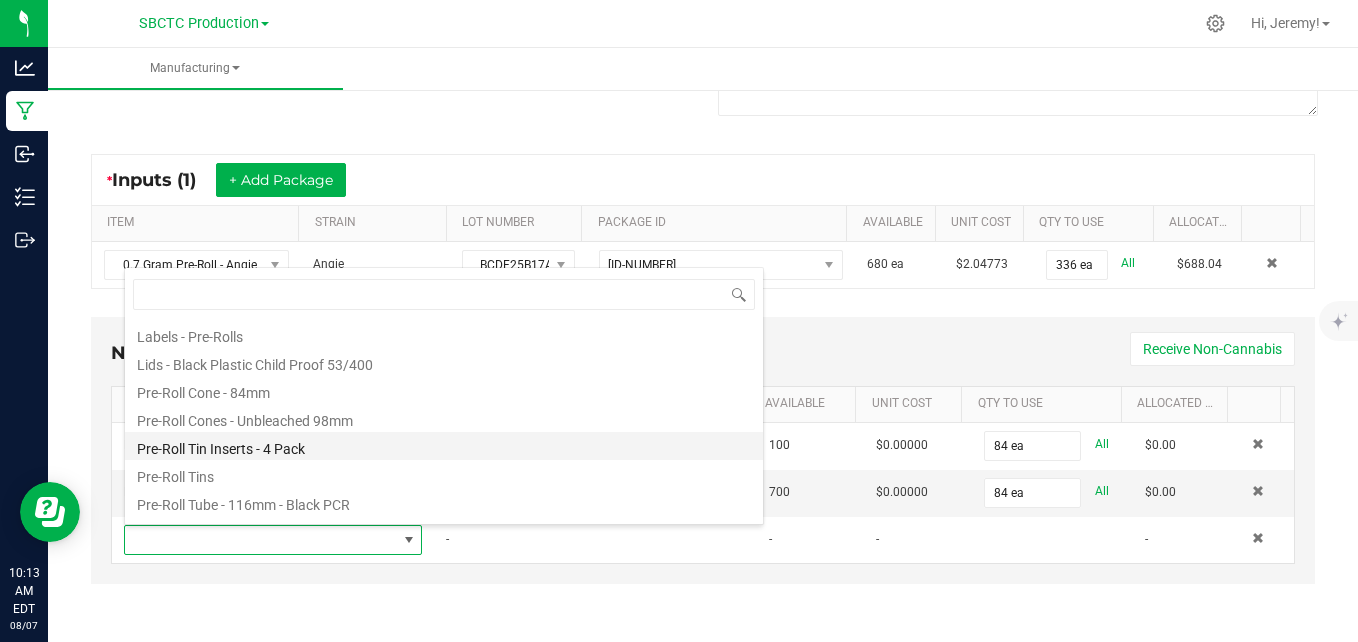 click on "Pre-Roll Tin Inserts - 4 Pack" at bounding box center (444, 446) 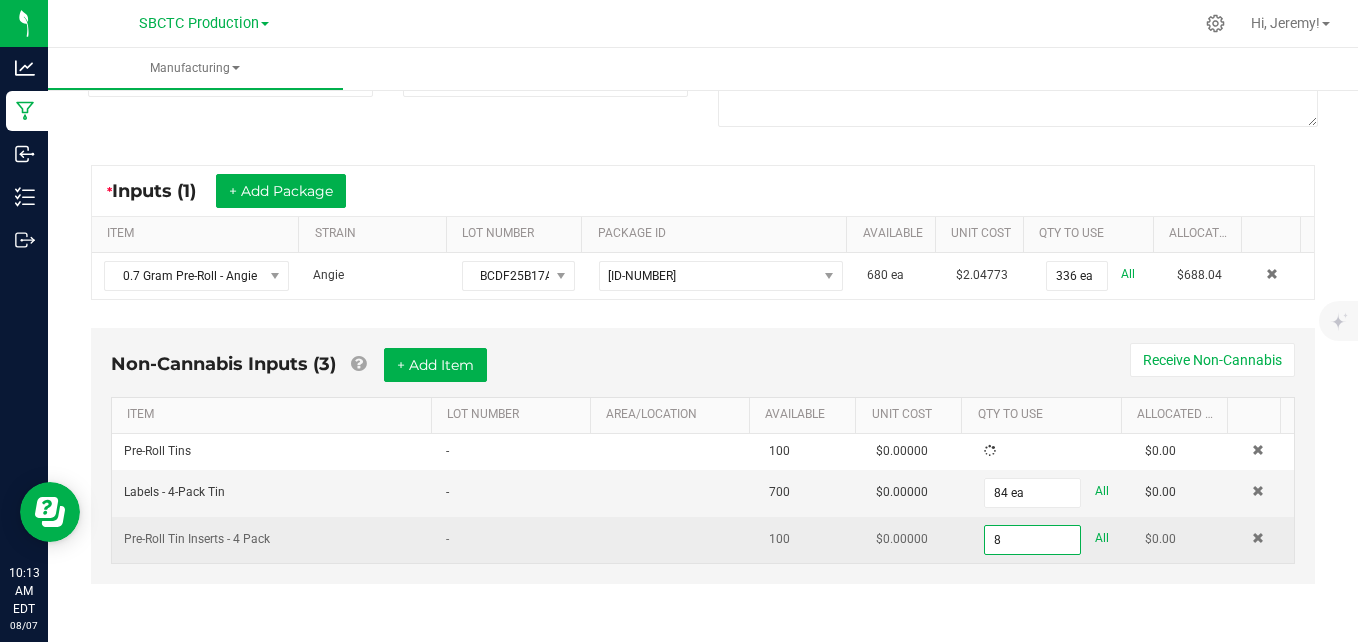 scroll, scrollTop: 287, scrollLeft: 0, axis: vertical 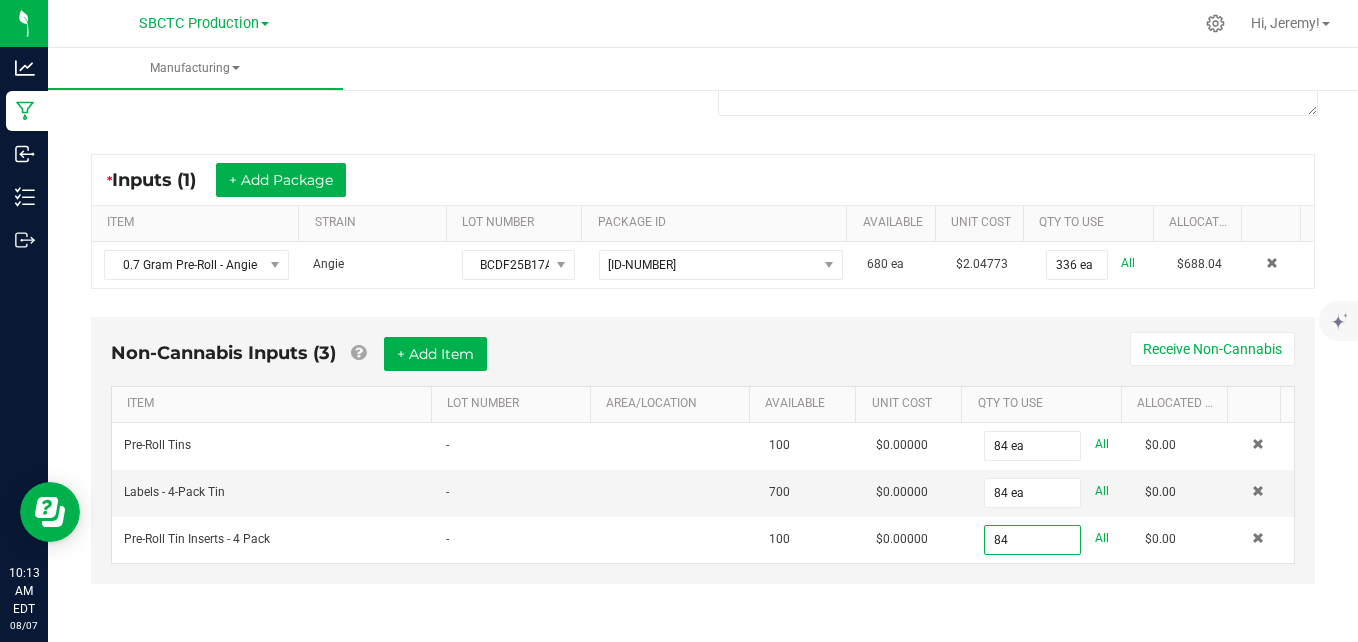 type on "84 ea" 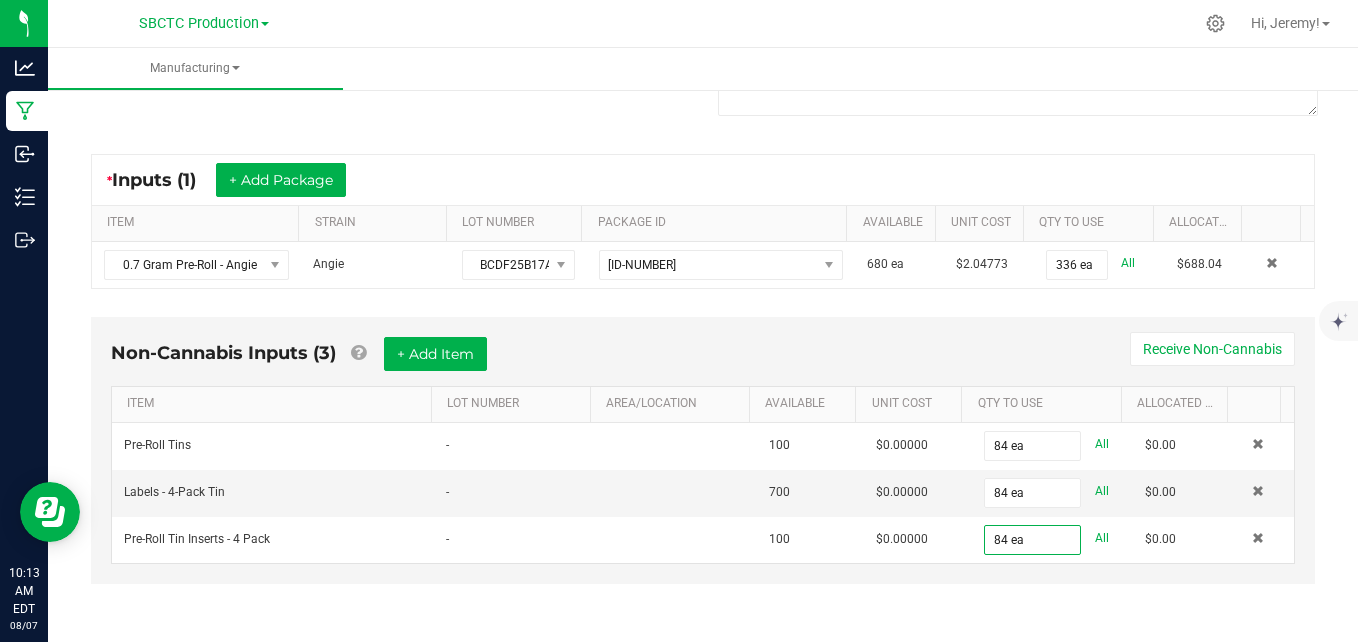 click on "Non-Cannabis Inputs (3) + Add Item Receive Non-Cannabis ITEM LOT NUMBER AREA/LOCATION AVAILABLE Unit Cost QTY TO USE Allocated Cost Pre-Roll Tins - 100  $0.00000 84 ea All $0.00 Labels - 4-Pack Tin - 700  $0.00000 84 ea All $0.00 Pre-Roll Tin Inserts - 4 Pack - 100  $0.00000 84 ea All $0.00" at bounding box center [703, 464] 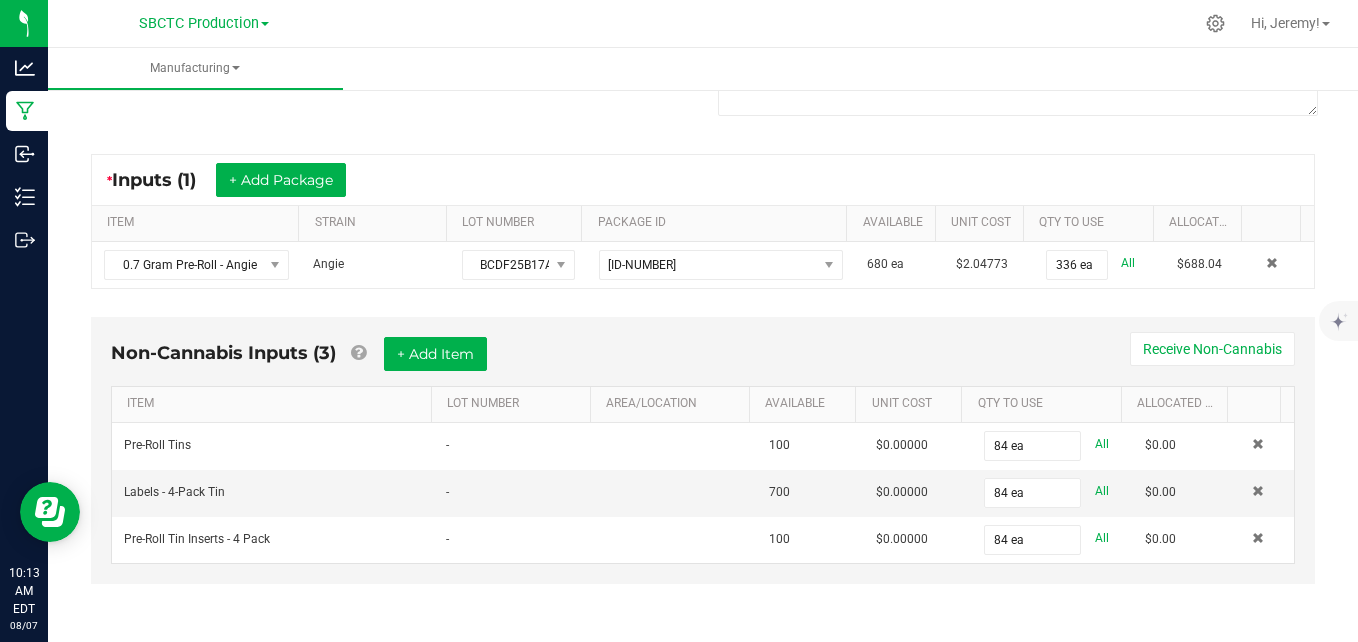 scroll, scrollTop: 0, scrollLeft: 0, axis: both 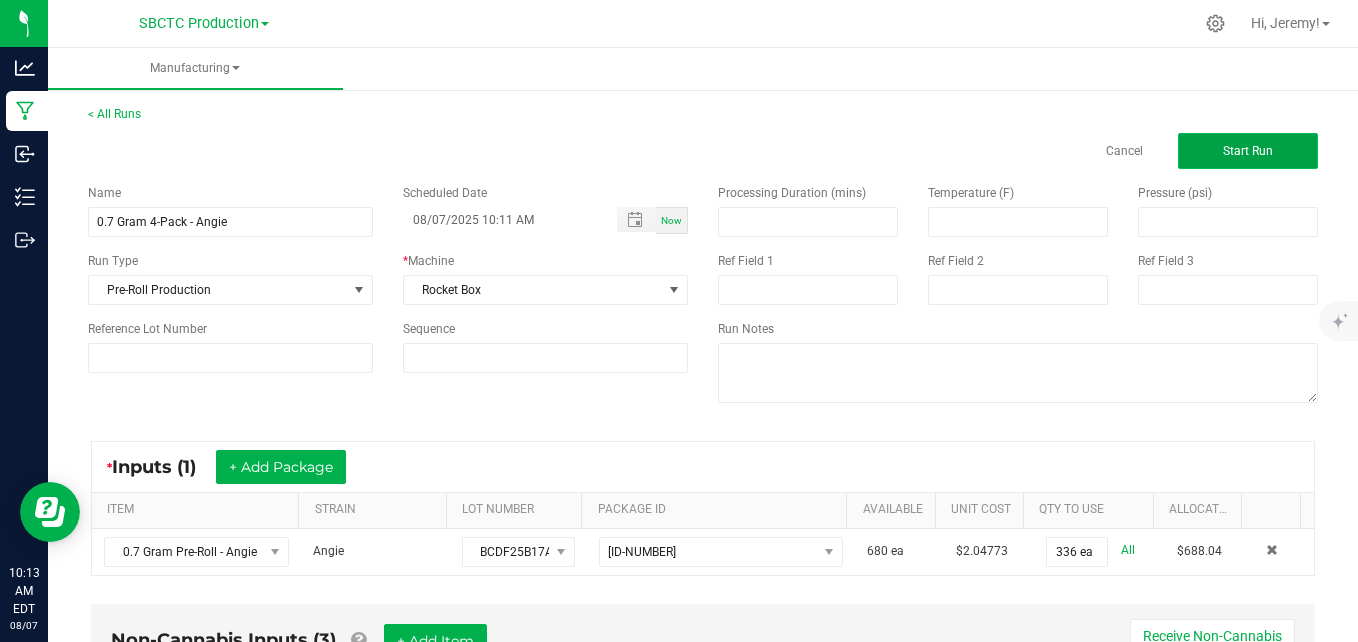 click on "Start Run" 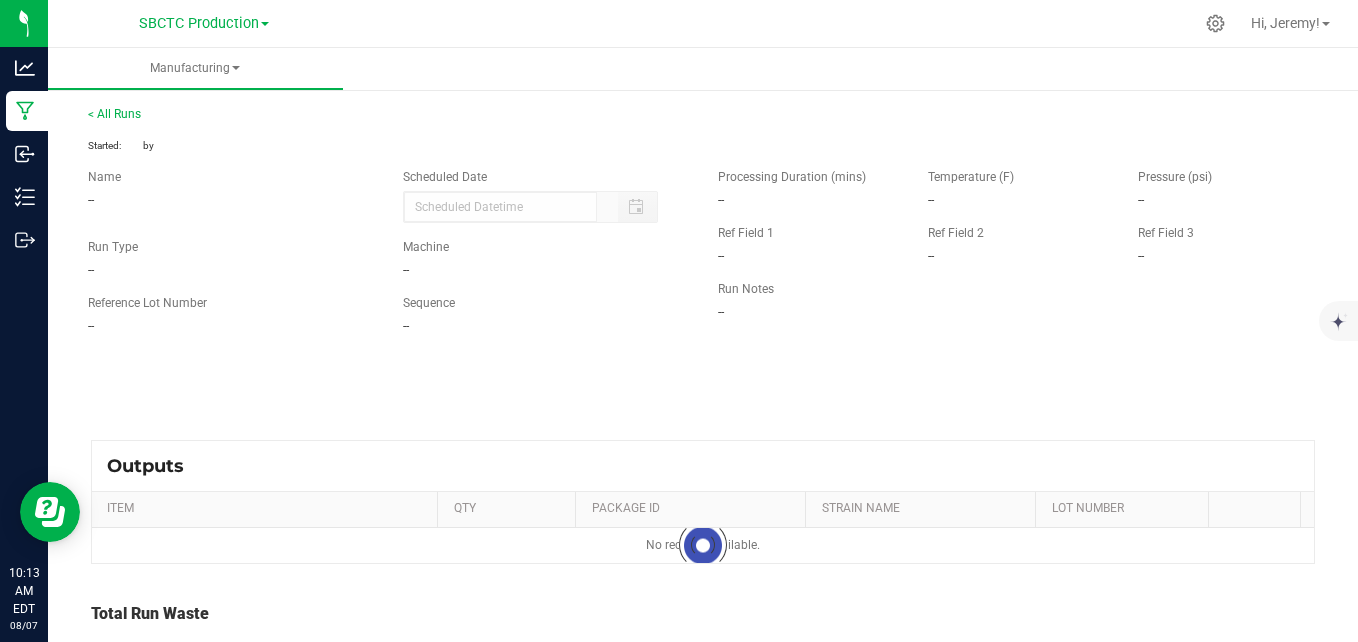 type on "08/07/2025 10:11 AM" 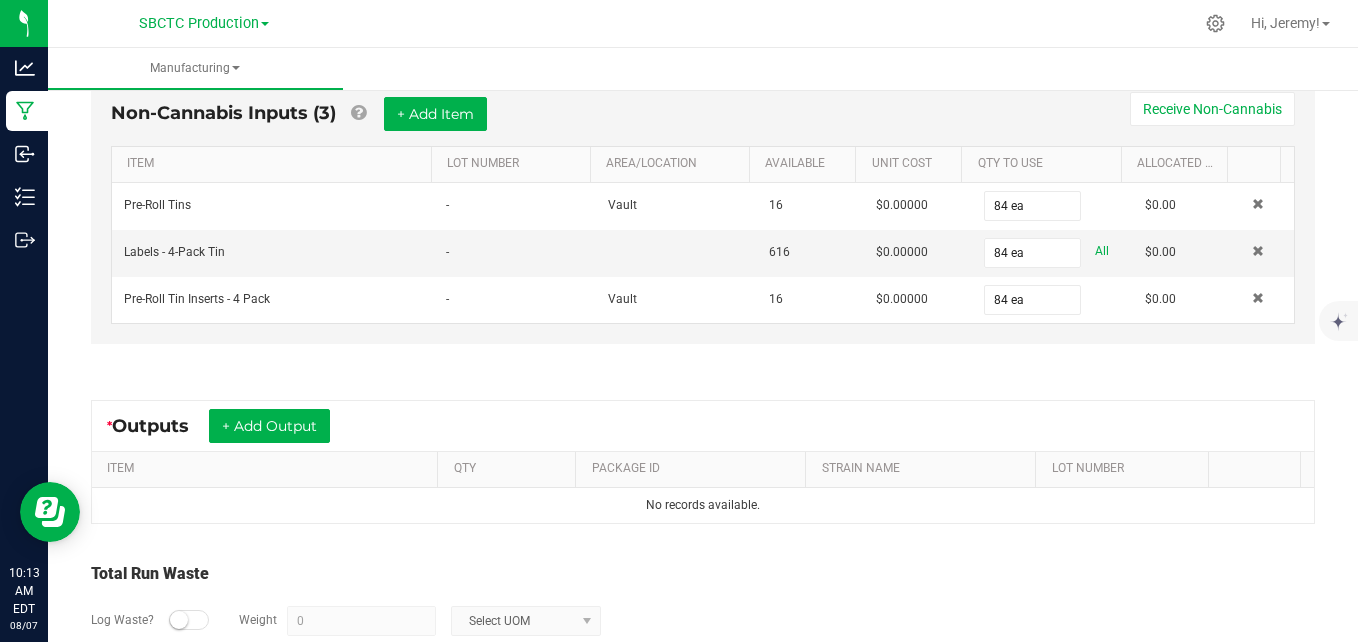 scroll, scrollTop: 572, scrollLeft: 0, axis: vertical 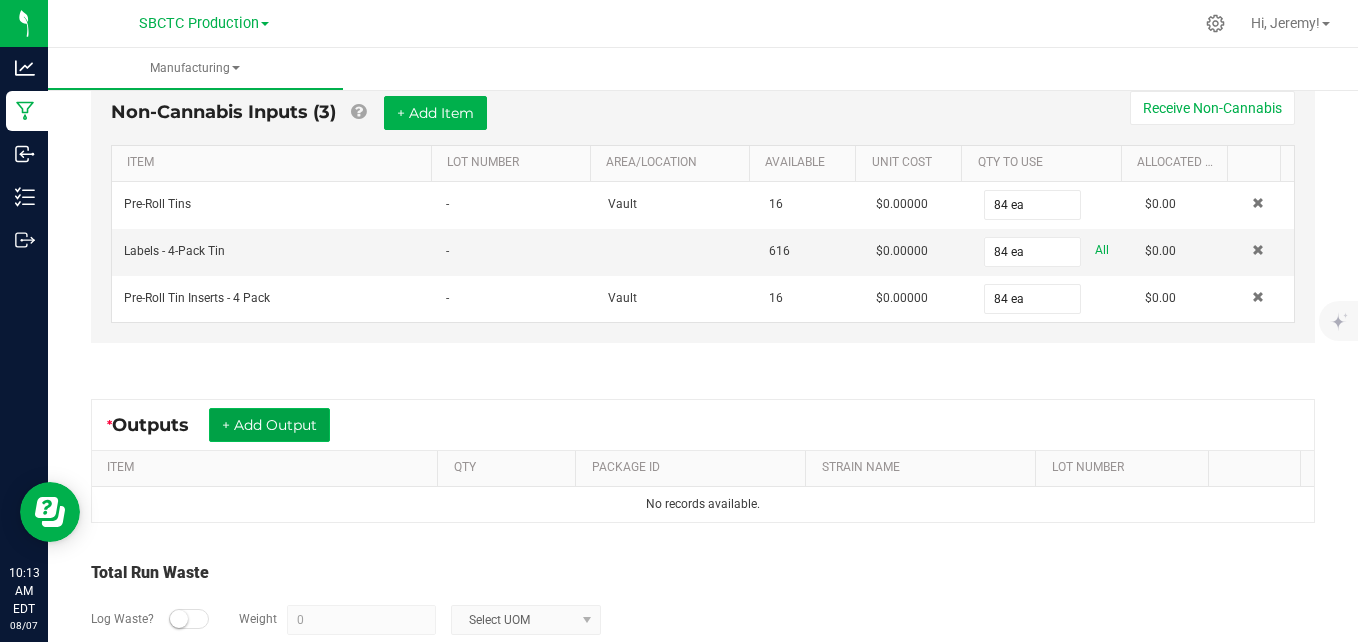 click on "+ Add Output" at bounding box center [269, 425] 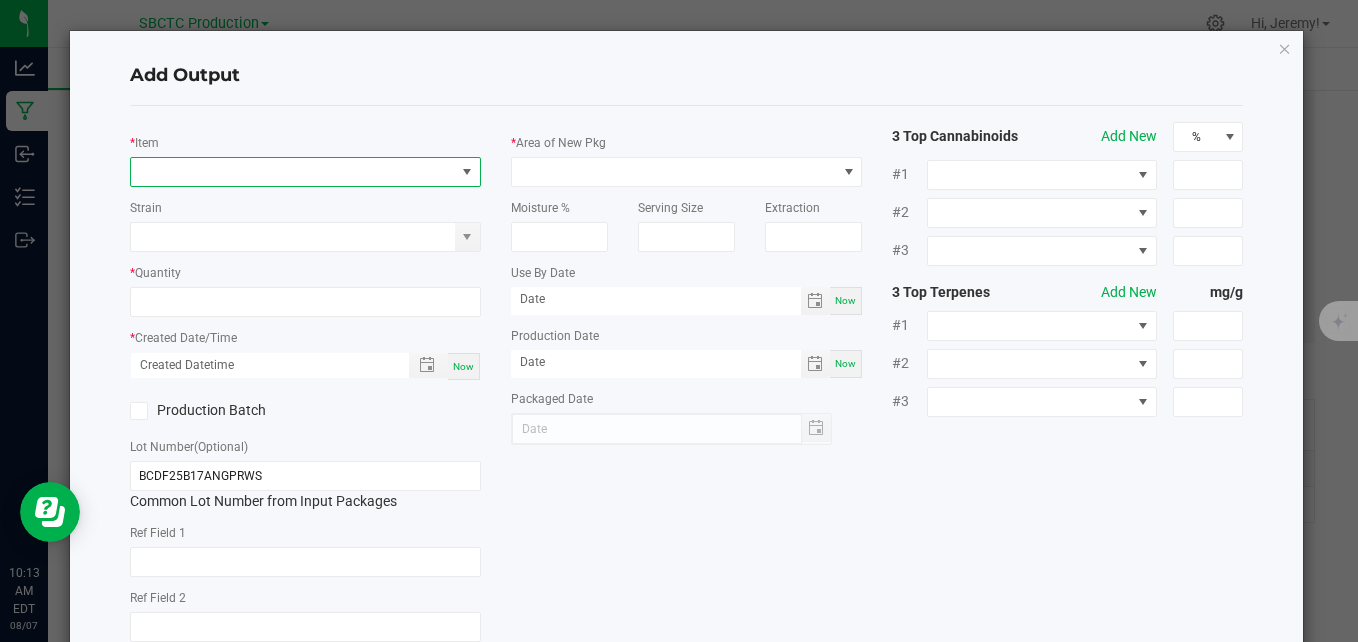 click at bounding box center [467, 172] 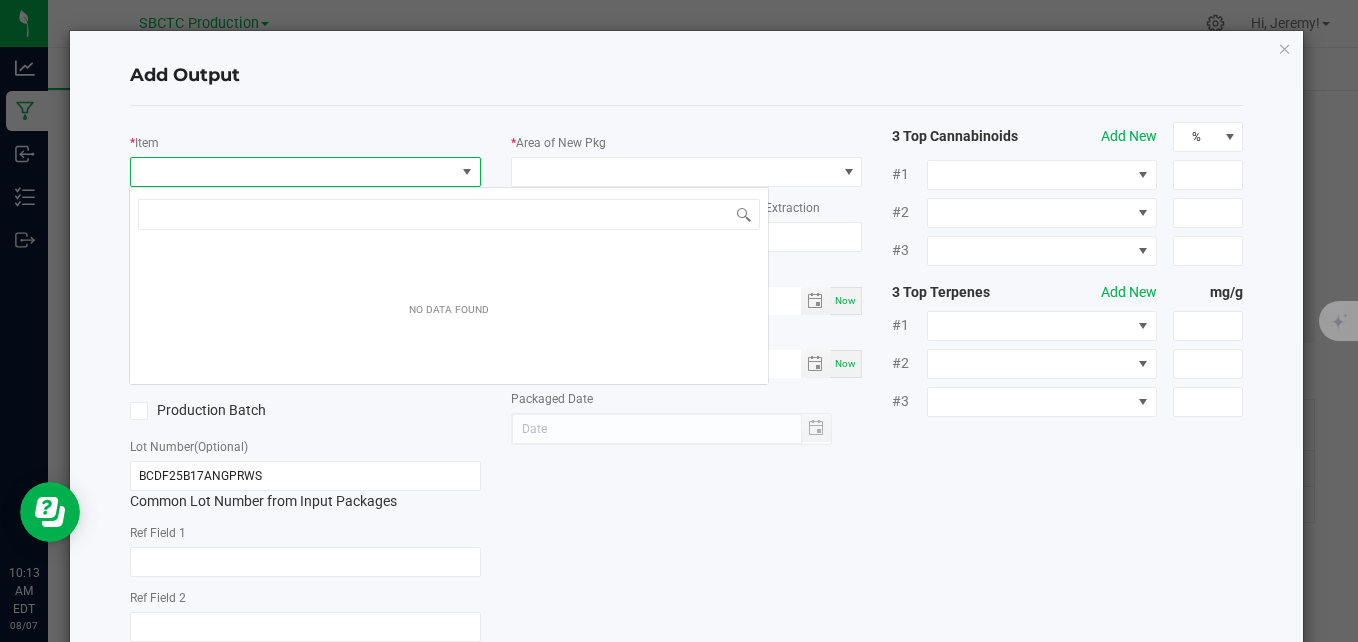 scroll, scrollTop: 99970, scrollLeft: 99653, axis: both 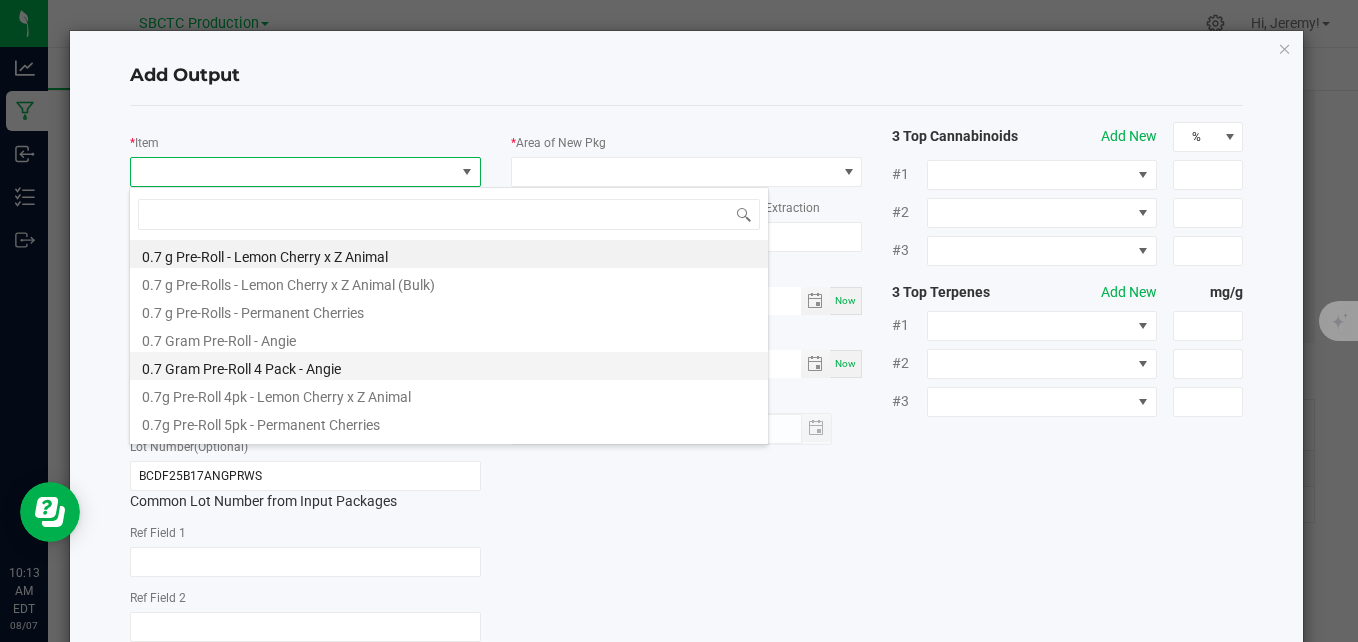 click on "0.7 Gram Pre-Roll 4 Pack - Angie" at bounding box center (449, 366) 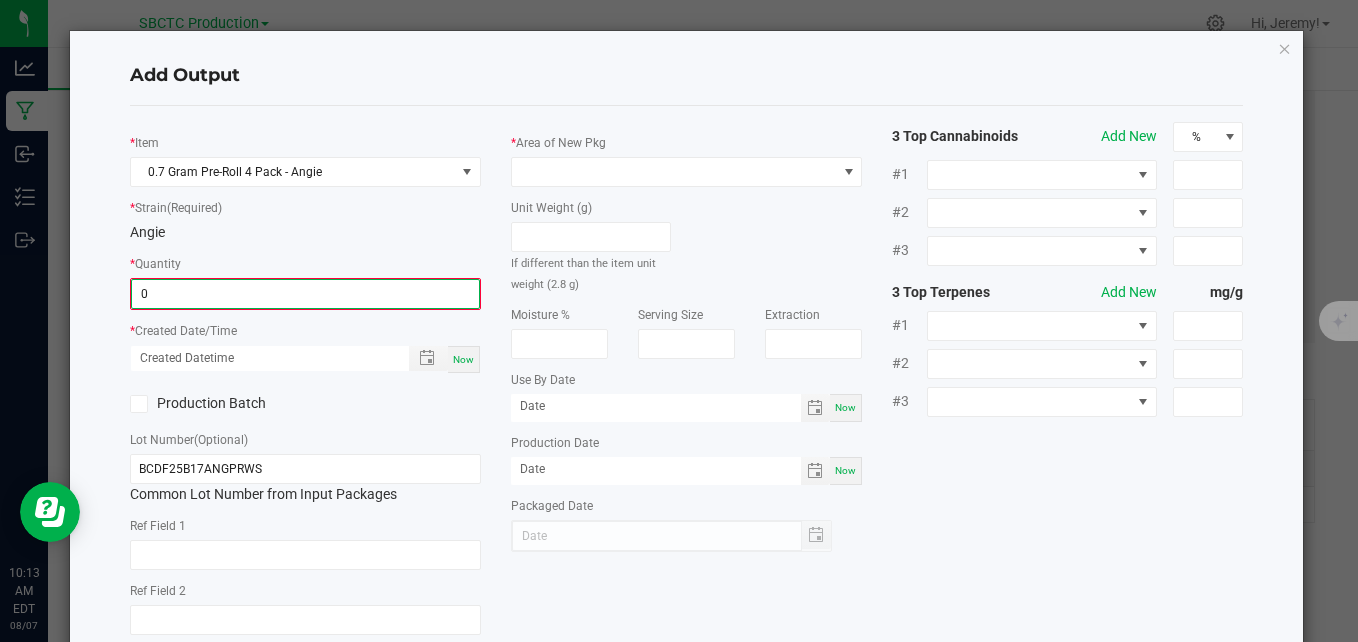 click on "0" at bounding box center (305, 294) 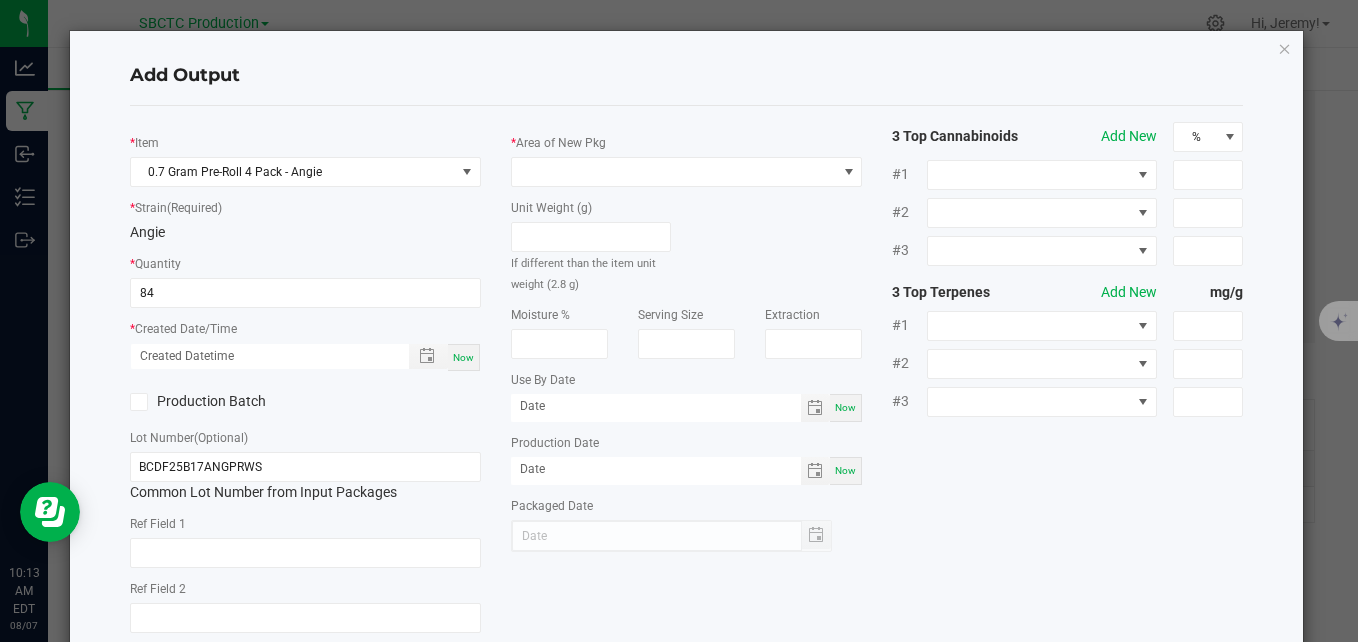 type on "84 ea" 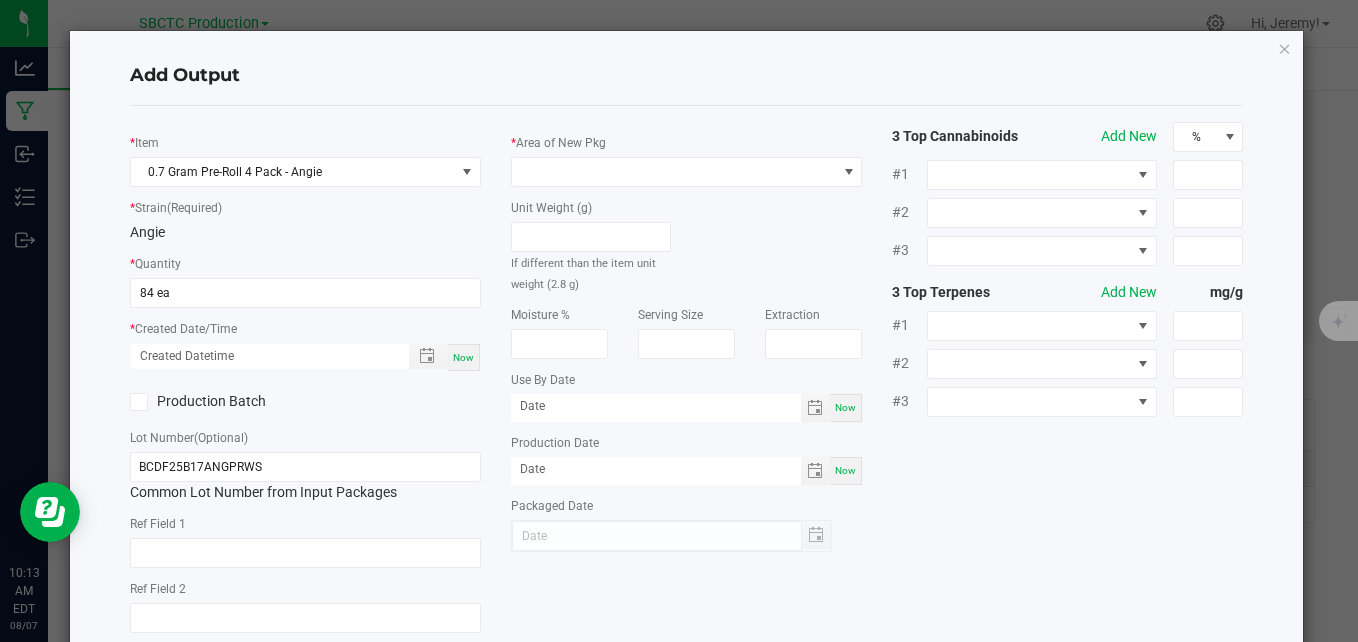 click on "*   Created Date/Time  Now" 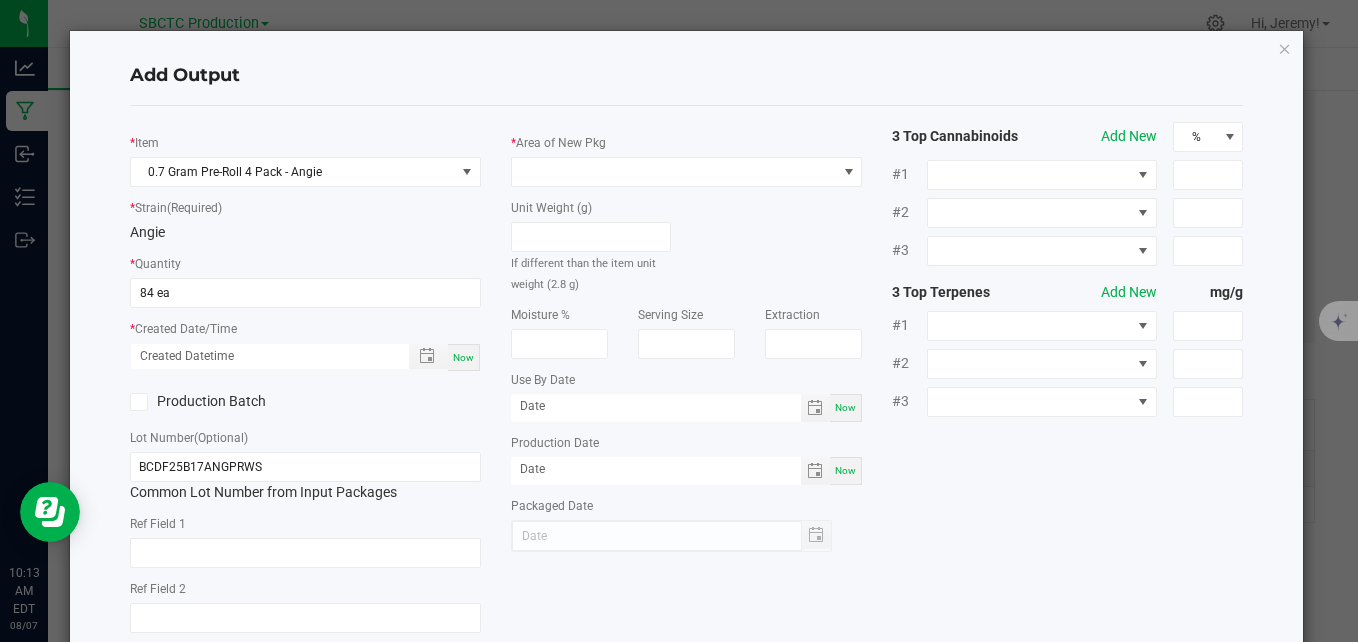click on "Now" at bounding box center (463, 357) 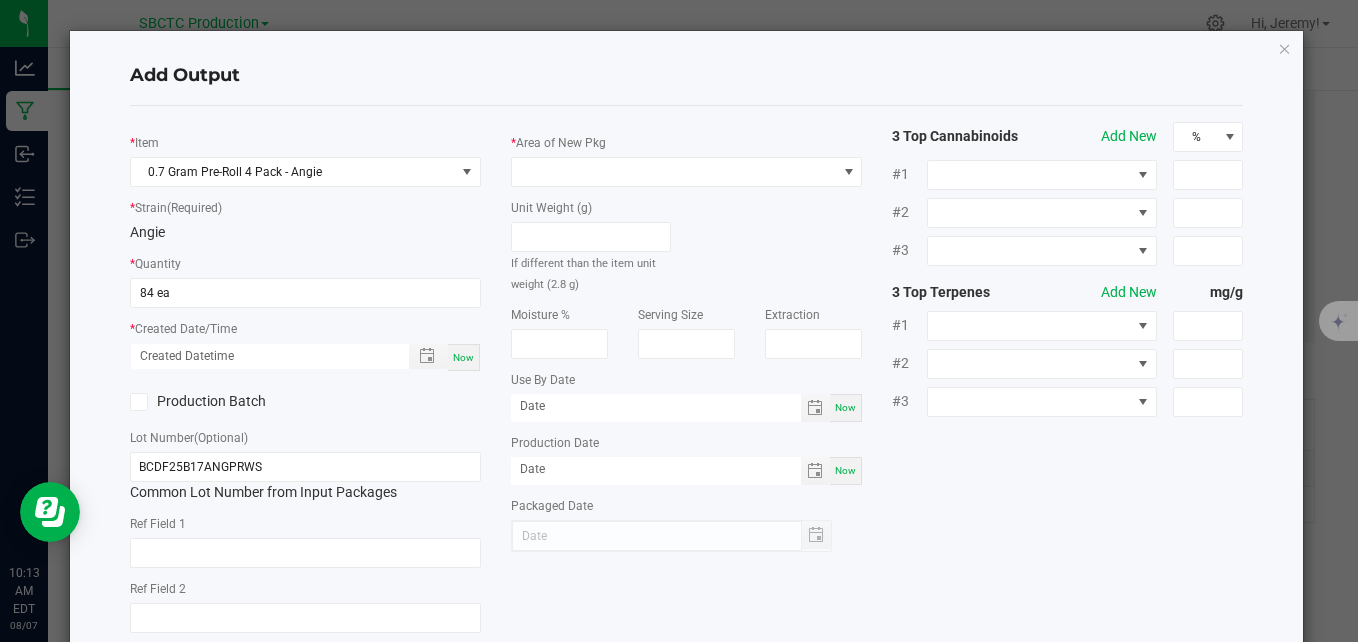 type on "08/07/2025 10:13 AM" 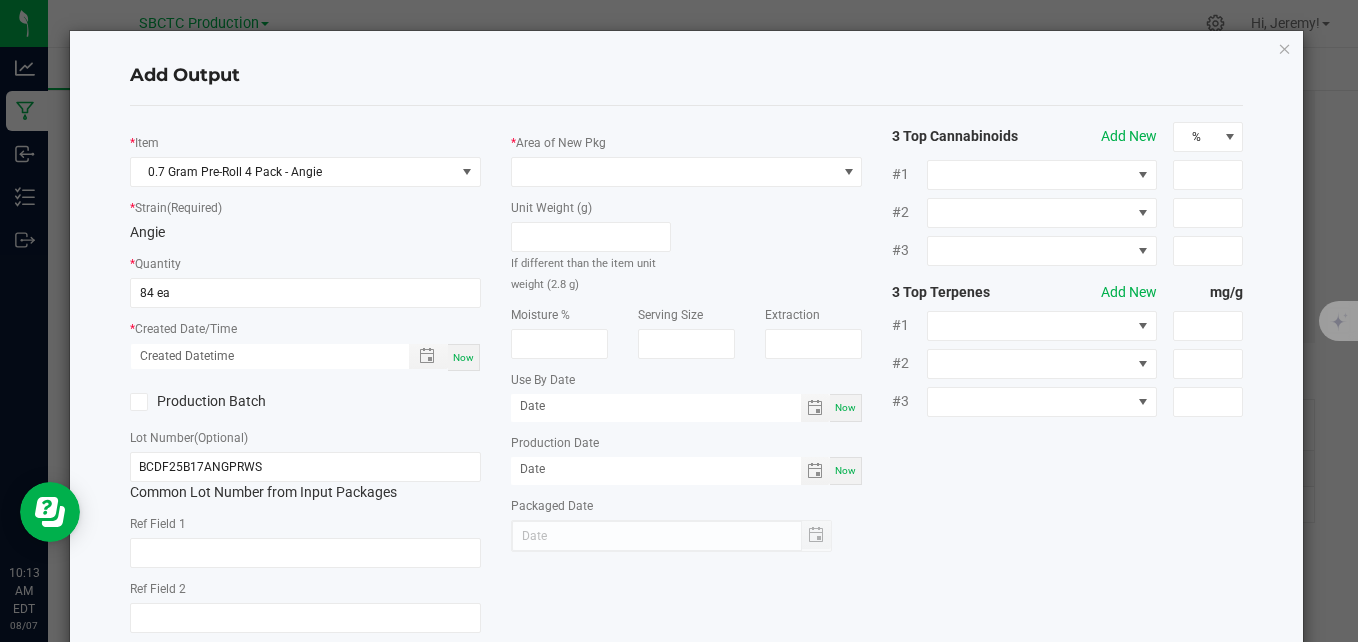 type on "08/07/2025" 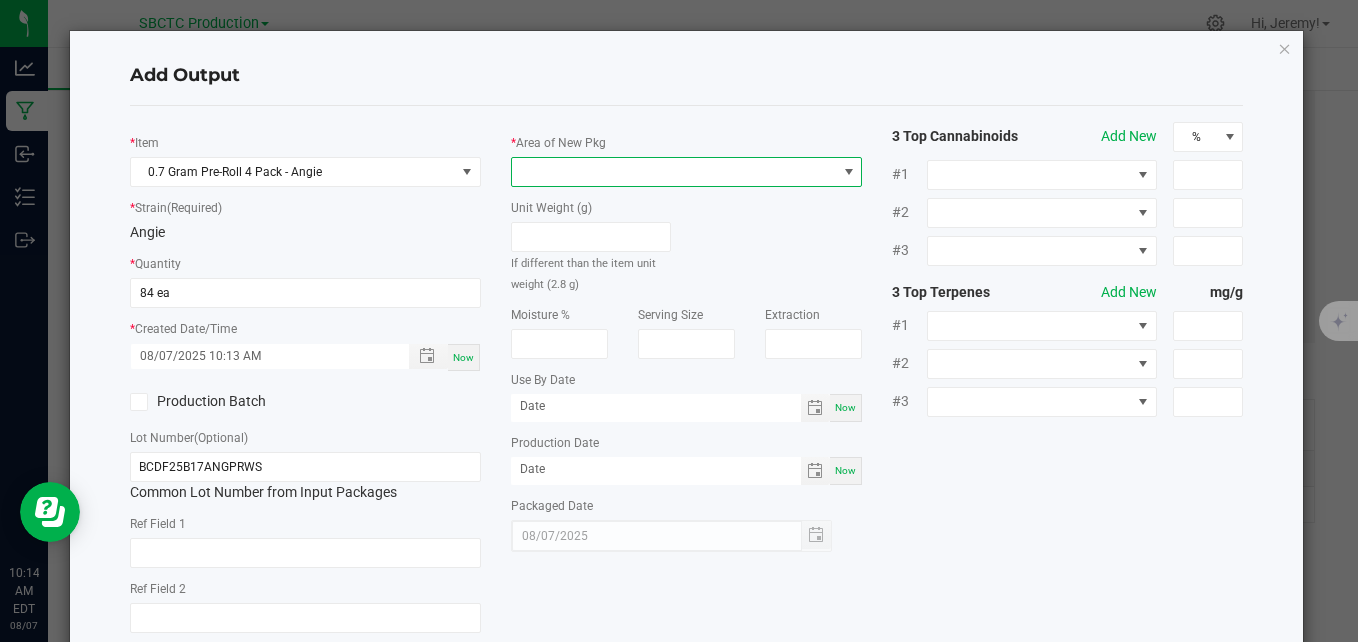 click at bounding box center (848, 172) 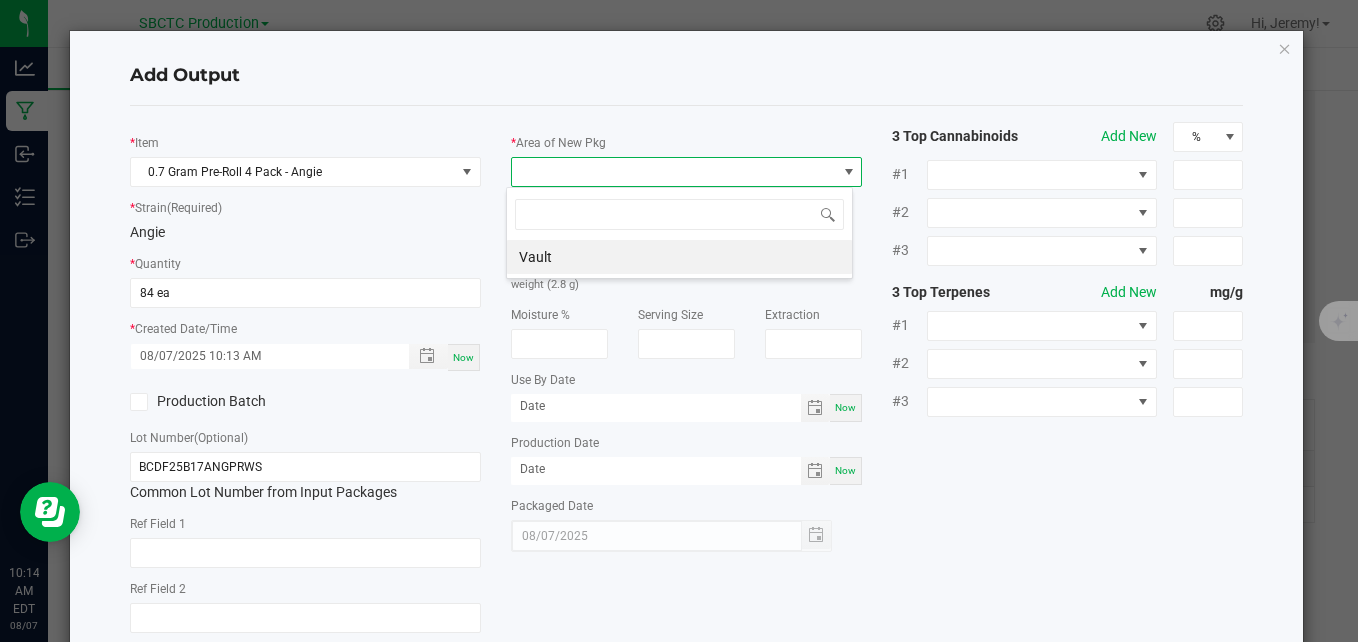 scroll, scrollTop: 99970, scrollLeft: 99653, axis: both 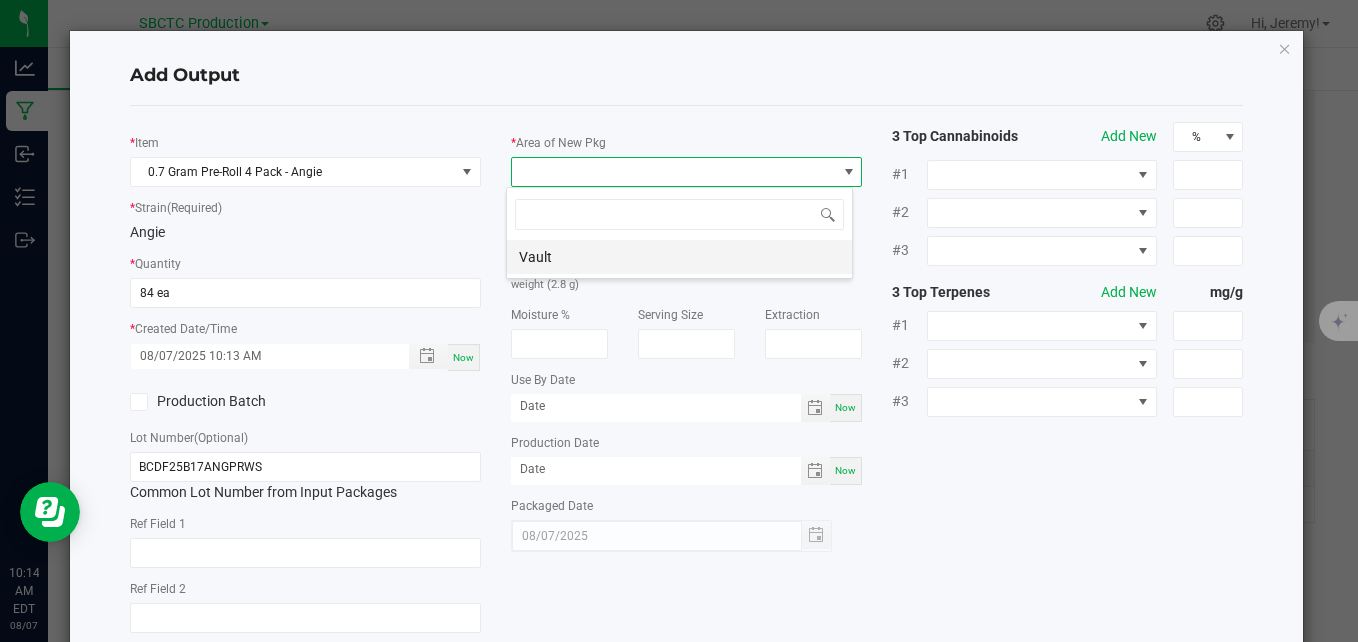 click on "Vault" at bounding box center (679, 257) 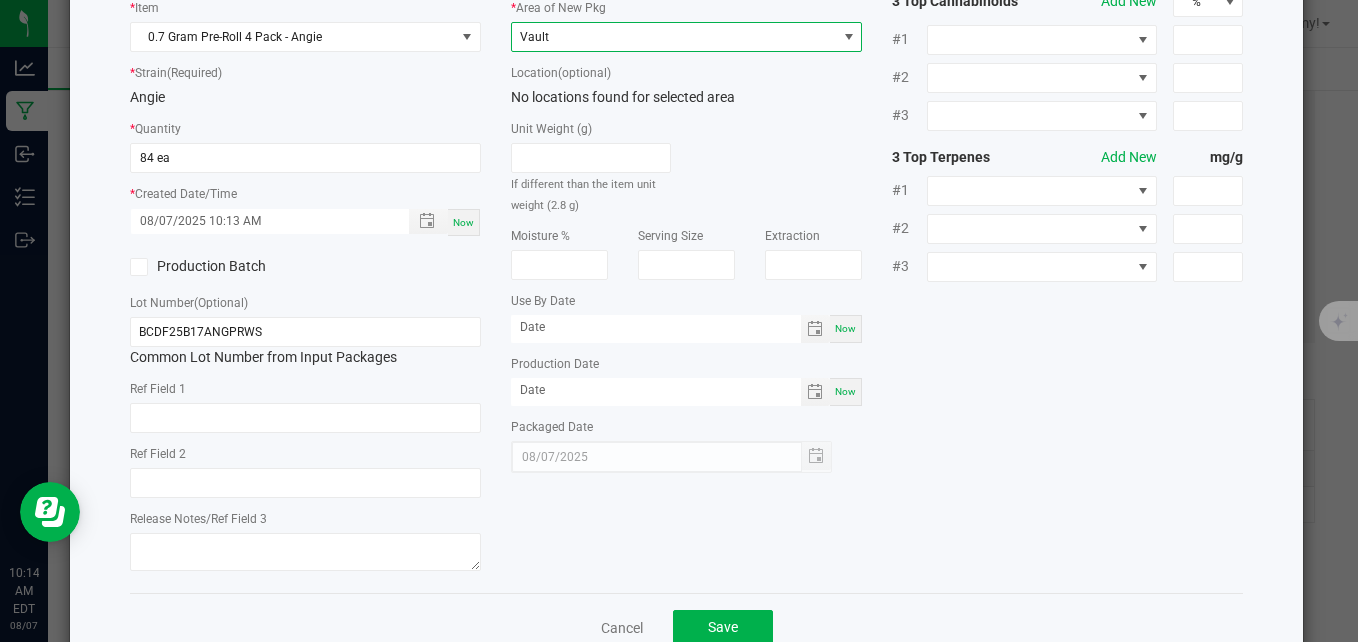 scroll, scrollTop: 186, scrollLeft: 0, axis: vertical 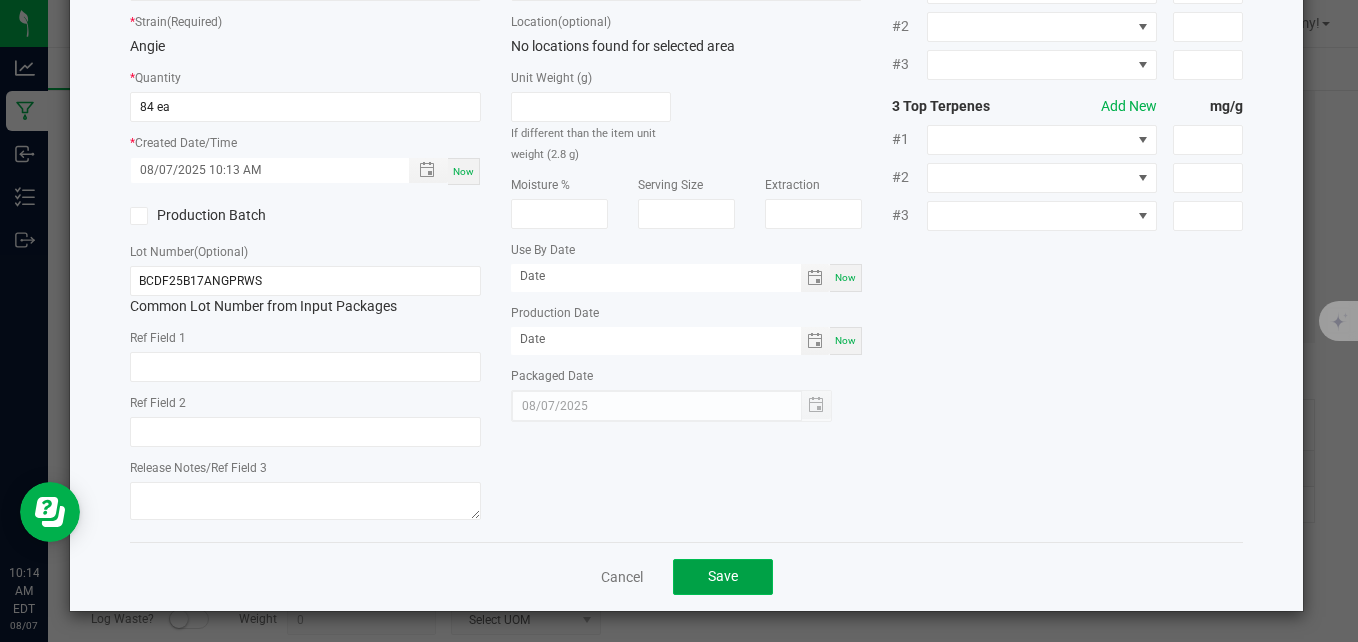 click on "Save" 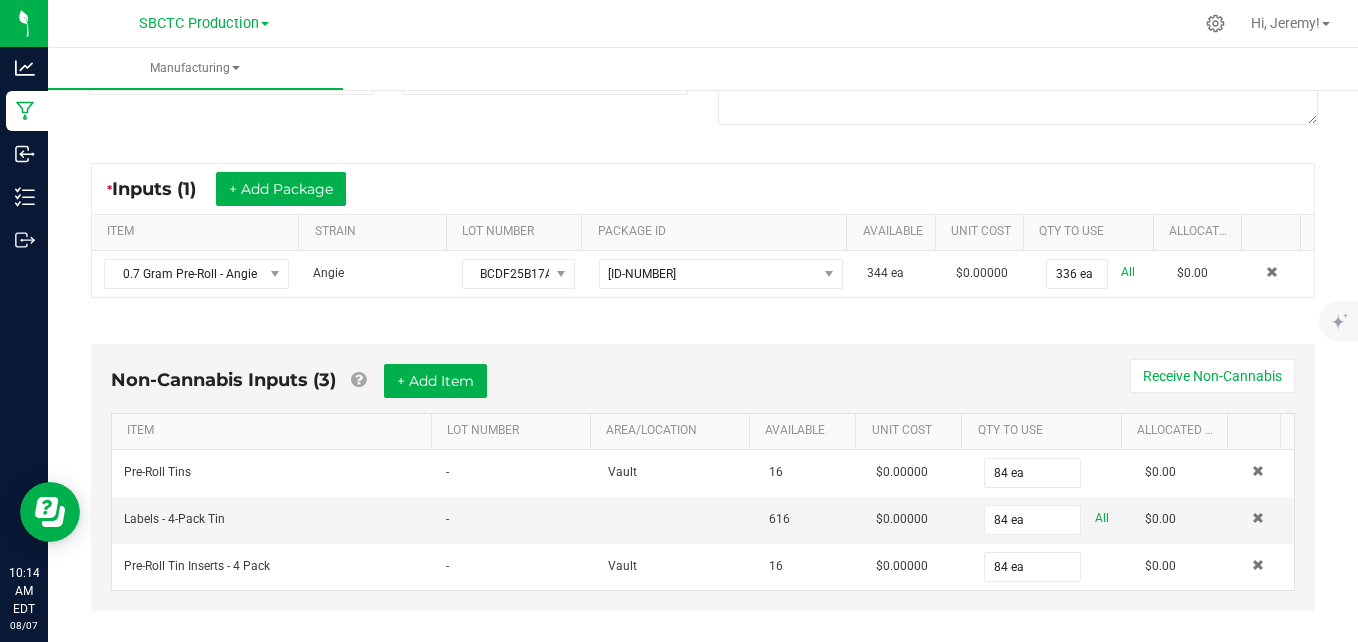 scroll, scrollTop: 0, scrollLeft: 0, axis: both 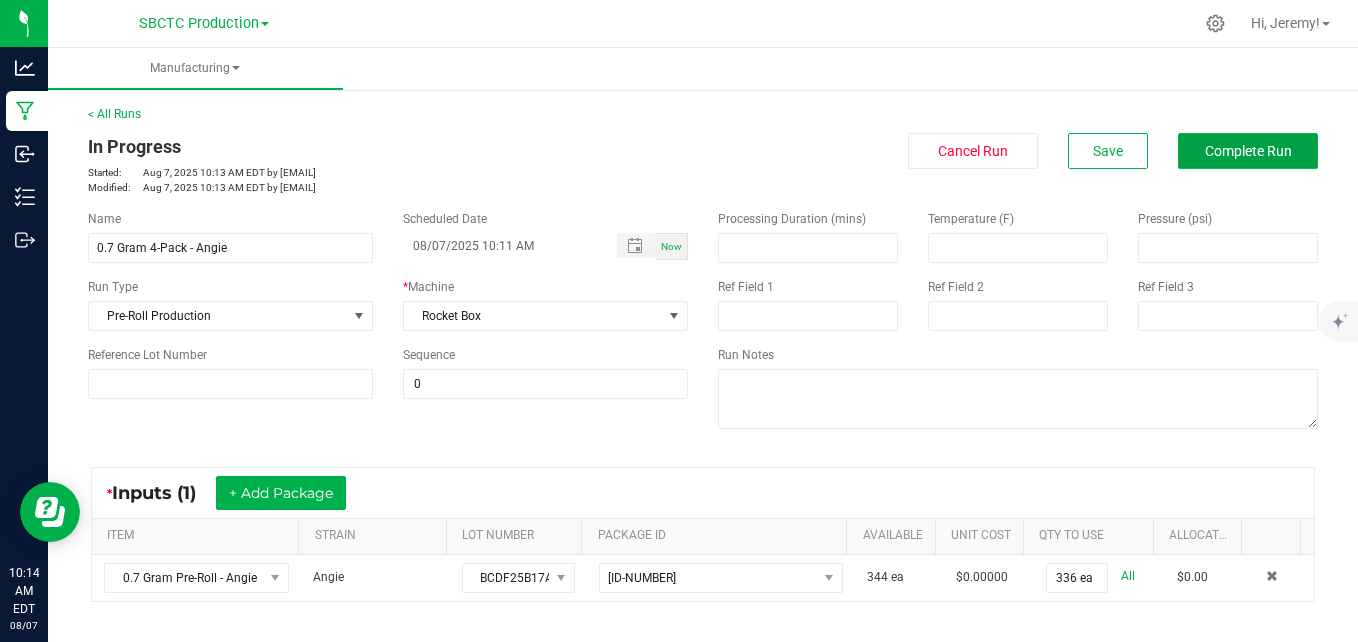 click on "Complete Run" at bounding box center (1248, 151) 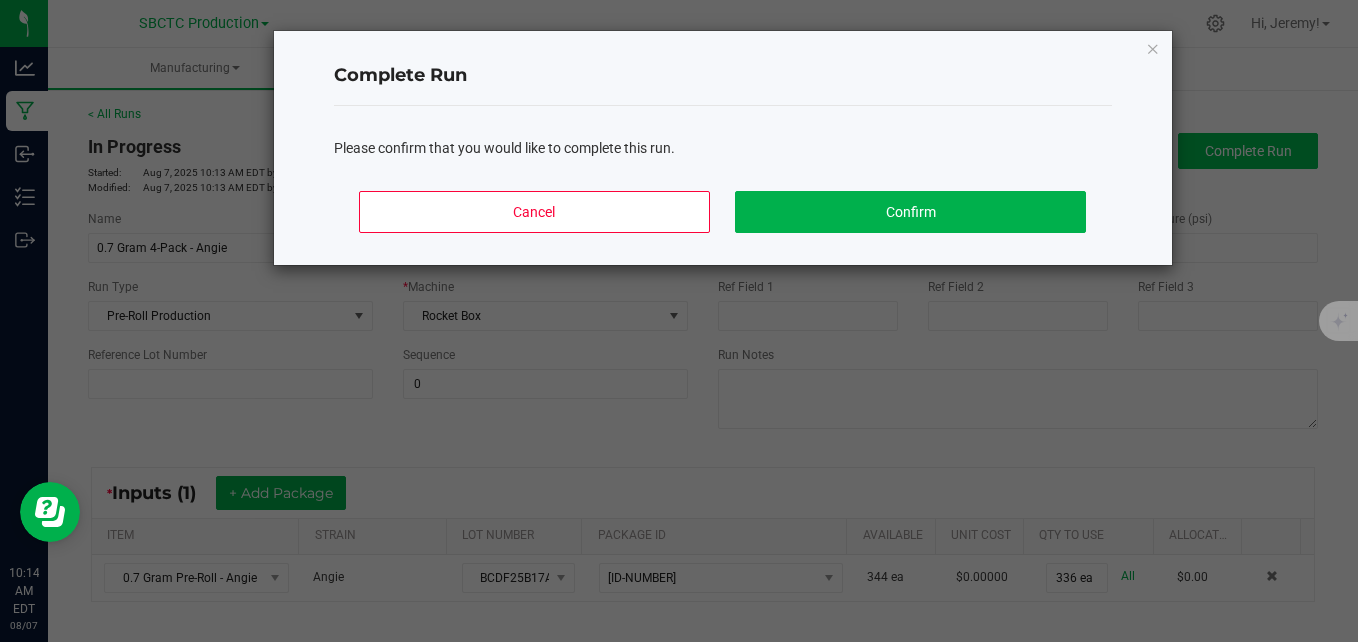 click on "Complete Run Please confirm that you would like to complete this run.  Cancel   Confirm" 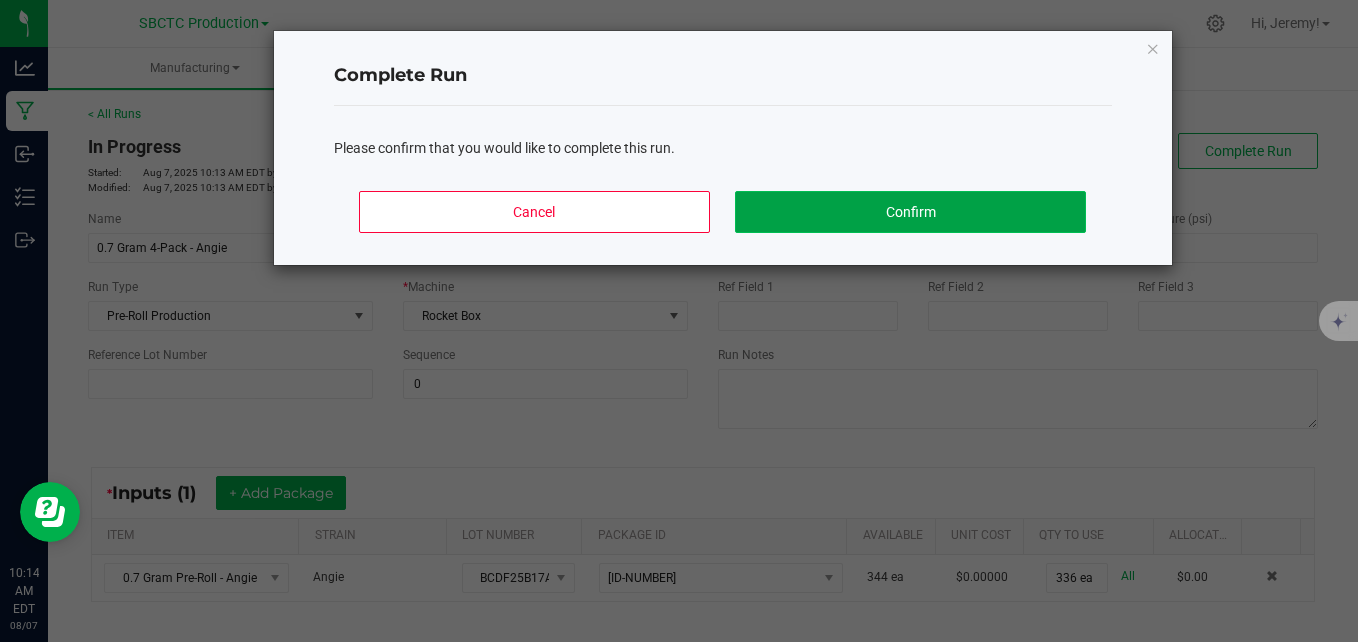 click on "Confirm" 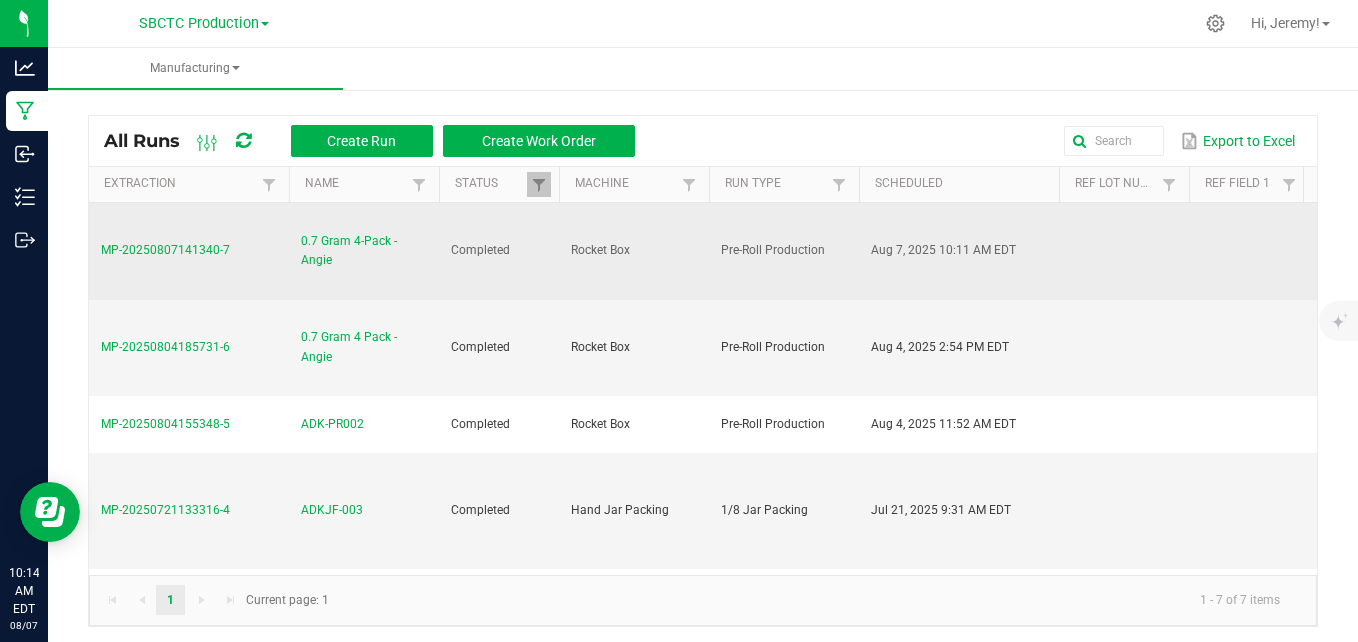 scroll, scrollTop: 0, scrollLeft: 288, axis: horizontal 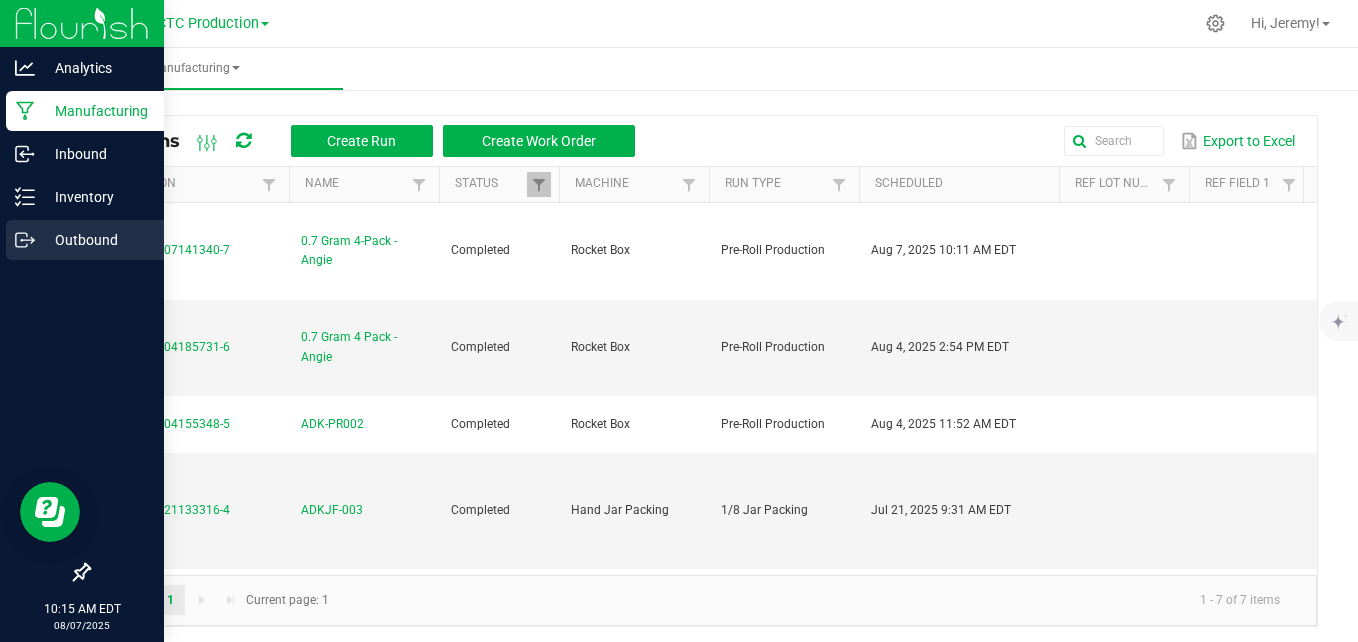 click on "Outbound" at bounding box center (95, 240) 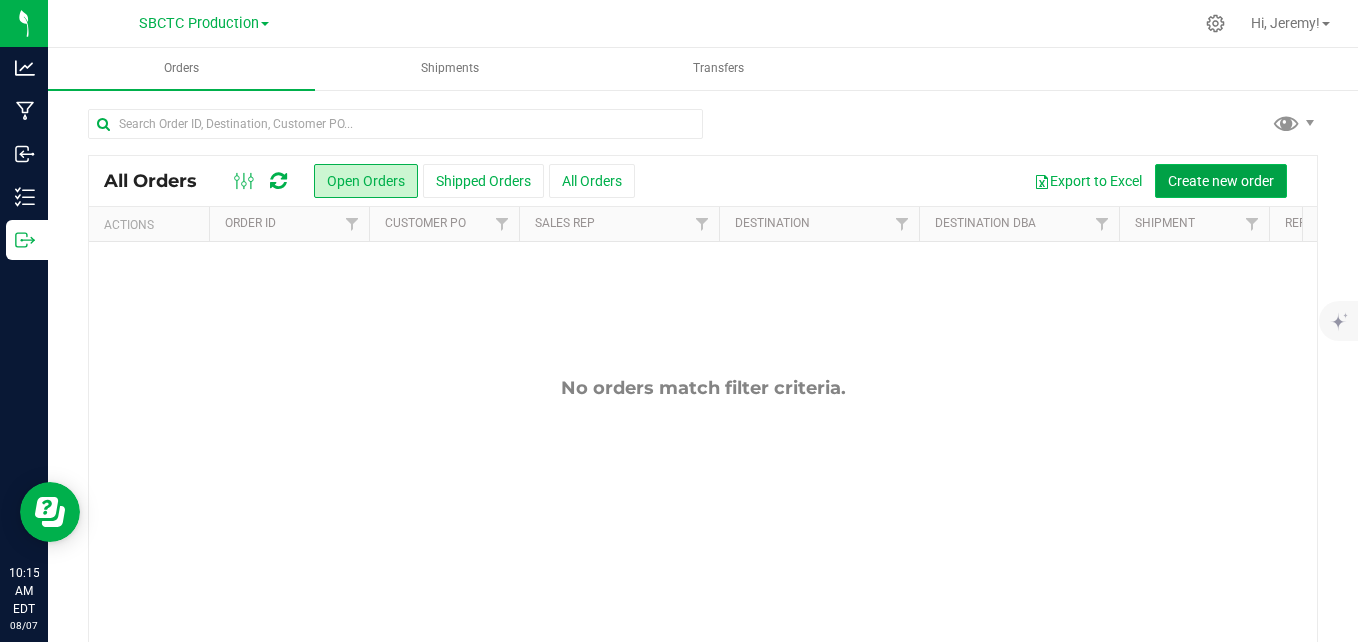 click on "Create new order" at bounding box center [1221, 181] 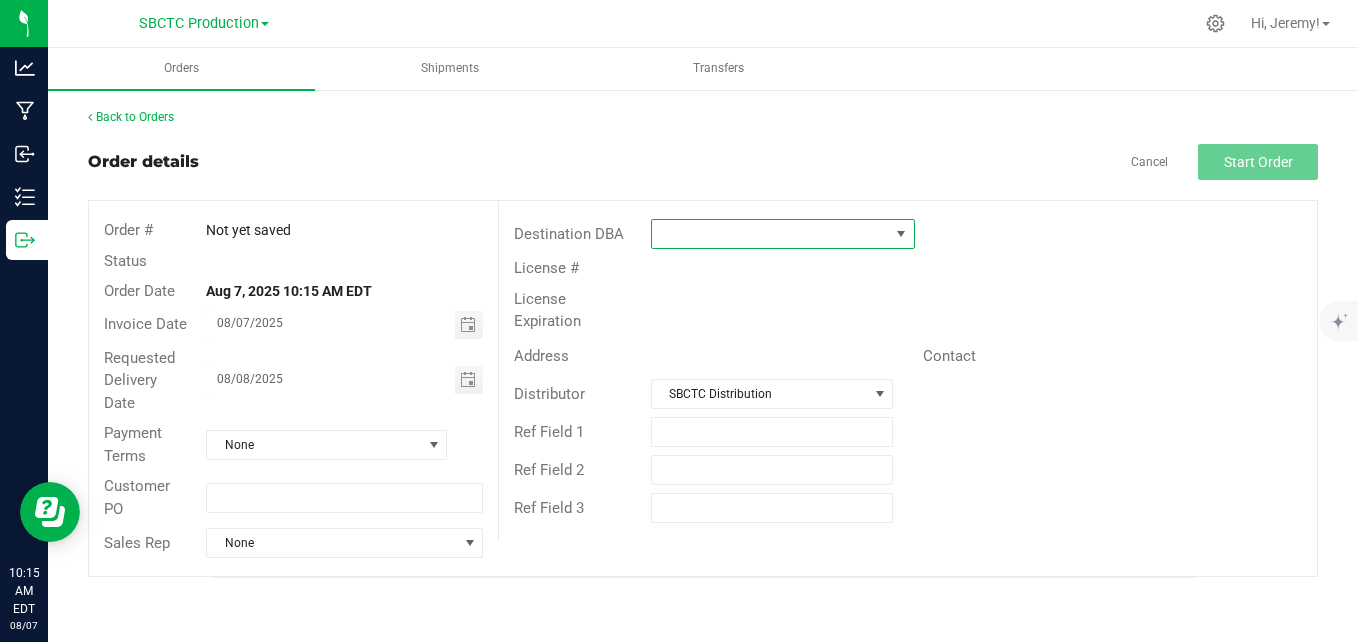 click at bounding box center (901, 234) 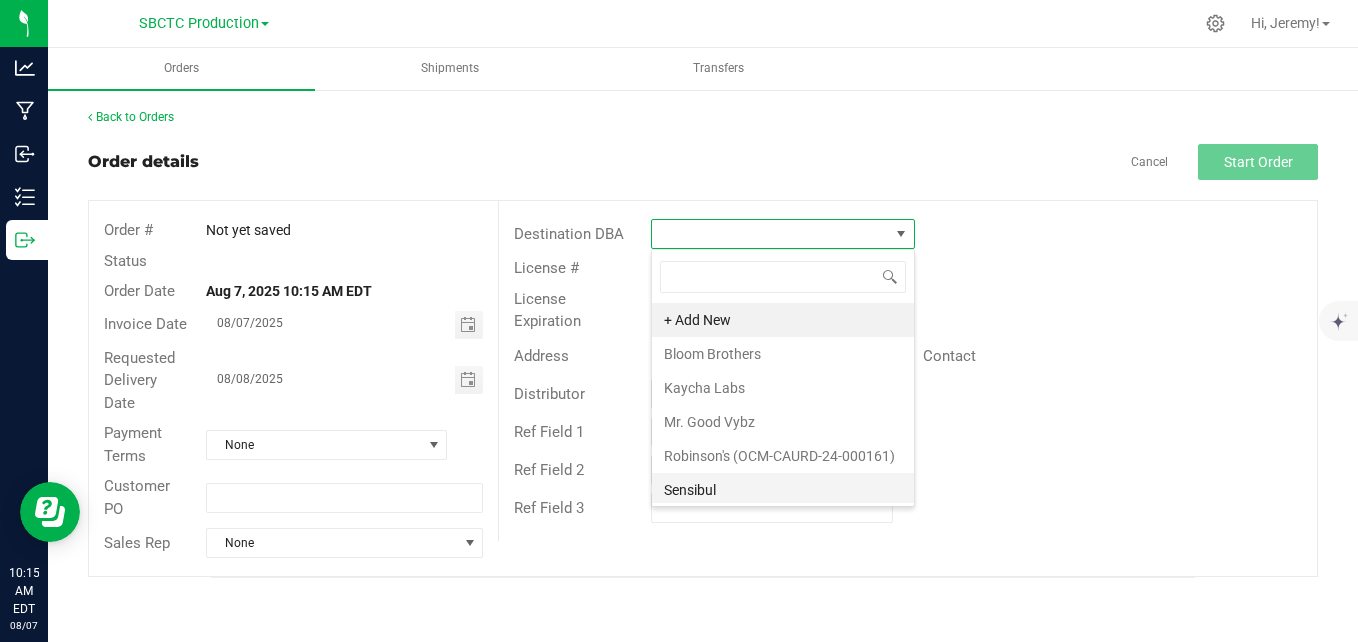 click on "Sensibul" at bounding box center (783, 490) 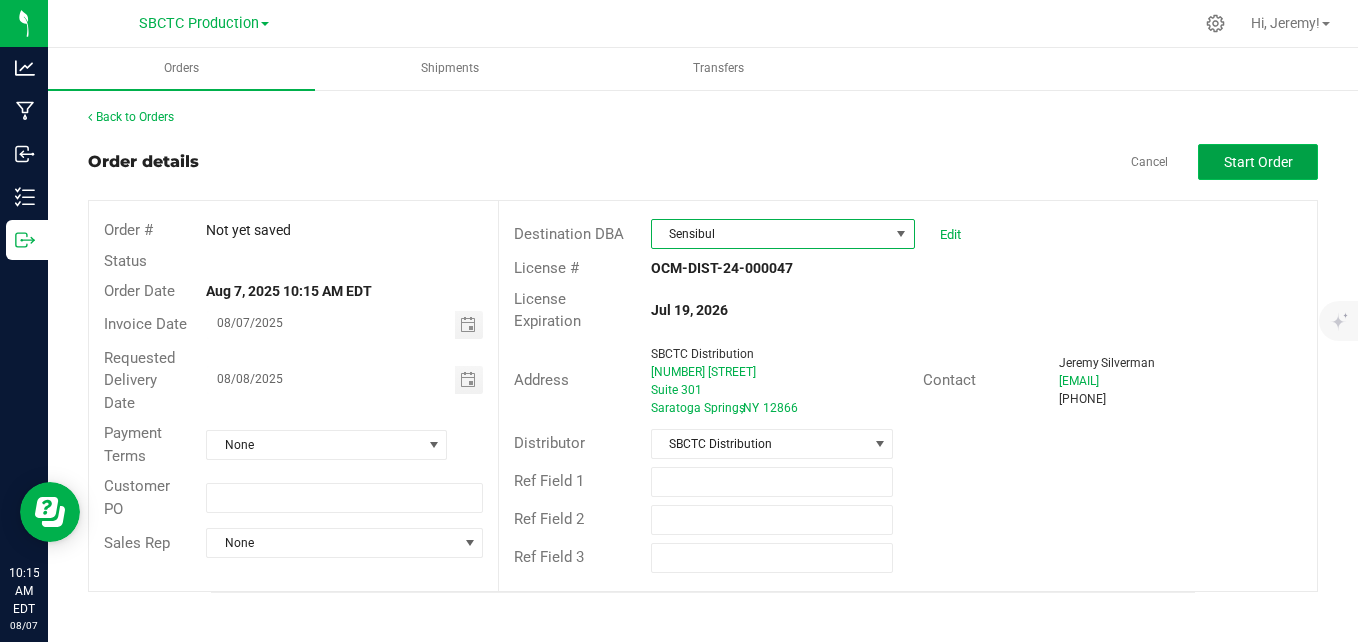 click on "Start Order" at bounding box center (1258, 162) 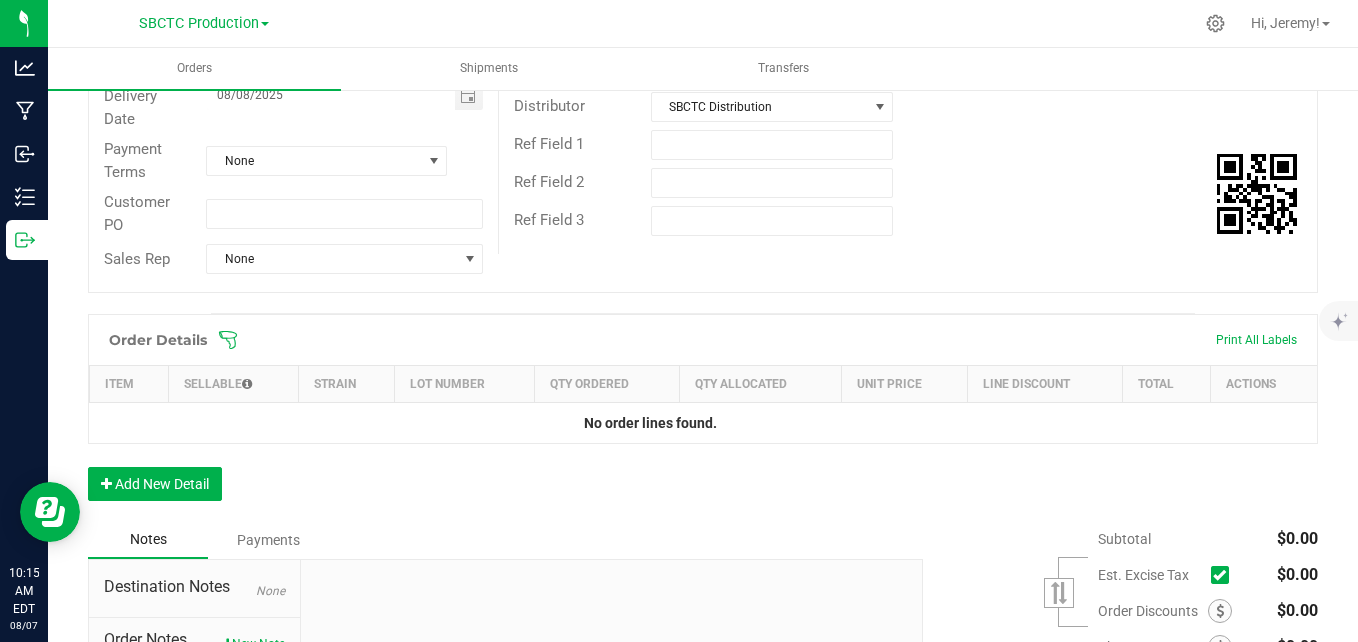 scroll, scrollTop: 338, scrollLeft: 0, axis: vertical 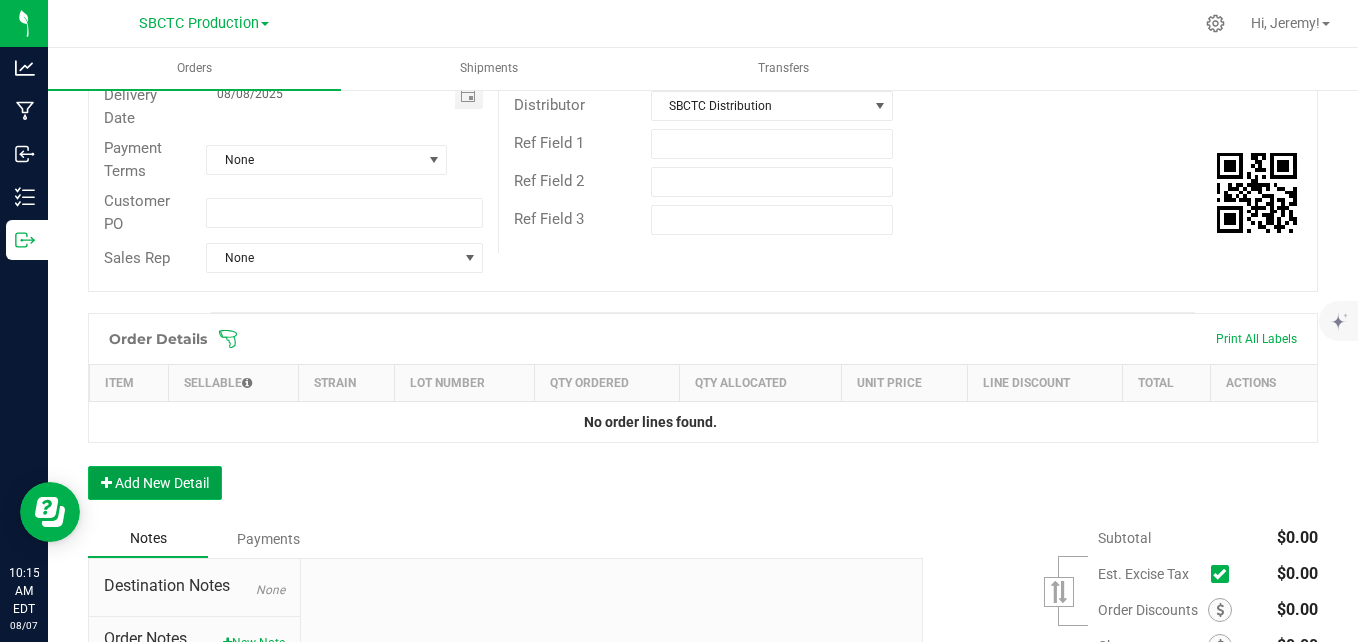 click on "Add New Detail" at bounding box center [155, 483] 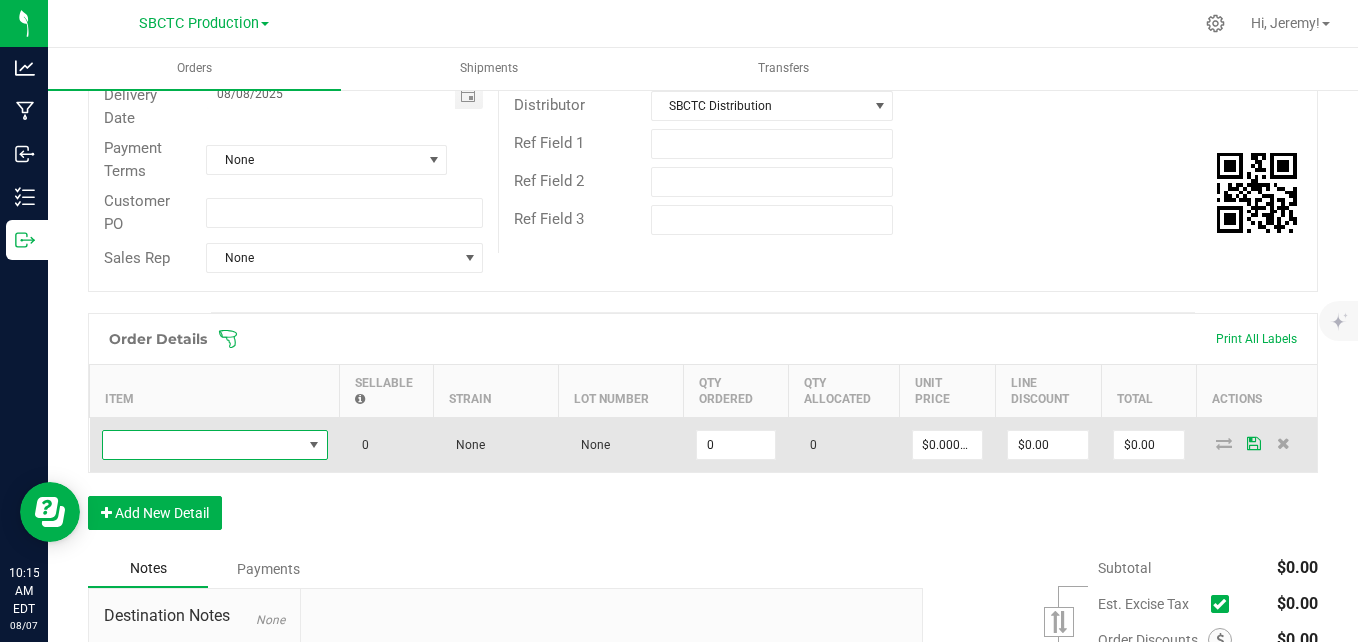 click at bounding box center [313, 445] 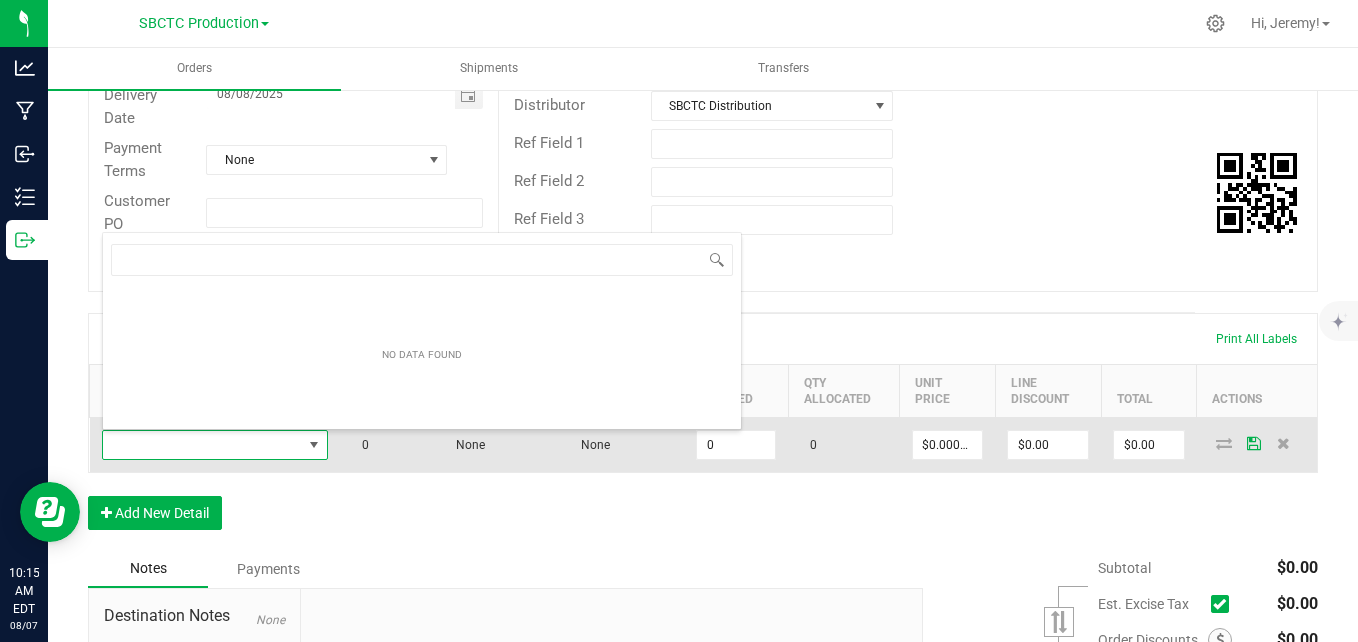 scroll, scrollTop: 99970, scrollLeft: 99774, axis: both 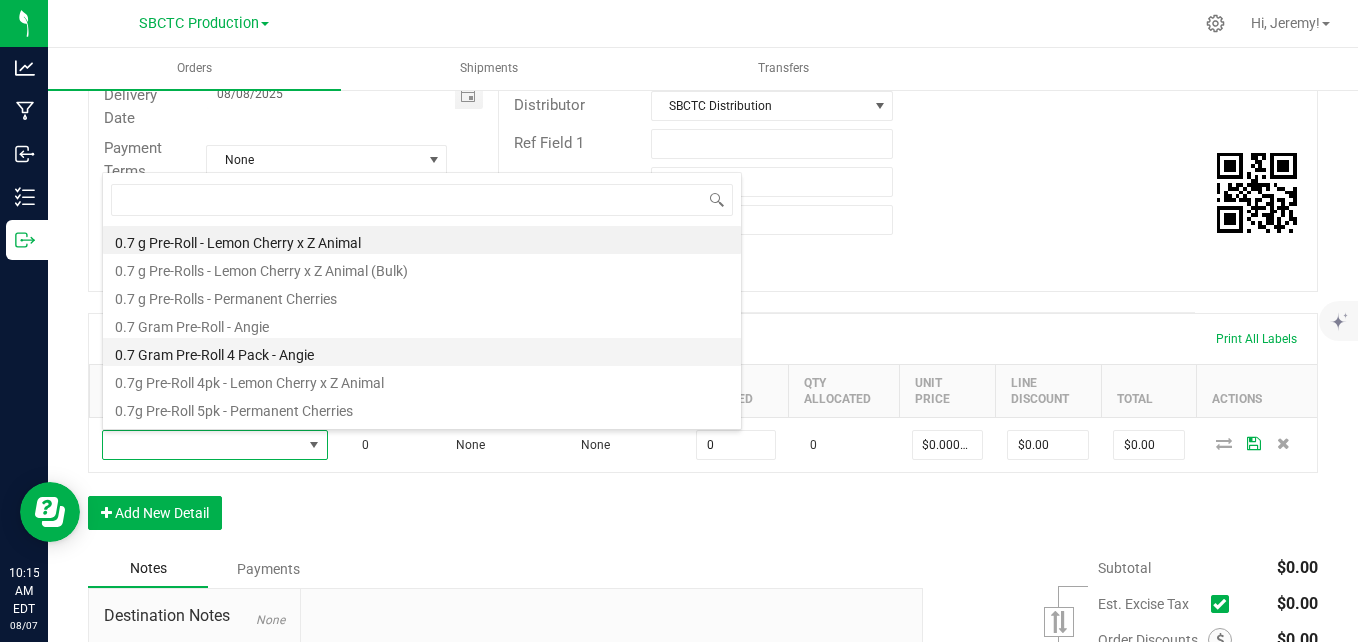 click on "0.7 Gram Pre-Roll 4 Pack - Angie" at bounding box center (422, 352) 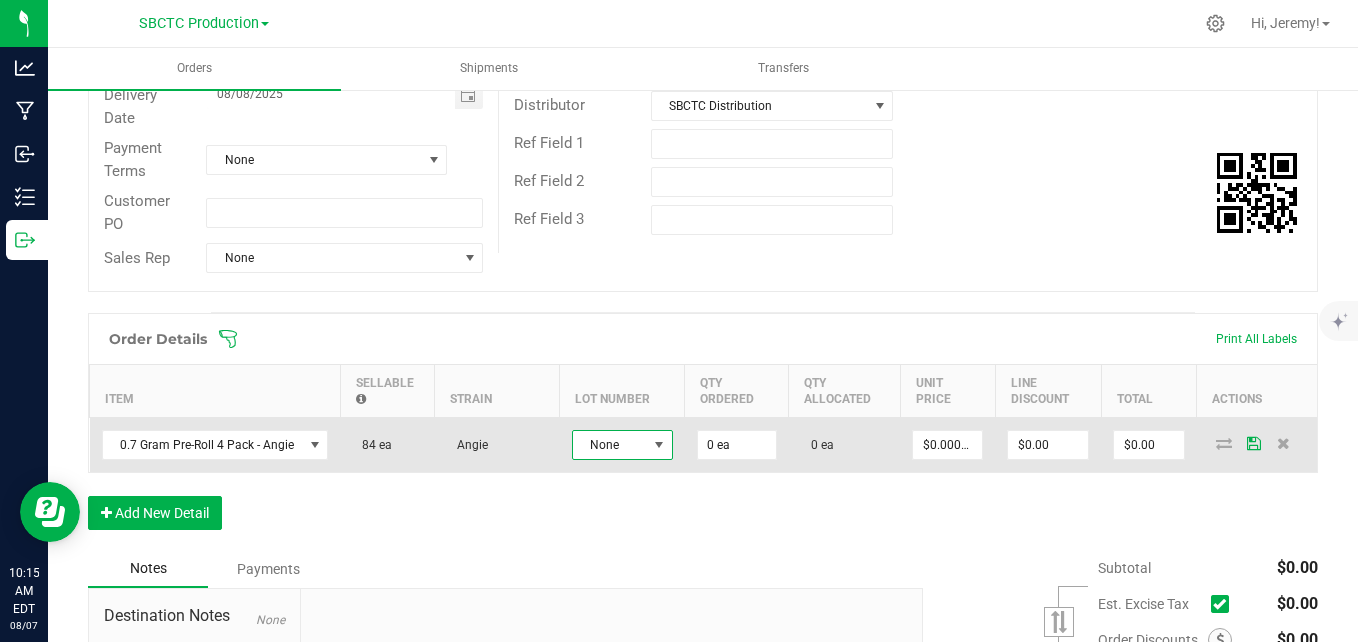 click at bounding box center (659, 445) 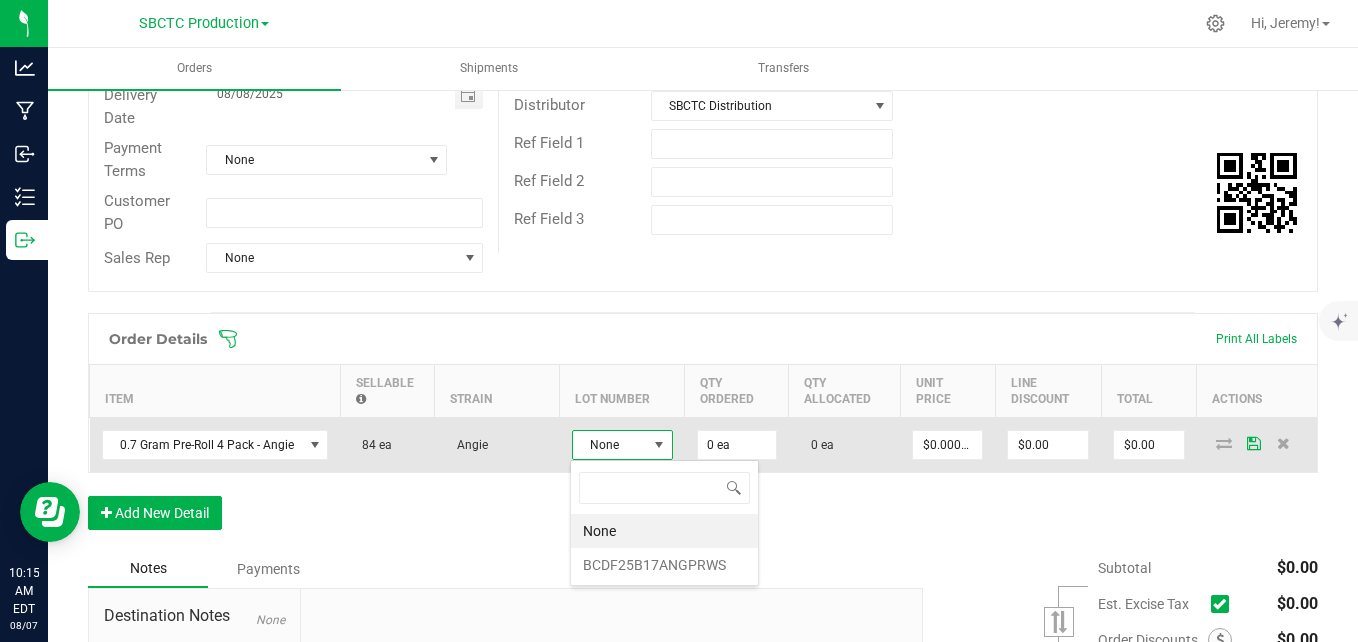 scroll, scrollTop: 99970, scrollLeft: 99899, axis: both 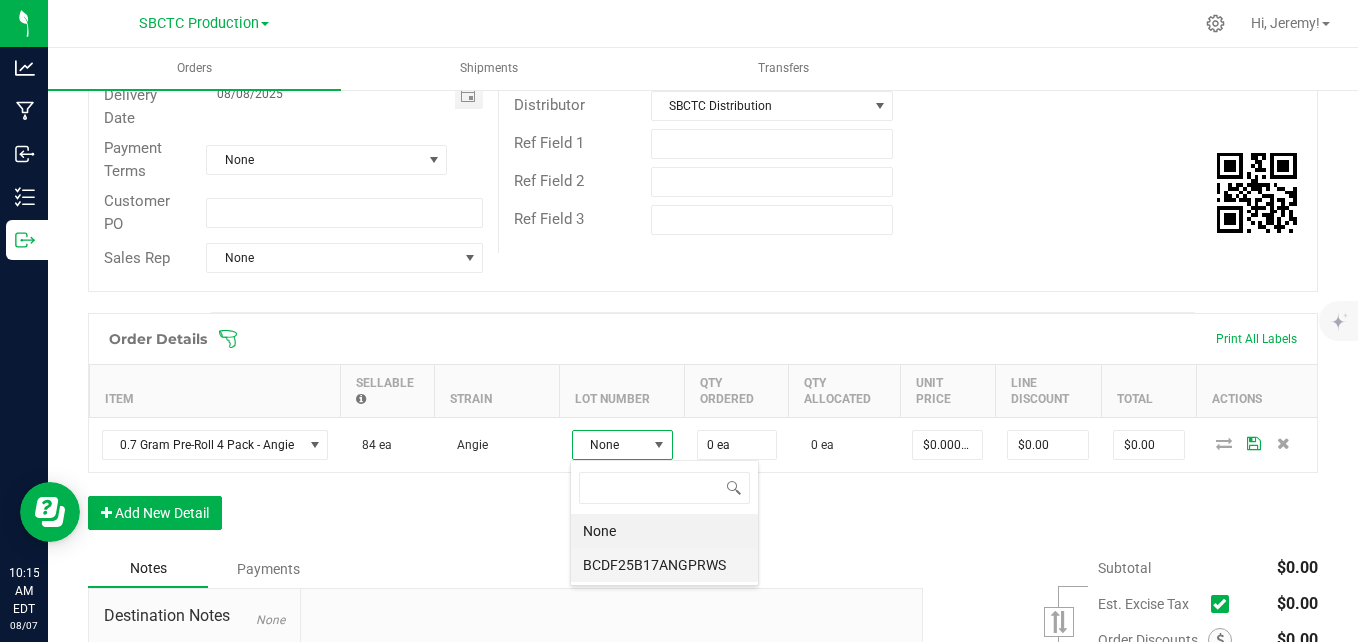 click on "BCDF25B17ANGPRWS" at bounding box center (664, 565) 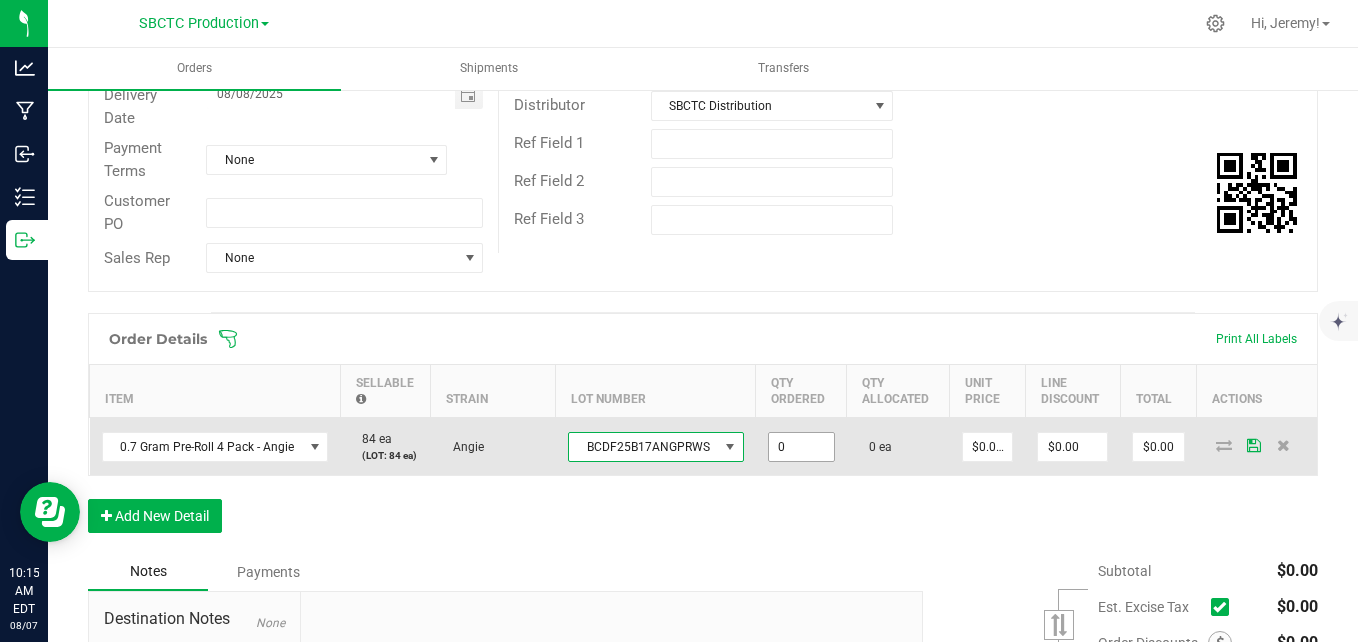 click on "0" at bounding box center (801, 447) 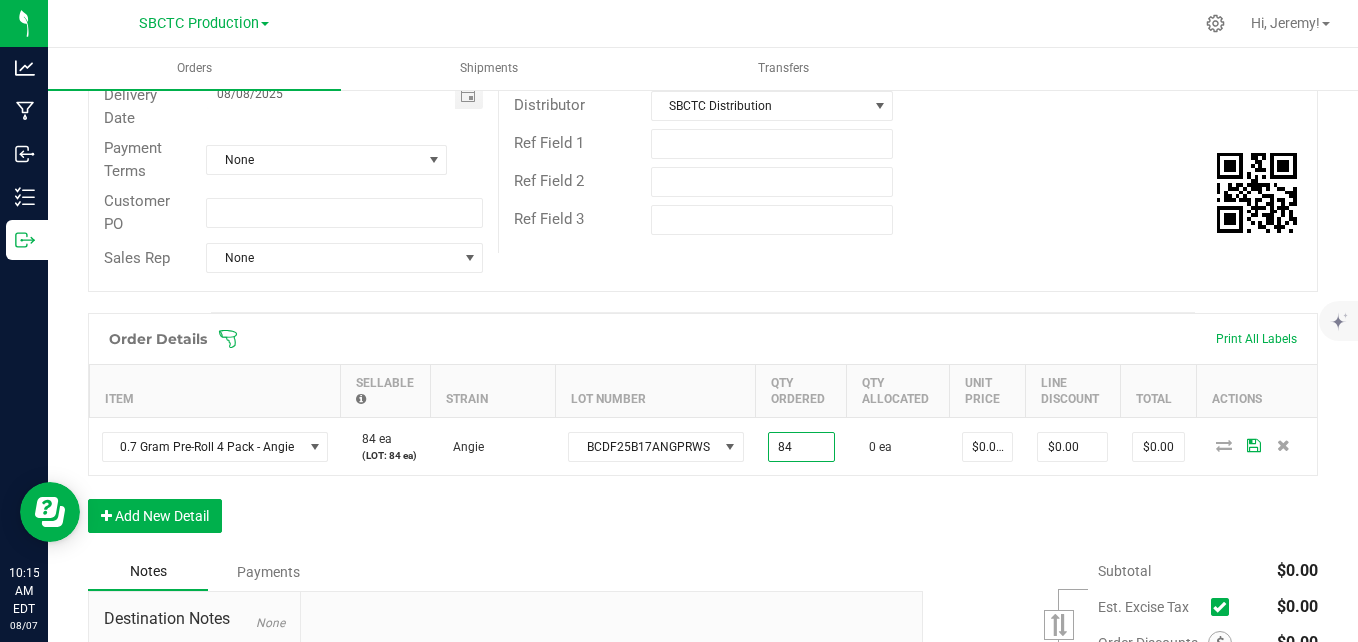 type on "84 ea" 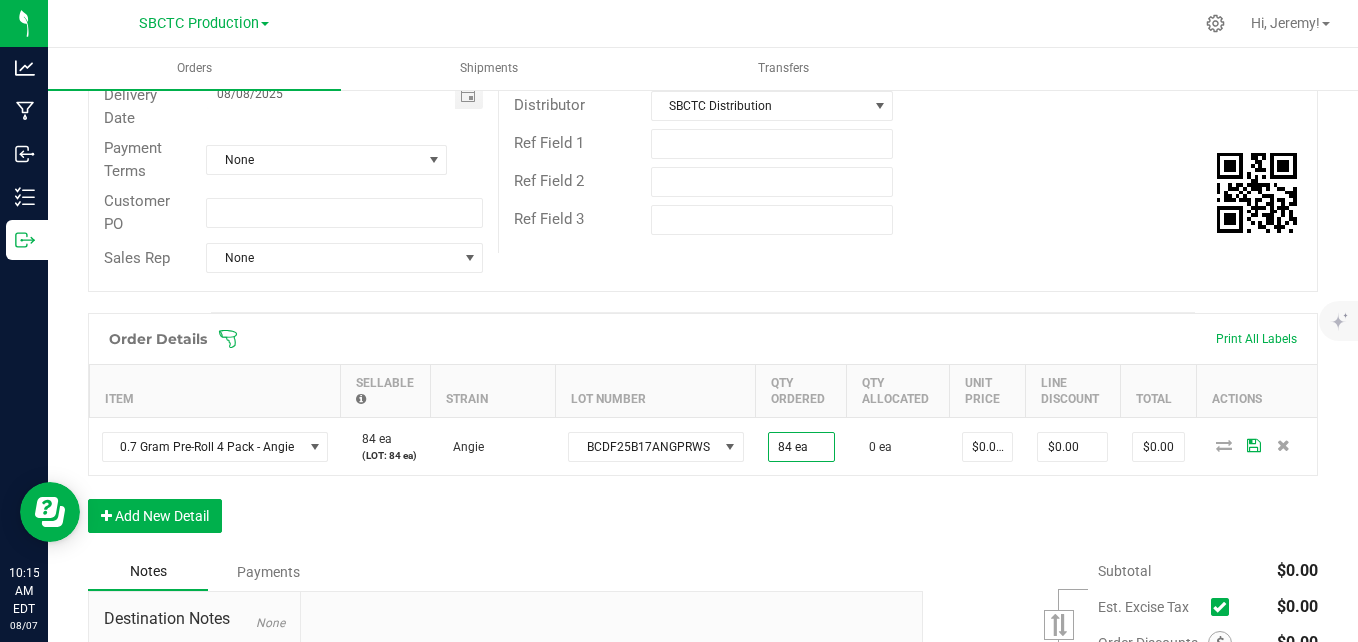 click on "Order Details Print All Labels Item Sellable Strain Lot Number Qty Ordered Qty Allocated Unit Price Line Discount Total Actions 0.7 Gram Pre-Roll 4 Pack - Angie 84 ea (LOT: 84 ea) Angie BCDF25B17ANGPRWS 84 ea 0 ea $0.00000 $0.00 $0.00 Add New Detail" at bounding box center [703, 433] 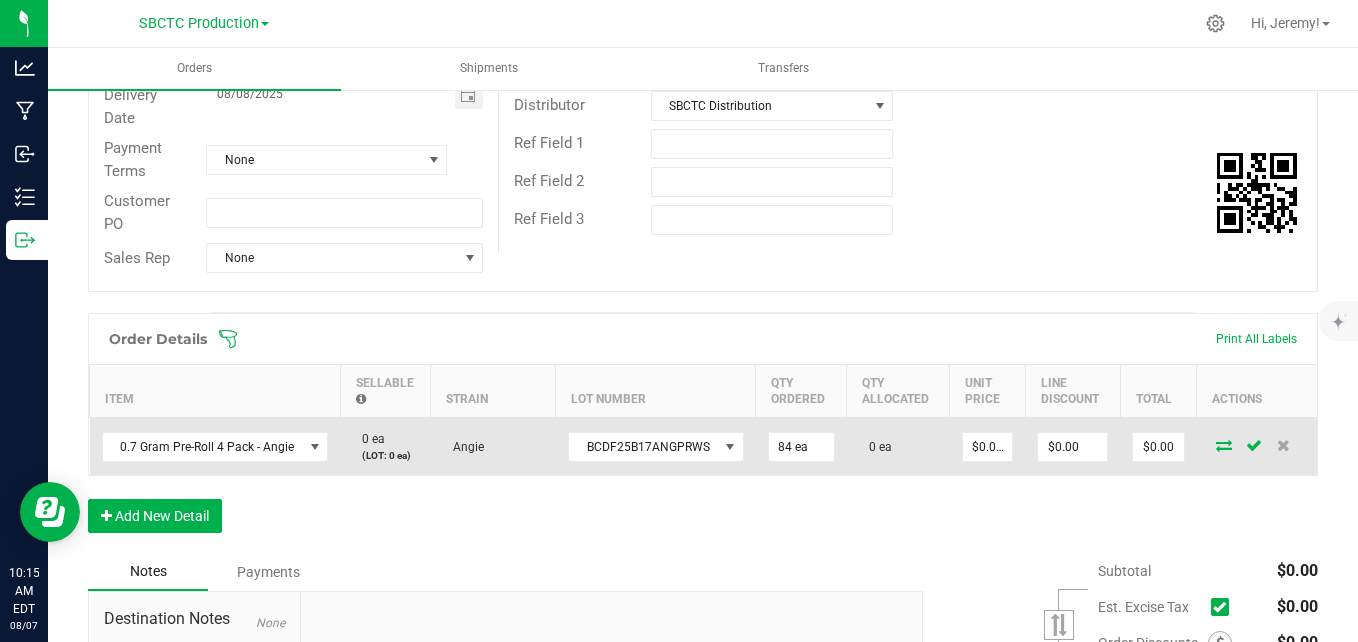 click at bounding box center (1224, 445) 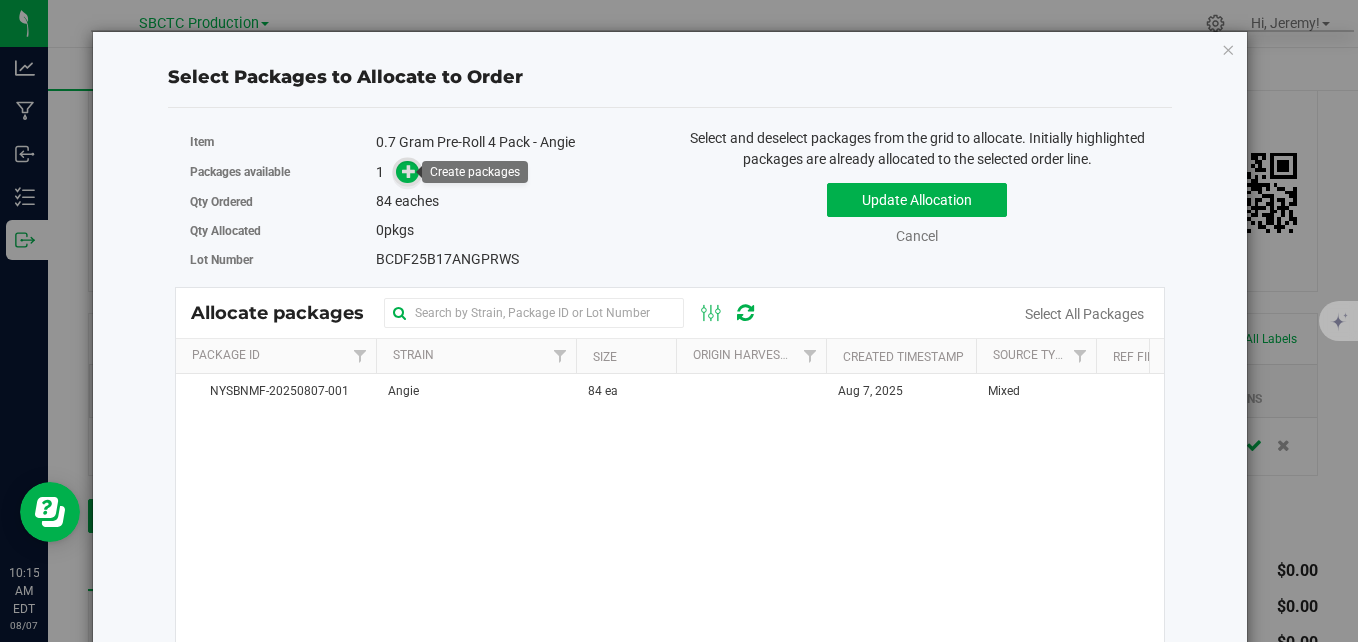 click at bounding box center (409, 171) 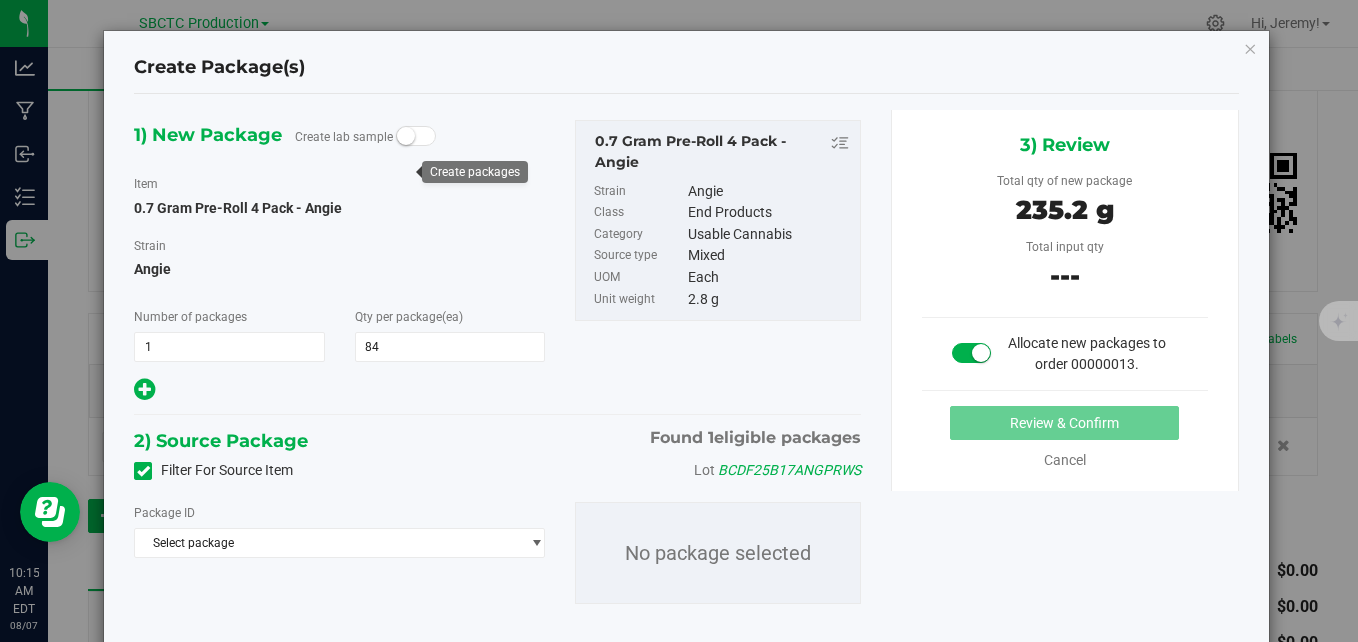 scroll, scrollTop: 51, scrollLeft: 0, axis: vertical 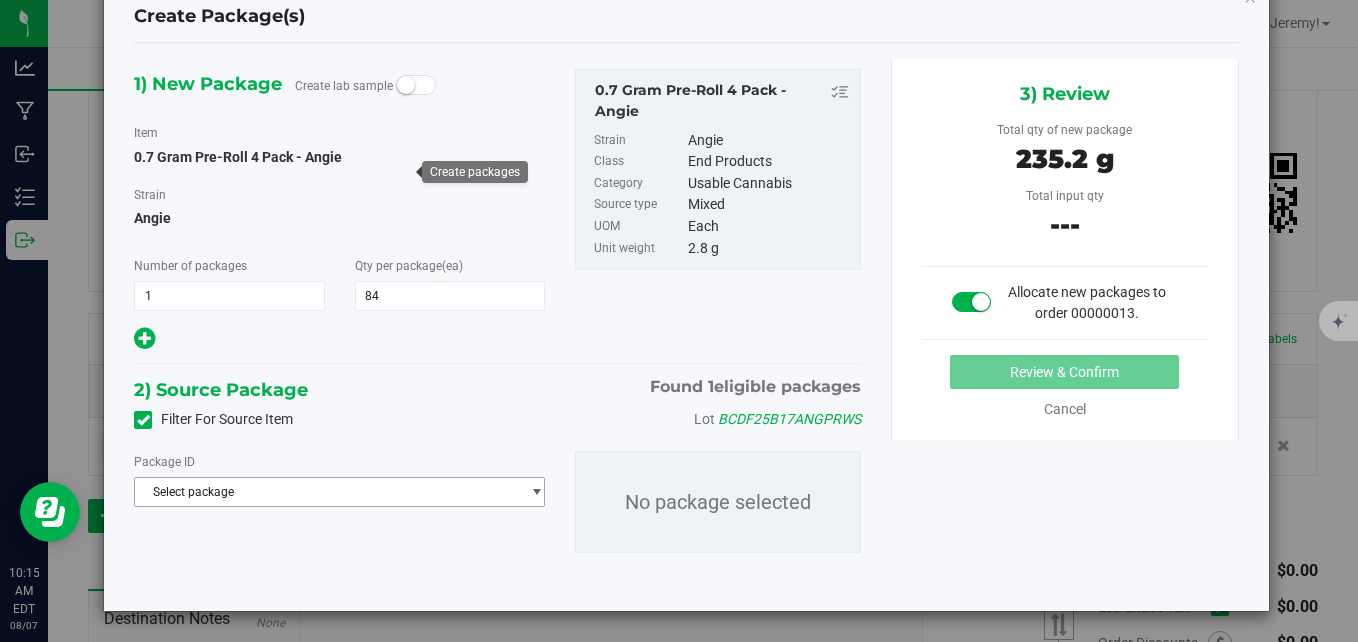 click on "Select package" at bounding box center [327, 492] 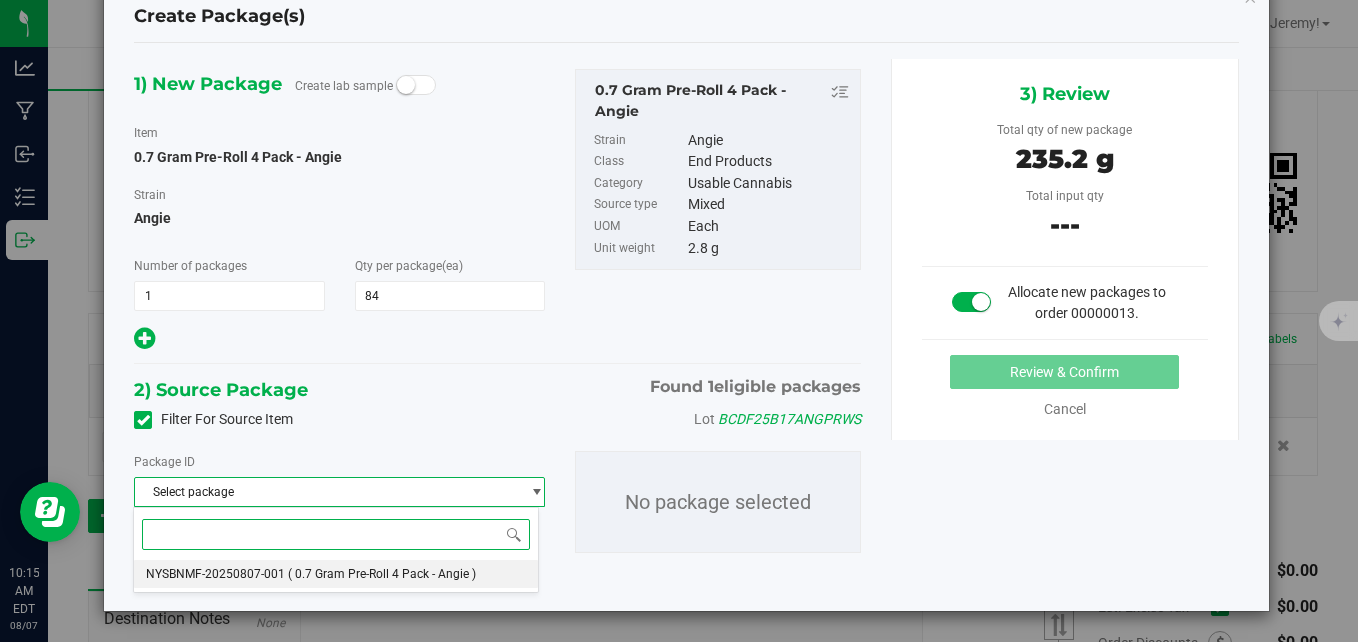 click on "( 0.7 Gram Pre-Roll 4 Pack - Angie )" at bounding box center [382, 574] 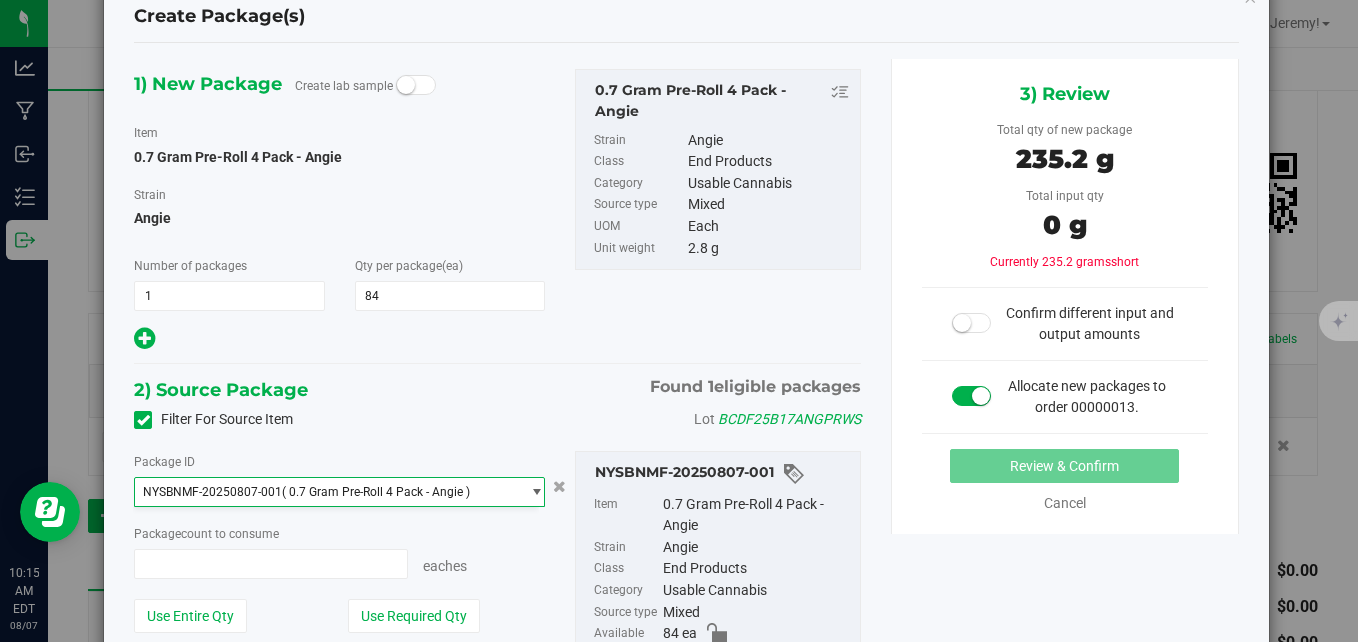 type on "0 ea" 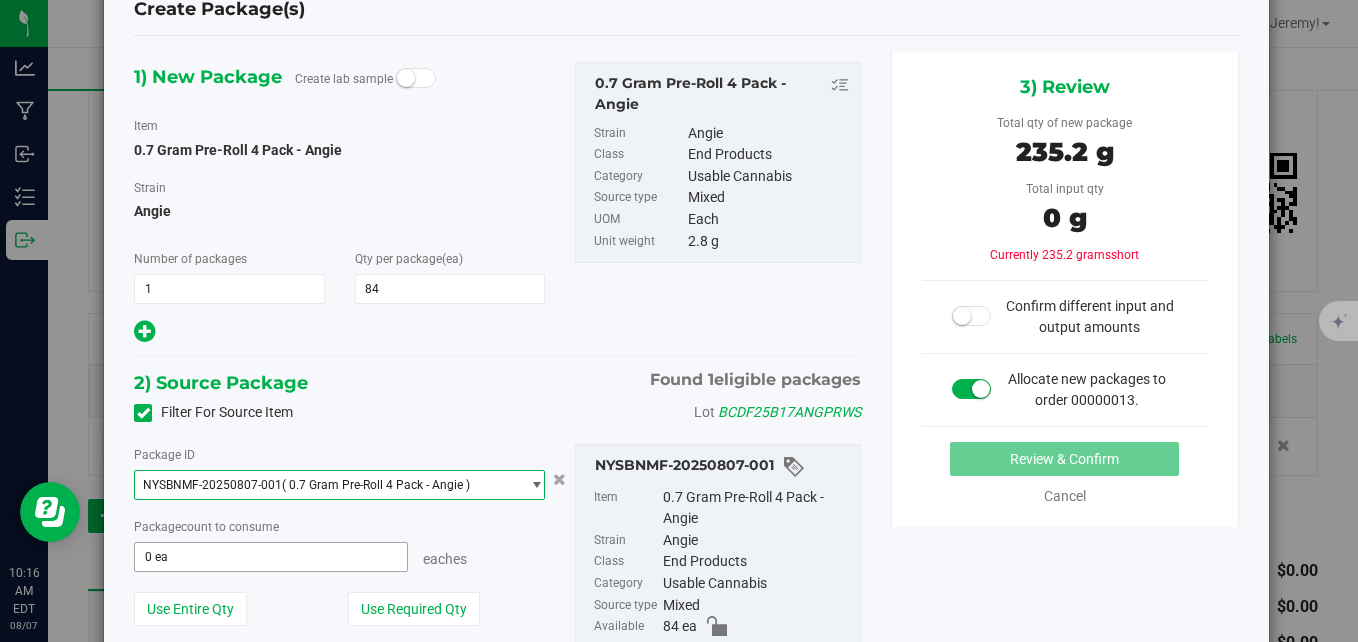 scroll, scrollTop: 58, scrollLeft: 0, axis: vertical 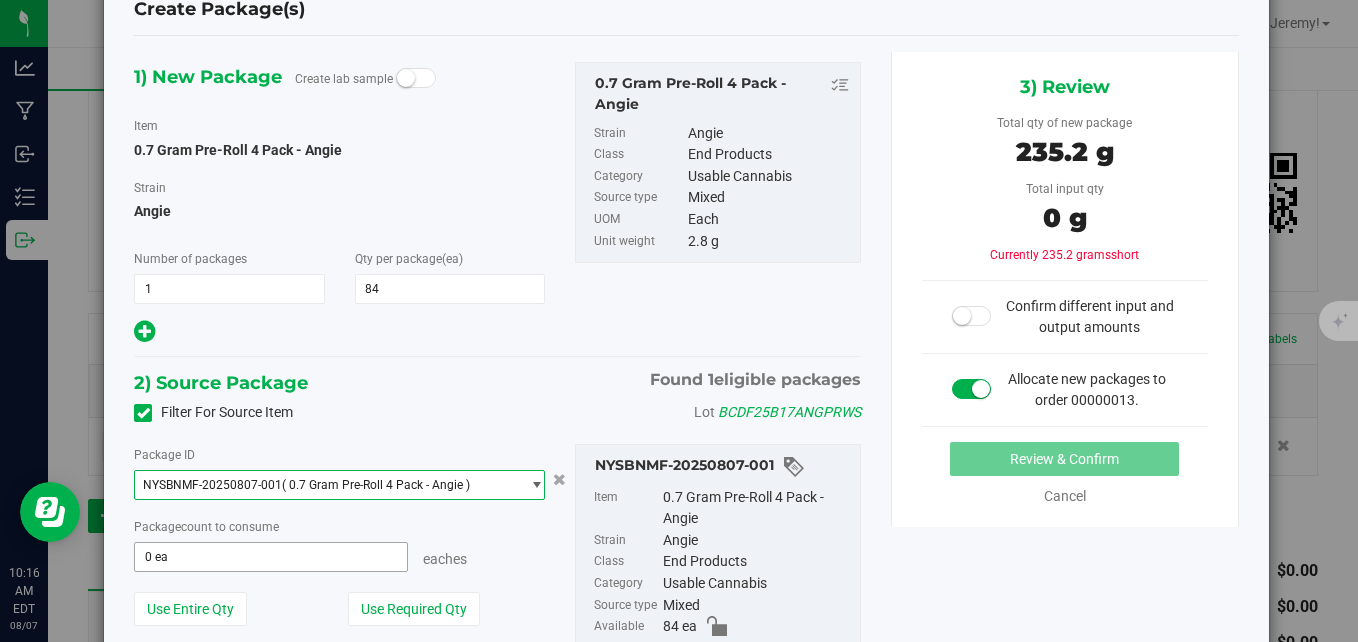 type 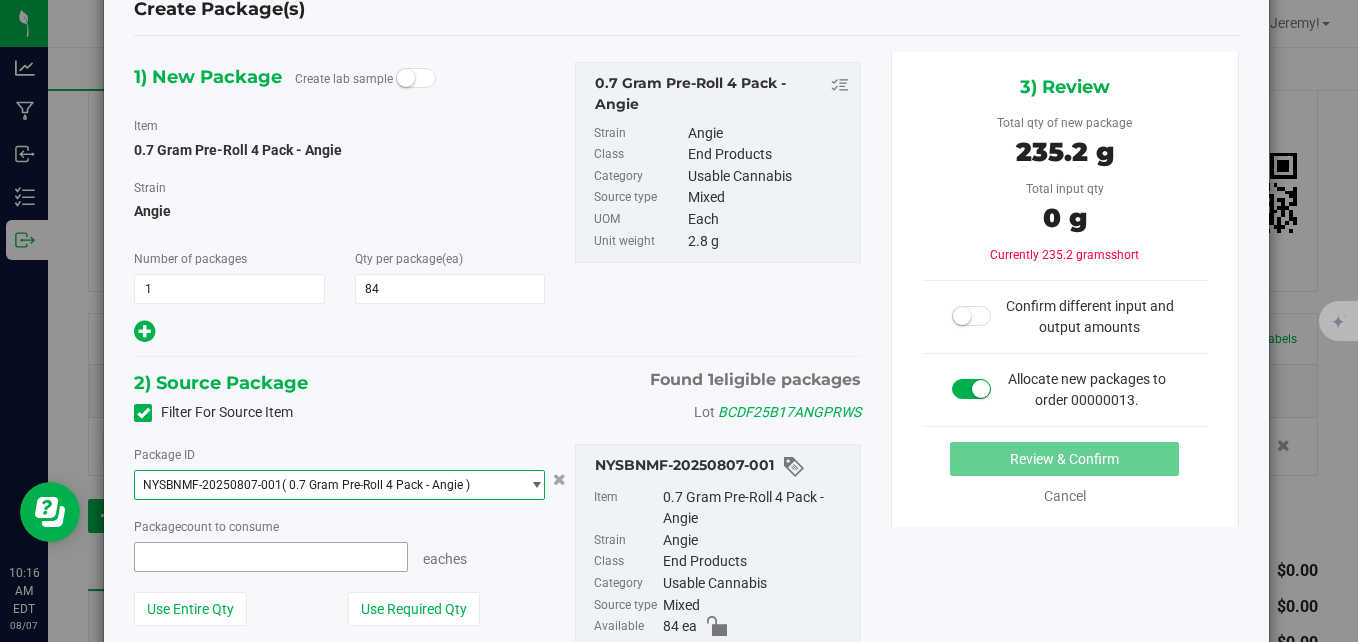 click at bounding box center [271, 557] 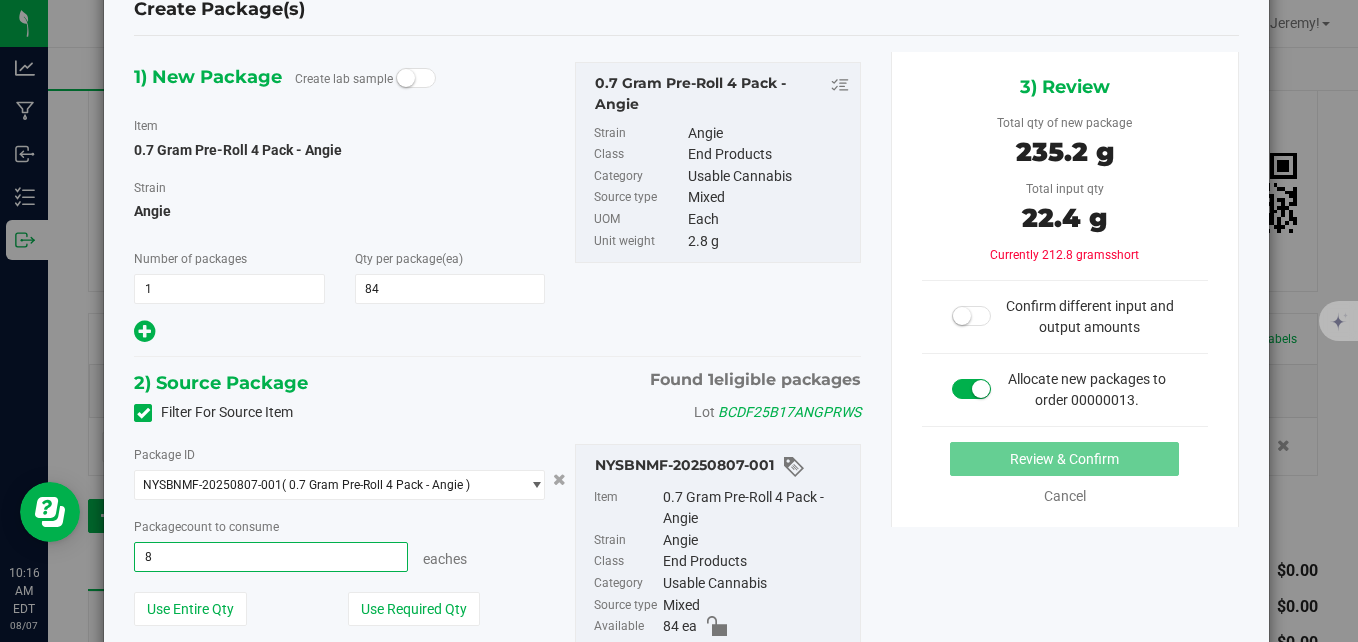 type on "84" 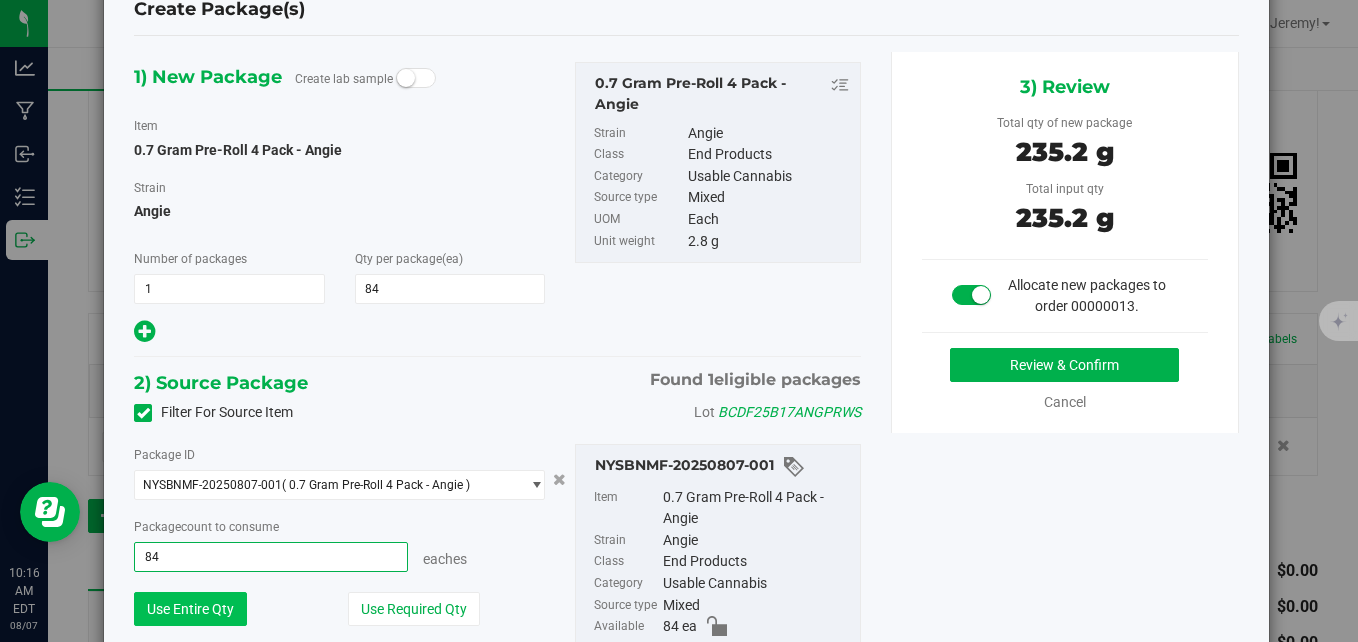 type on "84 ea" 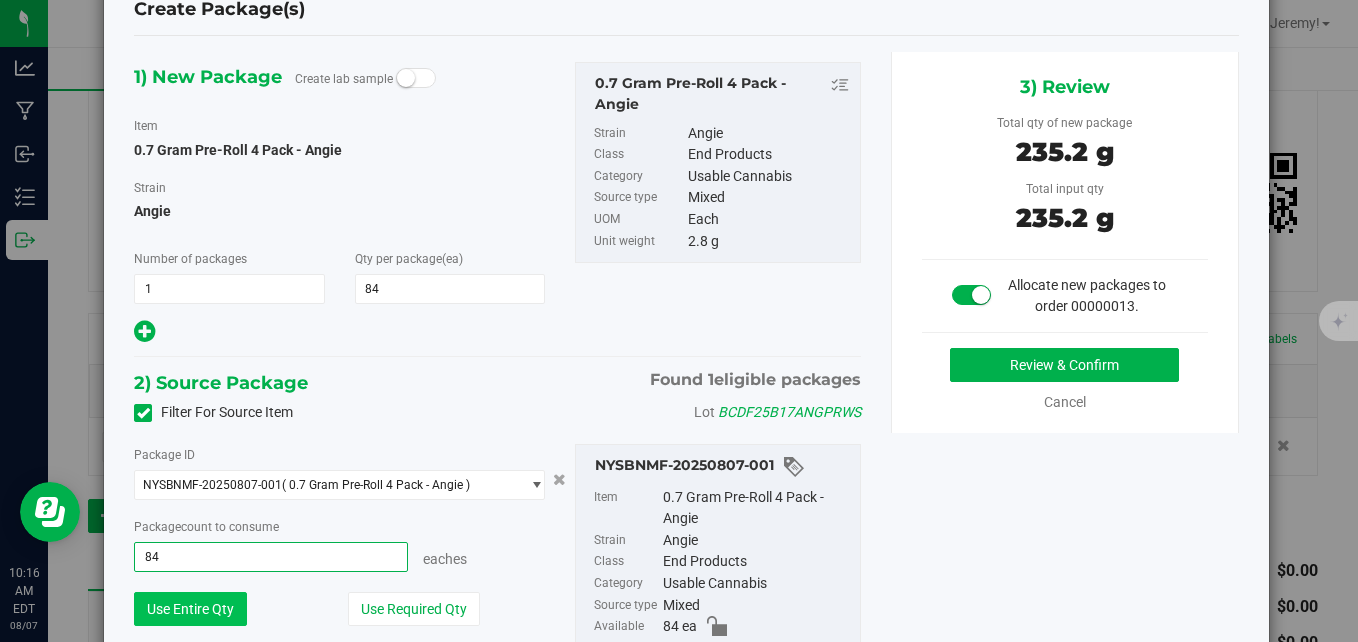 click on "Use Entire Qty" at bounding box center [190, 609] 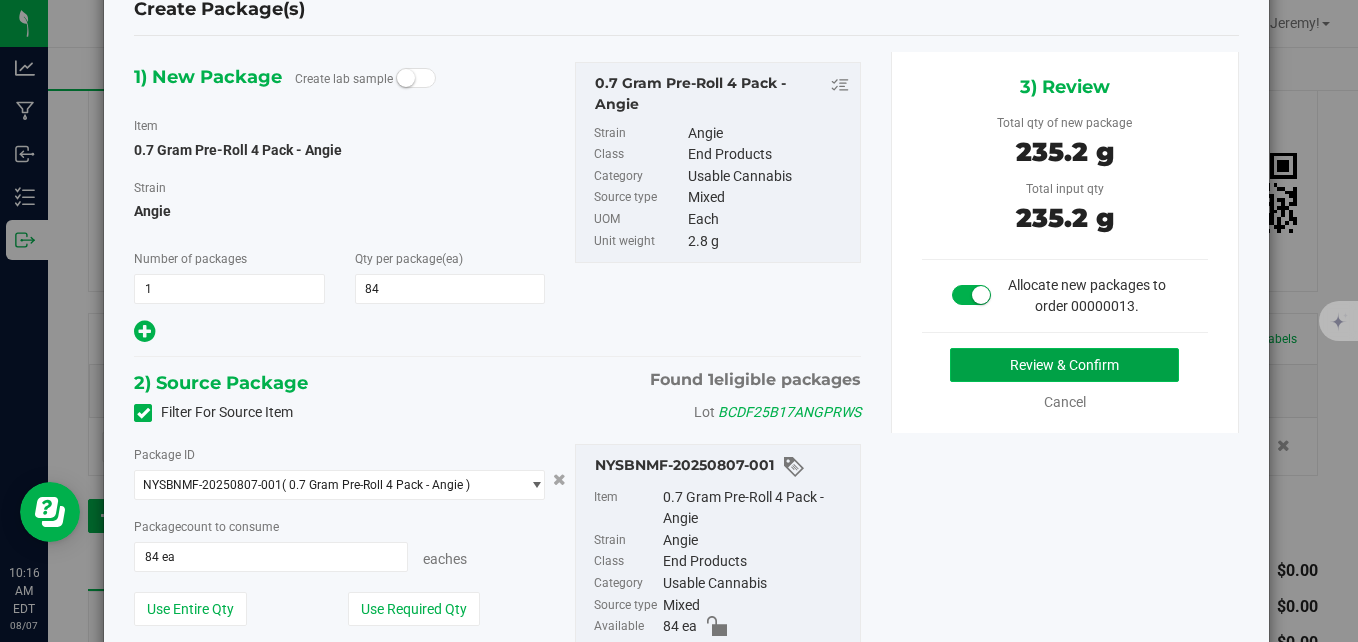click on "Review & Confirm" at bounding box center [1064, 365] 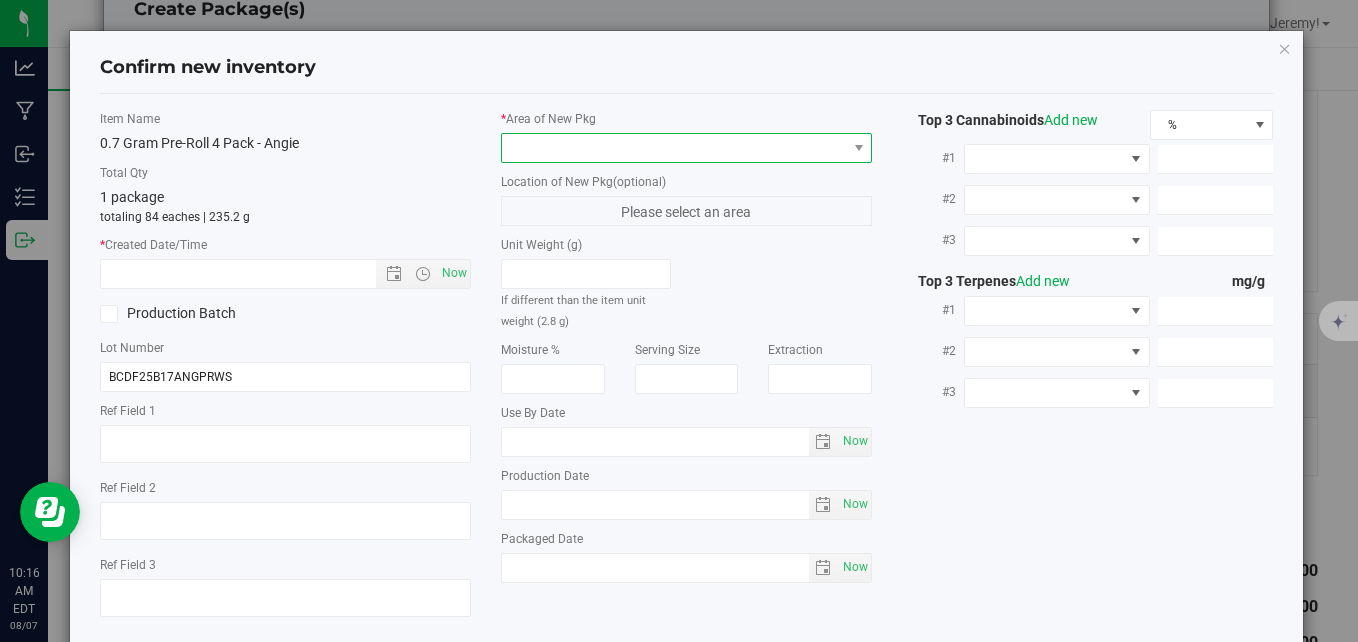click at bounding box center (674, 148) 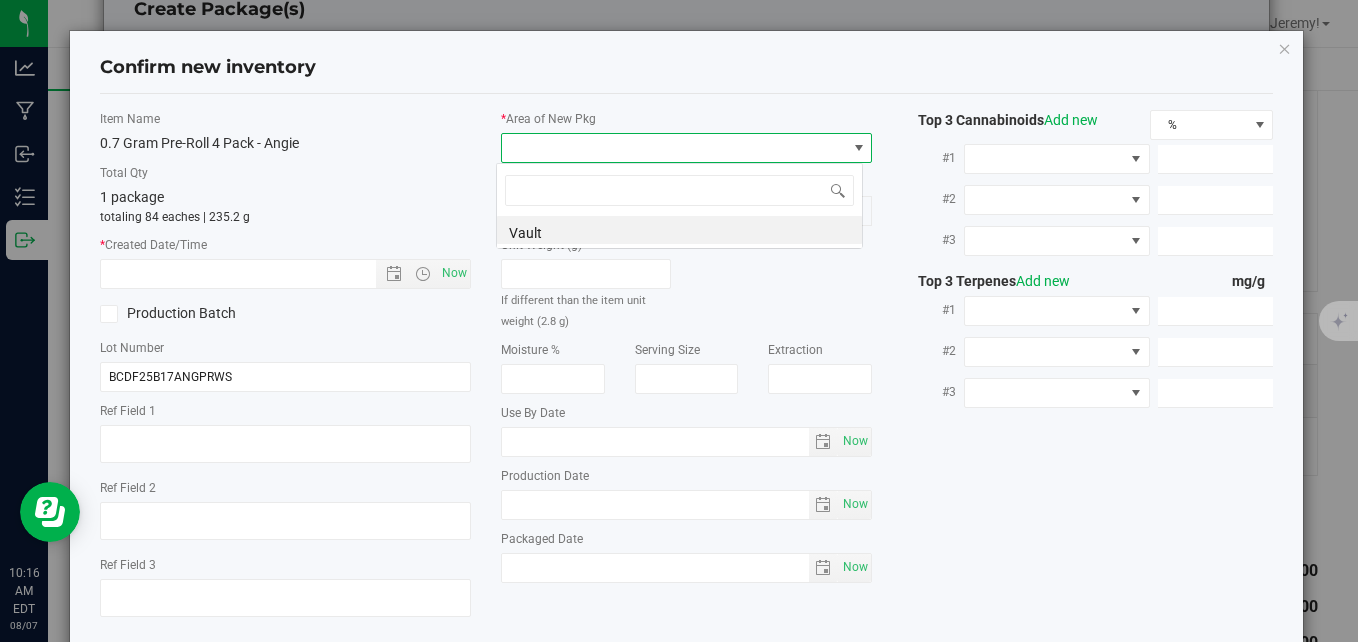 scroll, scrollTop: 99970, scrollLeft: 99633, axis: both 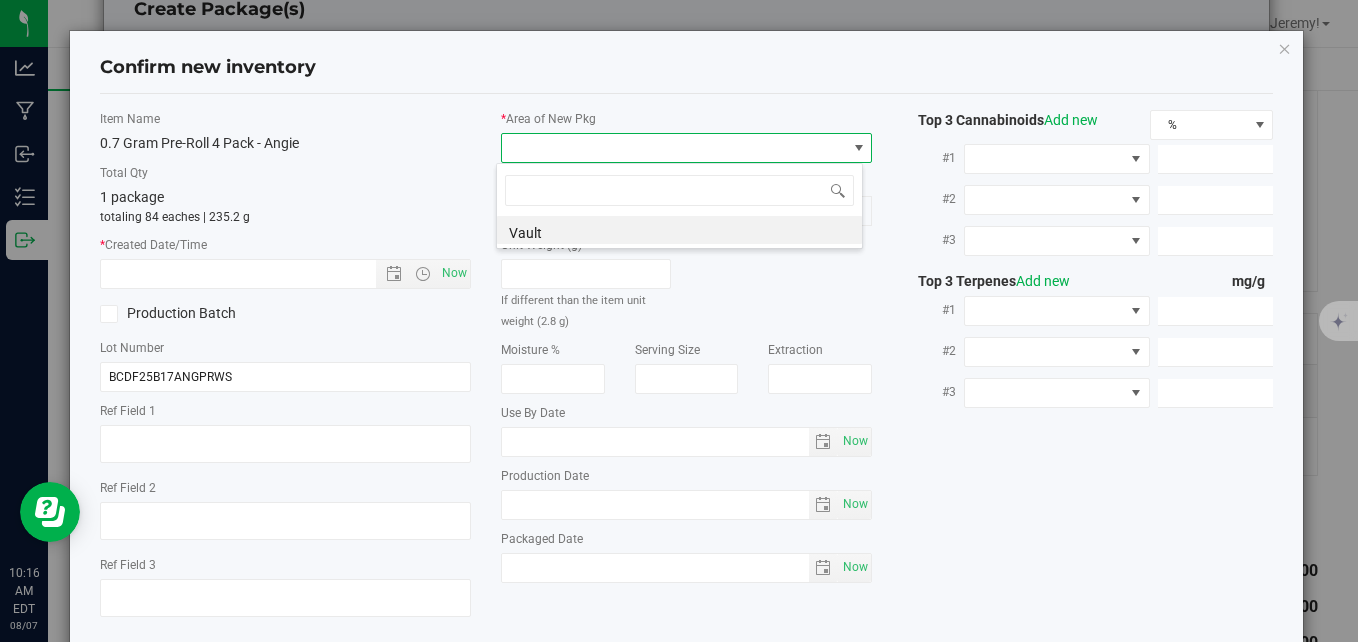 click on "Vault" at bounding box center (679, 206) 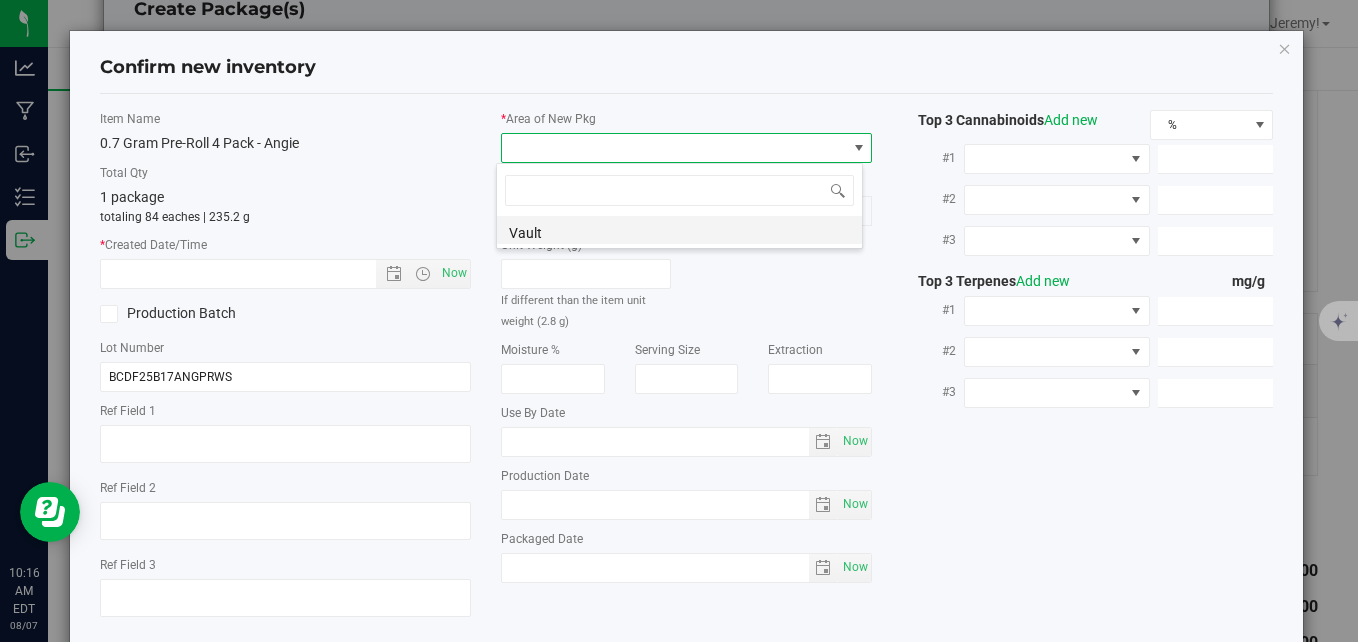 click on "Vault" at bounding box center [679, 230] 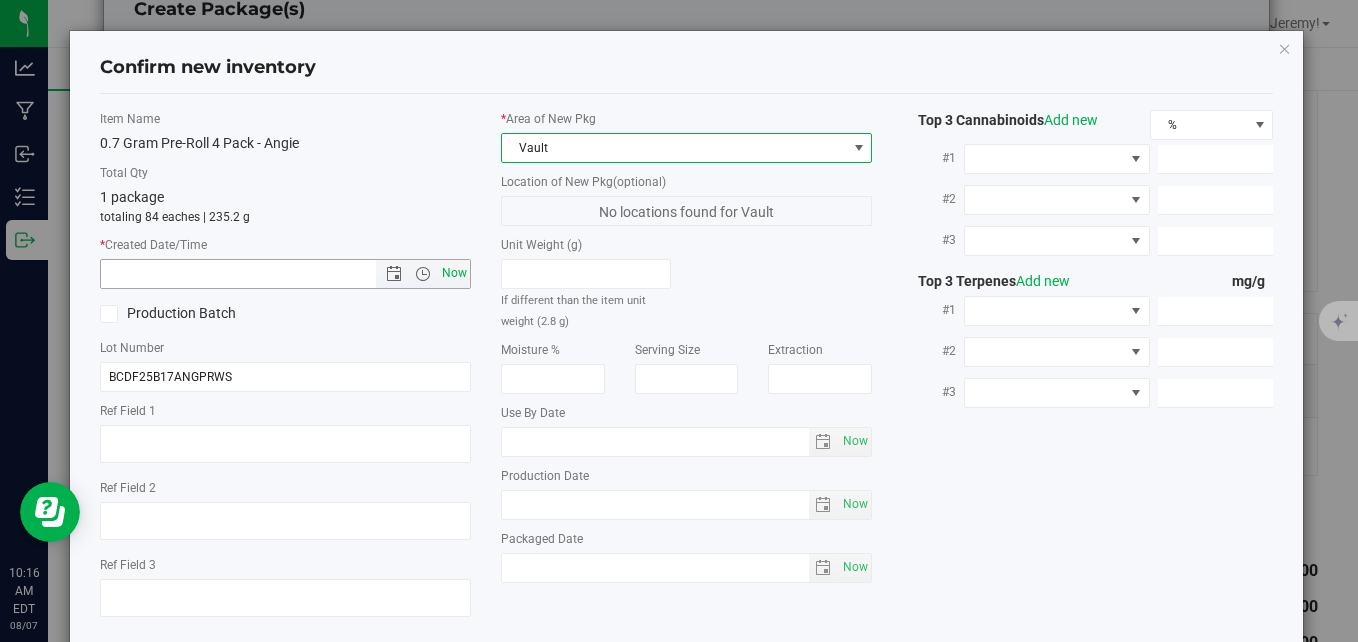 click on "Now" at bounding box center [455, 273] 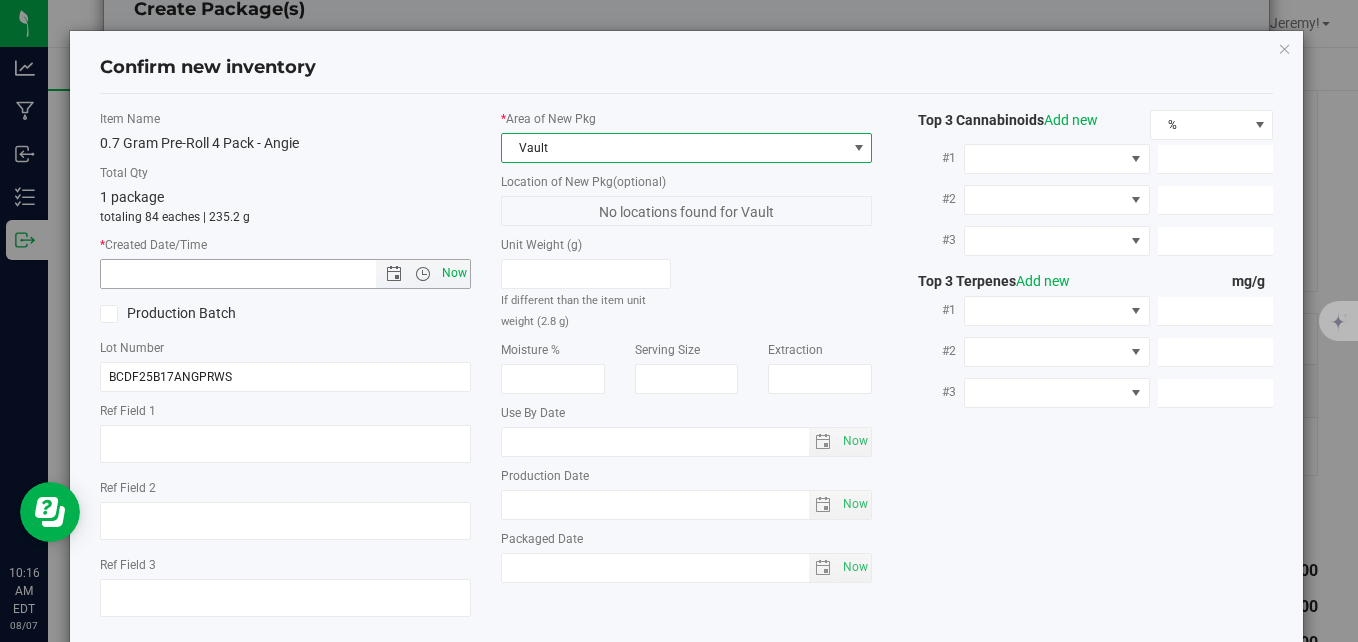 type on "8/7/2025 10:16 AM" 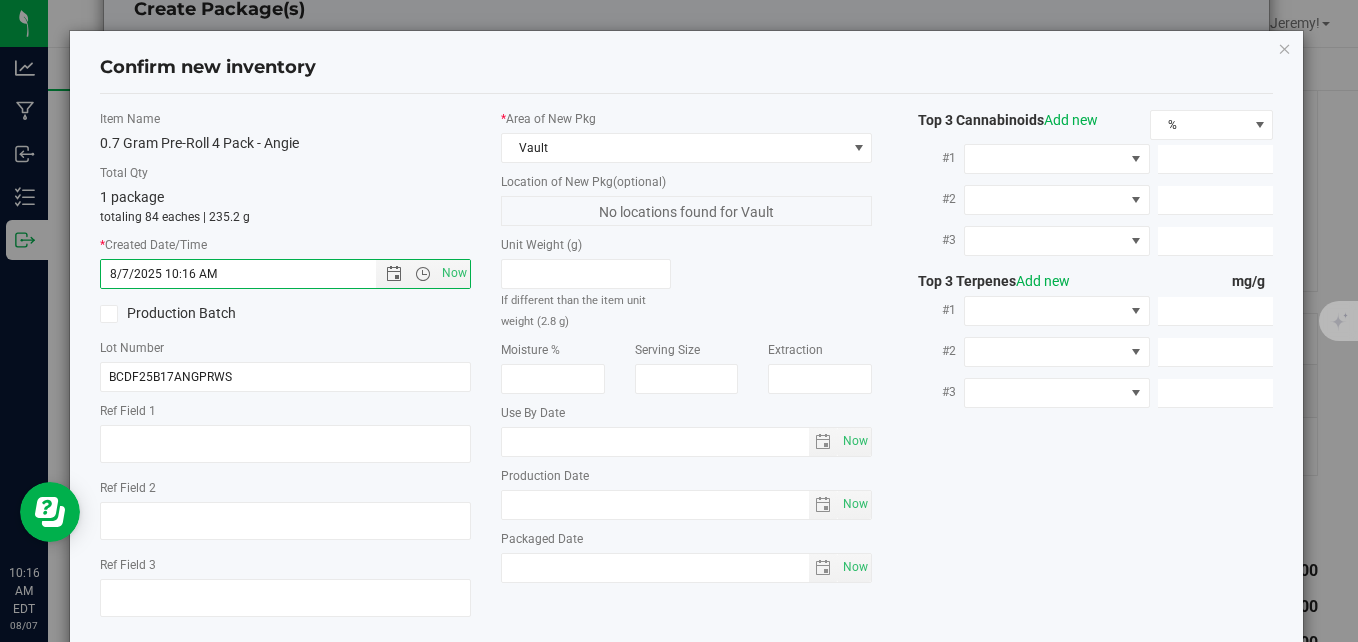 scroll, scrollTop: 105, scrollLeft: 0, axis: vertical 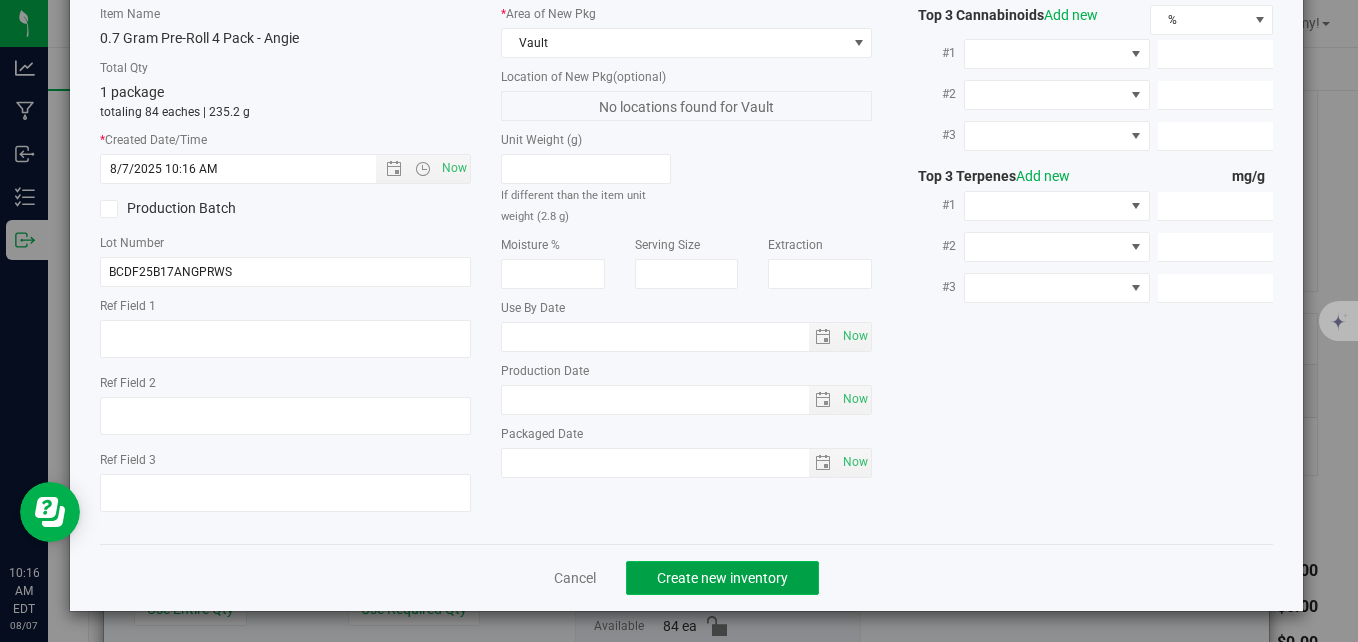 click on "Create new inventory" 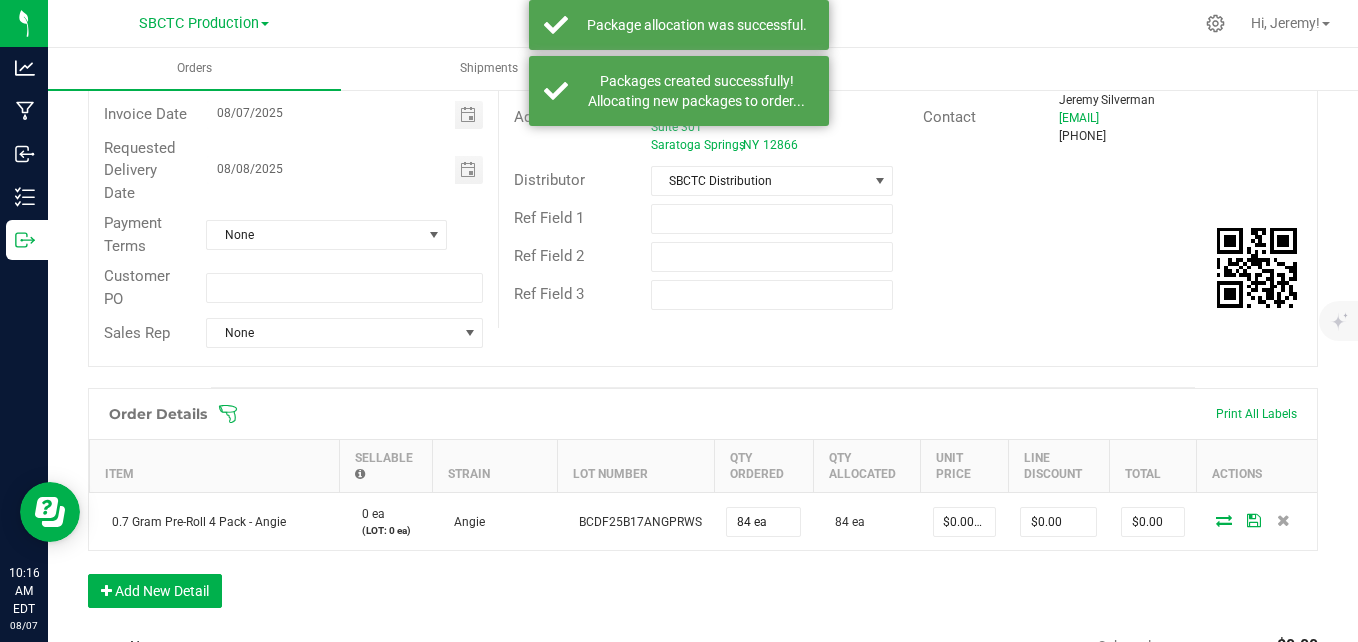 scroll, scrollTop: 0, scrollLeft: 0, axis: both 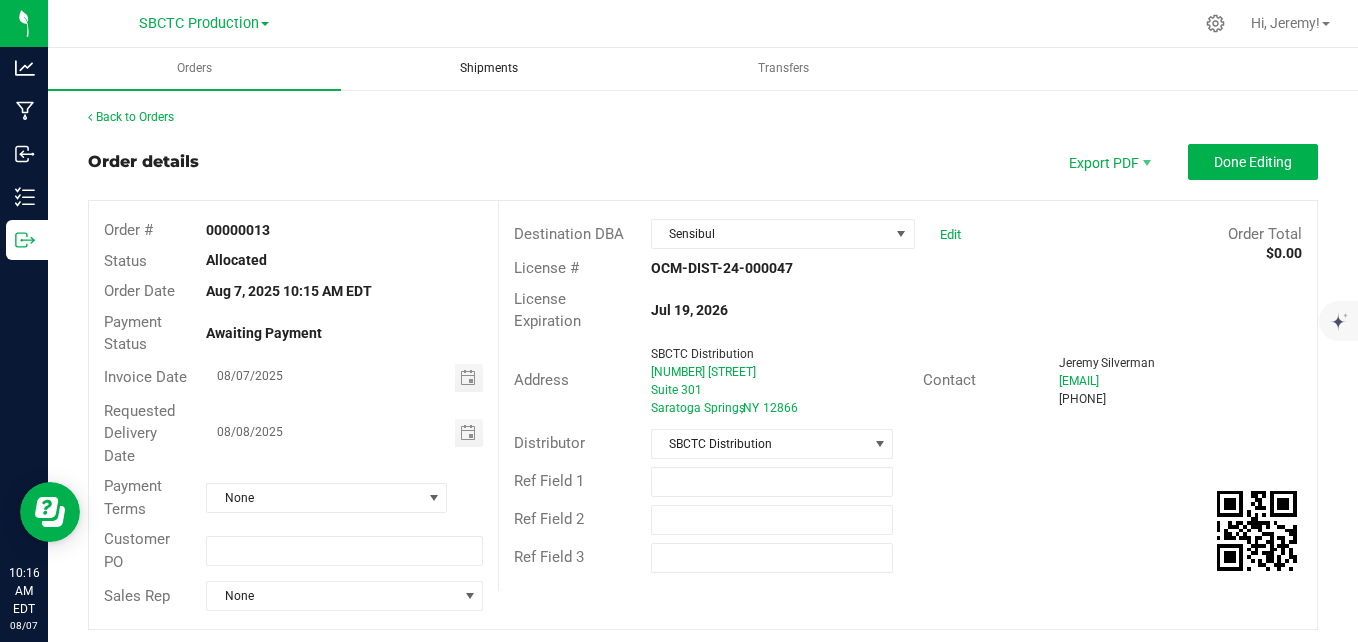 click on "Shipments" at bounding box center [489, 68] 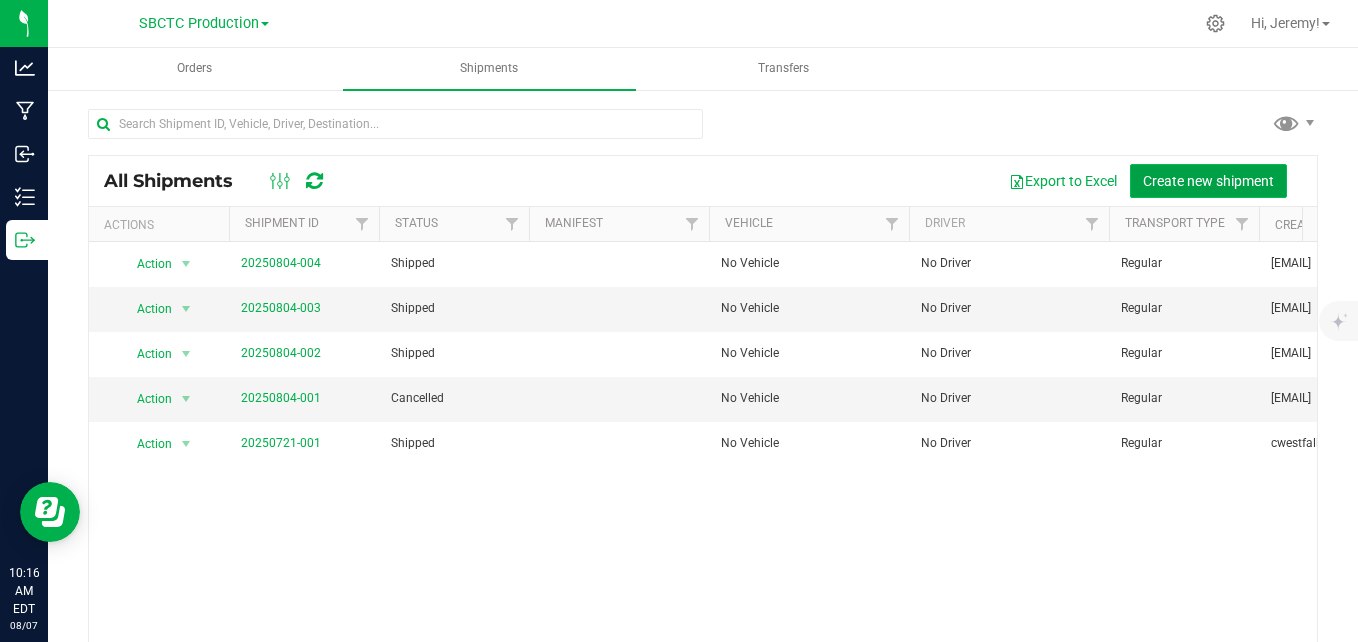 click on "Create new shipment" at bounding box center (1208, 181) 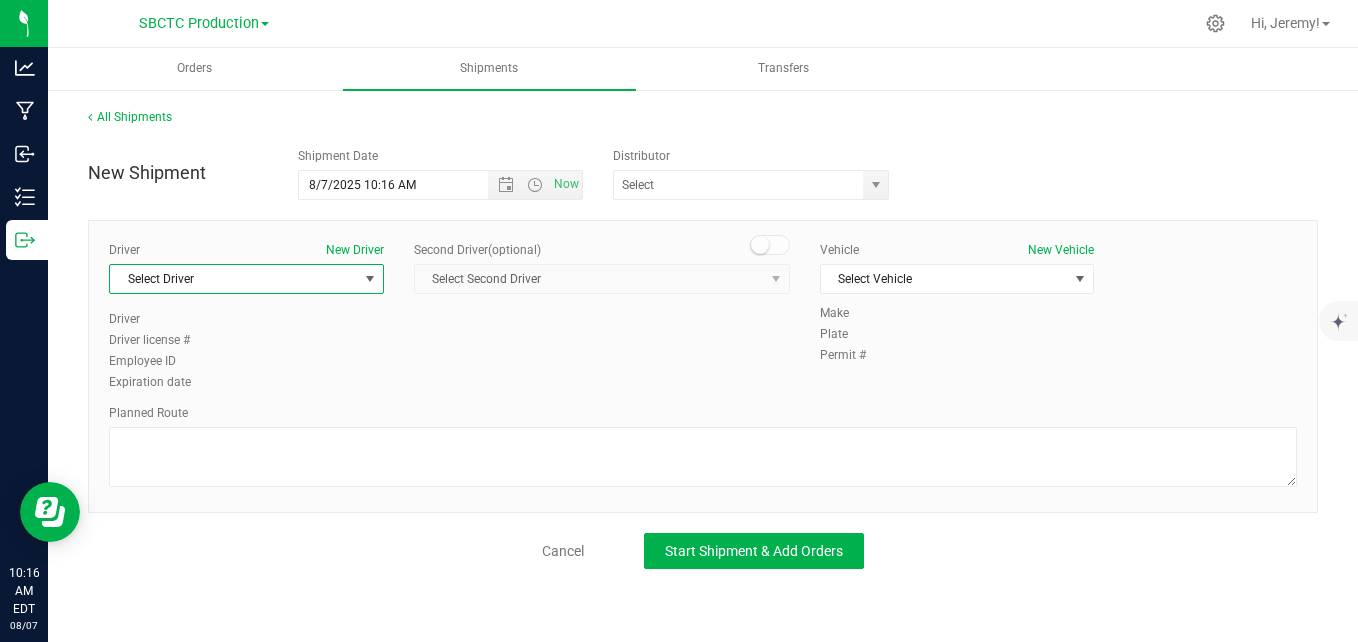 click at bounding box center [370, 279] 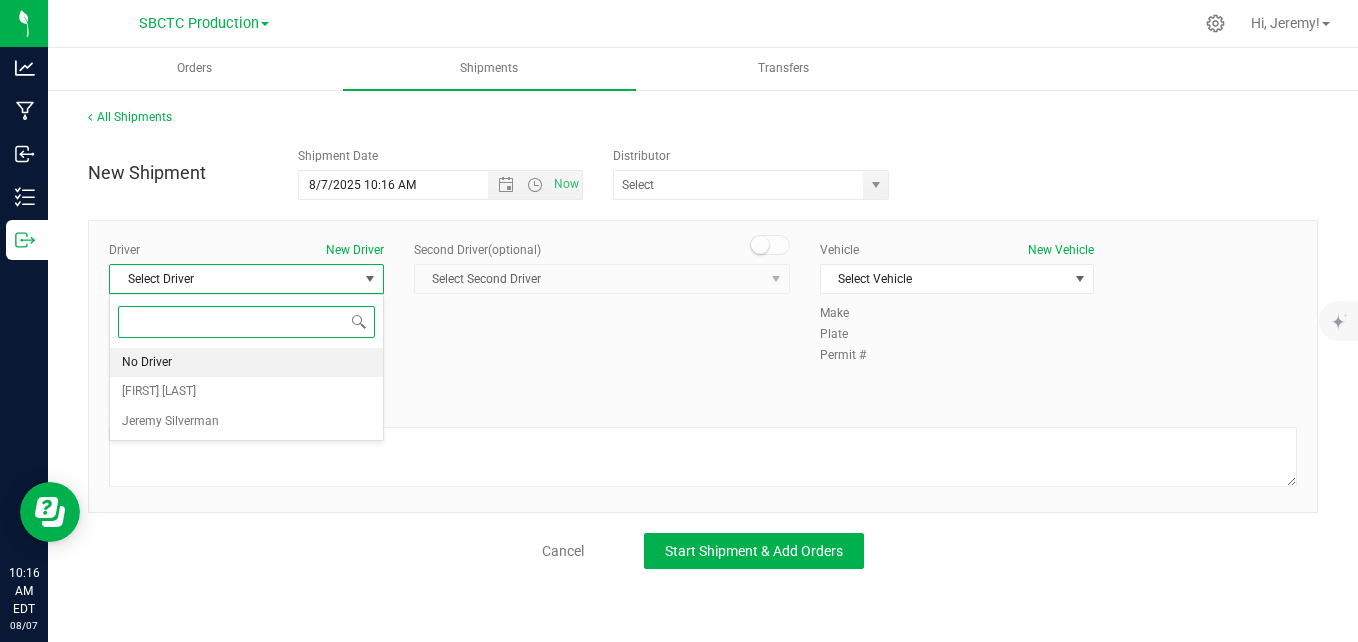 click on "No Driver" at bounding box center (246, 363) 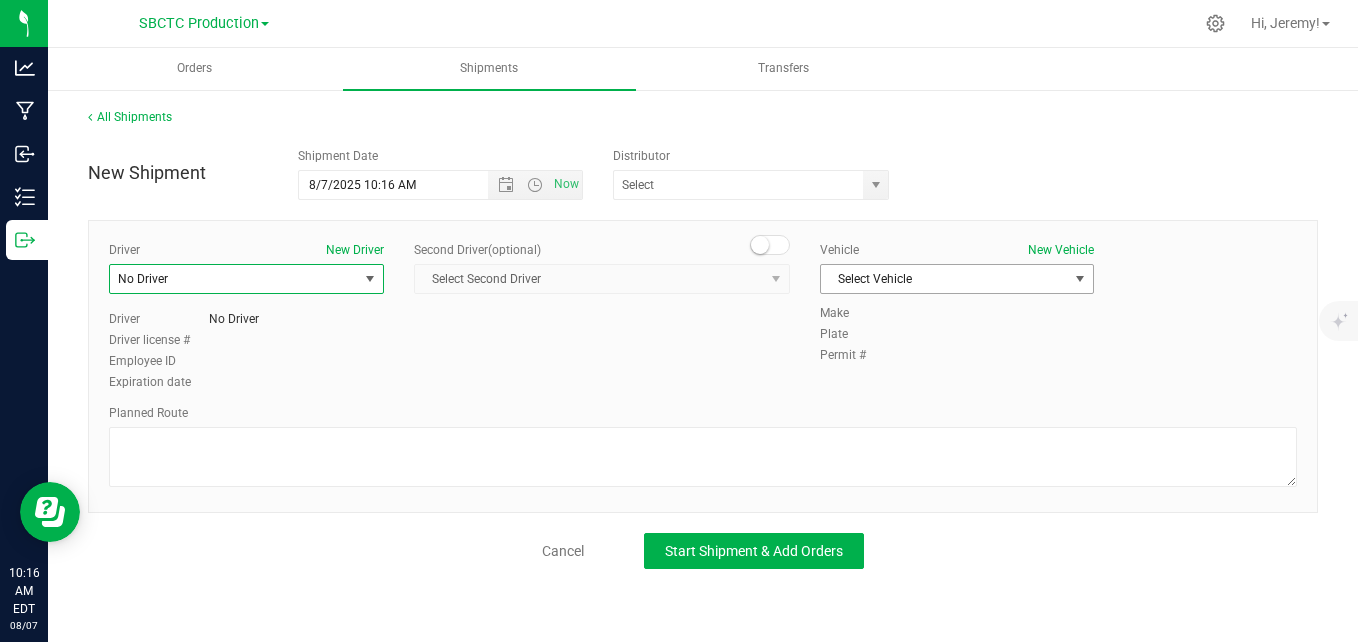 click on "Select Vehicle" at bounding box center [945, 279] 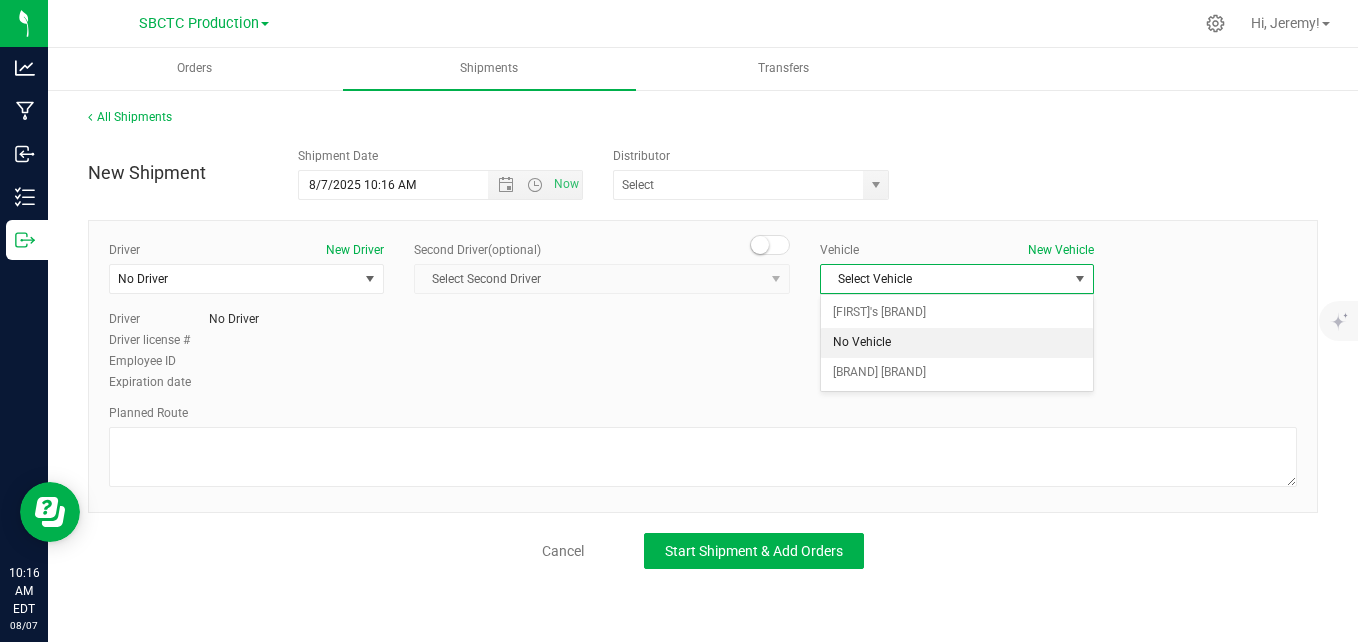 click on "No Vehicle" at bounding box center [957, 343] 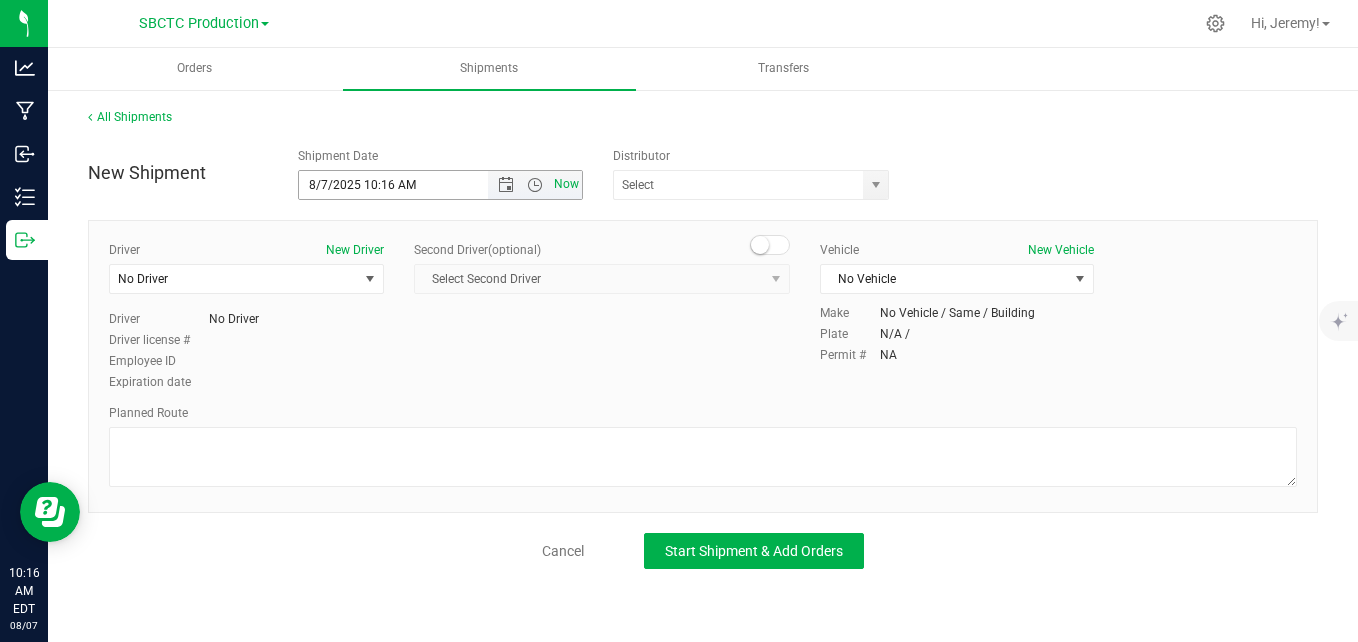 click on "Now" at bounding box center (567, 184) 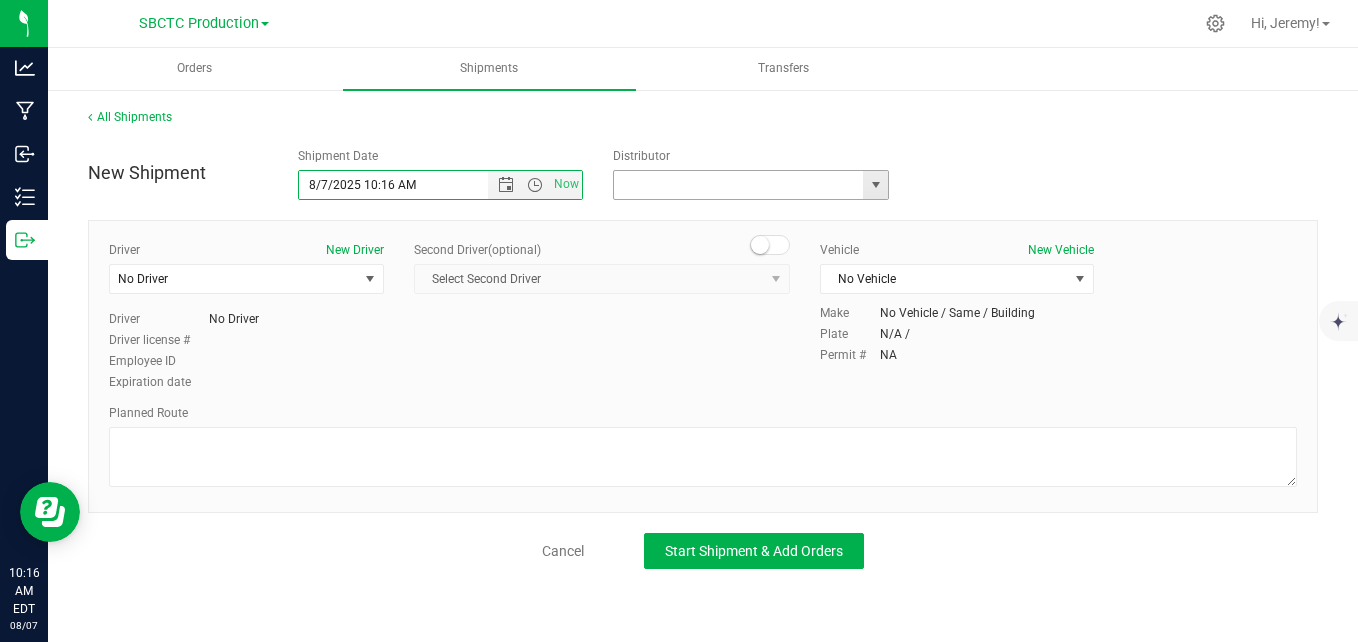 click at bounding box center [735, 185] 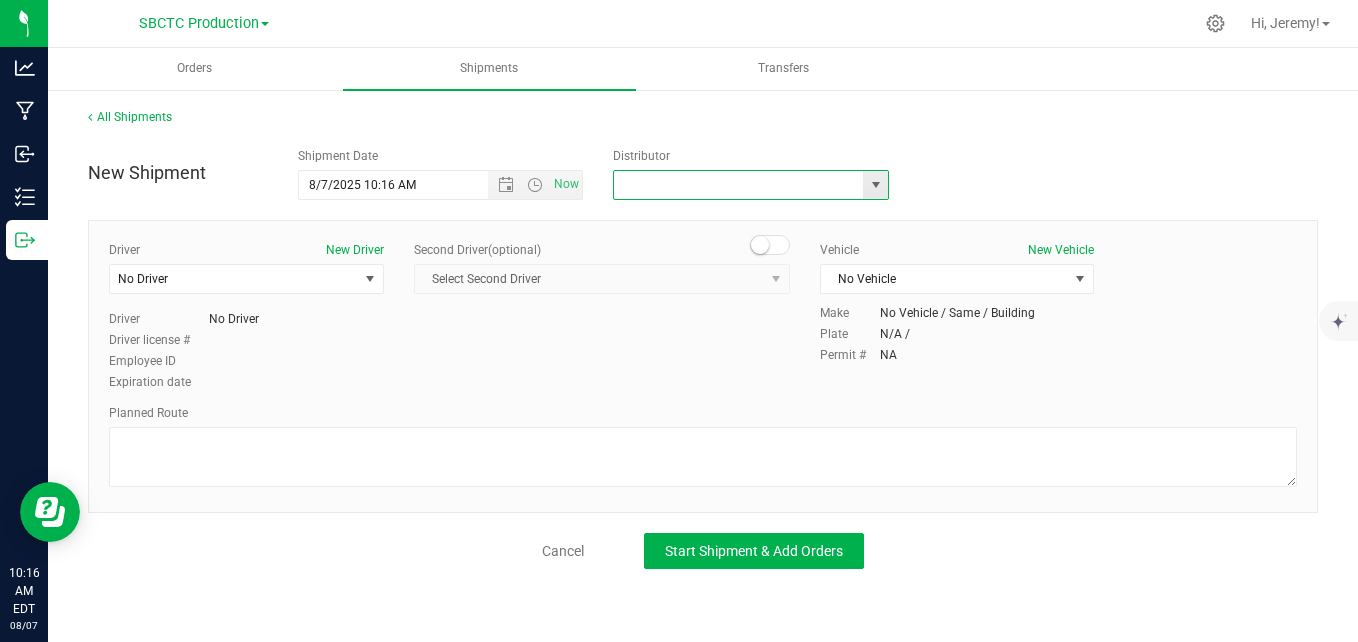 click at bounding box center [735, 185] 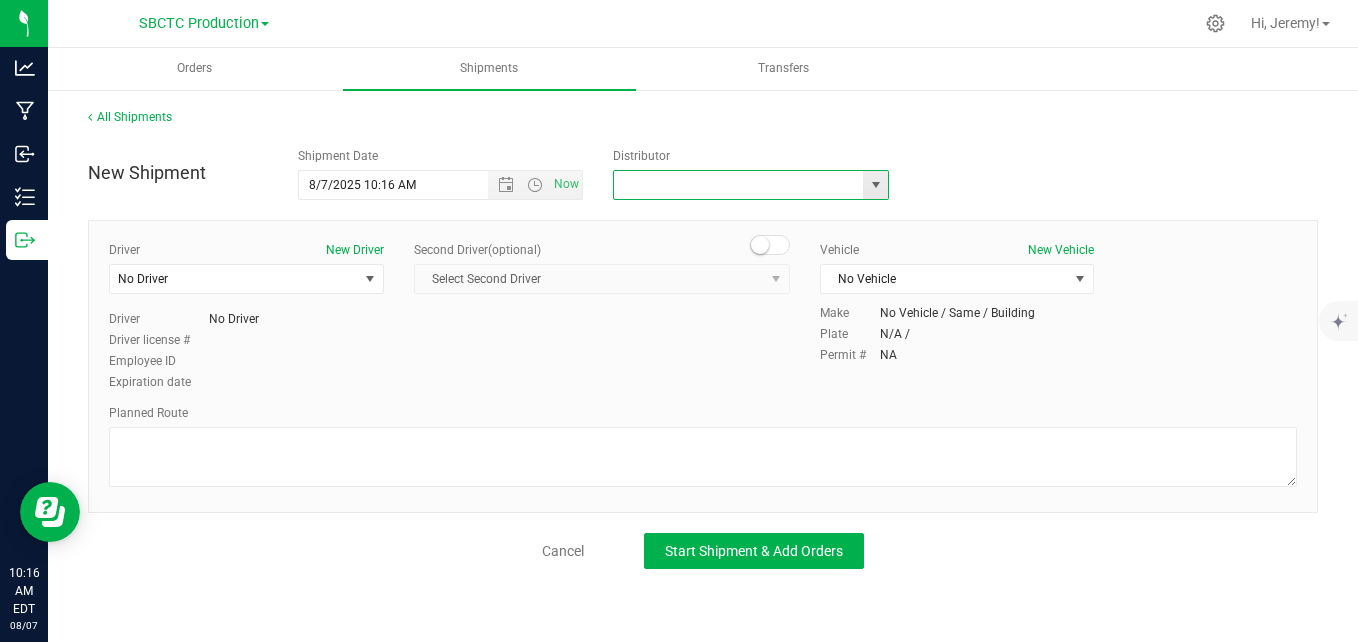 click at bounding box center [876, 185] 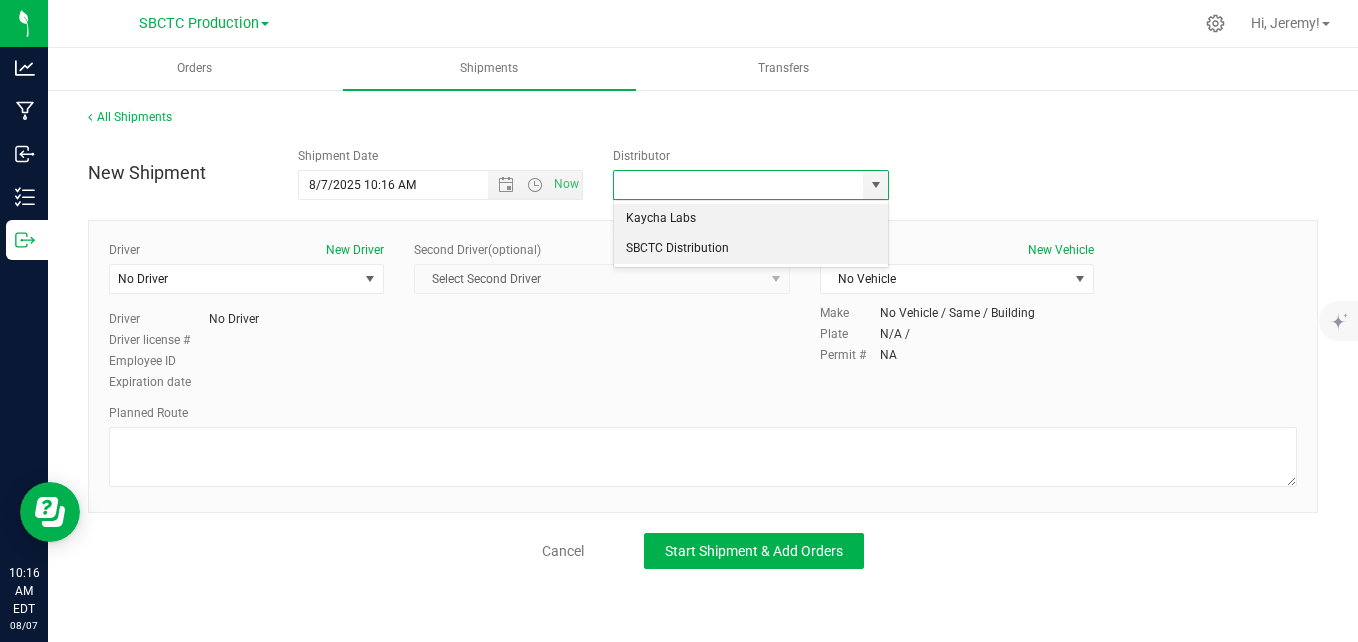 click on "SBCTC Distribution" at bounding box center (751, 249) 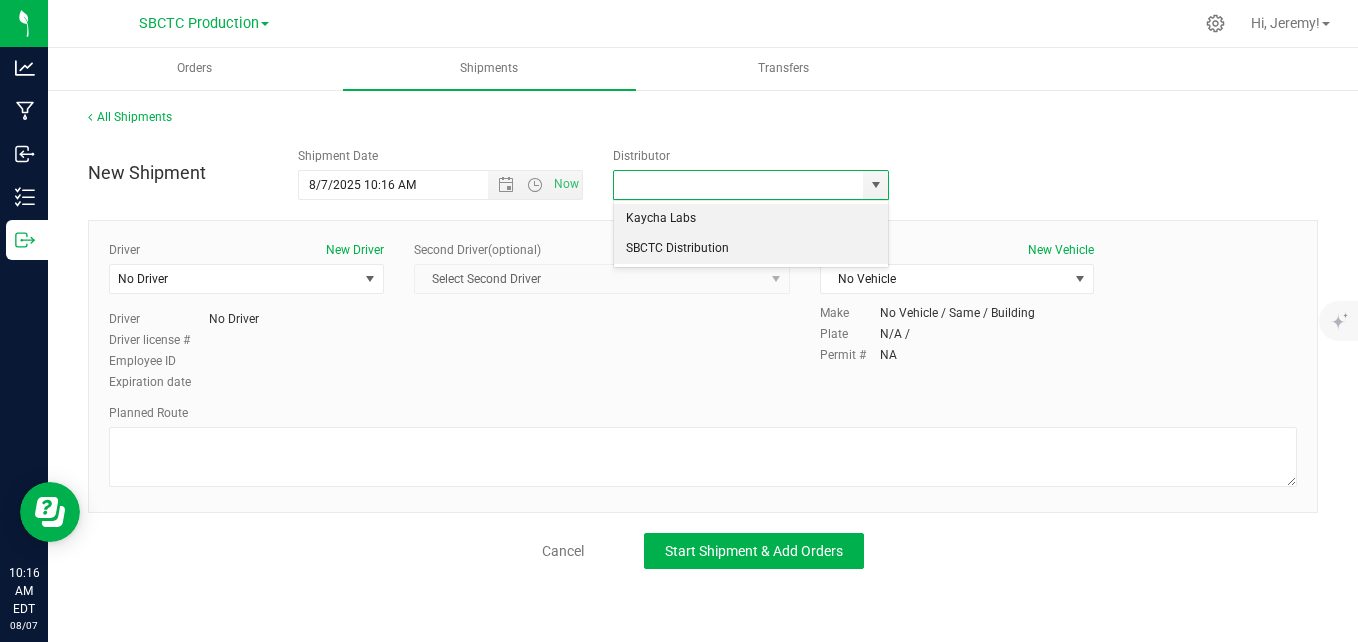 type on "SBCTC Distribution" 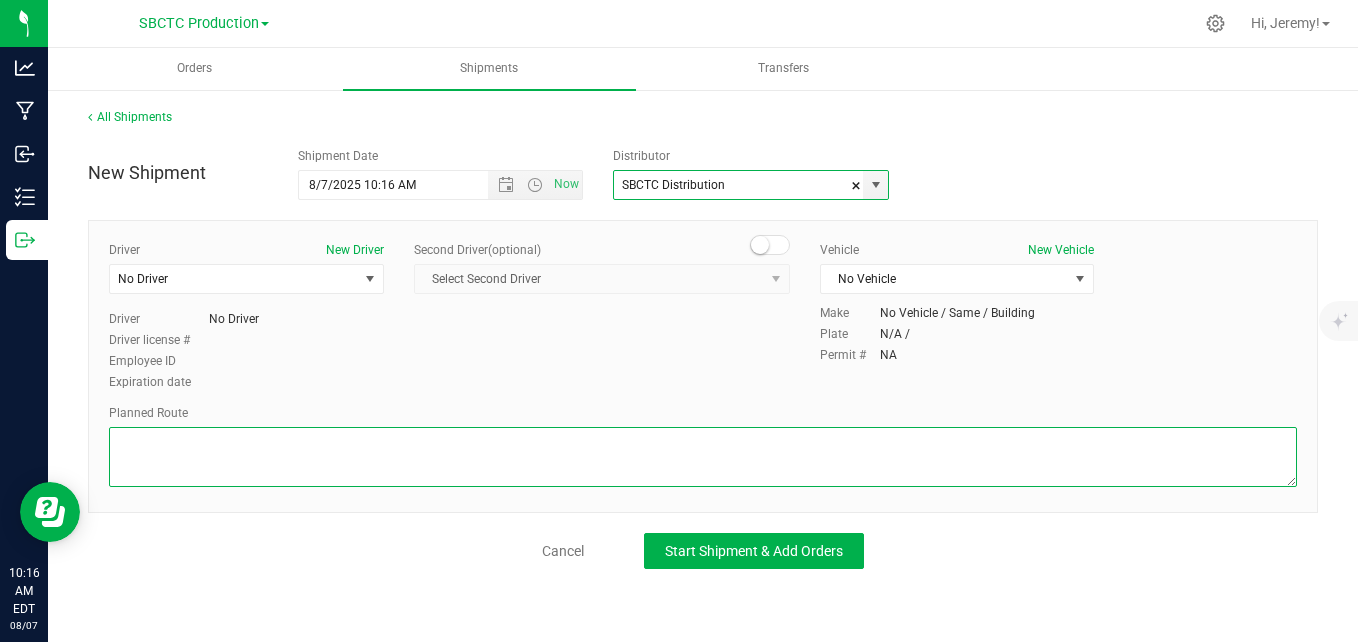 click at bounding box center (703, 457) 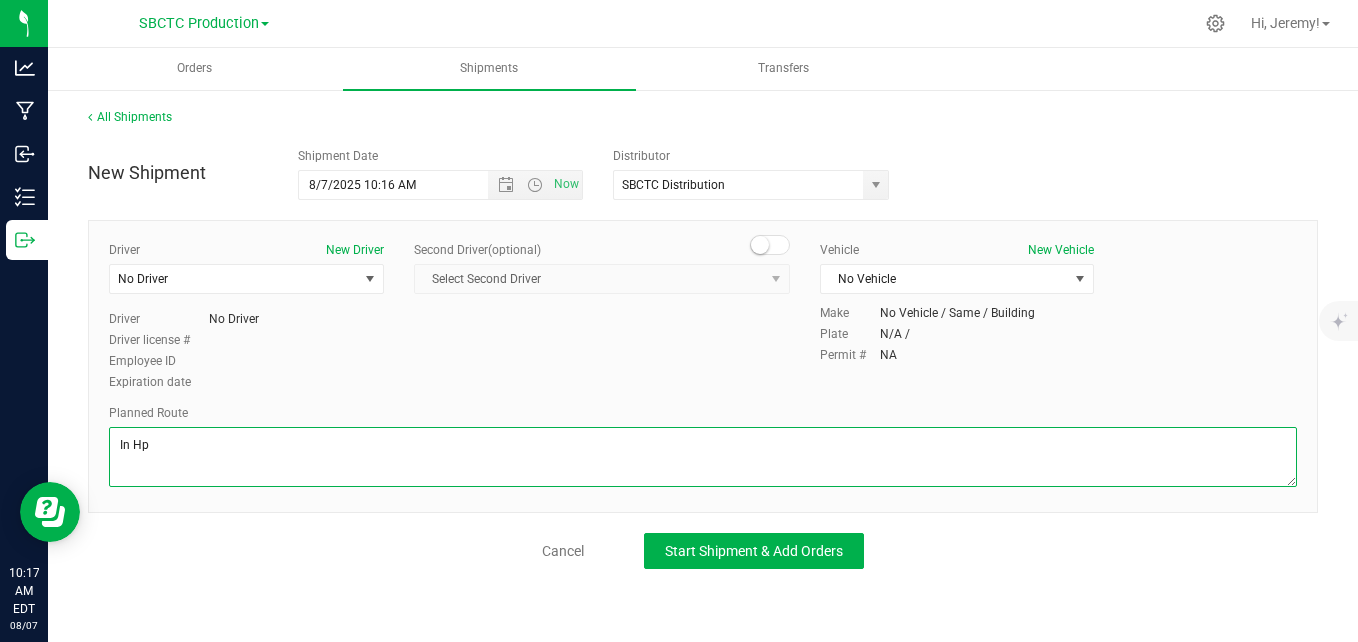 click at bounding box center [703, 457] 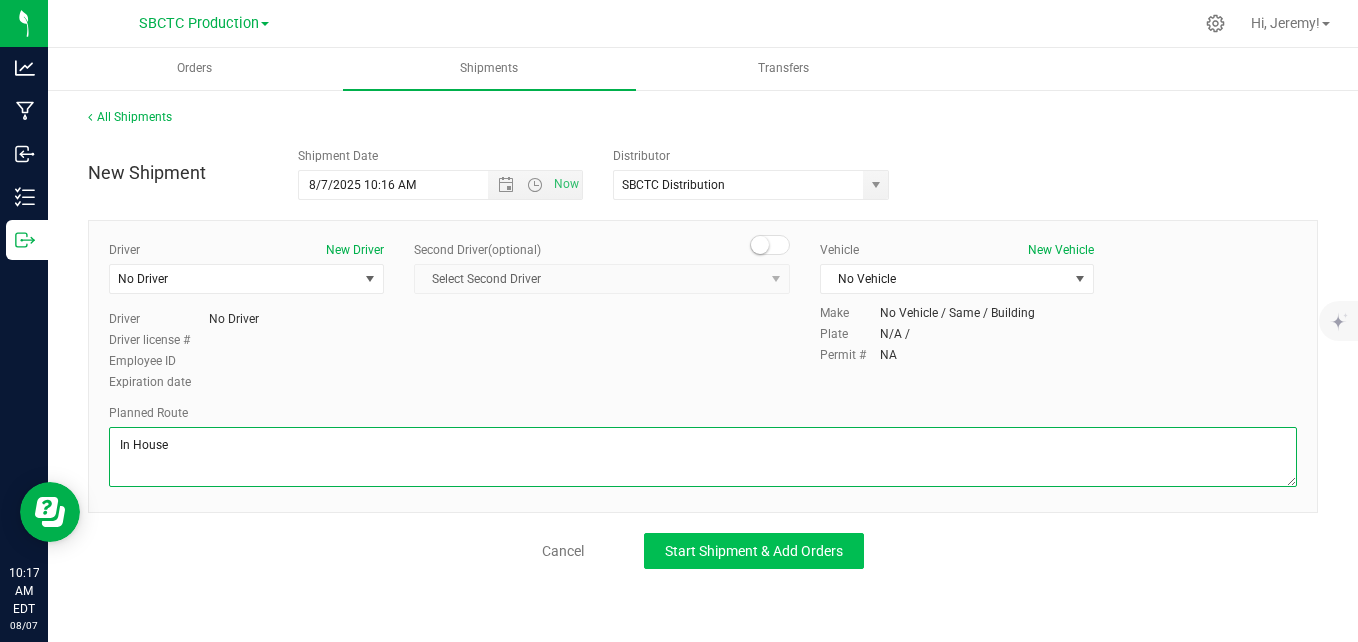 type on "In House" 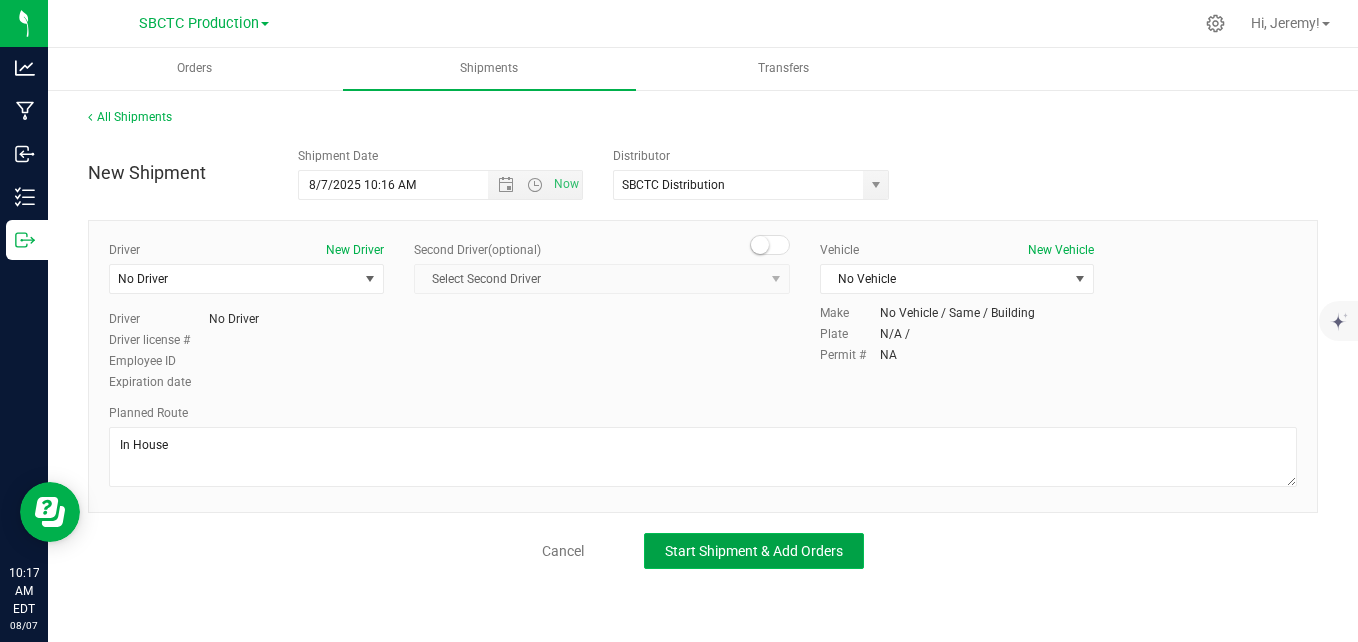 click on "Start Shipment & Add Orders" 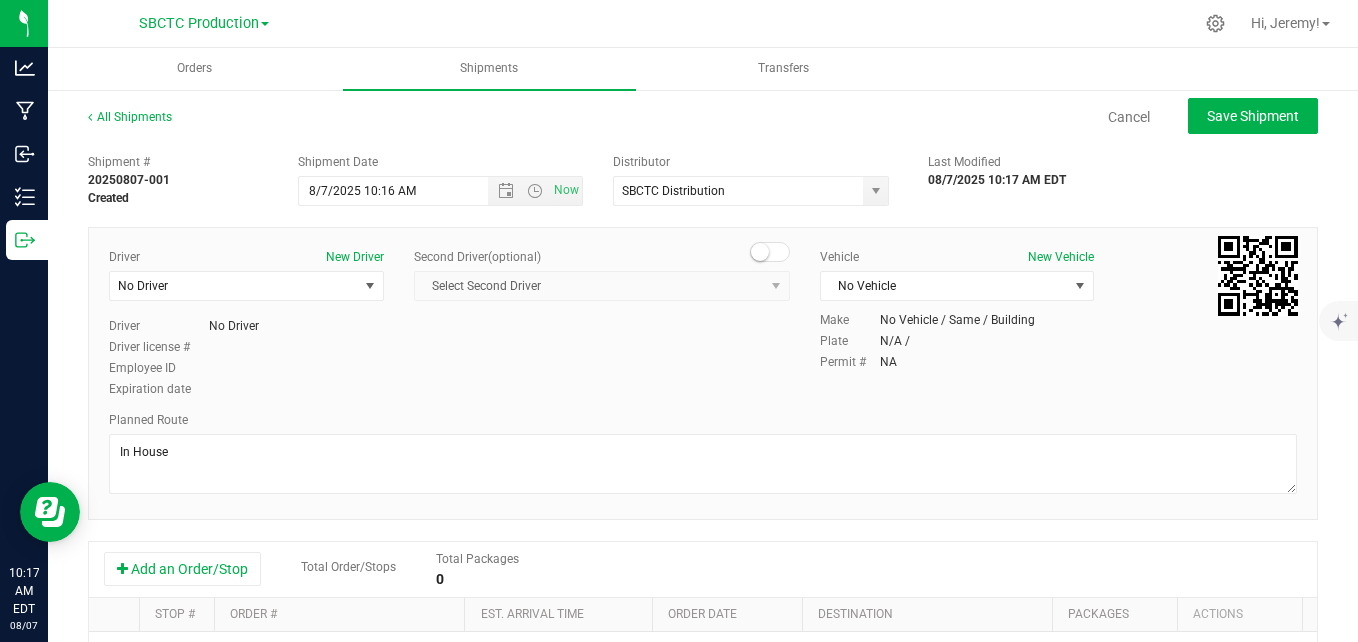 scroll, scrollTop: 16, scrollLeft: 0, axis: vertical 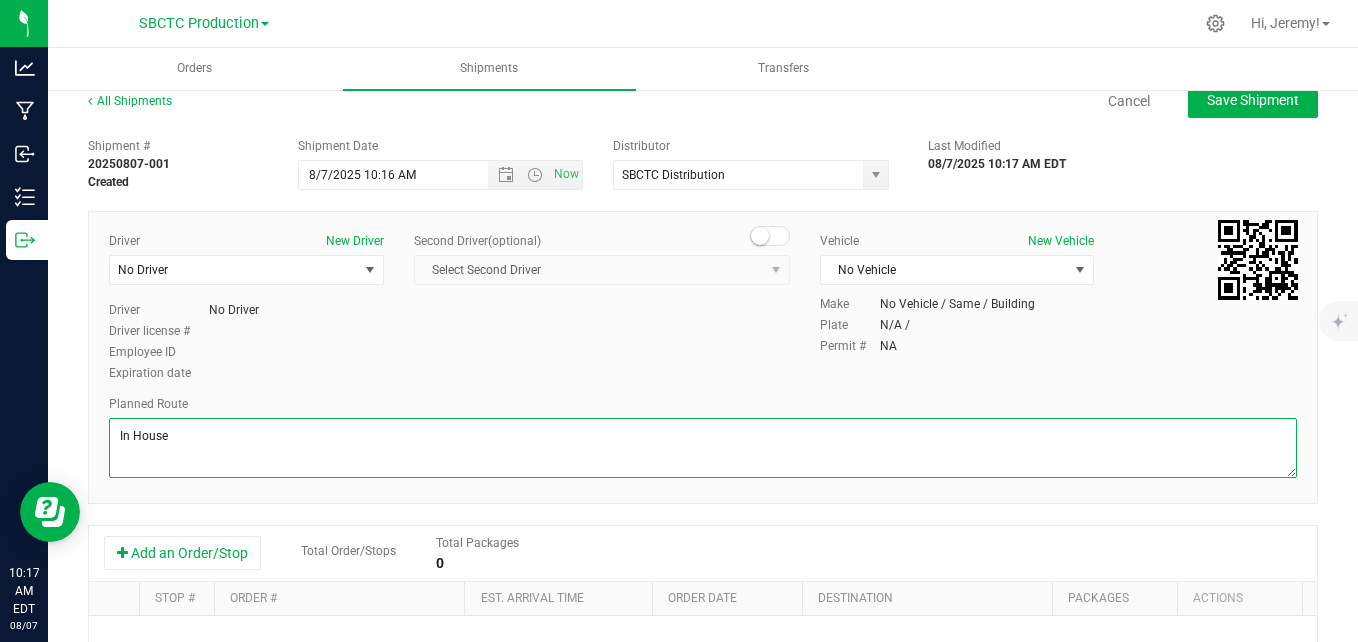 drag, startPoint x: 888, startPoint y: 314, endPoint x: 453, endPoint y: 424, distance: 448.69254 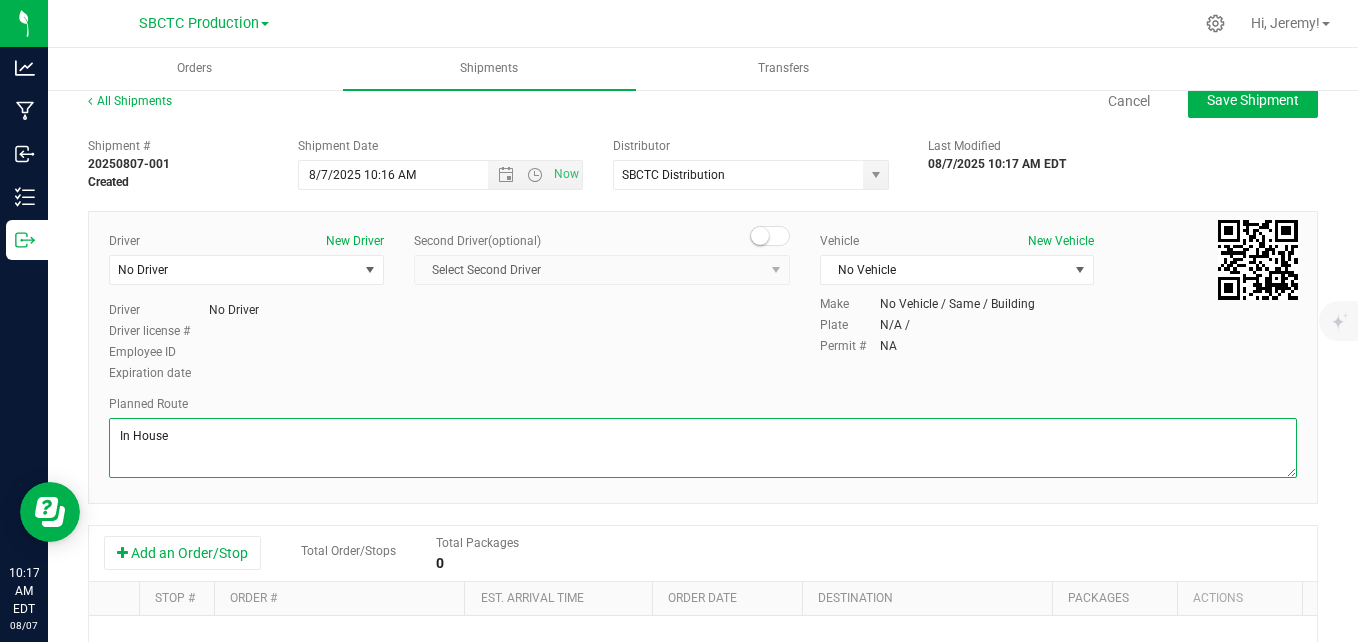 click at bounding box center (703, 448) 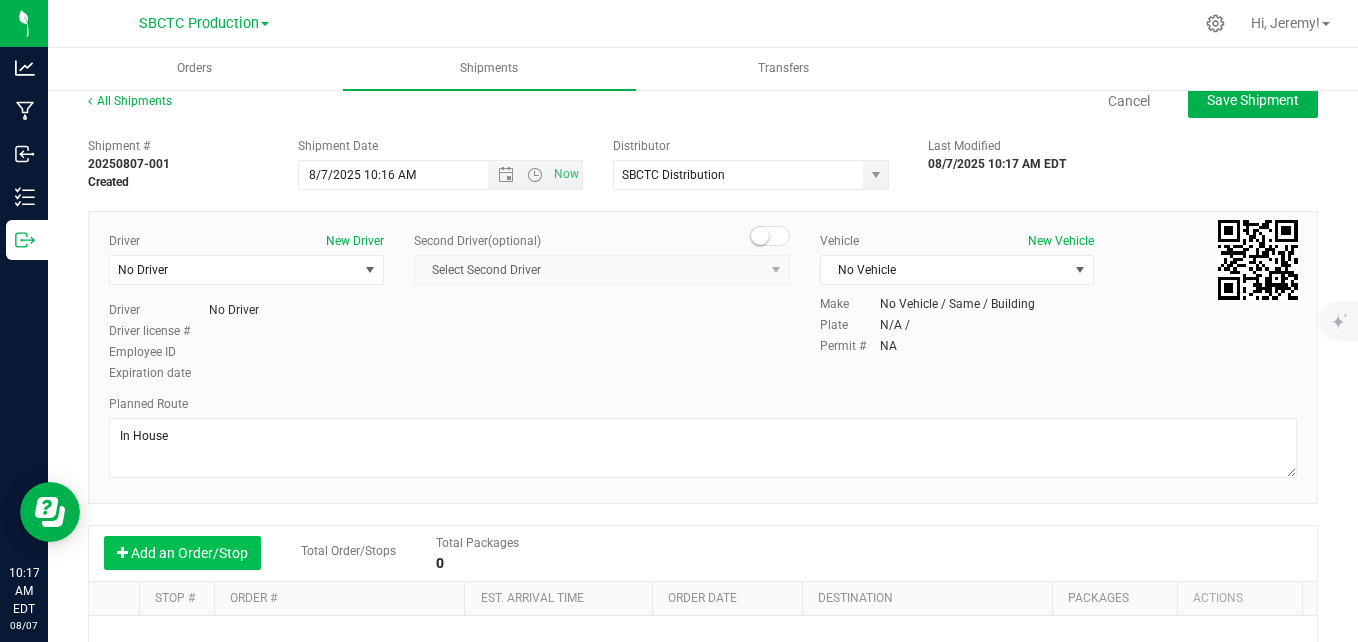 click on "Add an Order/Stop" at bounding box center [182, 553] 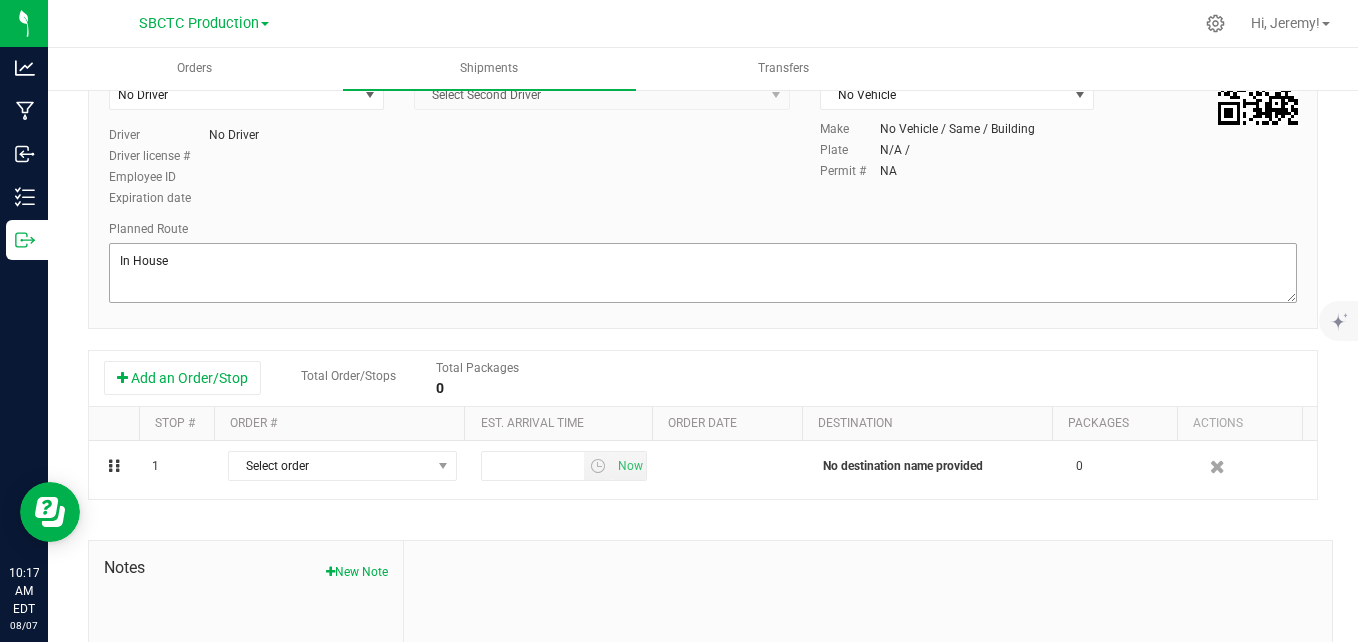 scroll, scrollTop: 192, scrollLeft: 0, axis: vertical 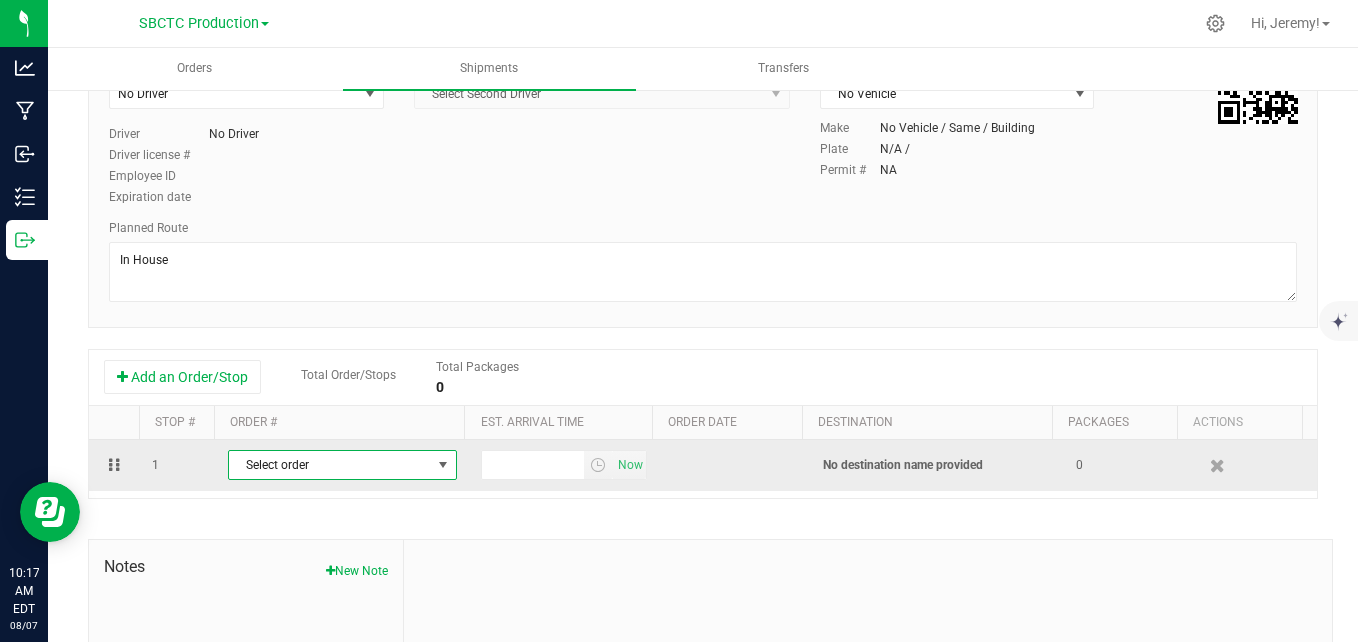 click at bounding box center [443, 465] 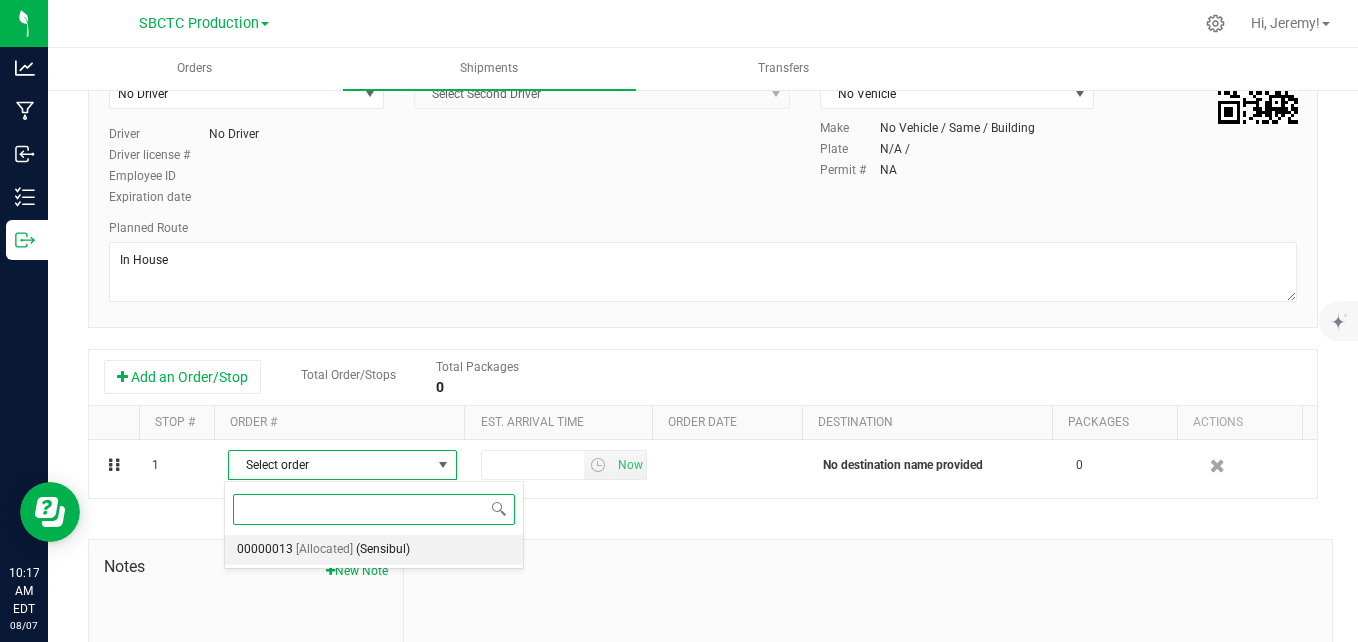 click on "(Sensibul)" at bounding box center (383, 550) 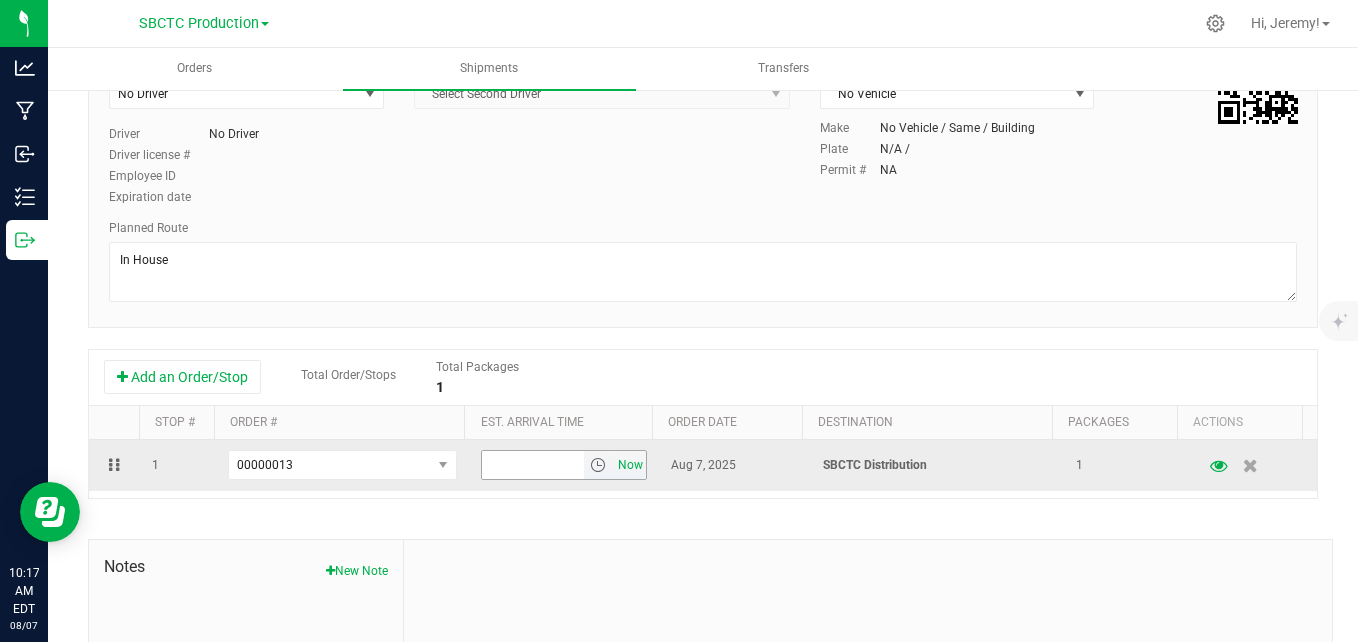 click on "Now" at bounding box center [630, 465] 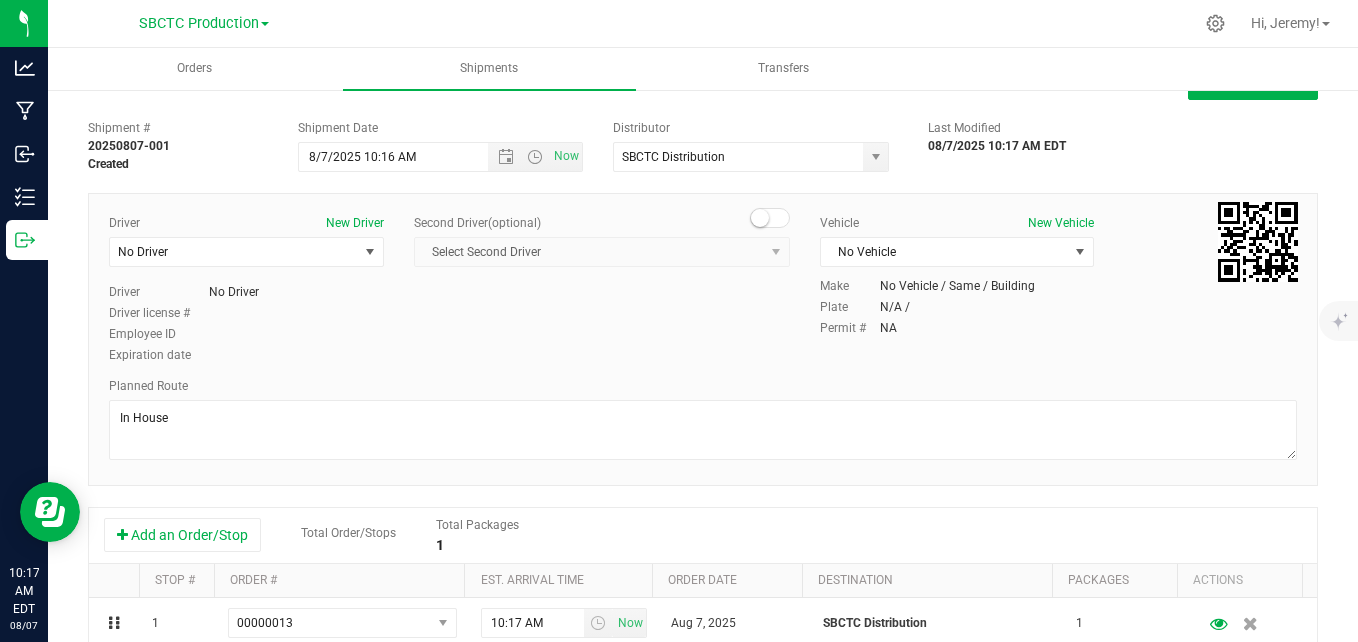 scroll, scrollTop: 0, scrollLeft: 0, axis: both 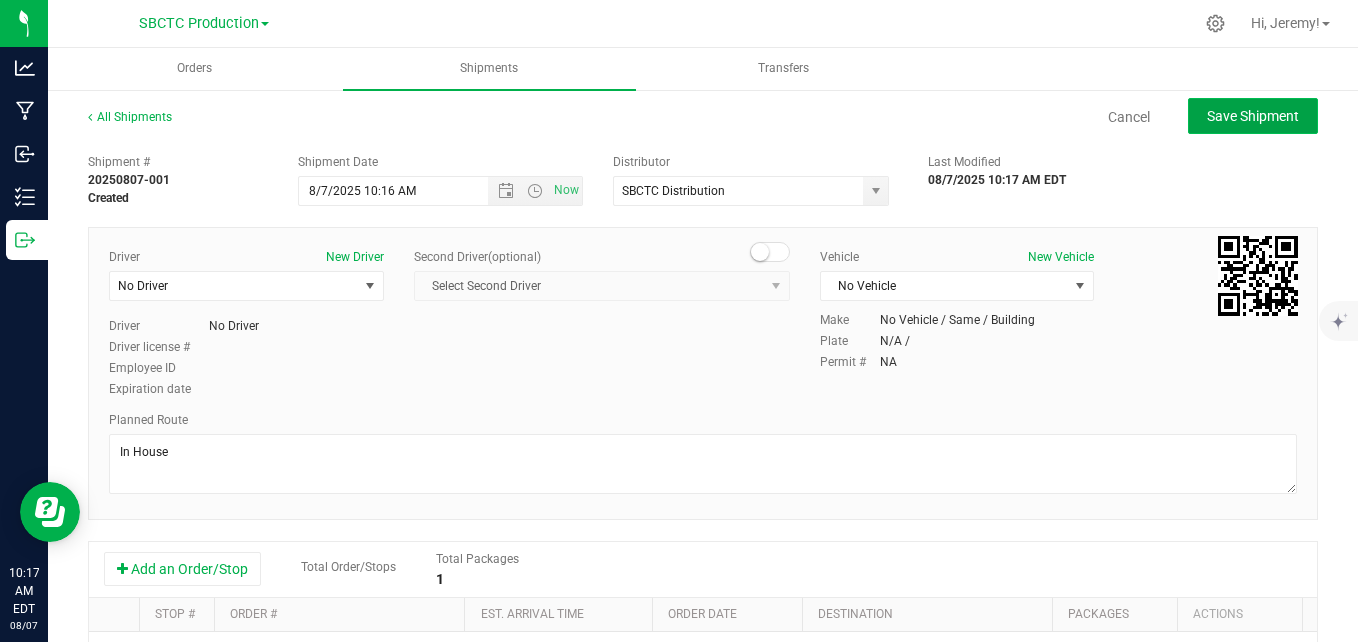 click on "Save Shipment" 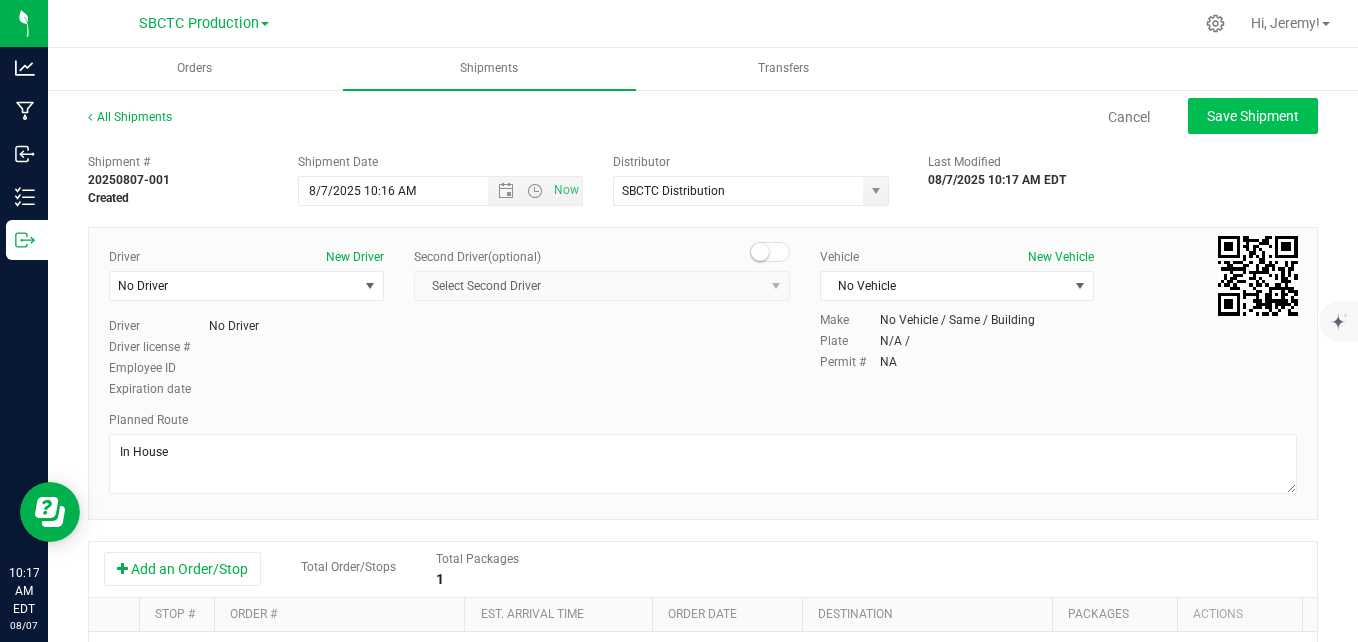 type on "8/7/2025 2:16 PM" 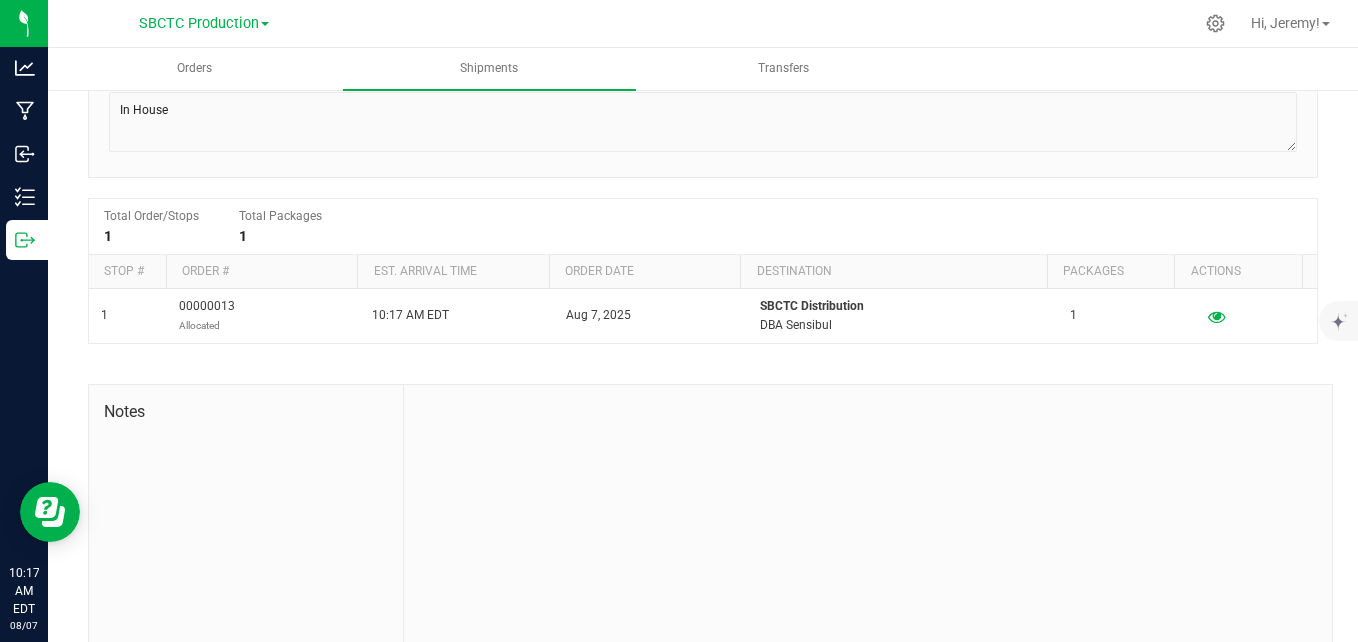 scroll, scrollTop: 0, scrollLeft: 0, axis: both 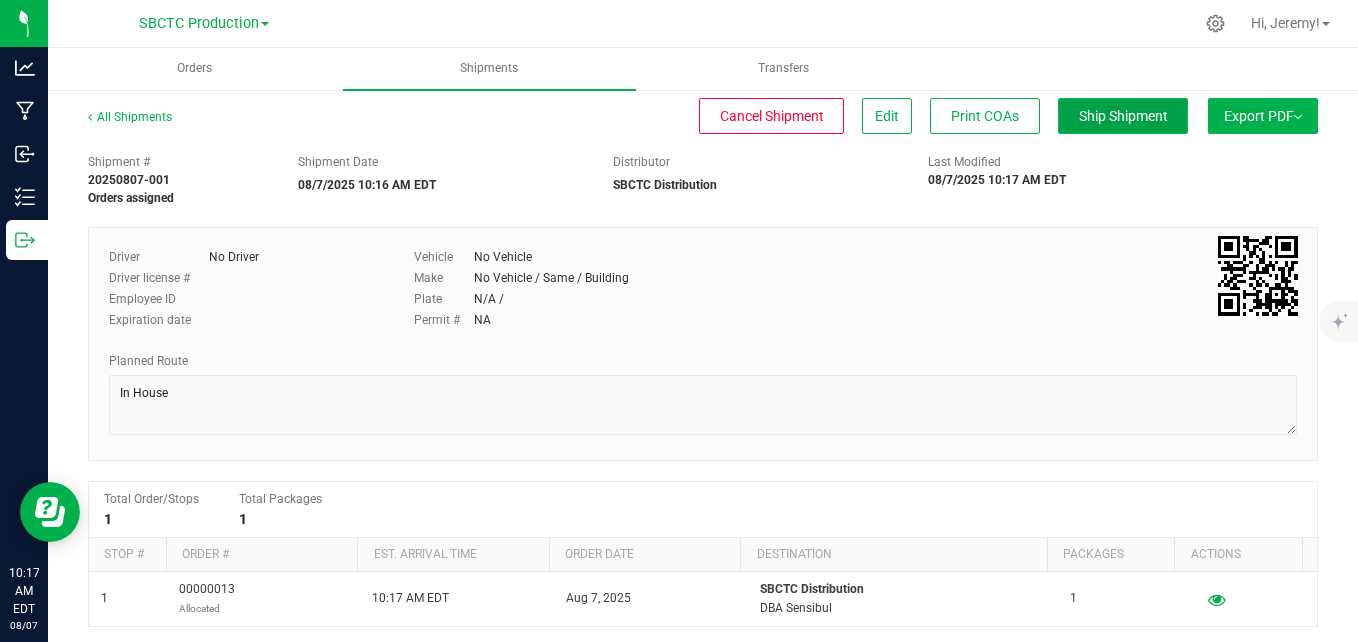 click on "Ship Shipment" at bounding box center [1123, 116] 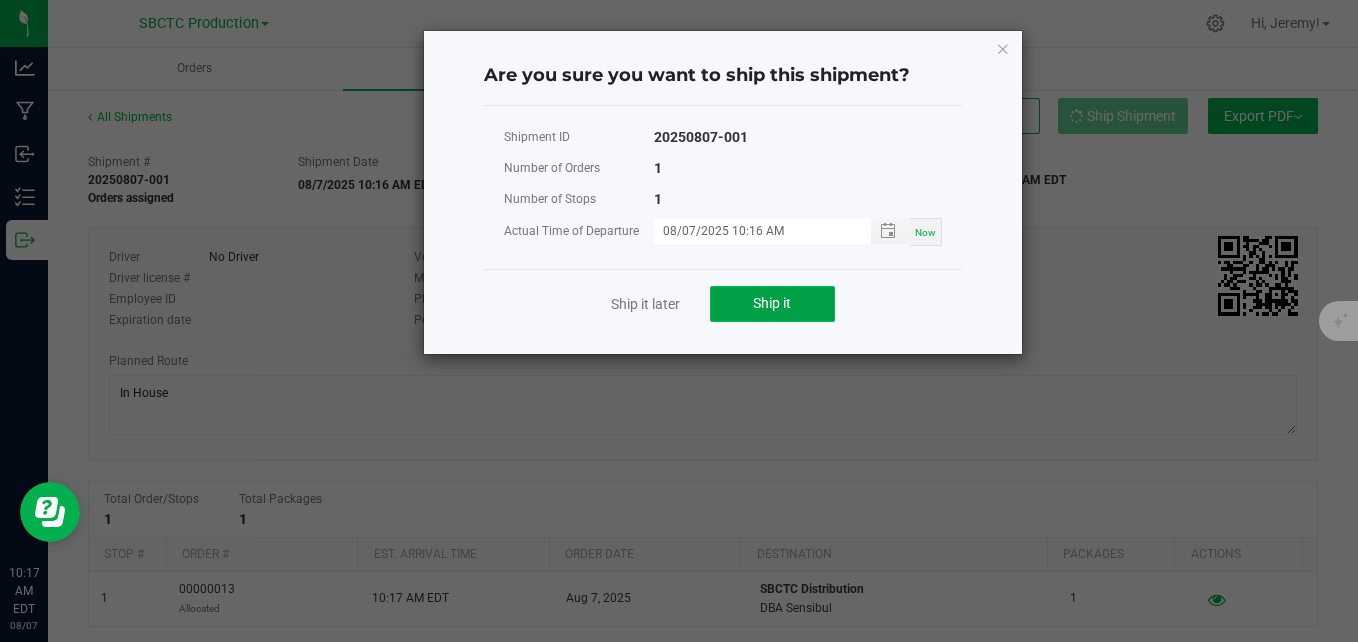 click on "Ship it" 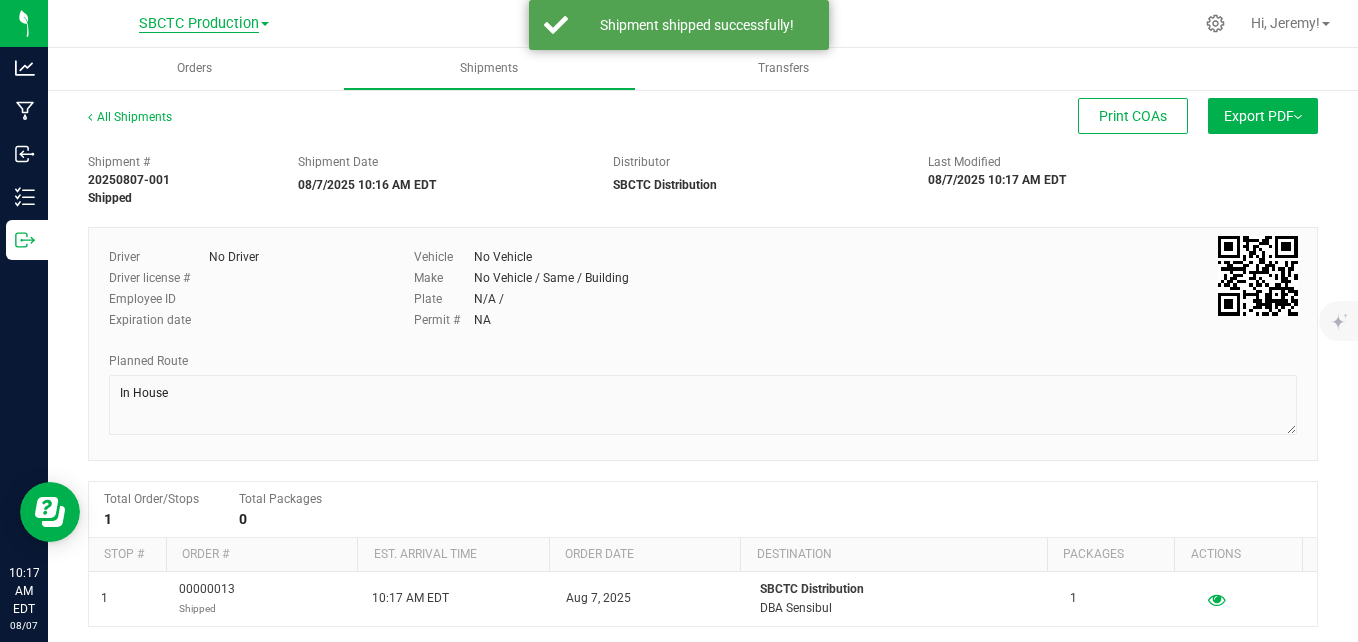 click on "SBCTC Production" at bounding box center (199, 24) 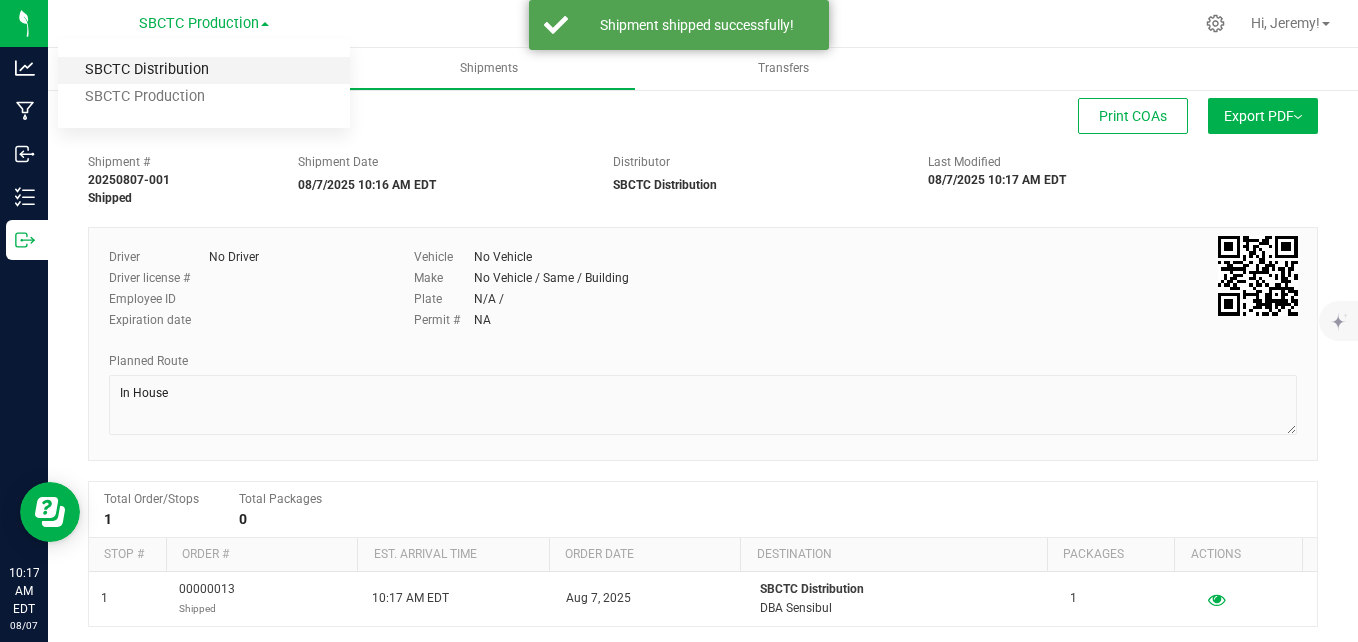click on "SBCTC Distribution" at bounding box center (204, 70) 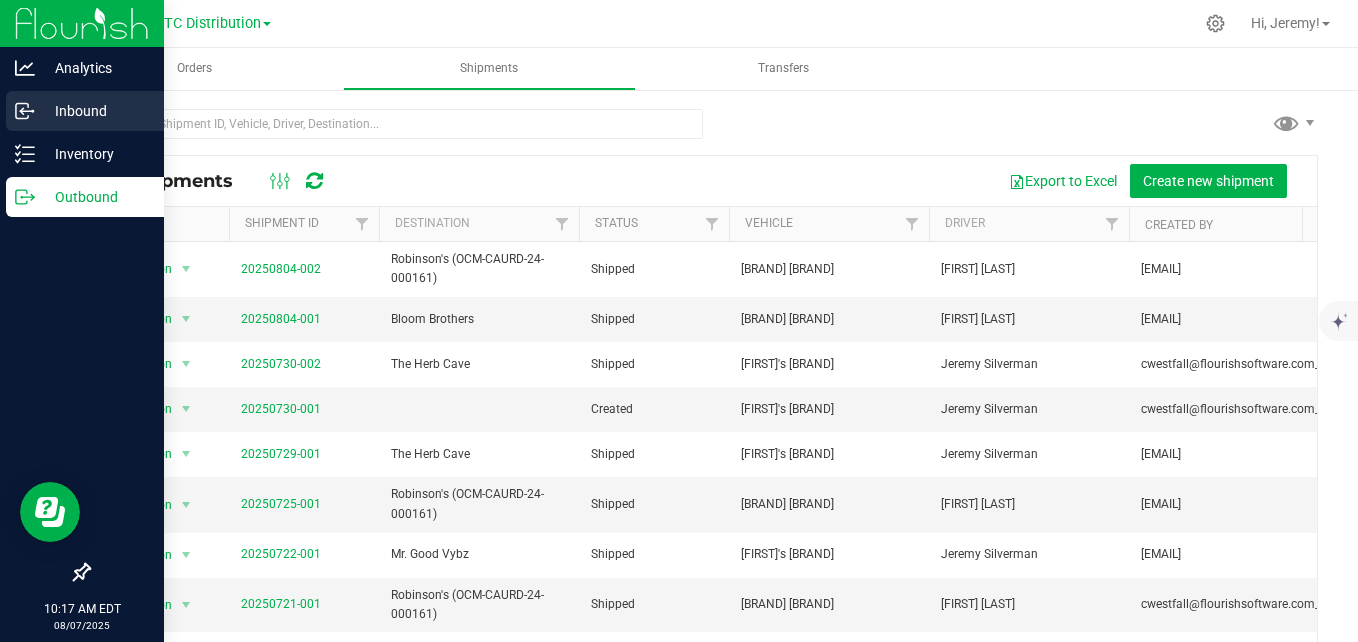 click on "Inbound" at bounding box center [95, 111] 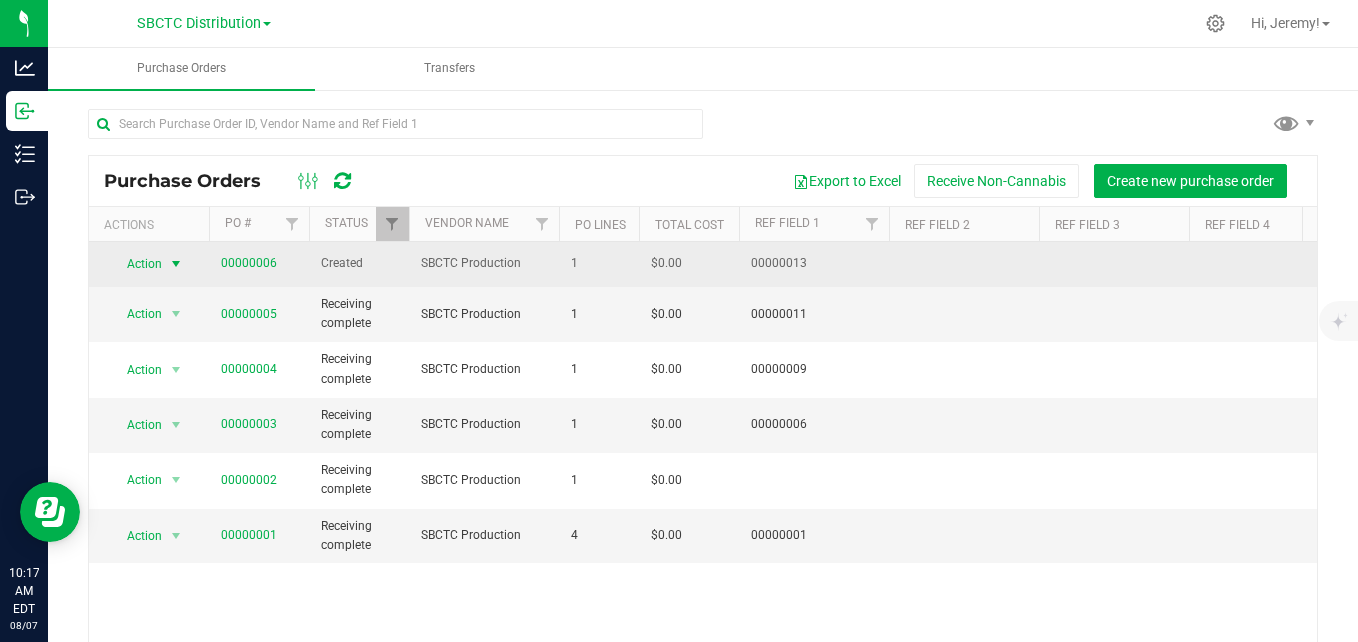 click at bounding box center [176, 264] 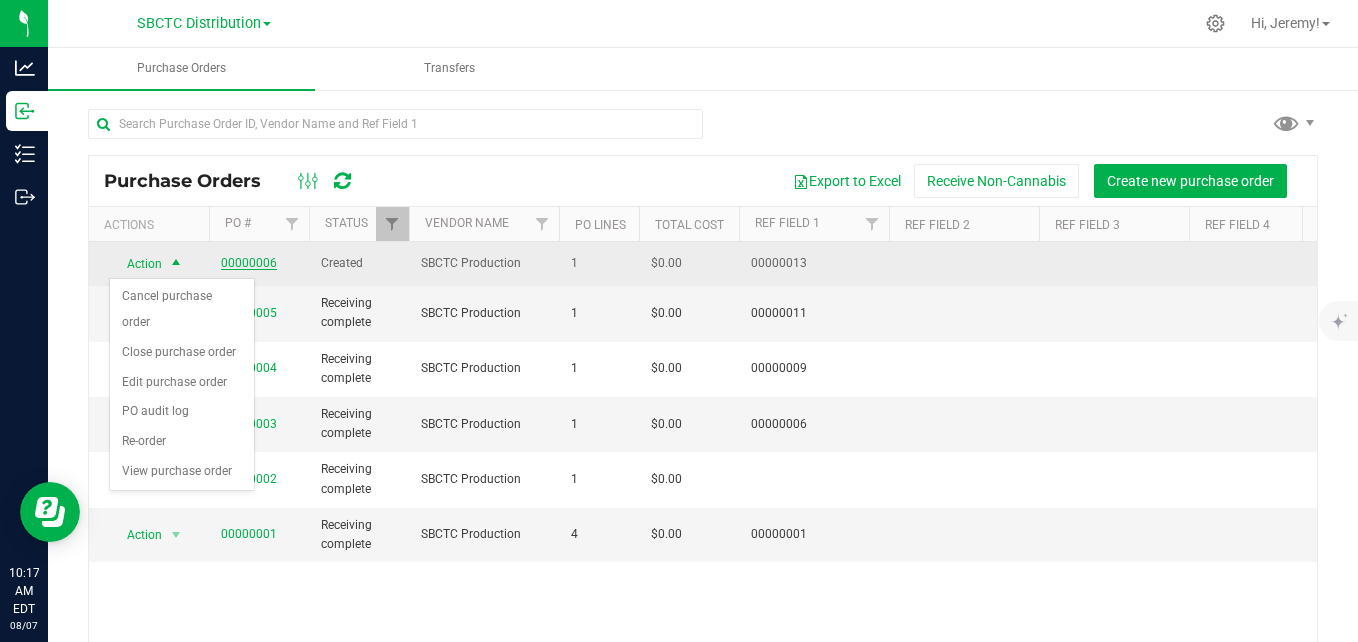 click on "00000006" at bounding box center [249, 263] 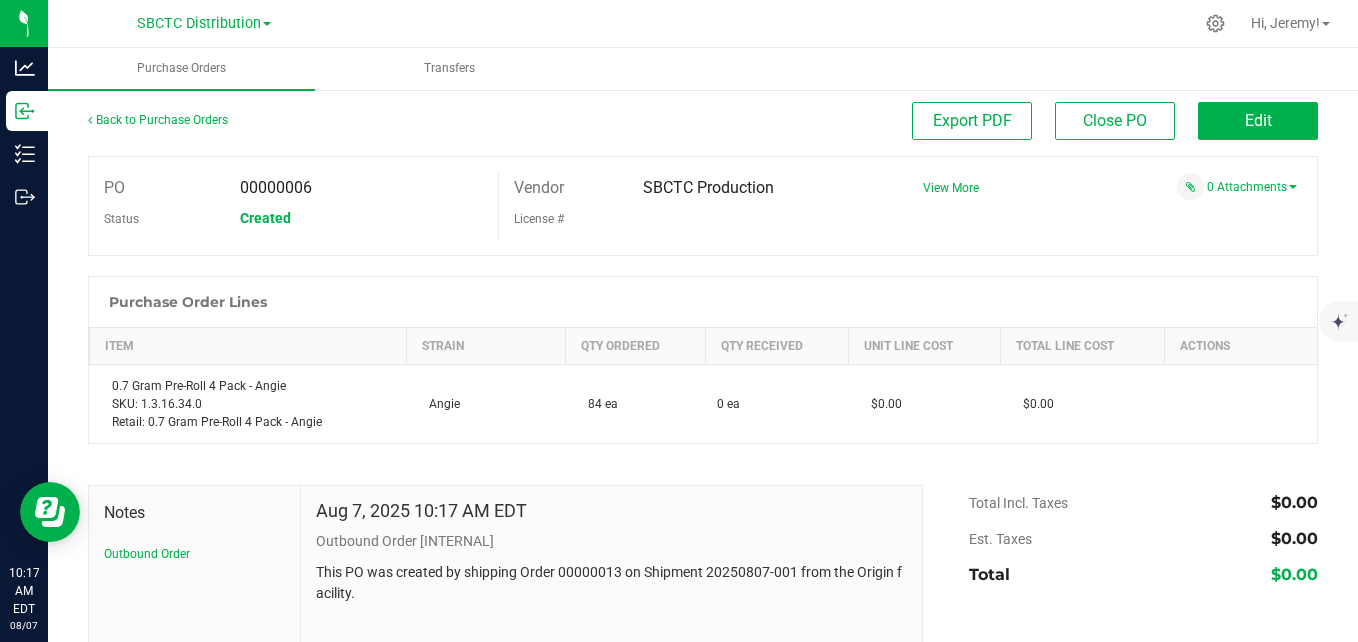 scroll, scrollTop: 0, scrollLeft: 0, axis: both 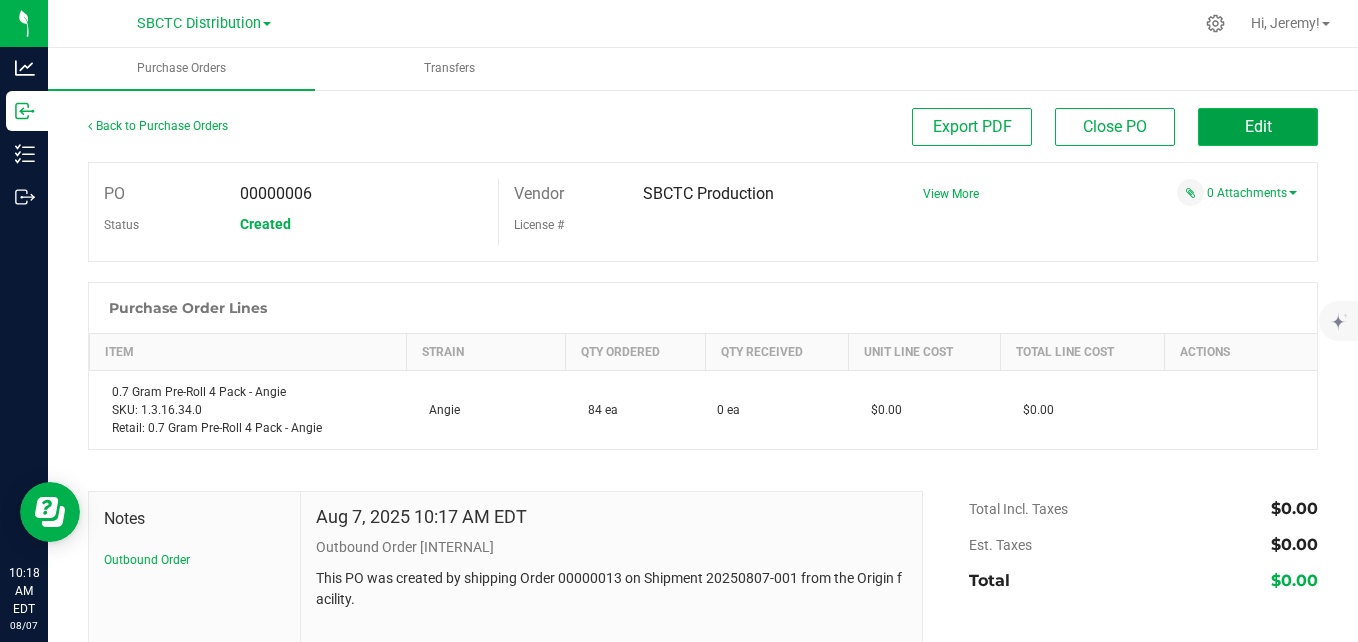 click on "Edit" at bounding box center [1258, 126] 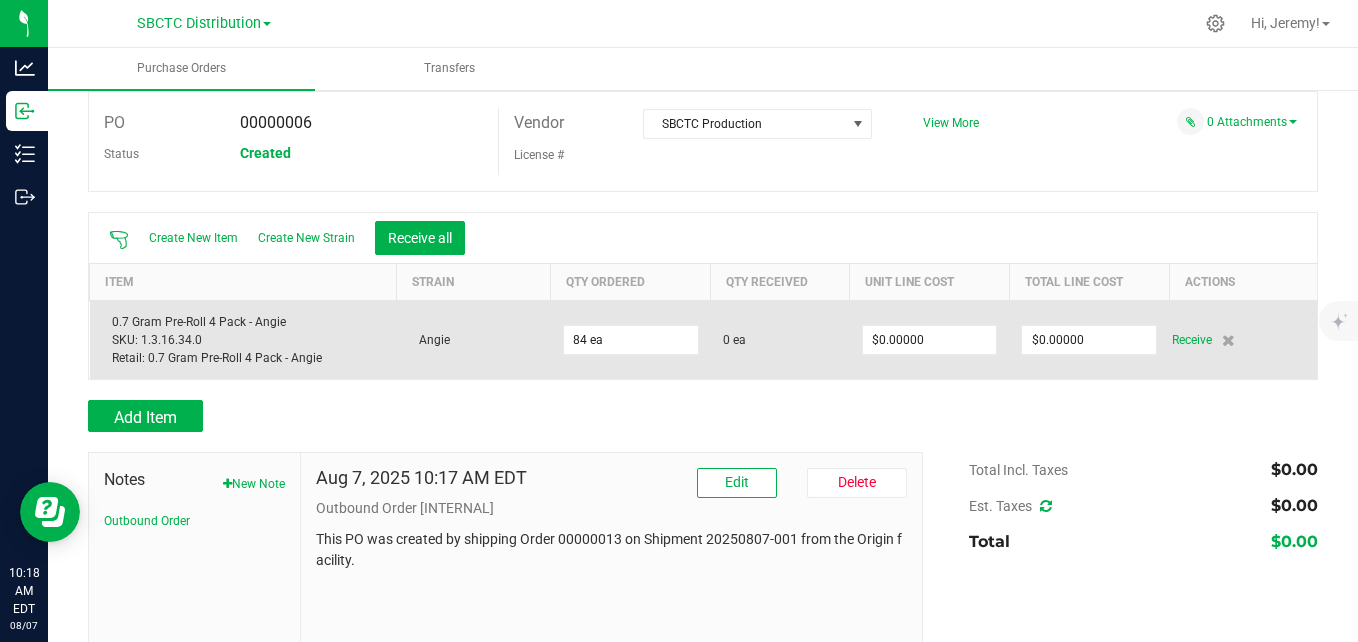 scroll, scrollTop: 72, scrollLeft: 0, axis: vertical 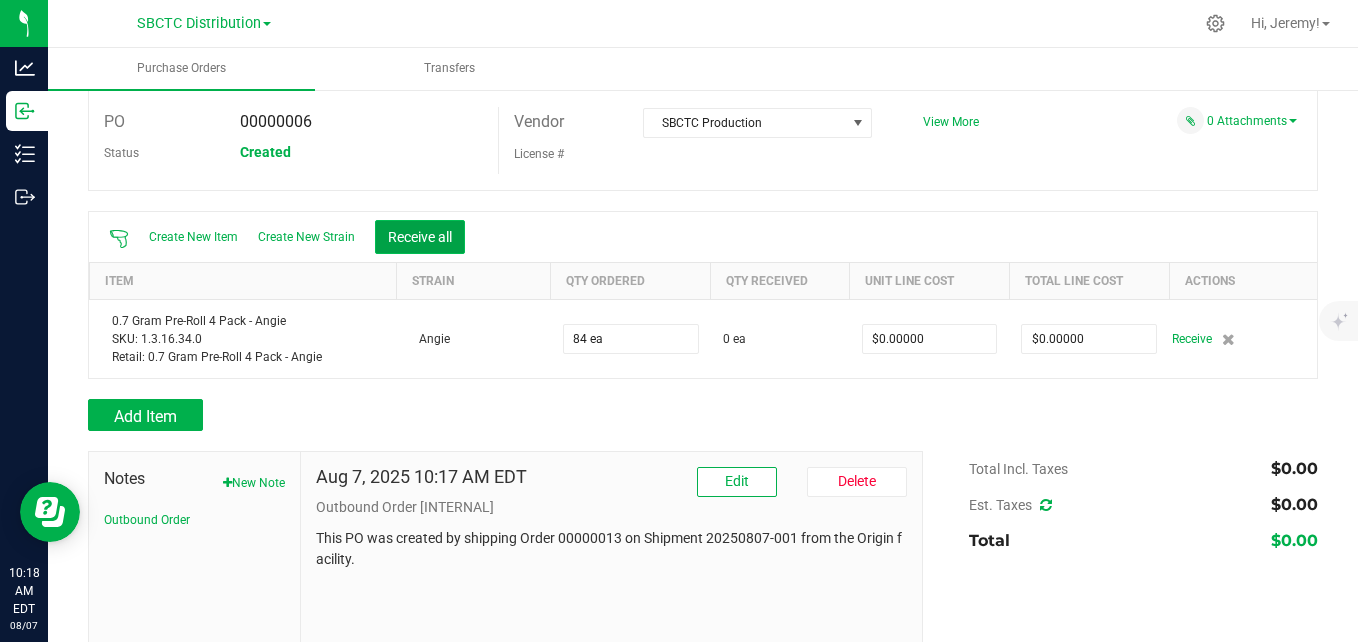 click on "Receive all" at bounding box center (420, 237) 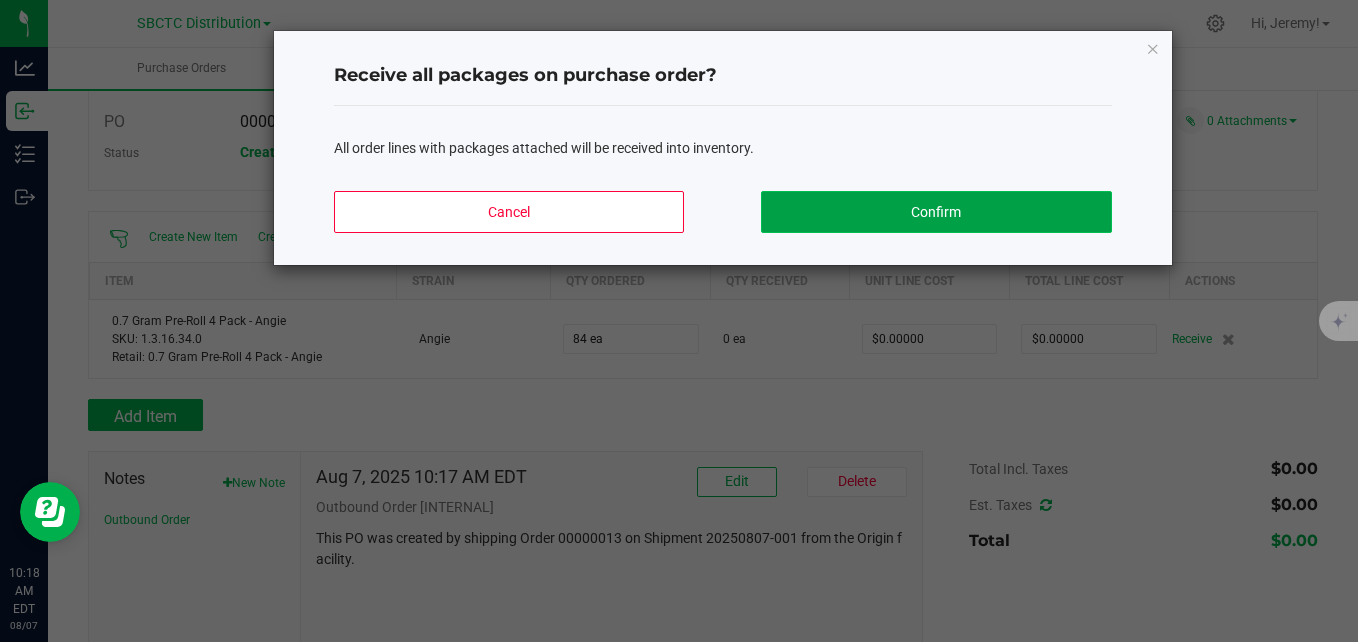 click on "Confirm" 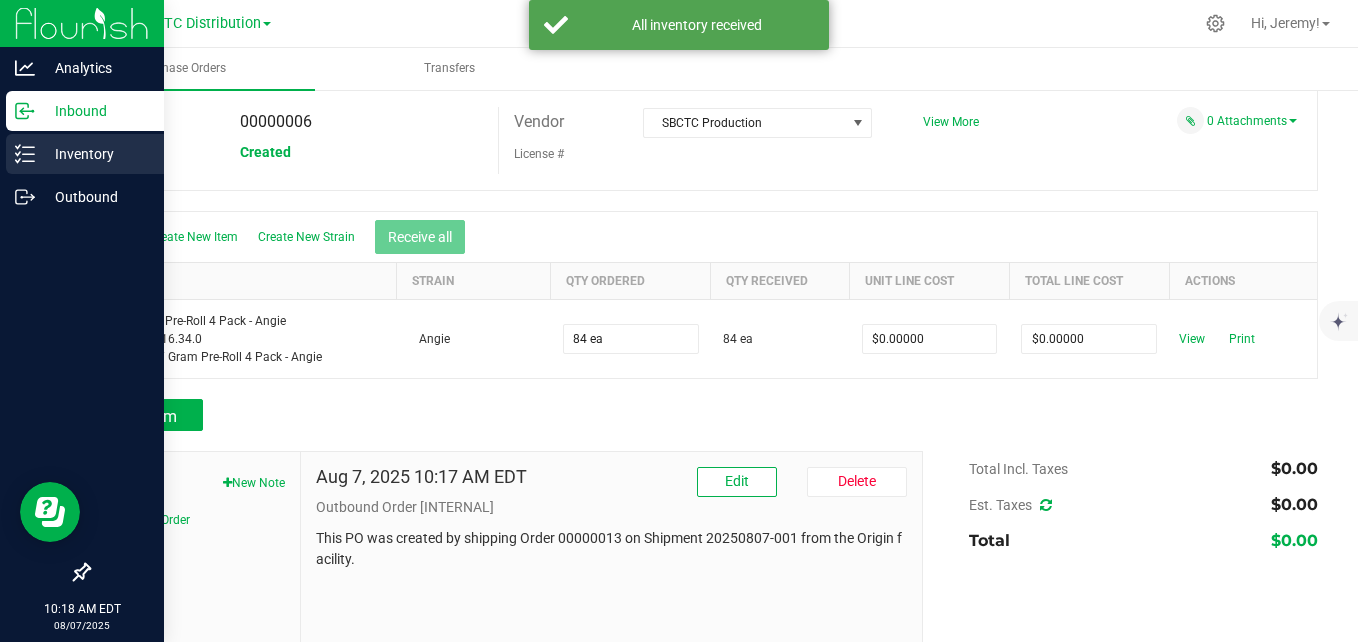 click 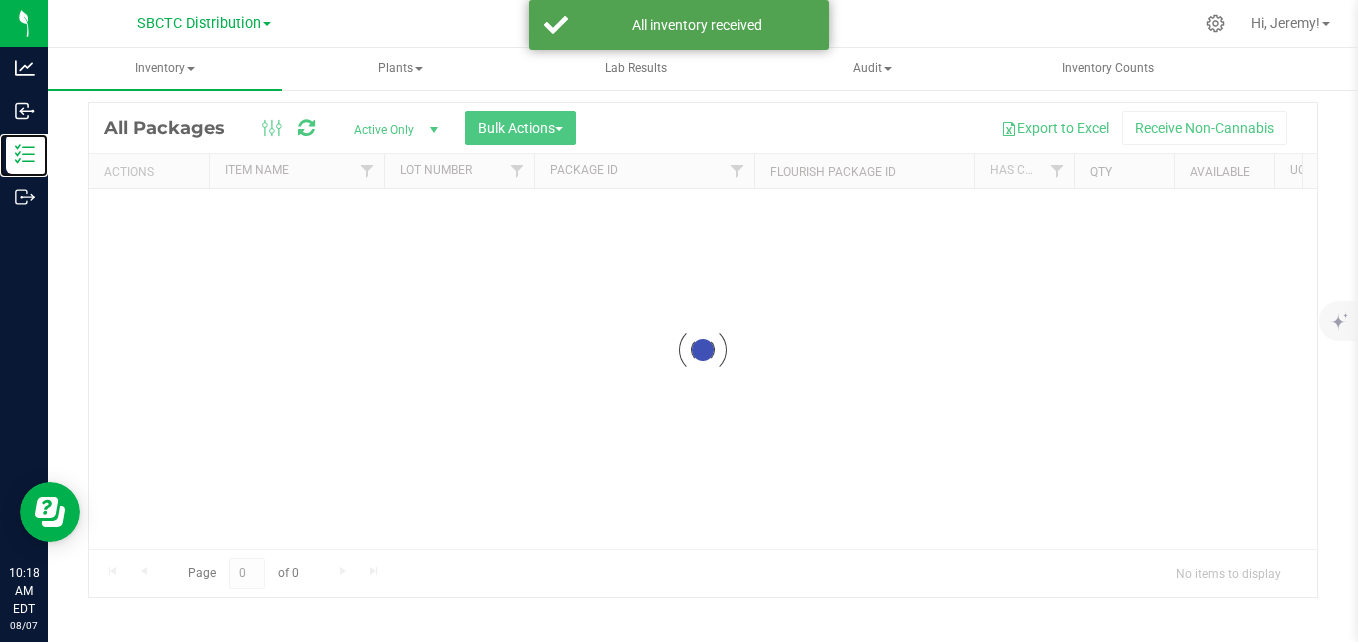 scroll, scrollTop: 56, scrollLeft: 0, axis: vertical 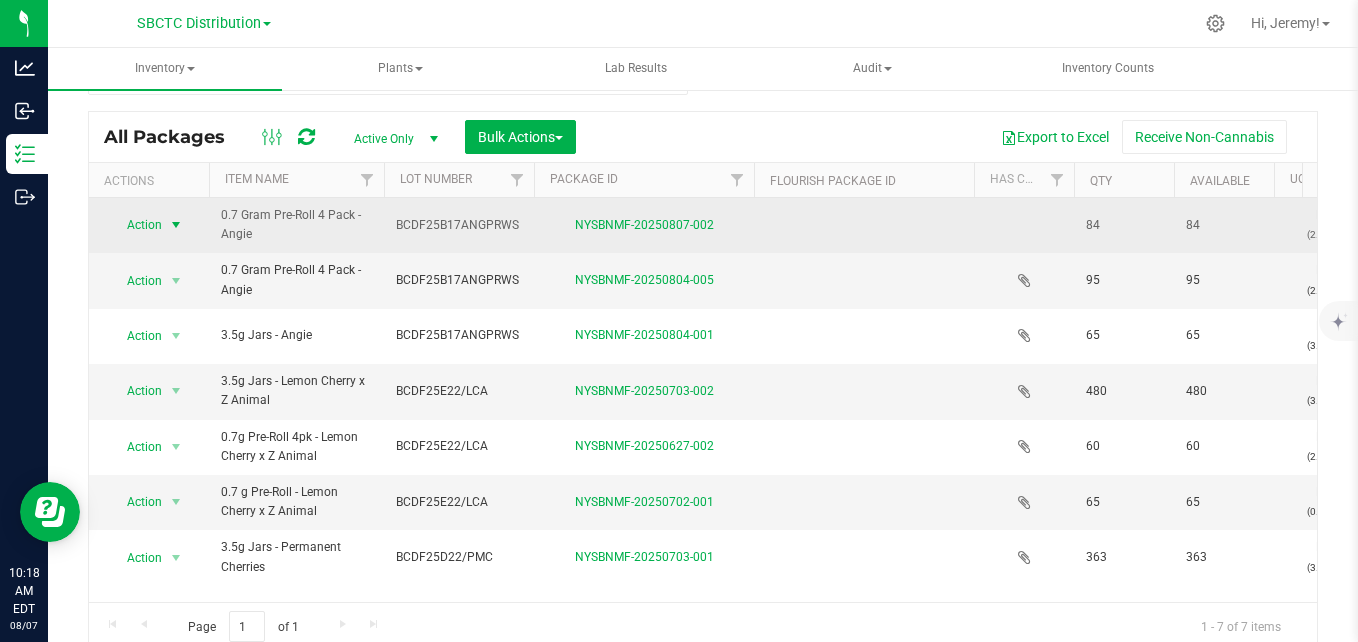 click at bounding box center (176, 225) 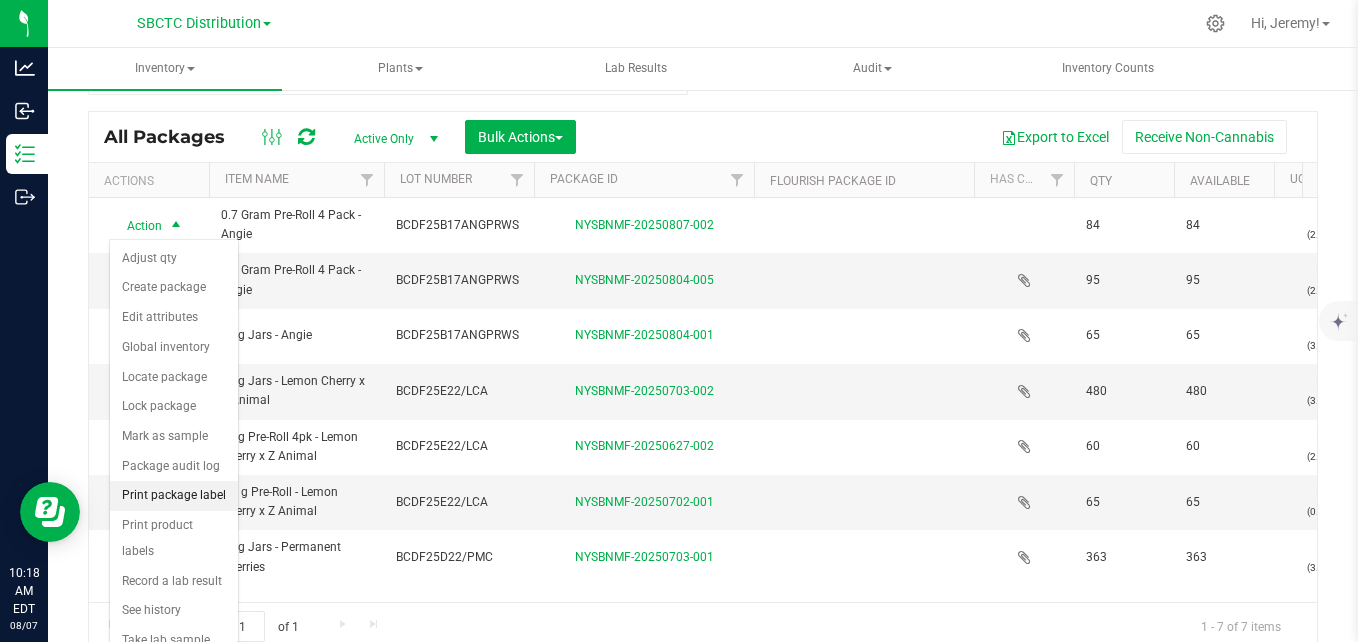 click on "Print package label" at bounding box center (174, 496) 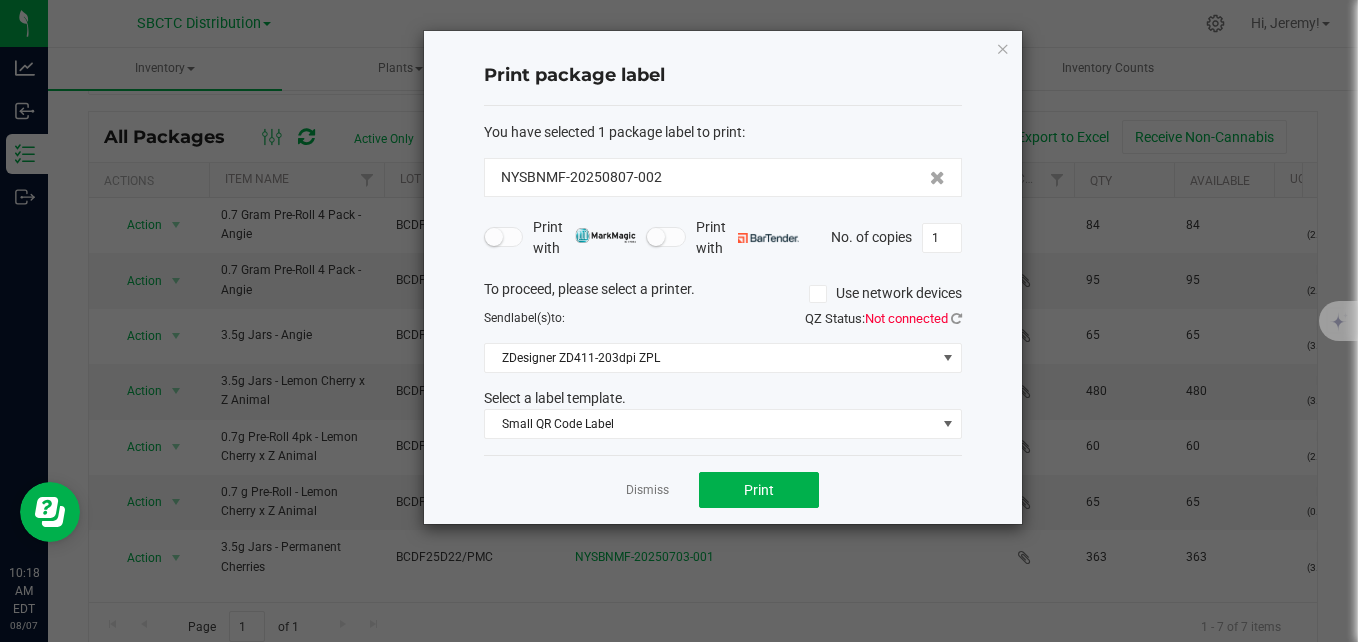 click on "QZ Status:   Not connected" 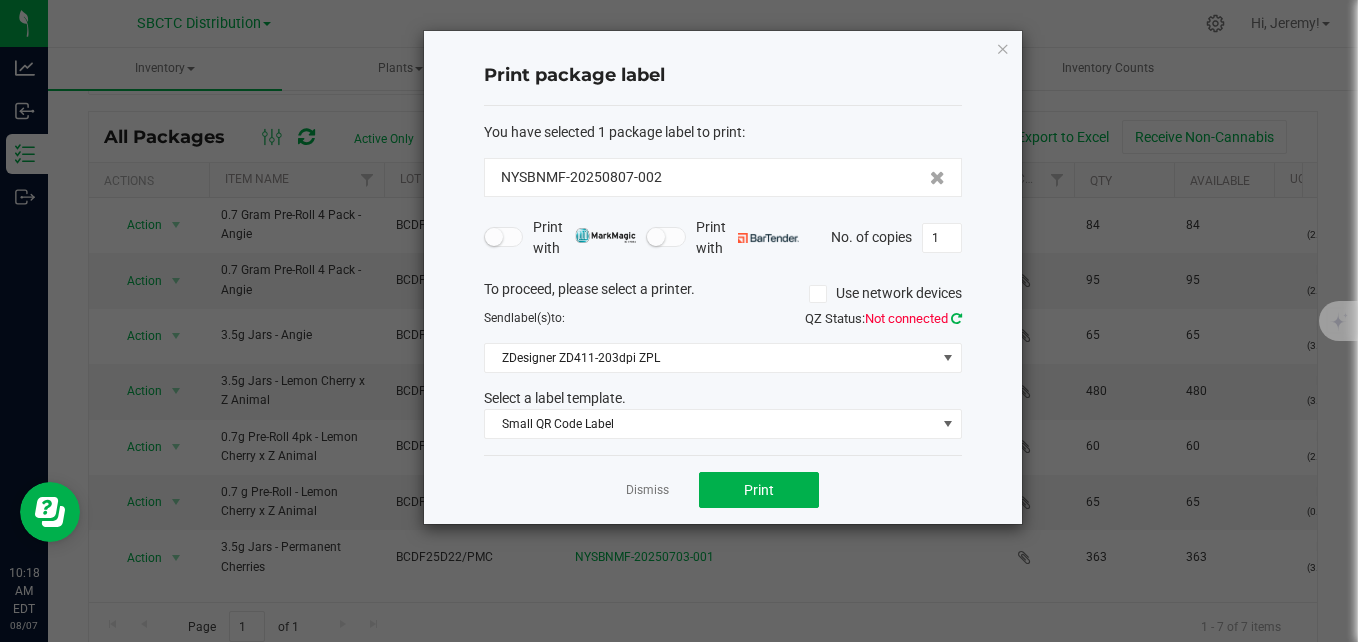 click 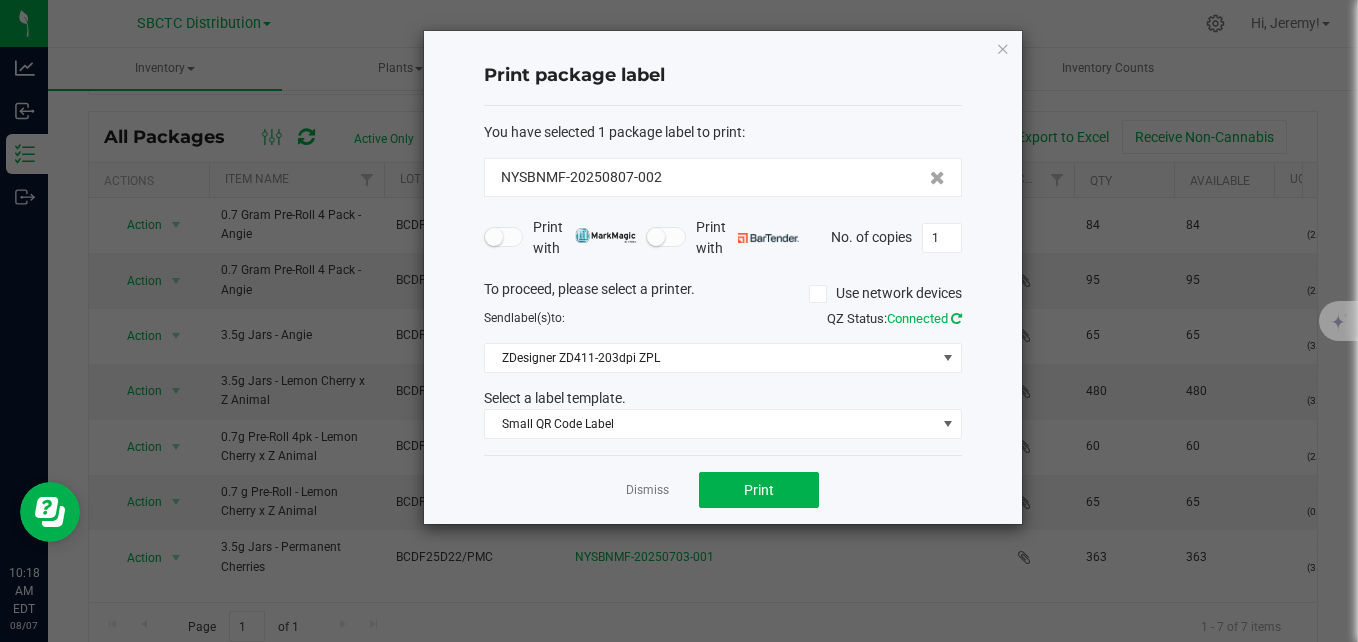 click 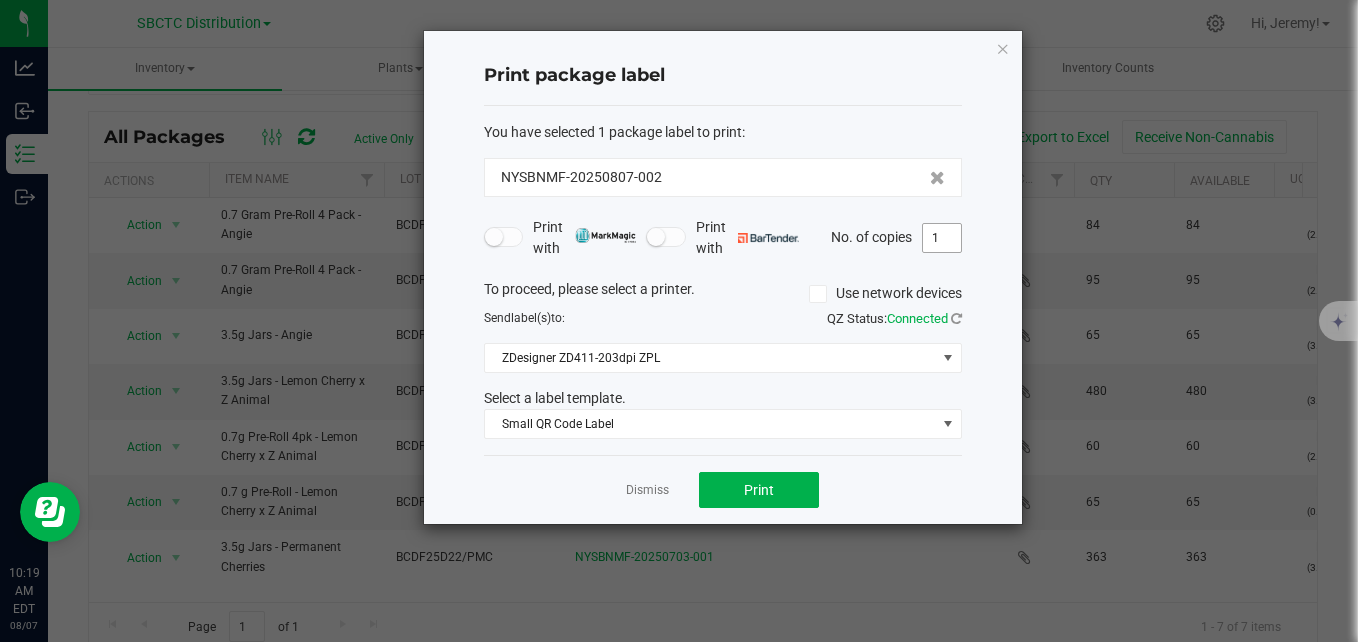 click on "1" at bounding box center [942, 238] 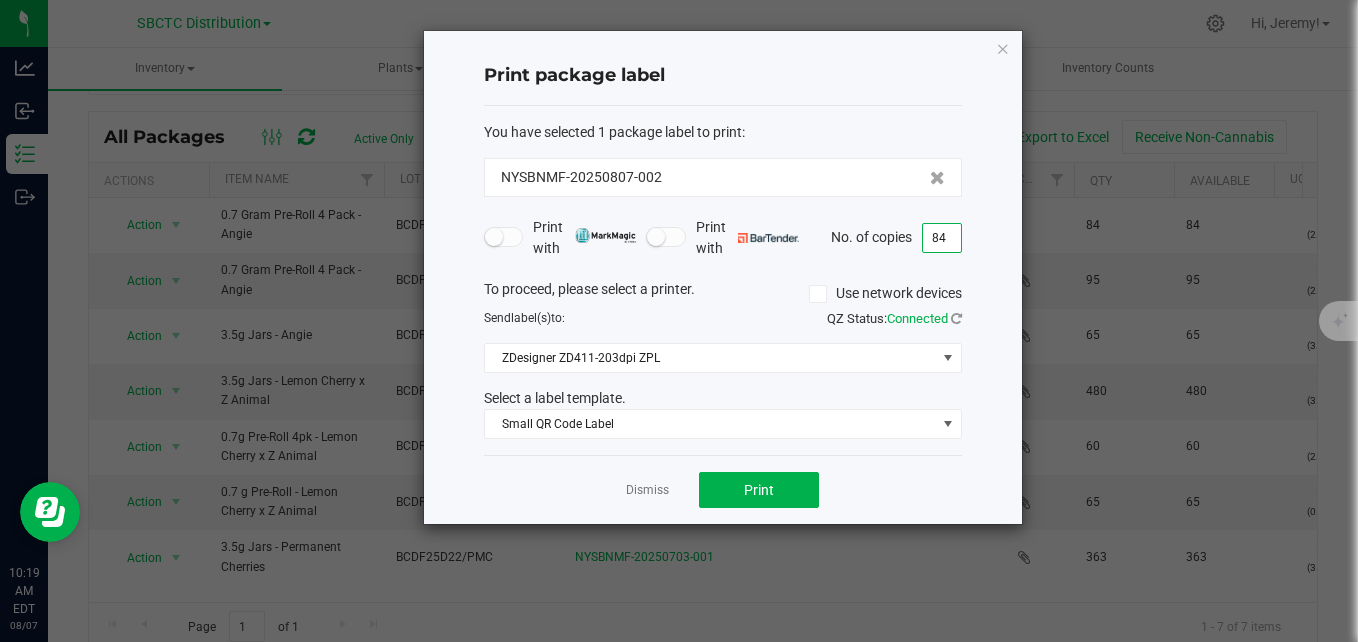 type on "84" 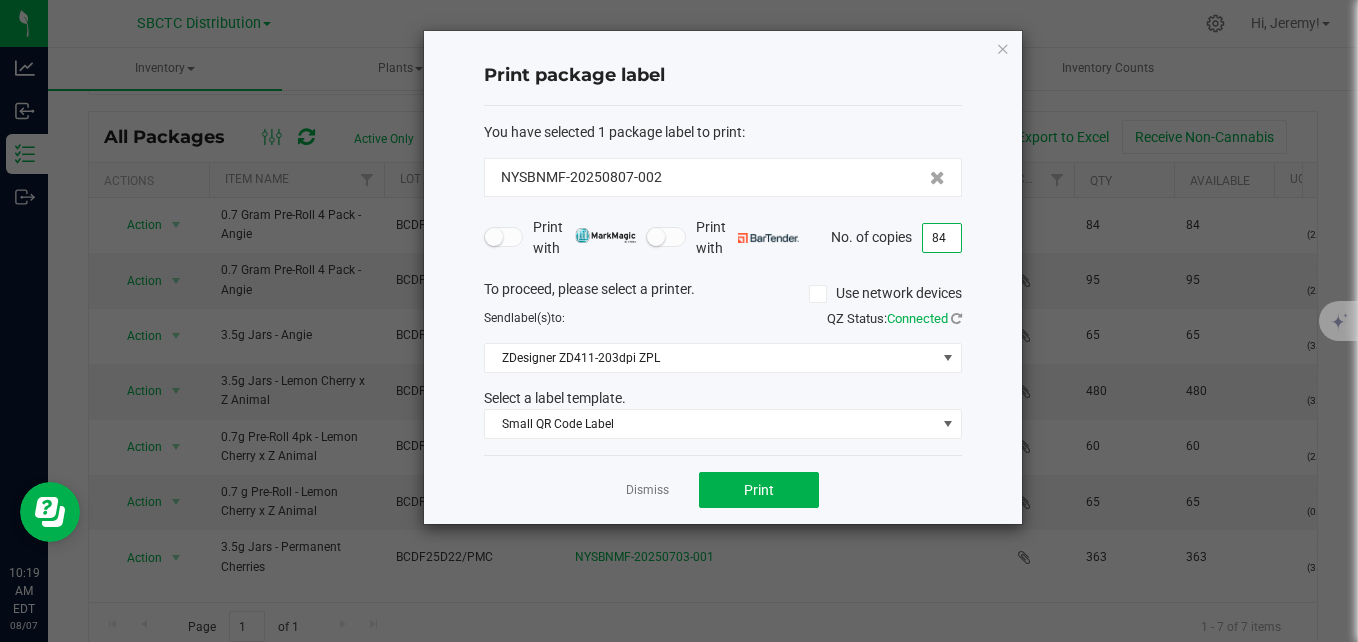 click on "Dismiss   Print" 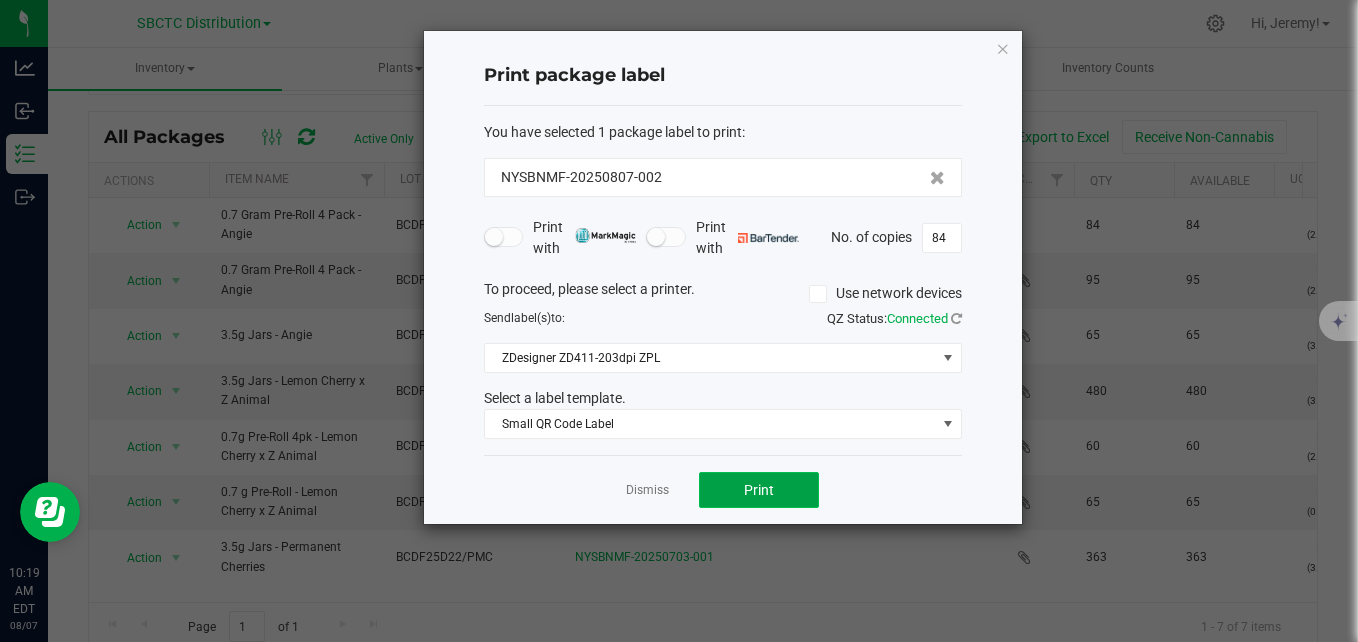 click on "Print" 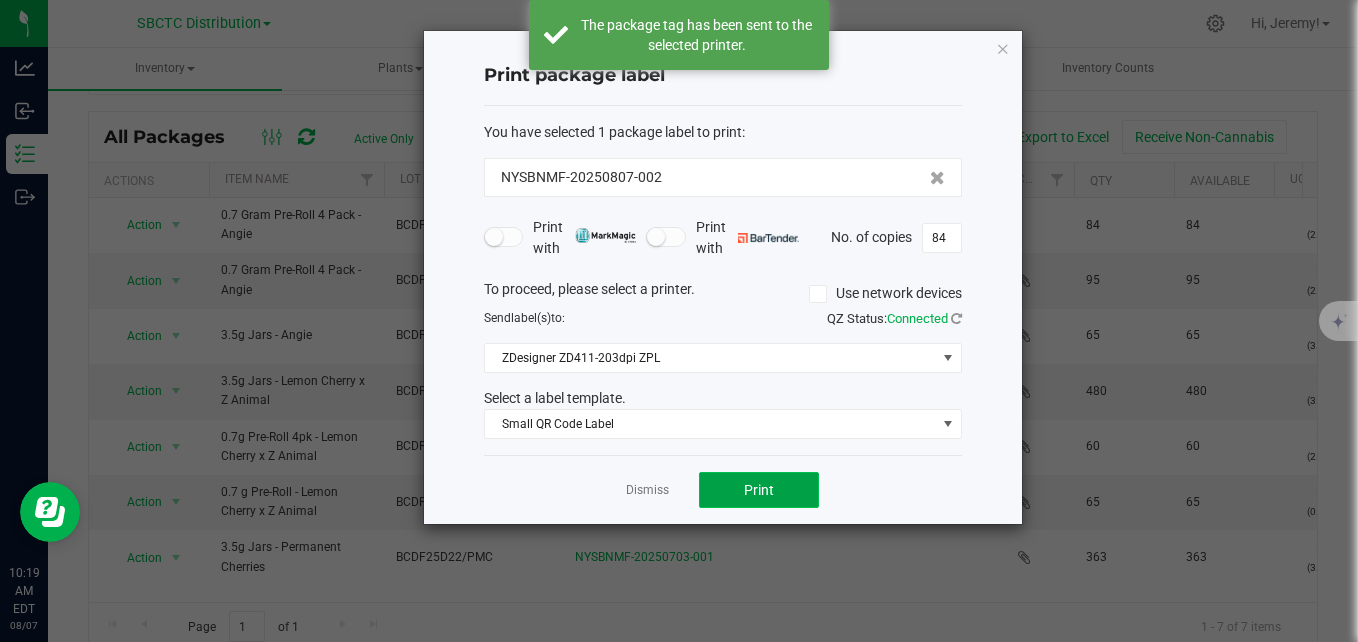 click on "Print" 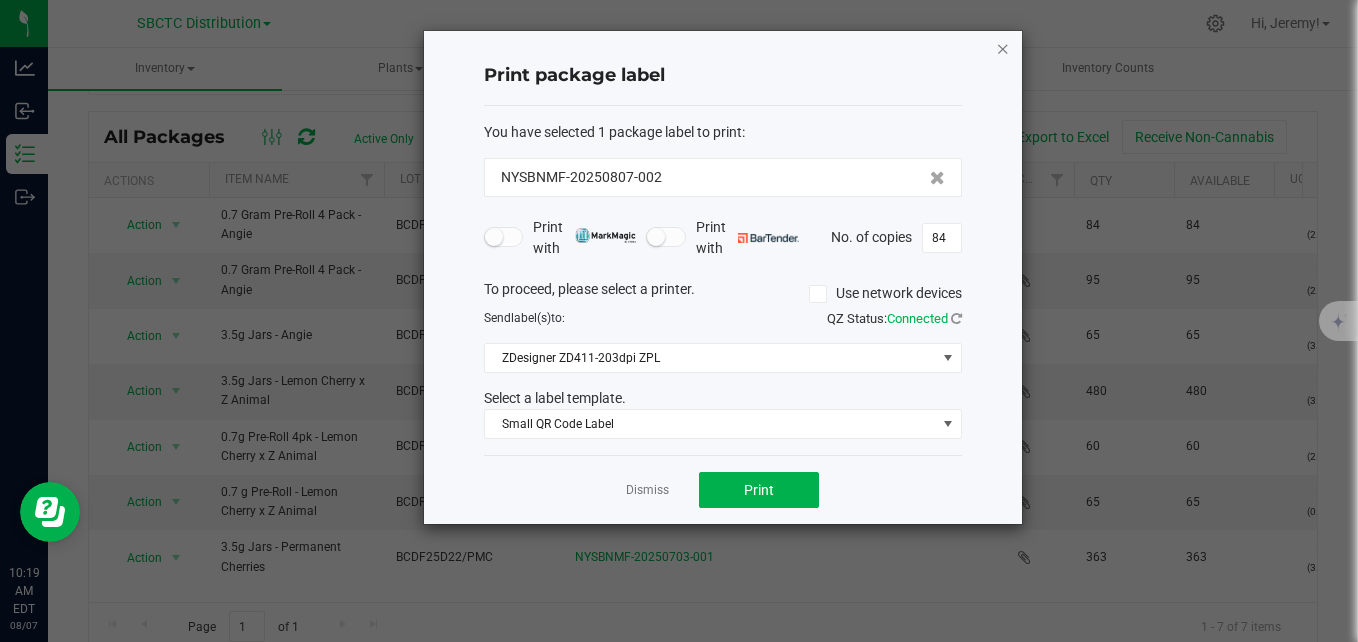click 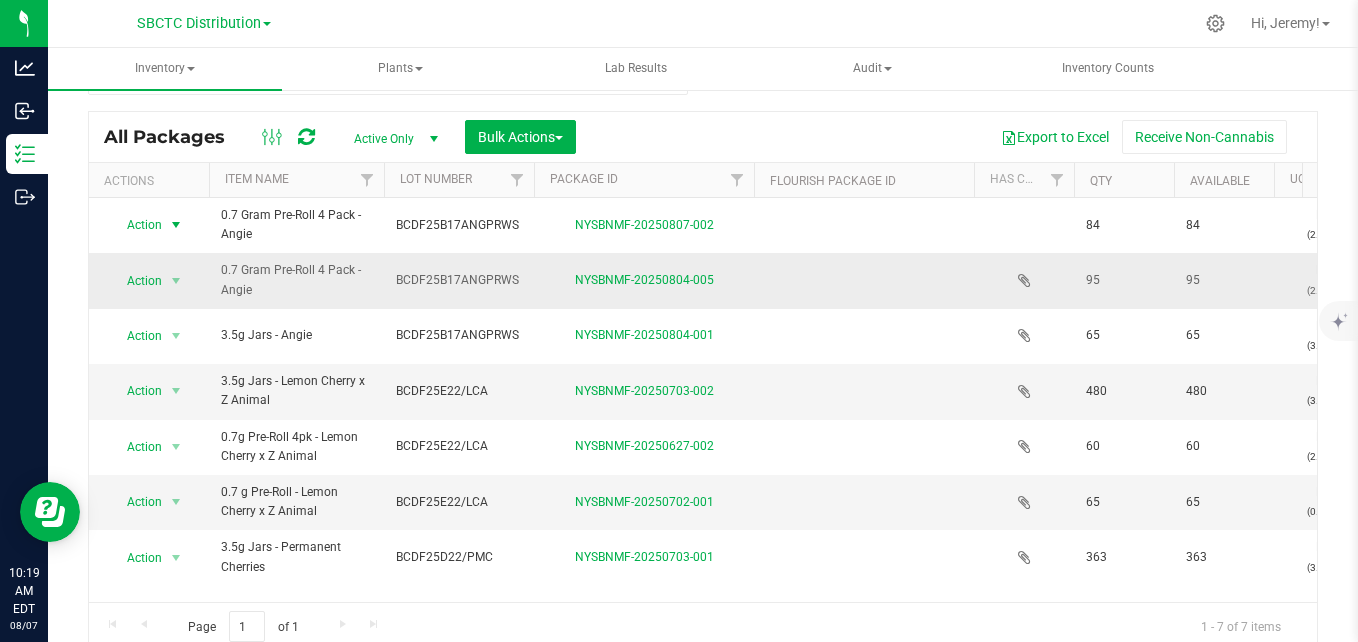 scroll, scrollTop: 0, scrollLeft: 150, axis: horizontal 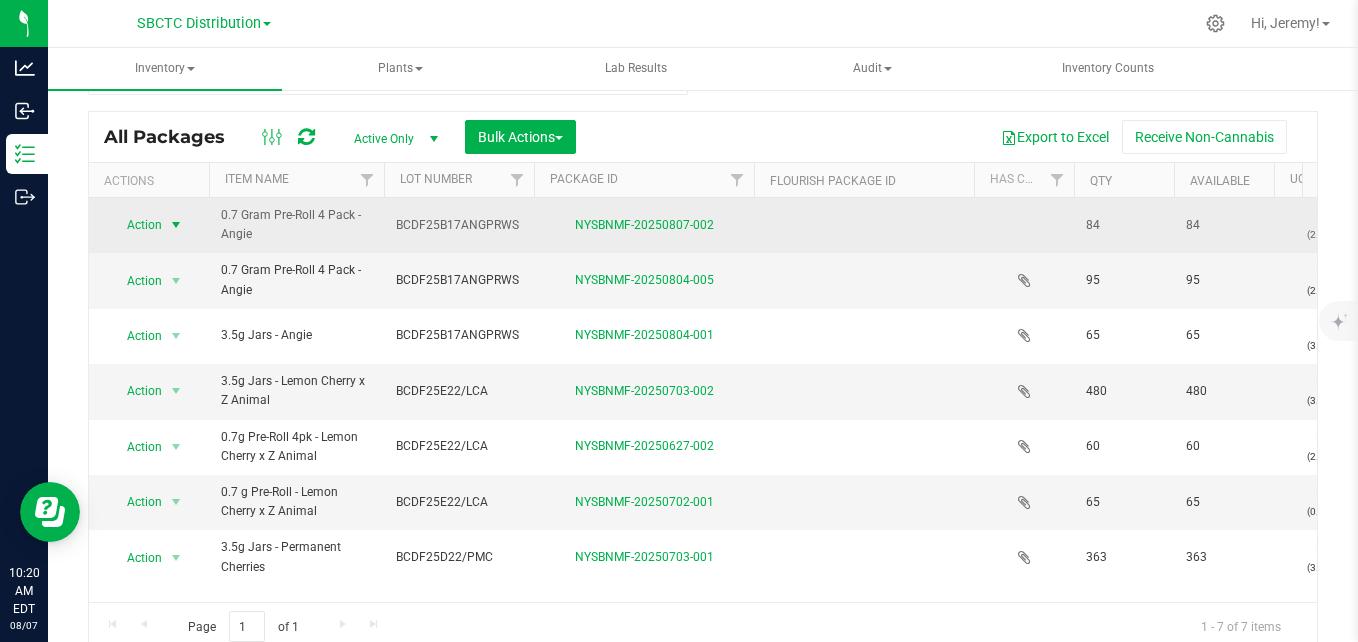 click at bounding box center [176, 225] 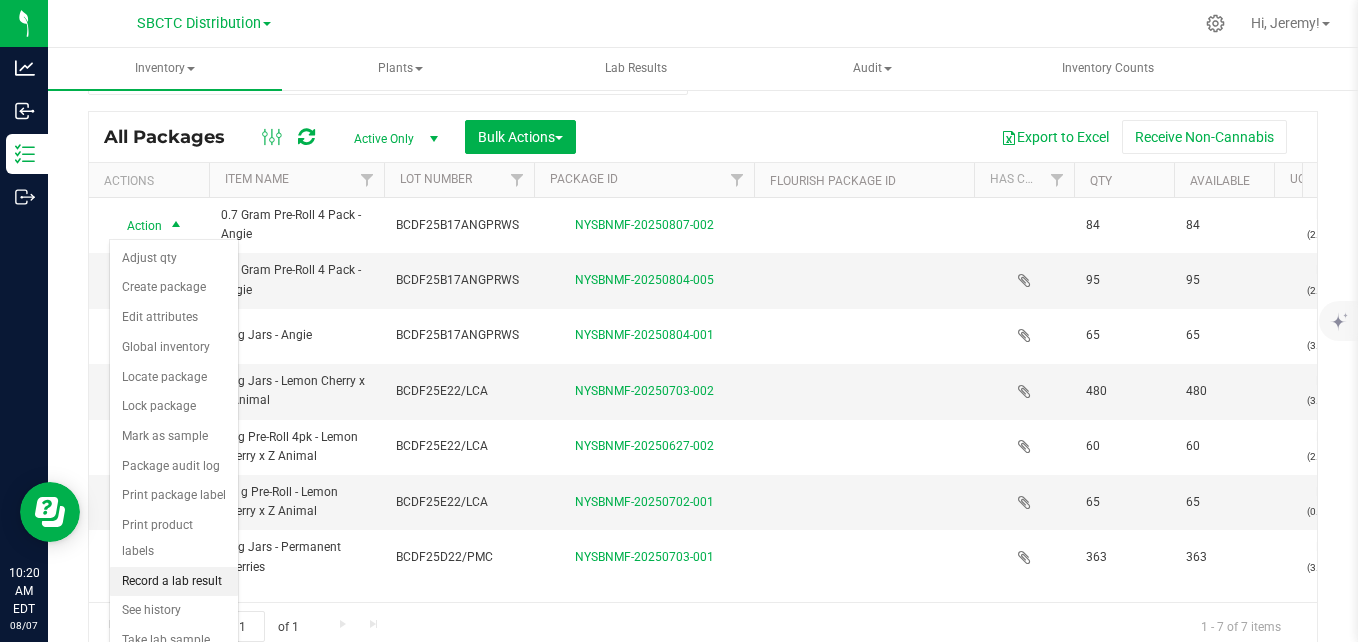 click on "Record a lab result" at bounding box center [174, 582] 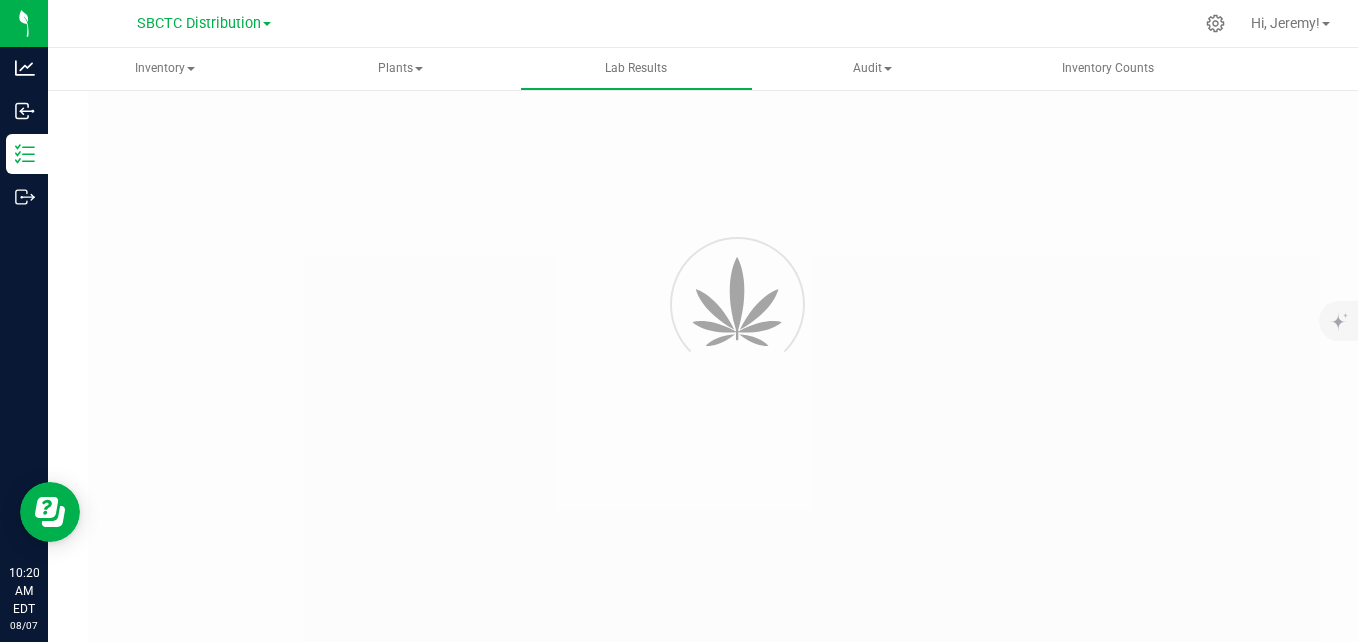 scroll, scrollTop: 0, scrollLeft: 0, axis: both 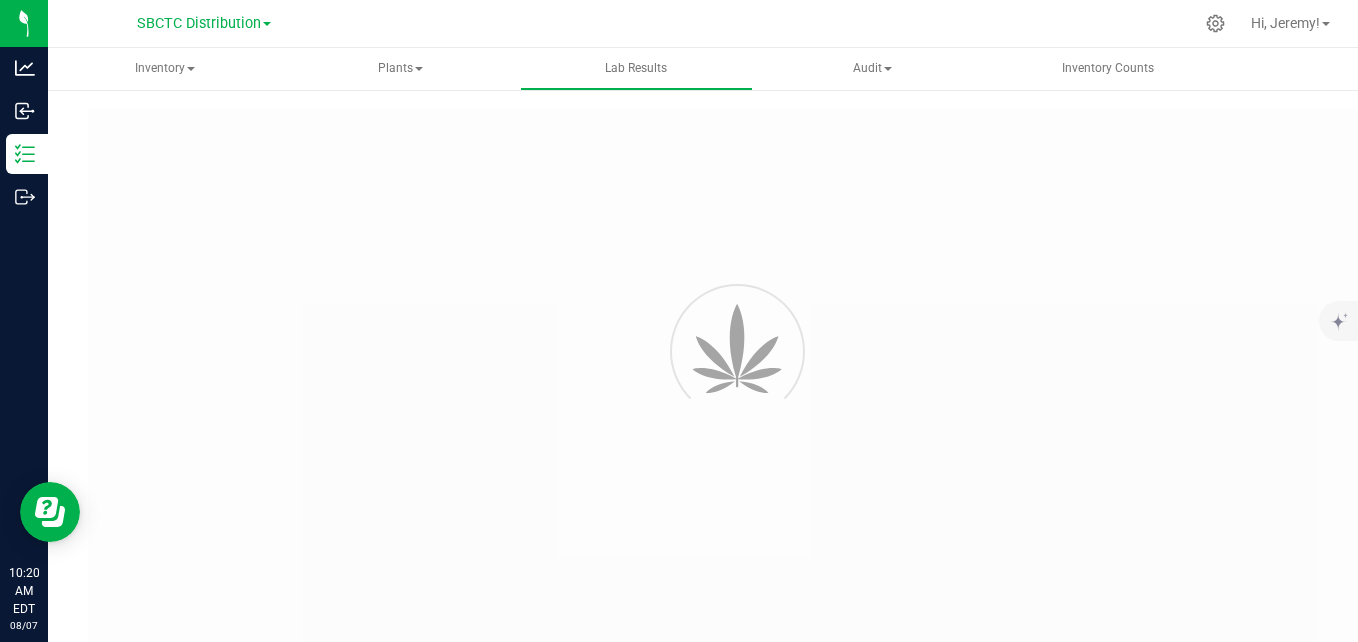 type on "NYSBNMF-20250807-002" 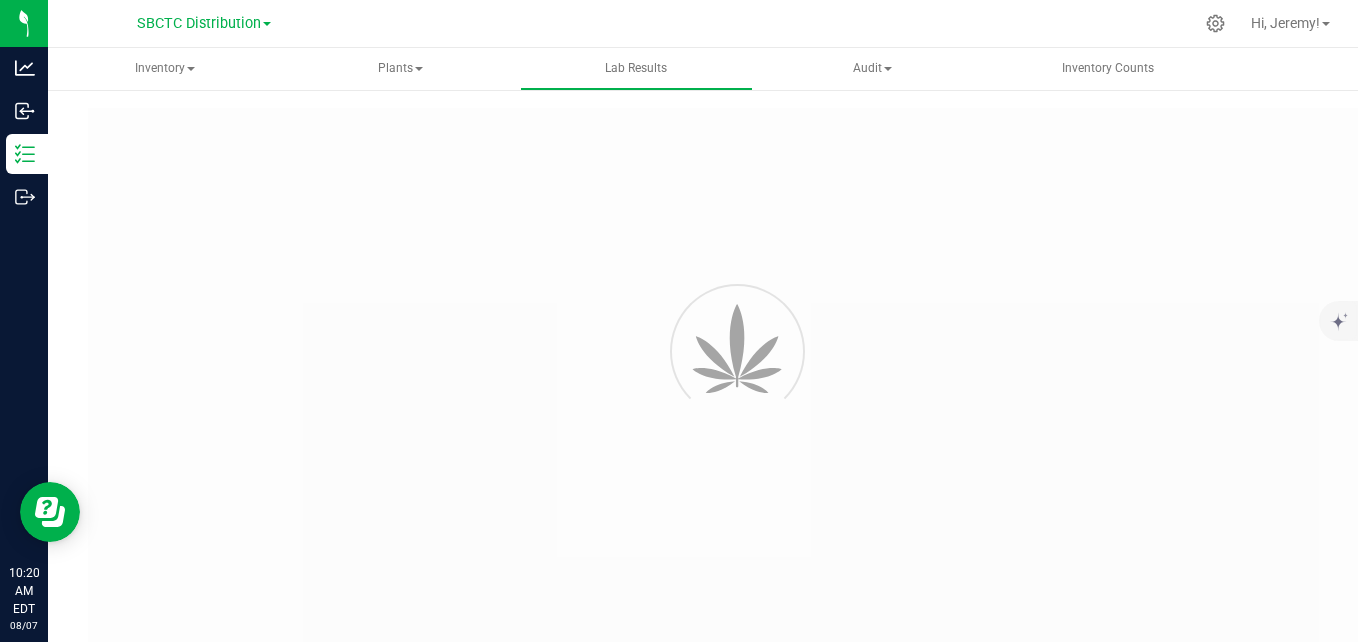 type on "NYSBNMF-20250807-002" 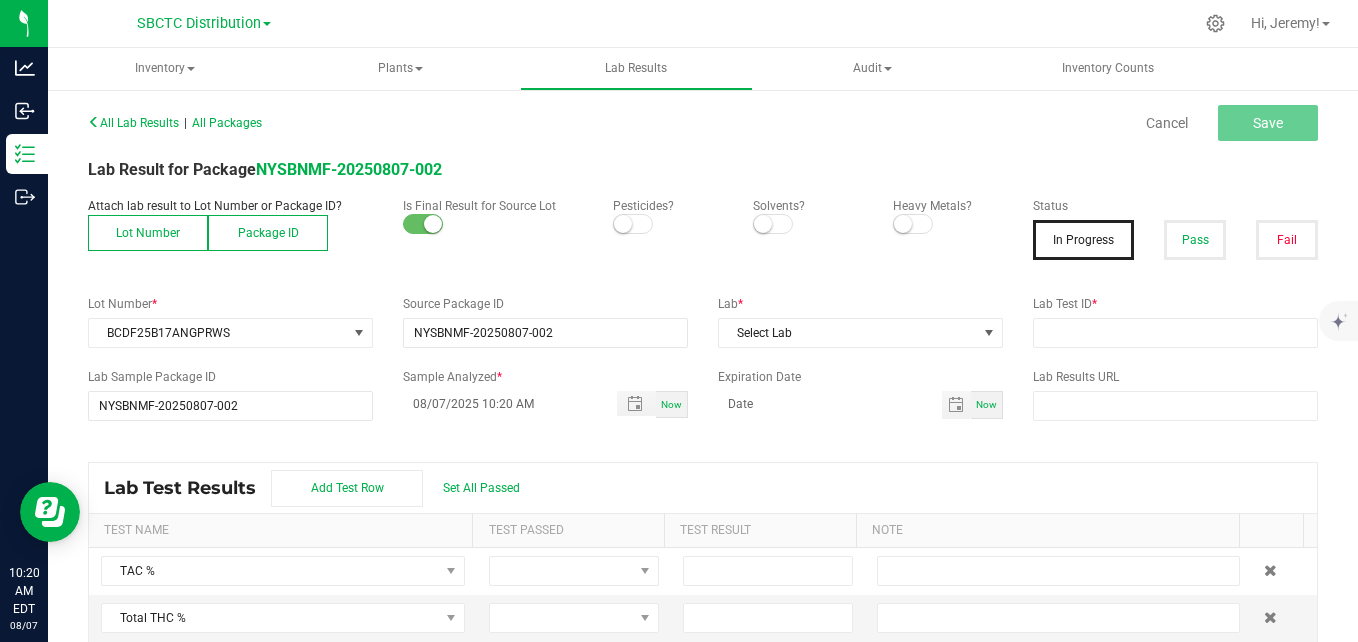 drag, startPoint x: 278, startPoint y: 241, endPoint x: 242, endPoint y: 239, distance: 36.05551 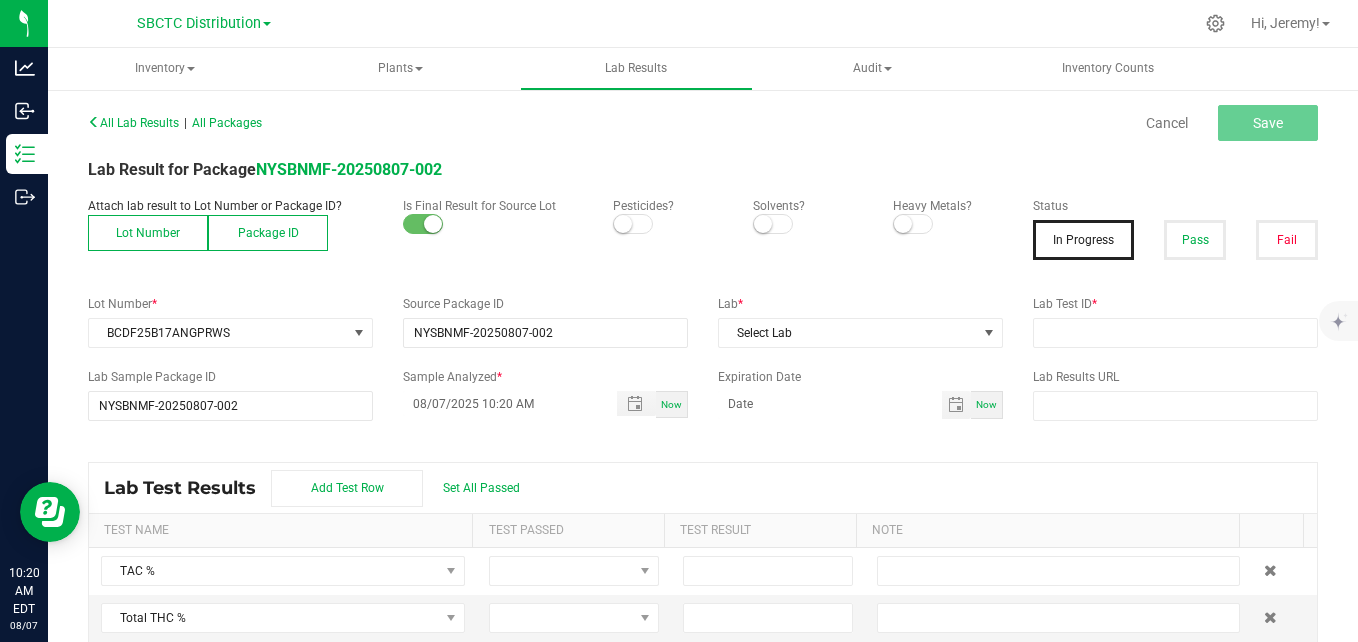 click on "Package ID" at bounding box center (268, 233) 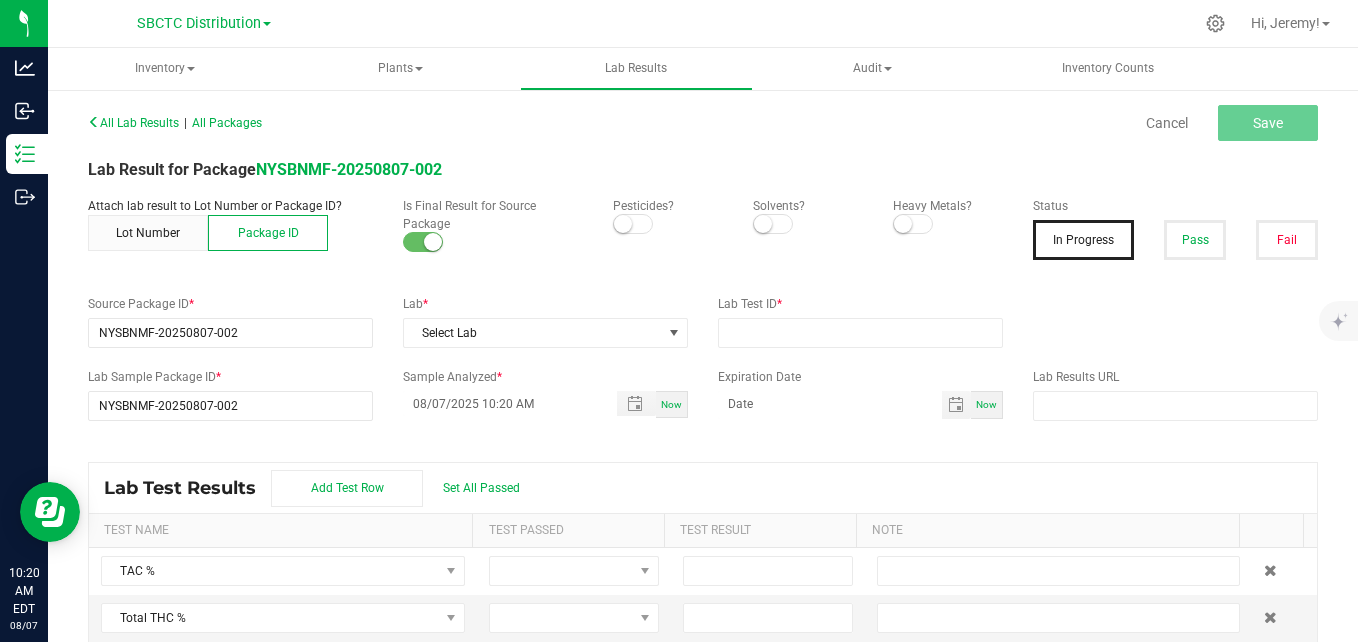 click on "Package ID" at bounding box center (268, 233) 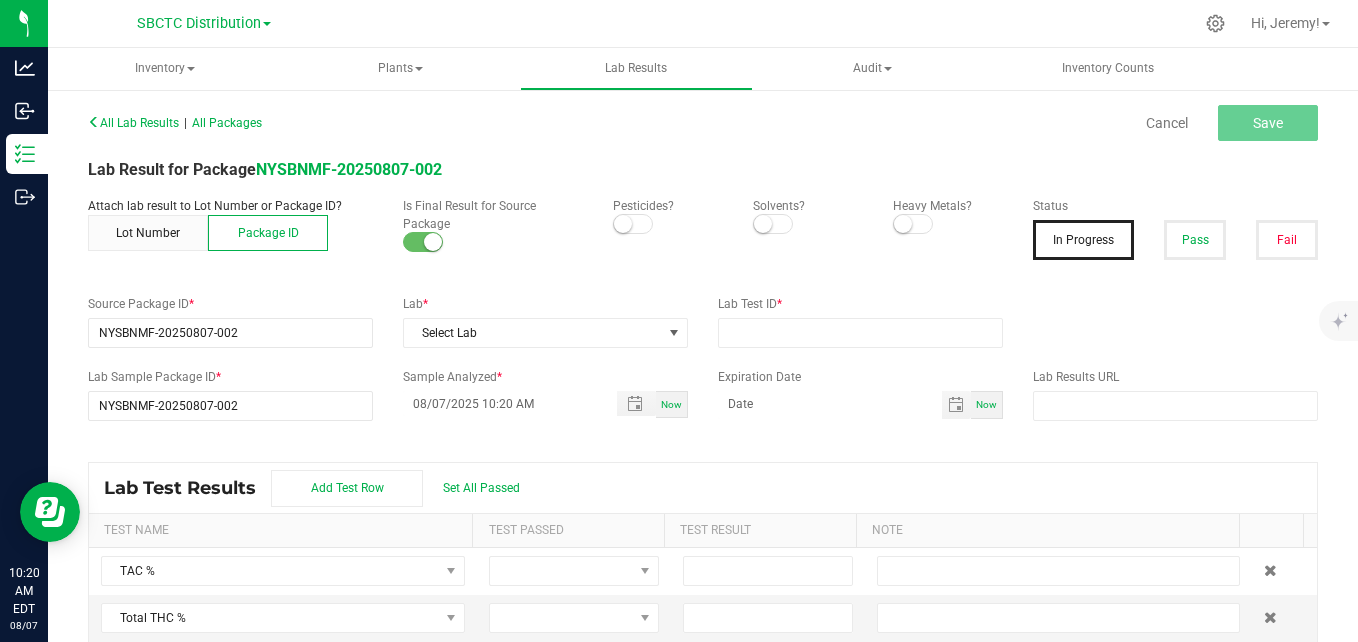 click at bounding box center (633, 224) 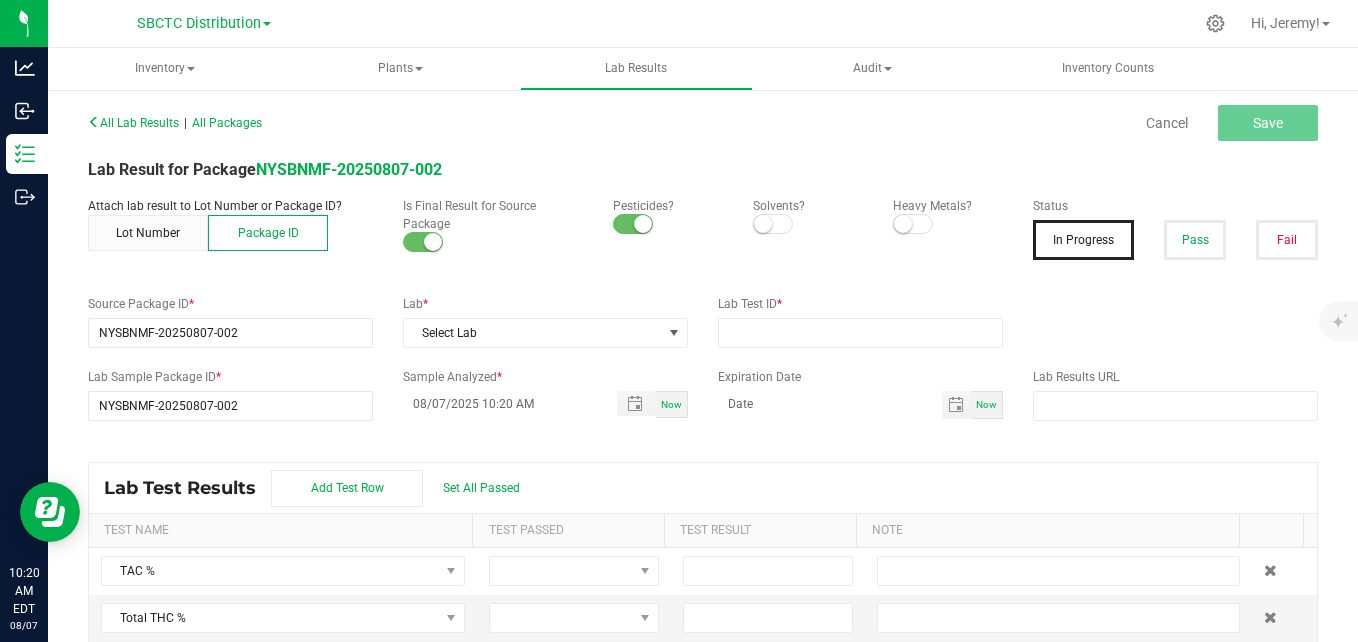 click at bounding box center (773, 224) 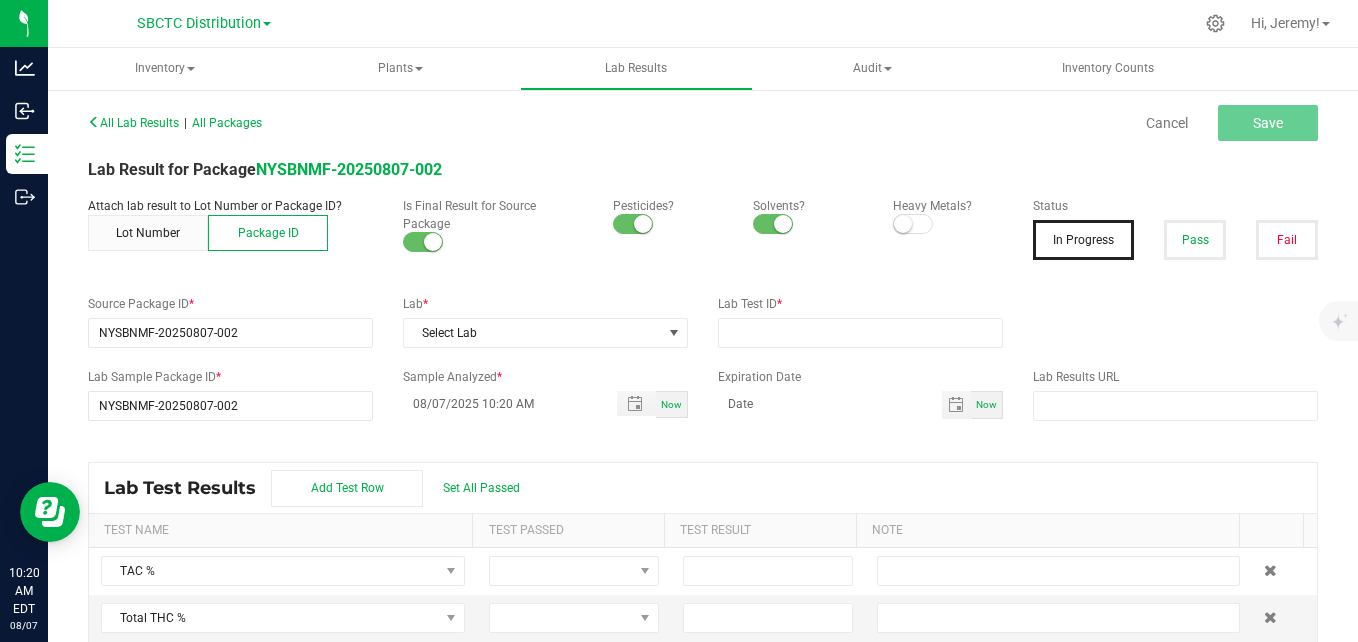 click at bounding box center (903, 224) 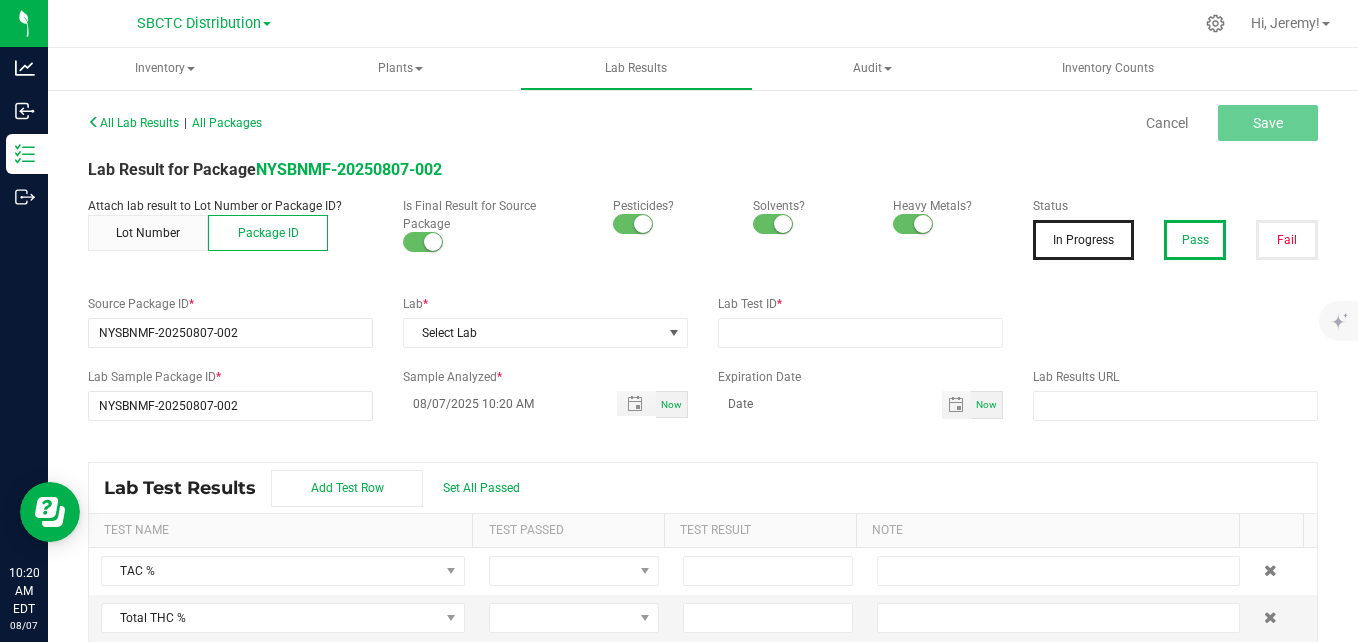 click on "Pass" at bounding box center [1195, 240] 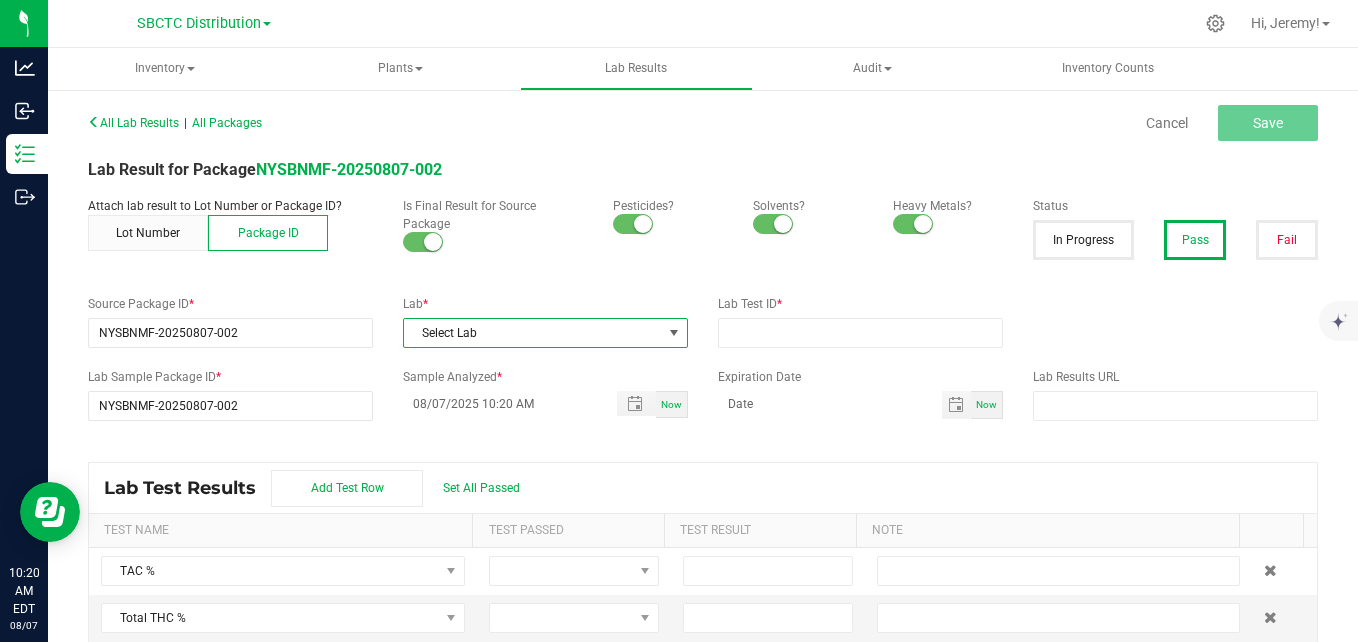 click on "Select Lab" at bounding box center (533, 333) 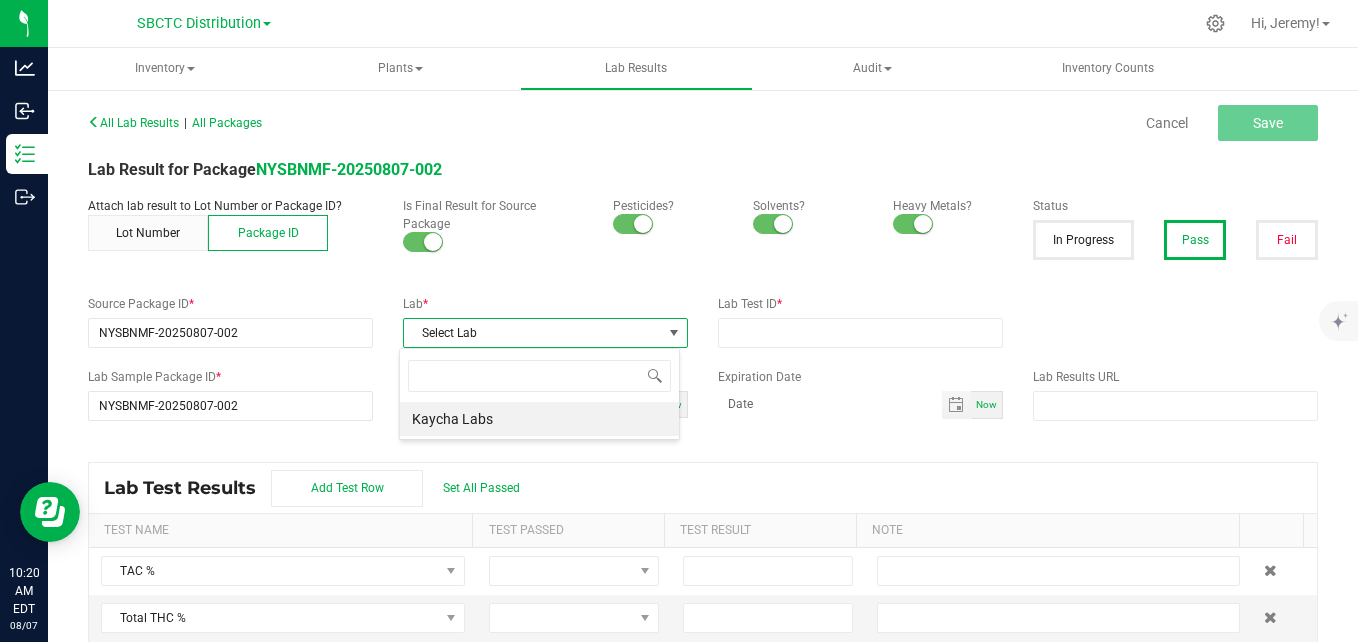 scroll, scrollTop: 99970, scrollLeft: 99719, axis: both 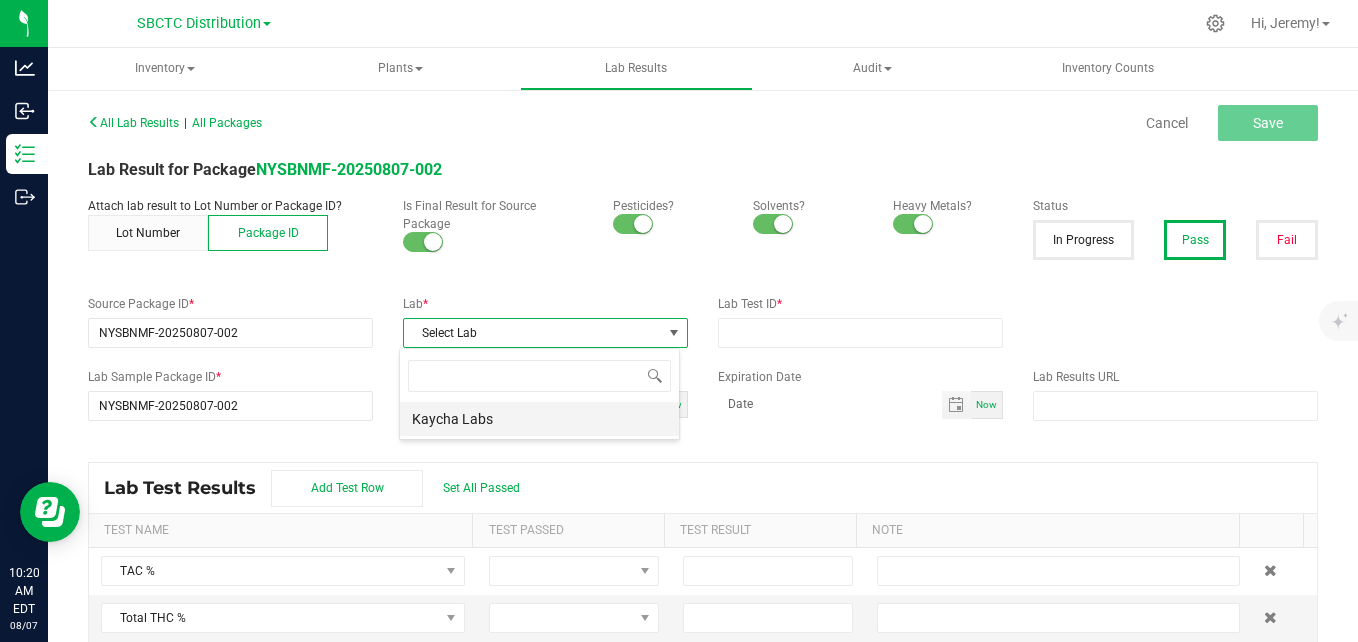 click on "Kaycha Labs" at bounding box center [539, 419] 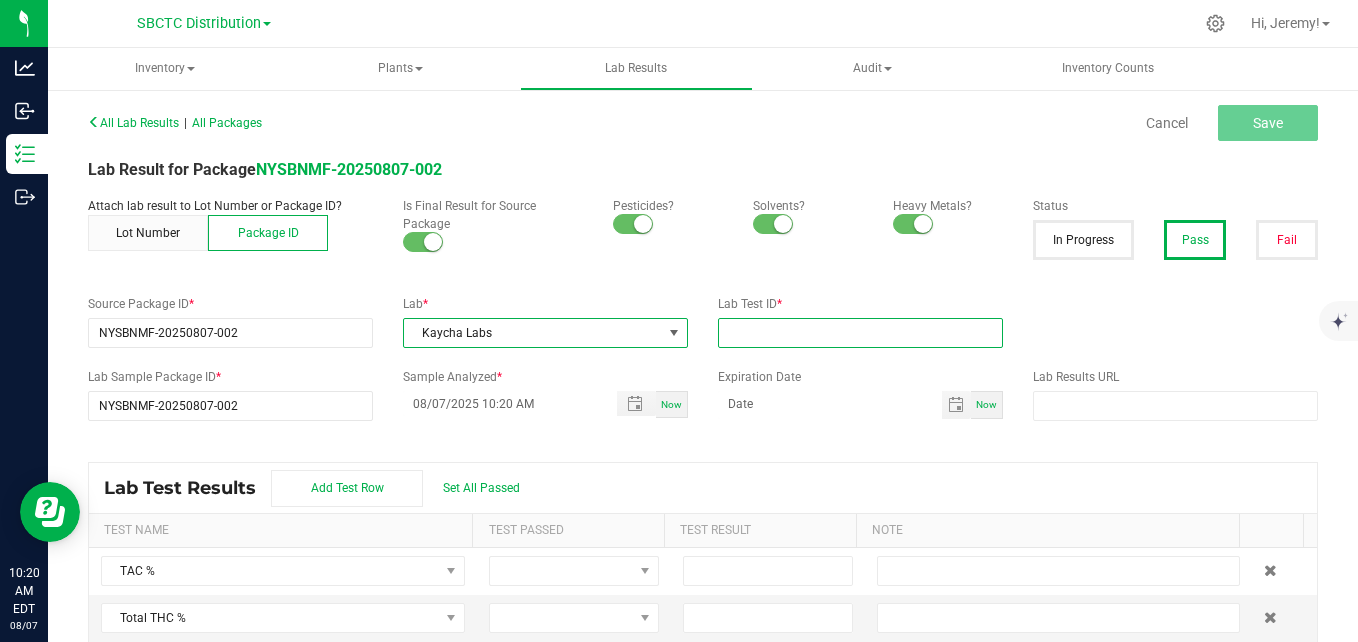 click at bounding box center (860, 333) 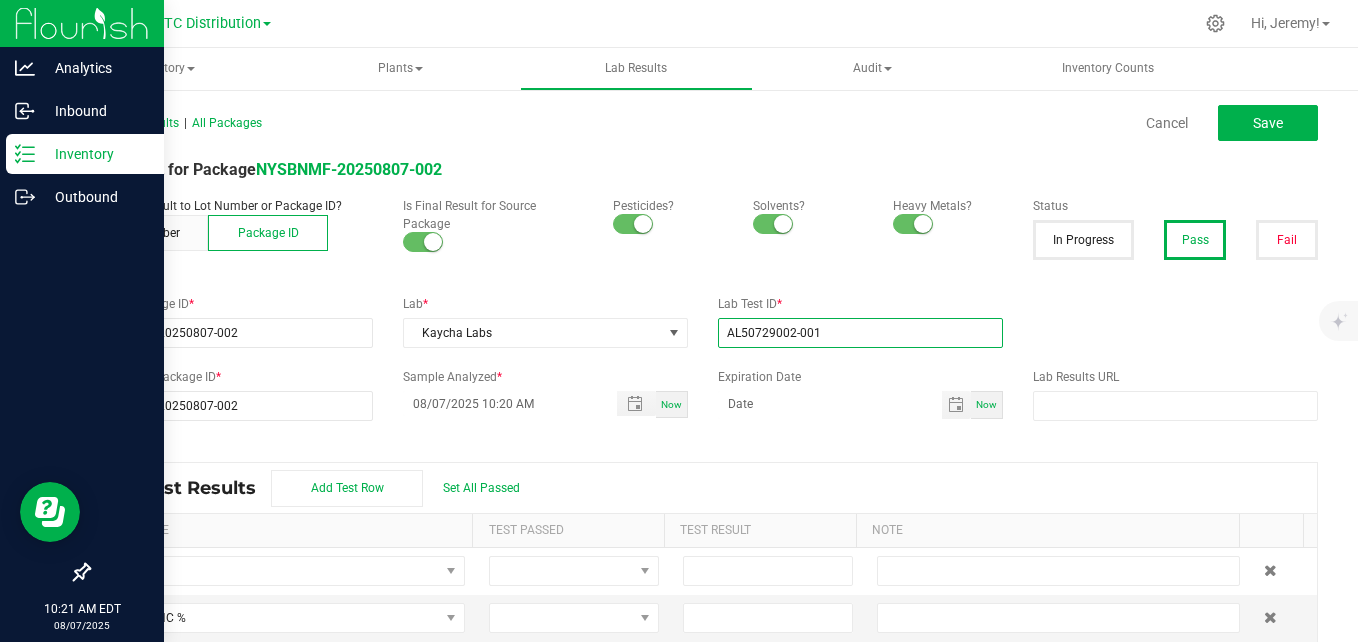 type on "AL50729002-001" 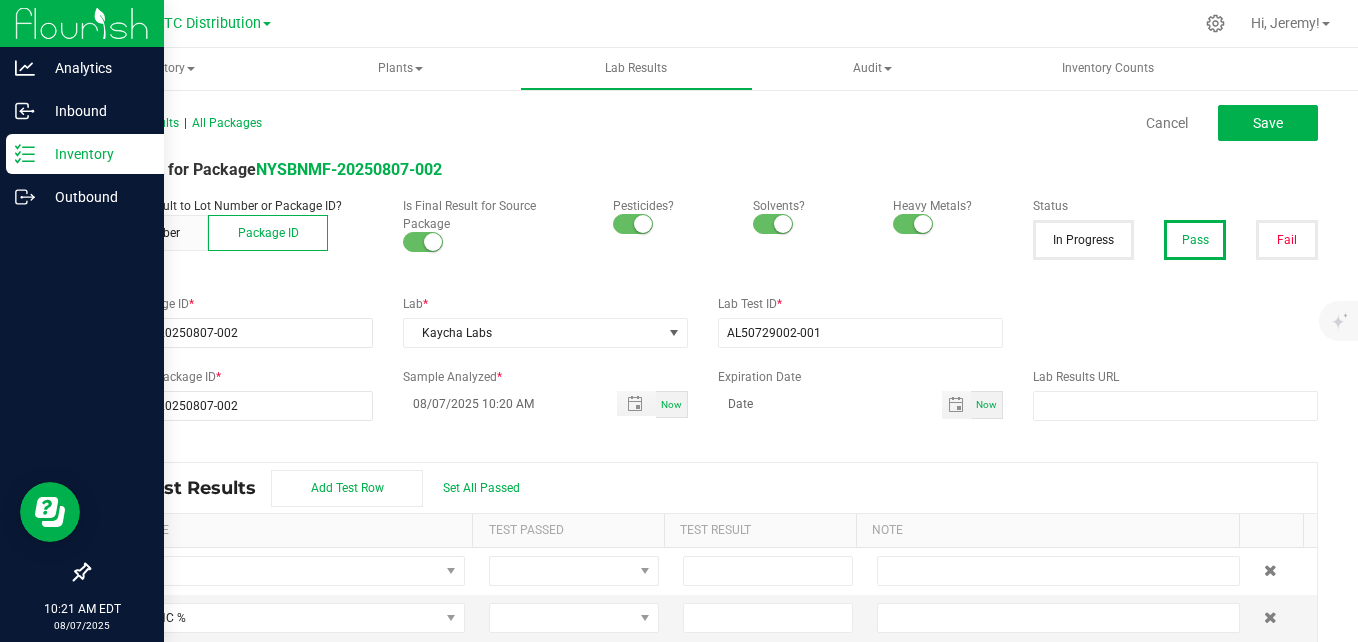 click on "Inventory" at bounding box center (95, 154) 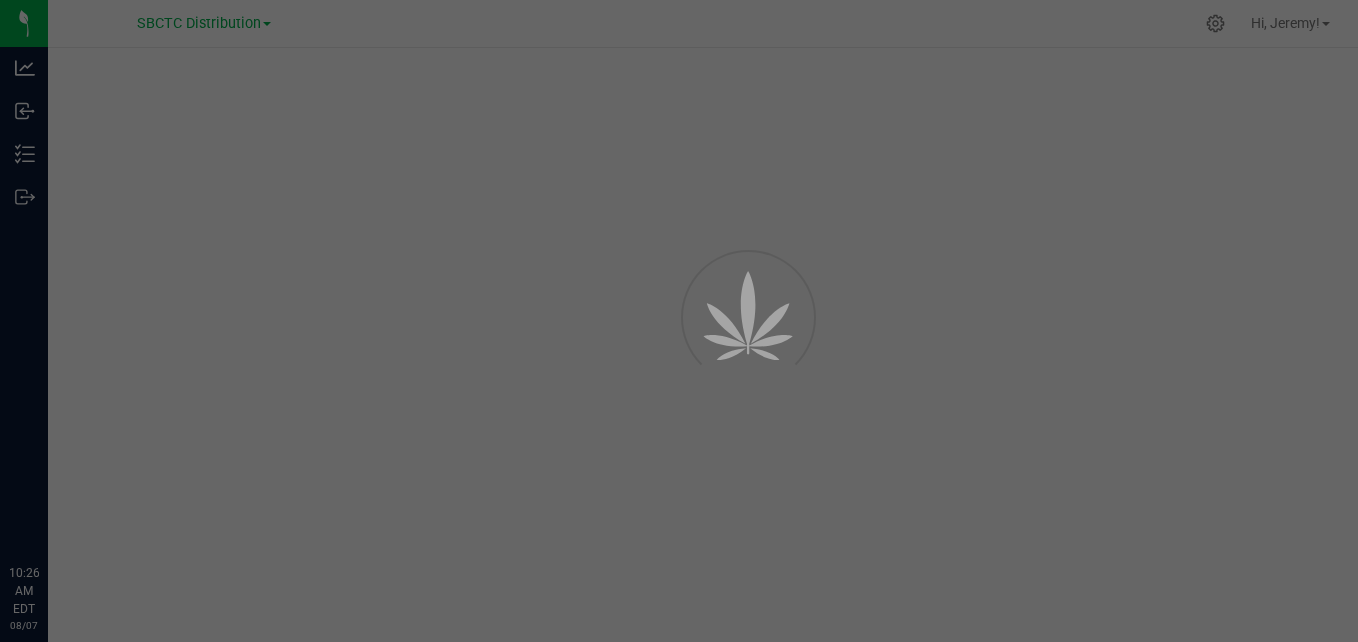scroll, scrollTop: 0, scrollLeft: 0, axis: both 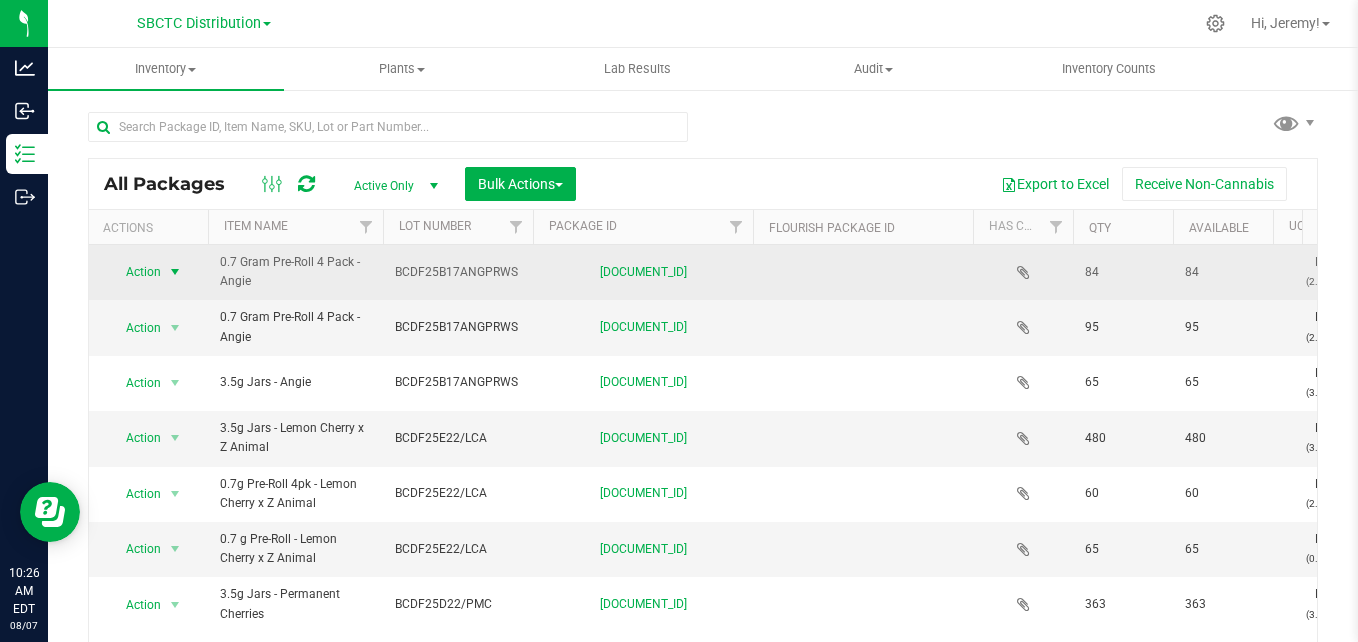 click at bounding box center (175, 272) 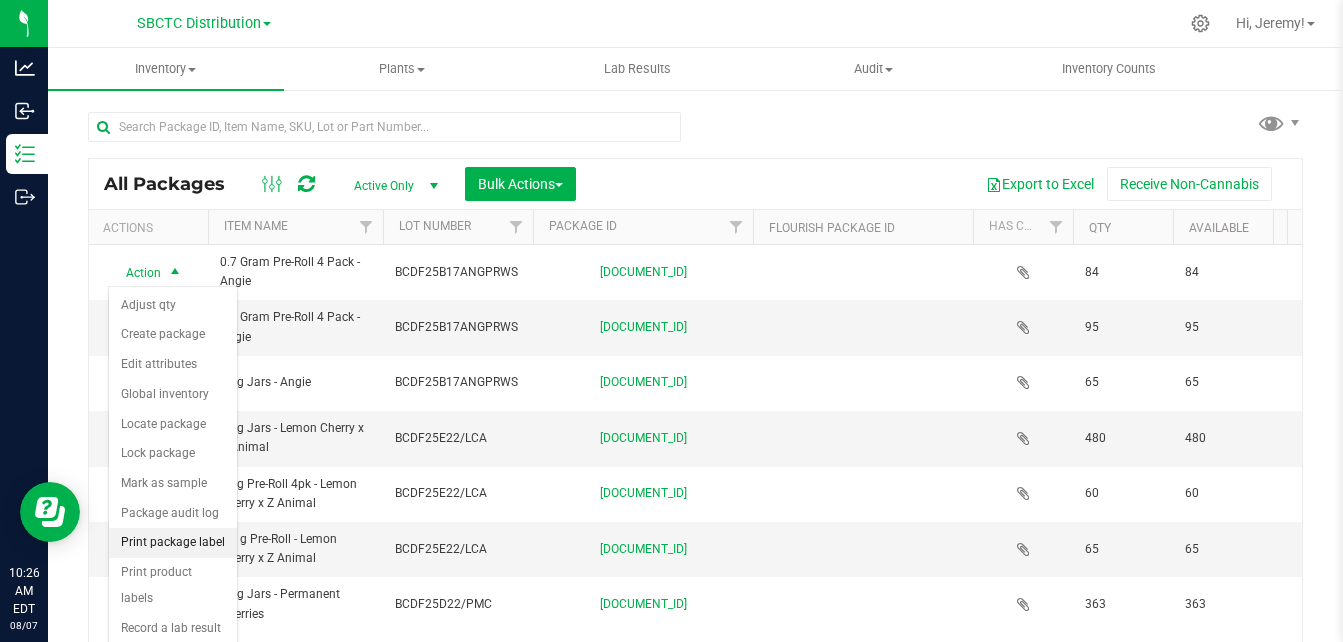click on "Print package label" at bounding box center (173, 543) 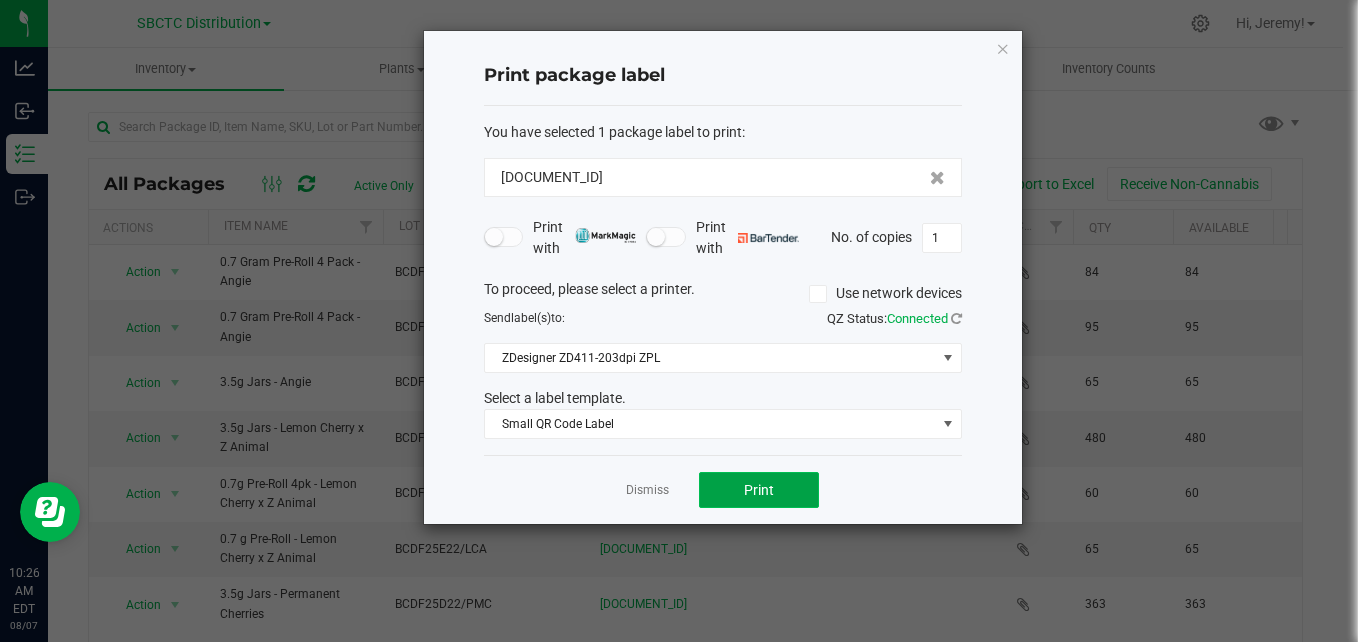 drag, startPoint x: 746, startPoint y: 490, endPoint x: 737, endPoint y: 481, distance: 12.727922 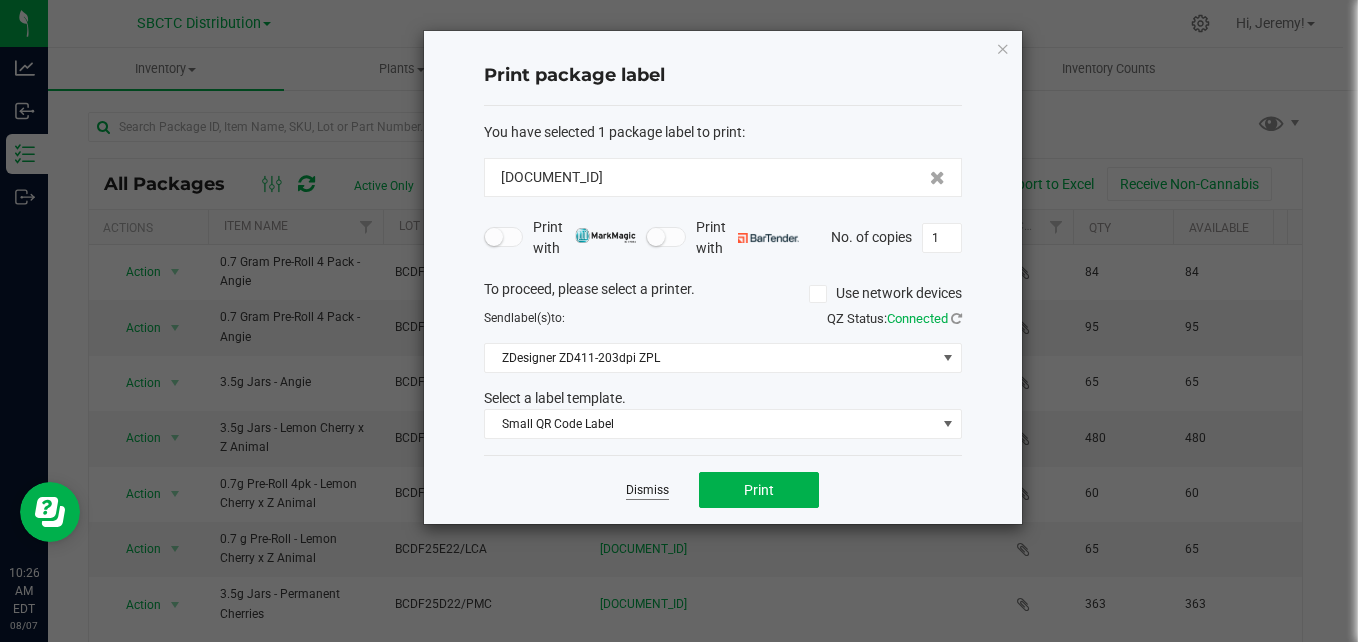 click on "Dismiss" 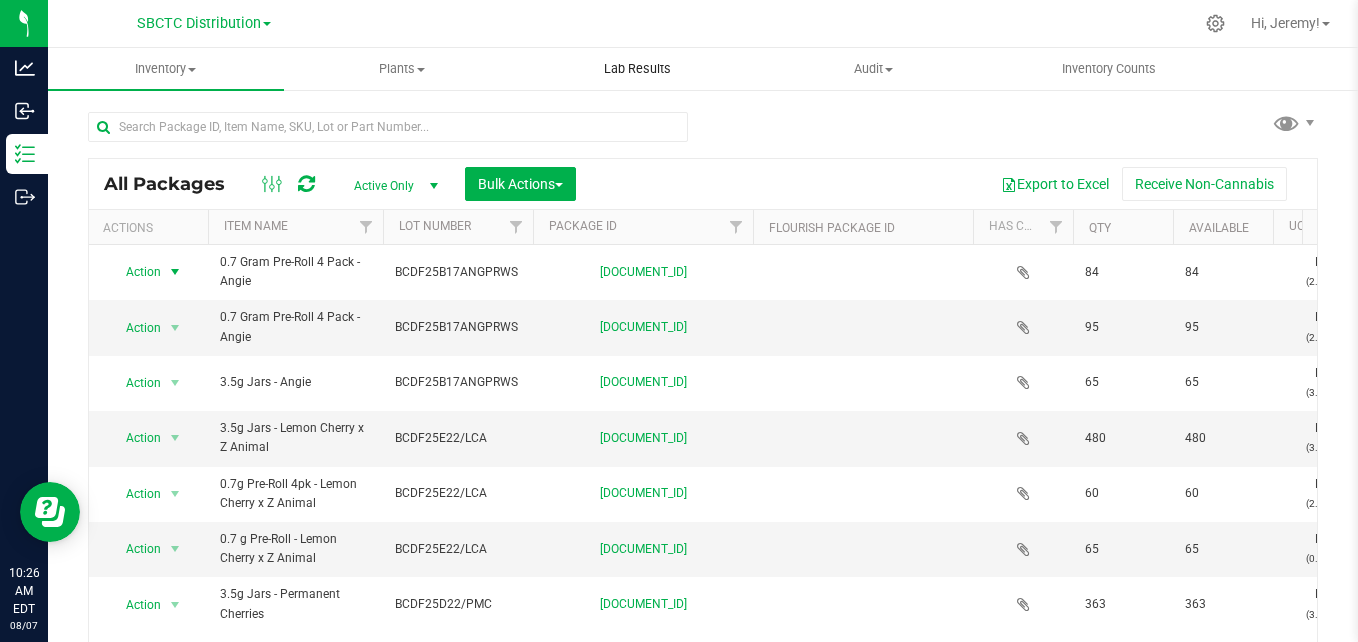 click on "Lab Results" at bounding box center [638, 69] 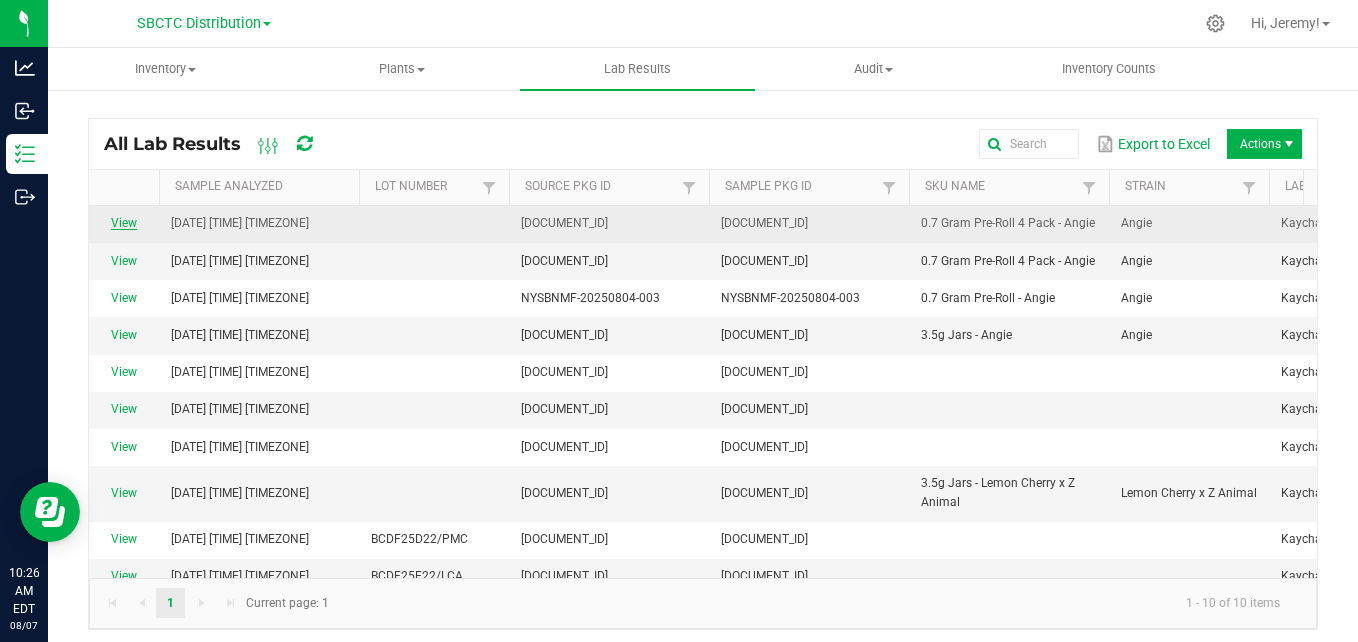 click on "View" at bounding box center [124, 223] 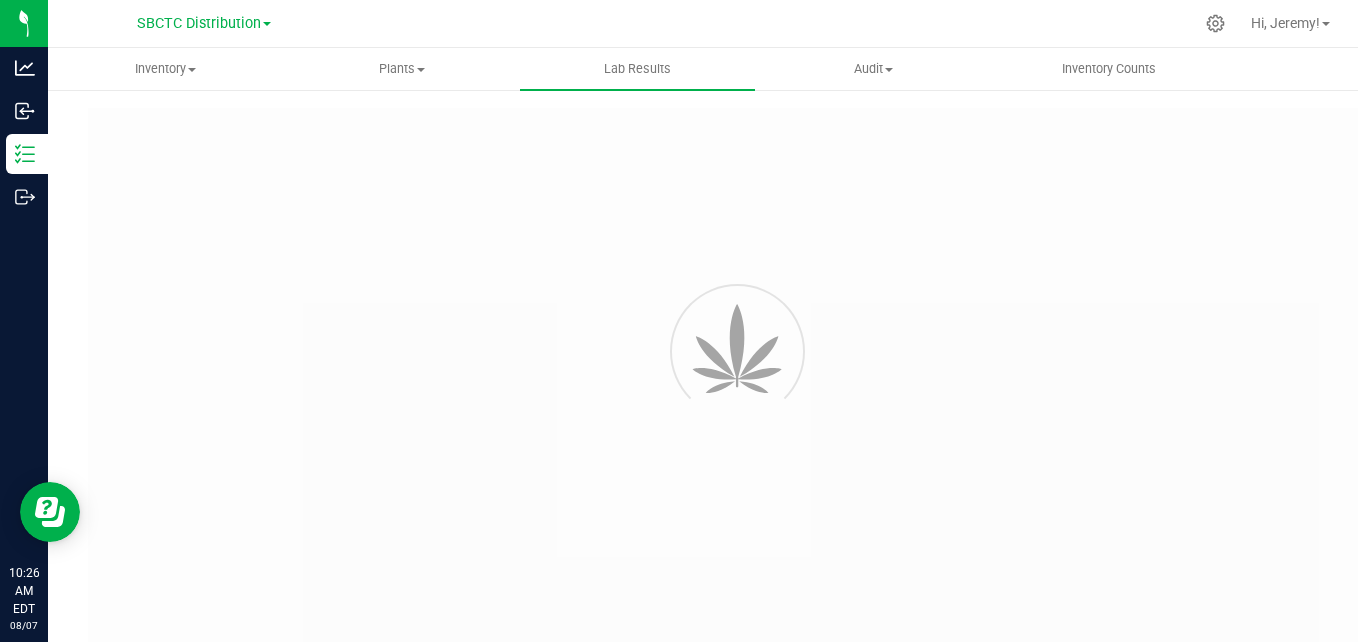type on "NYSBNMF-20250807-002" 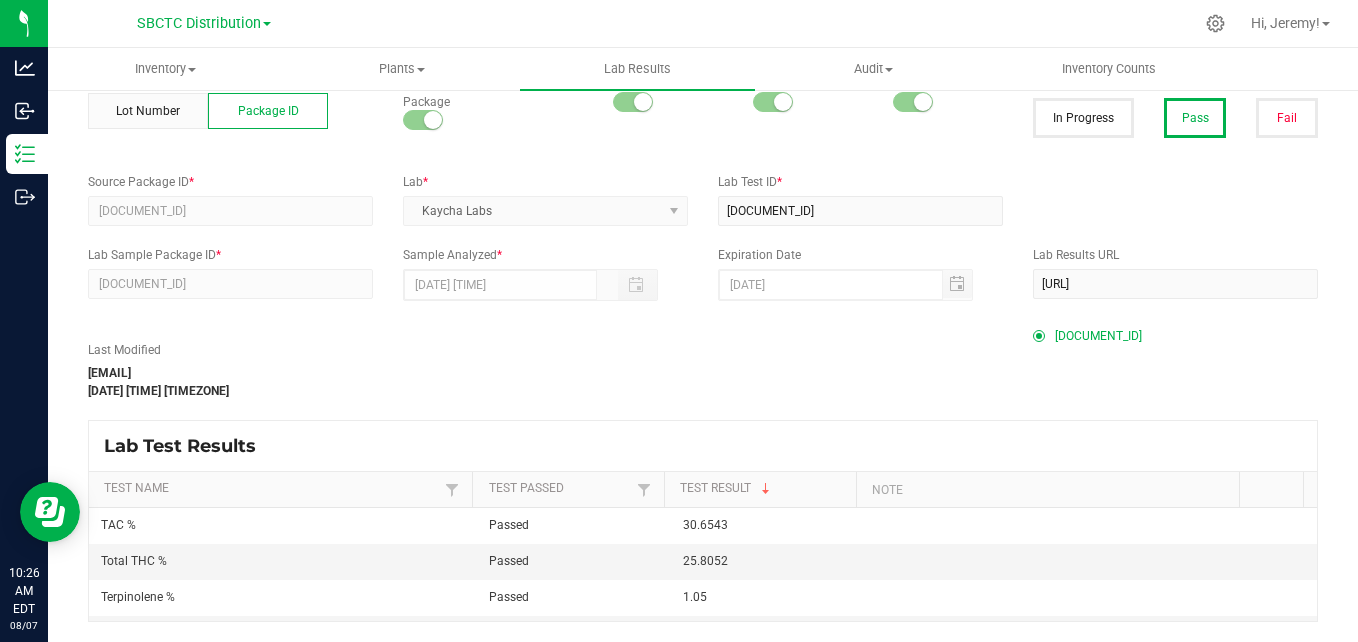 scroll, scrollTop: 0, scrollLeft: 0, axis: both 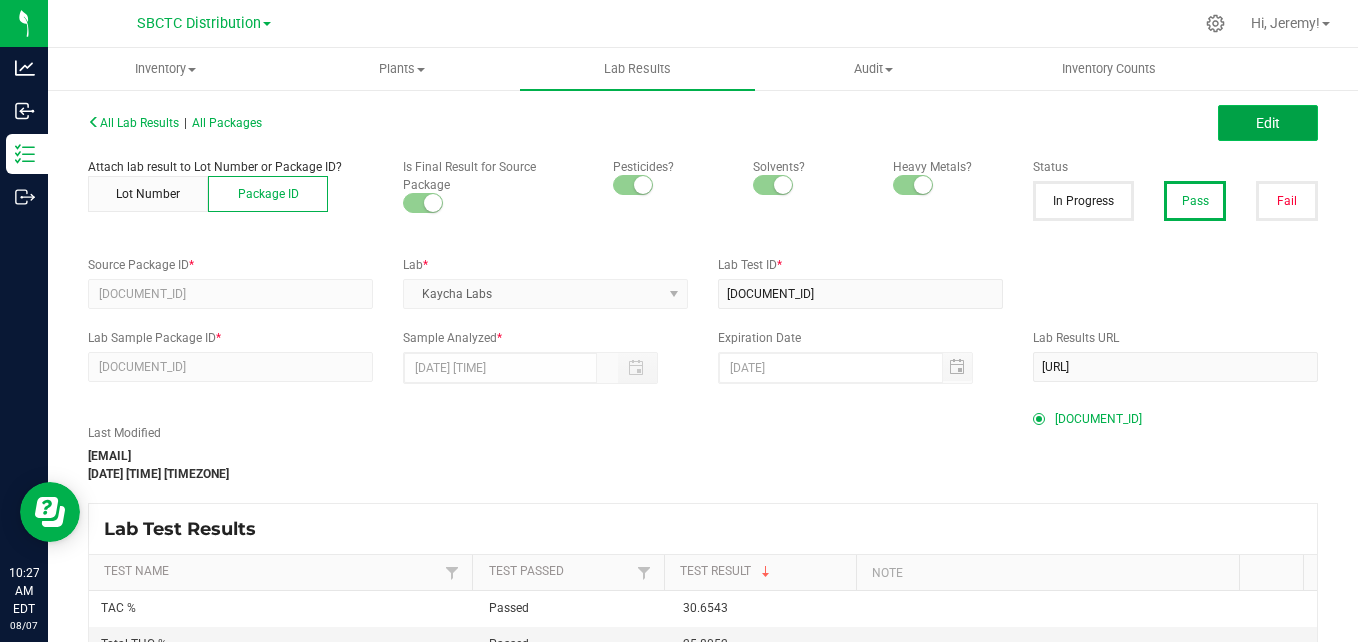 click on "Edit" at bounding box center (1268, 123) 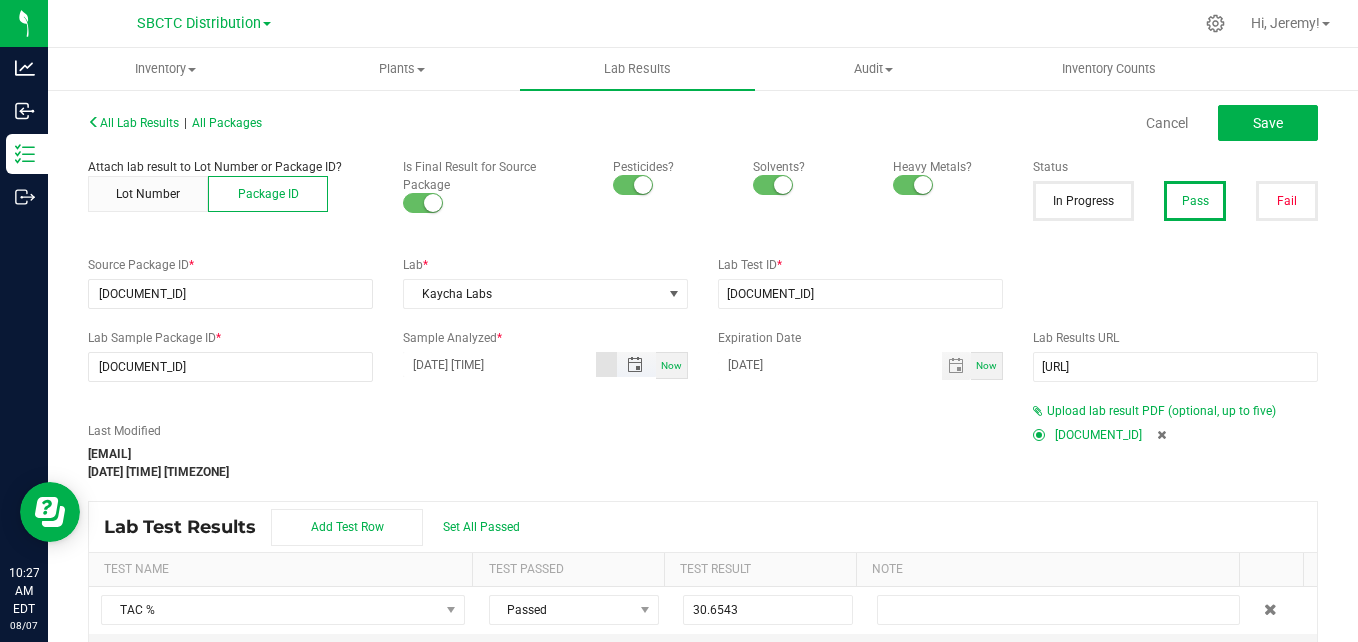 click on "08/01/2025 9:10 AM" at bounding box center (499, 364) 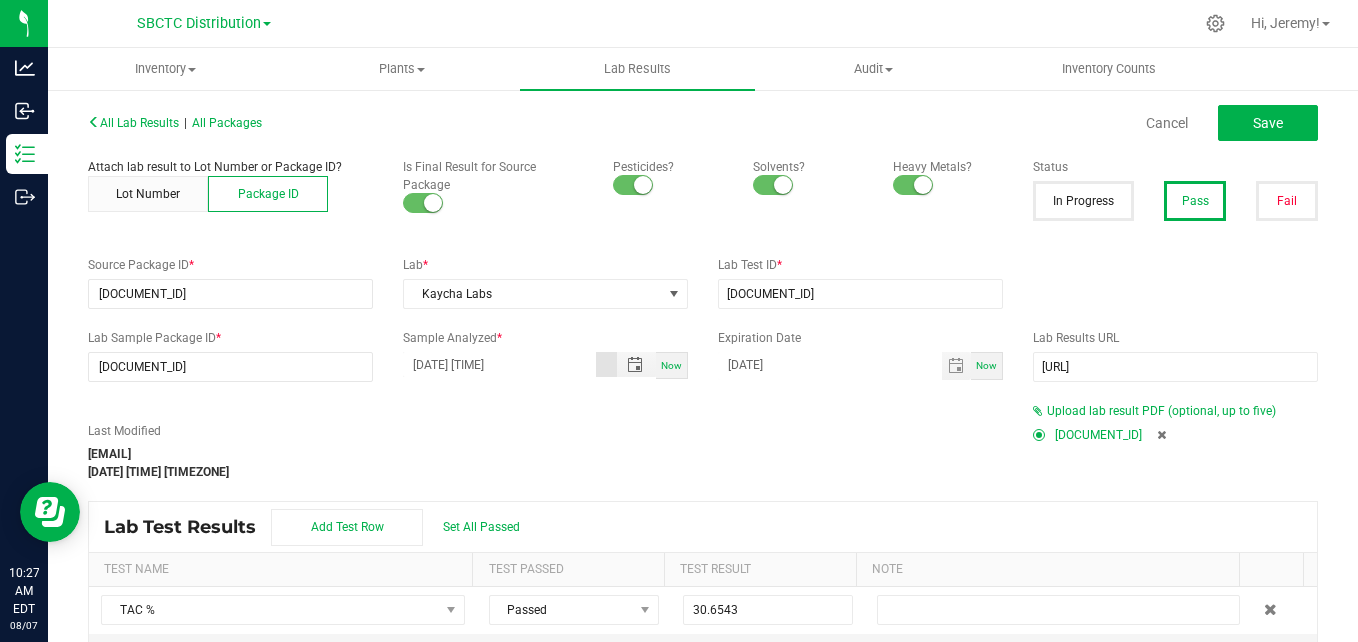type on "07/29/2025 12:30 PM" 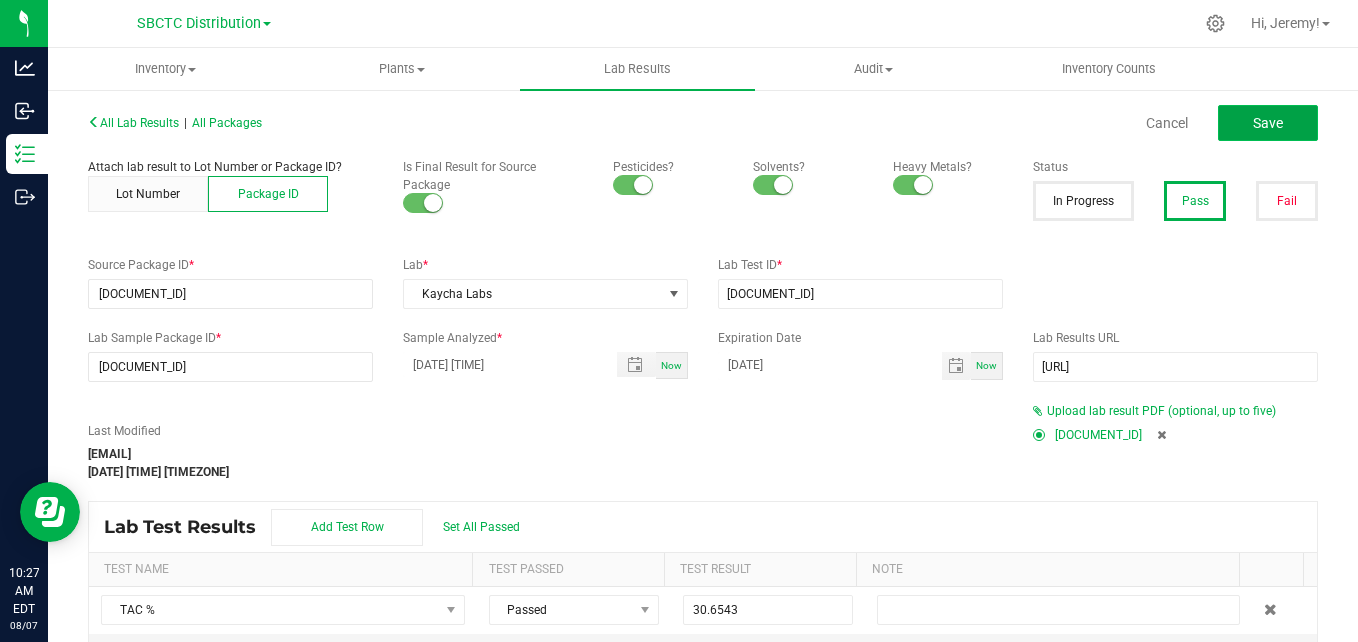 click on "Save" 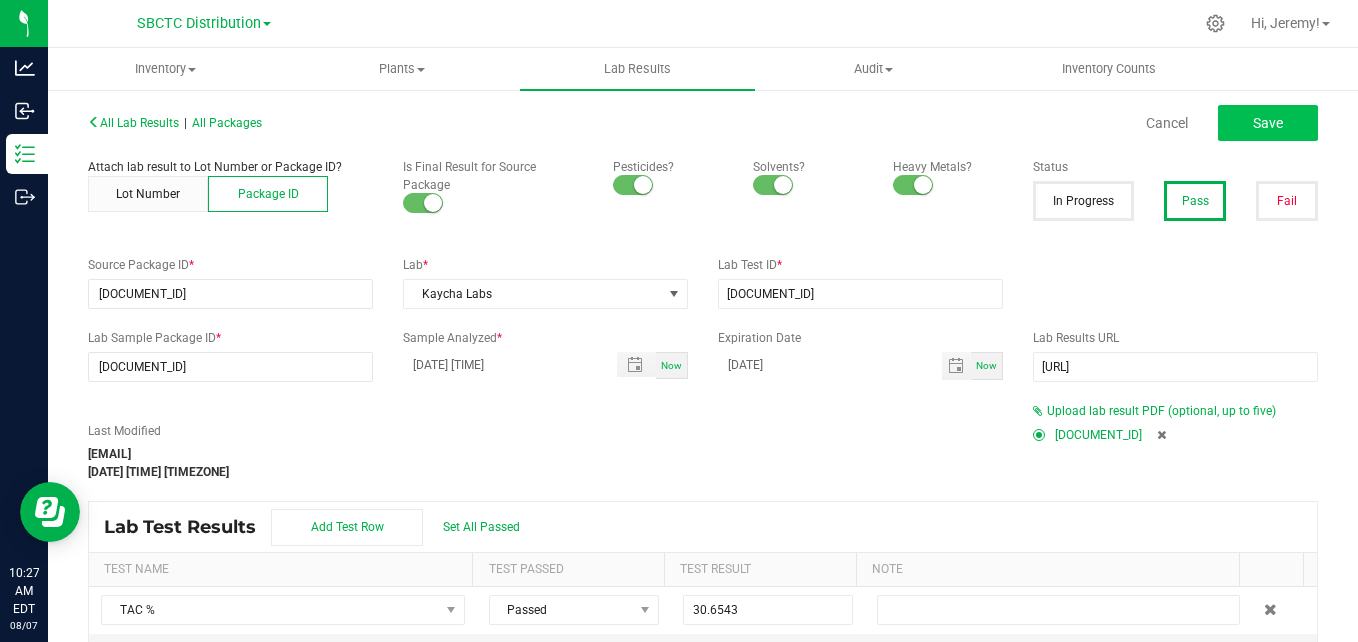 type on "0.0700" 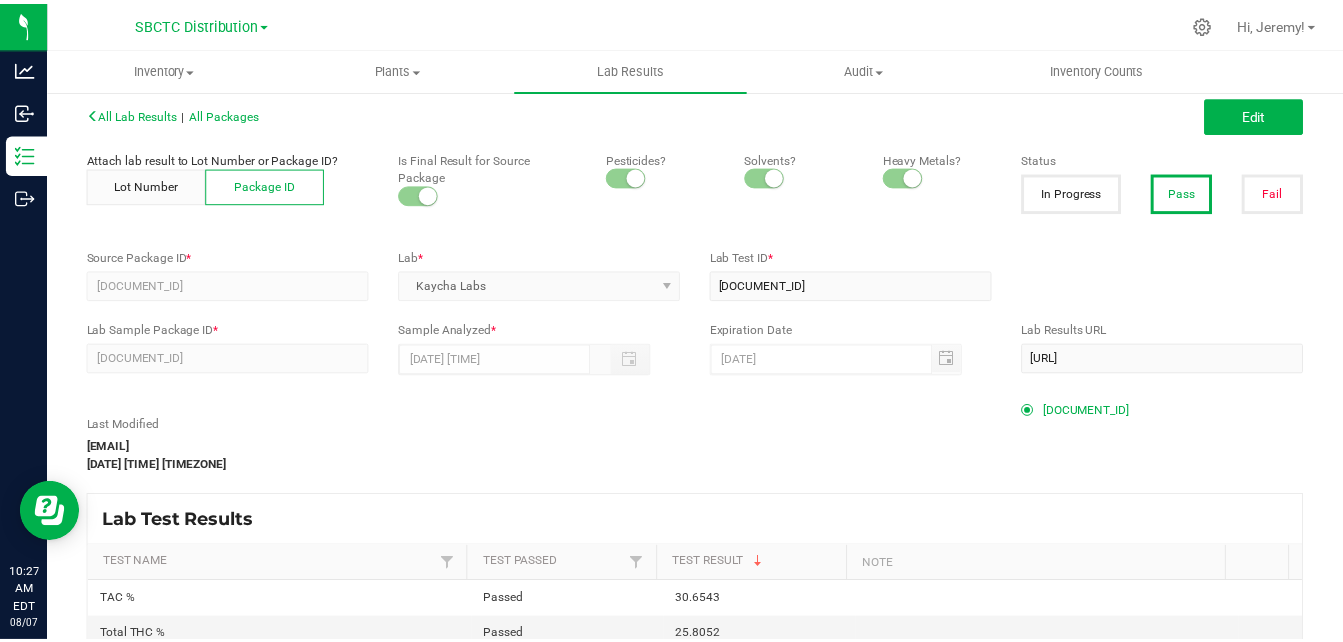 scroll, scrollTop: 0, scrollLeft: 0, axis: both 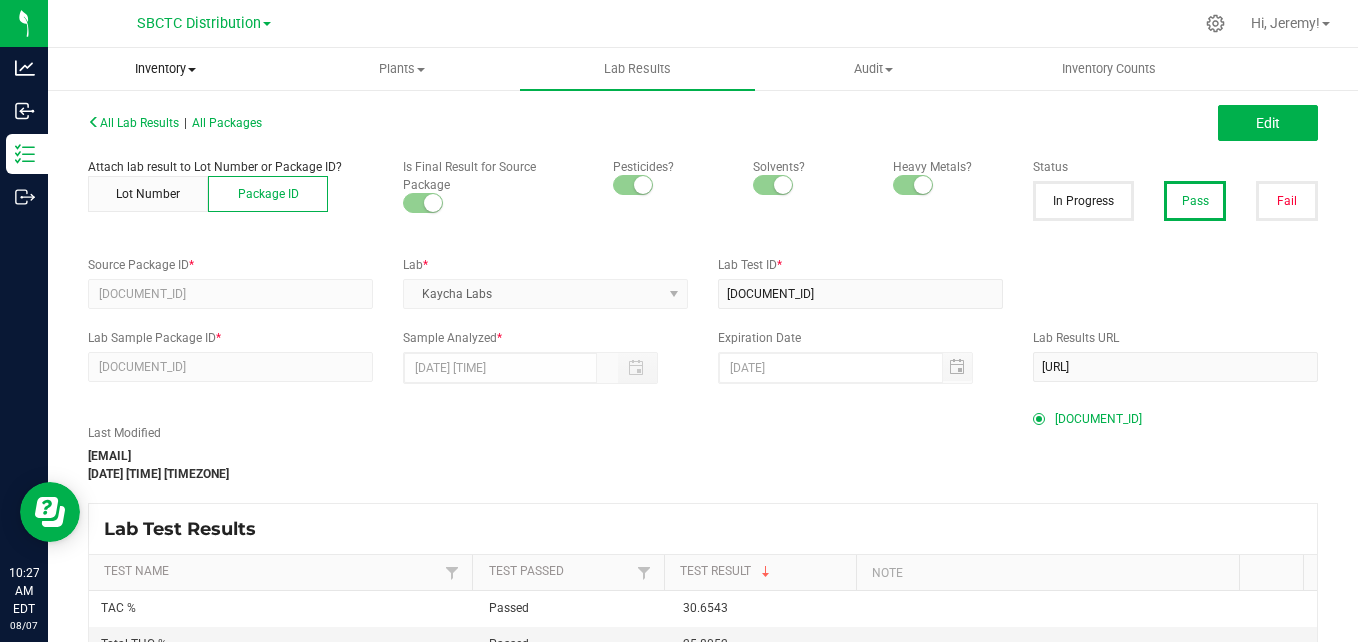 click on "Inventory" at bounding box center (166, 69) 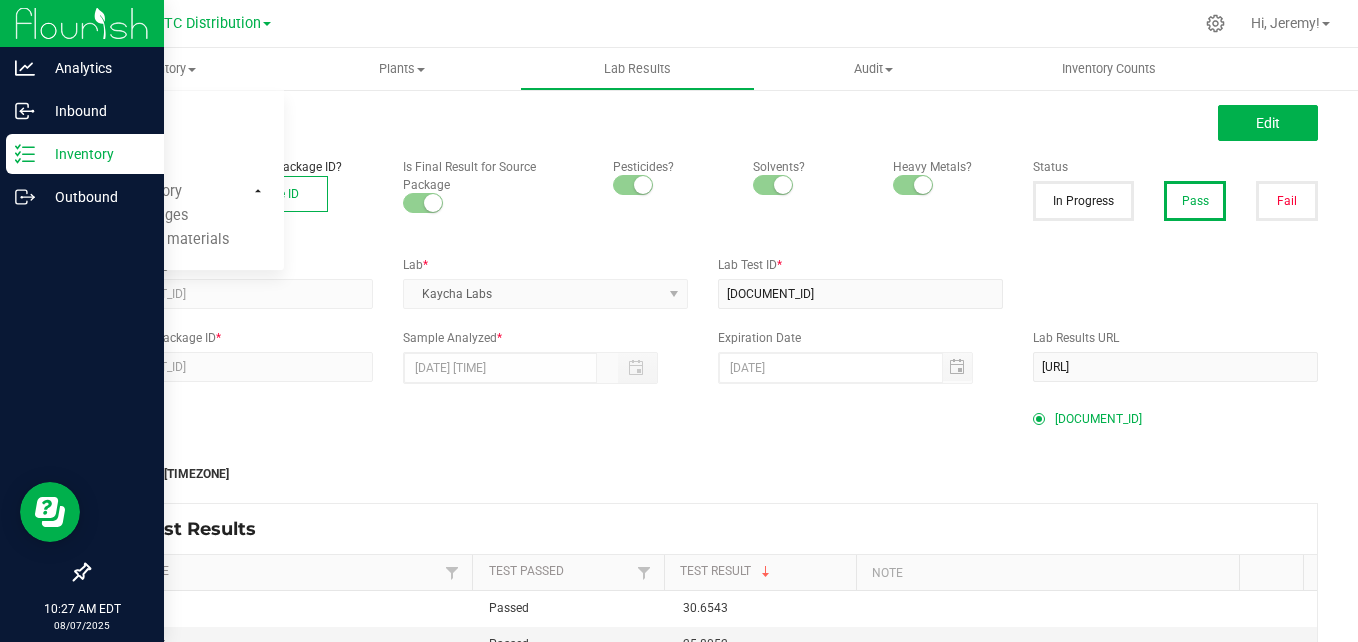 click 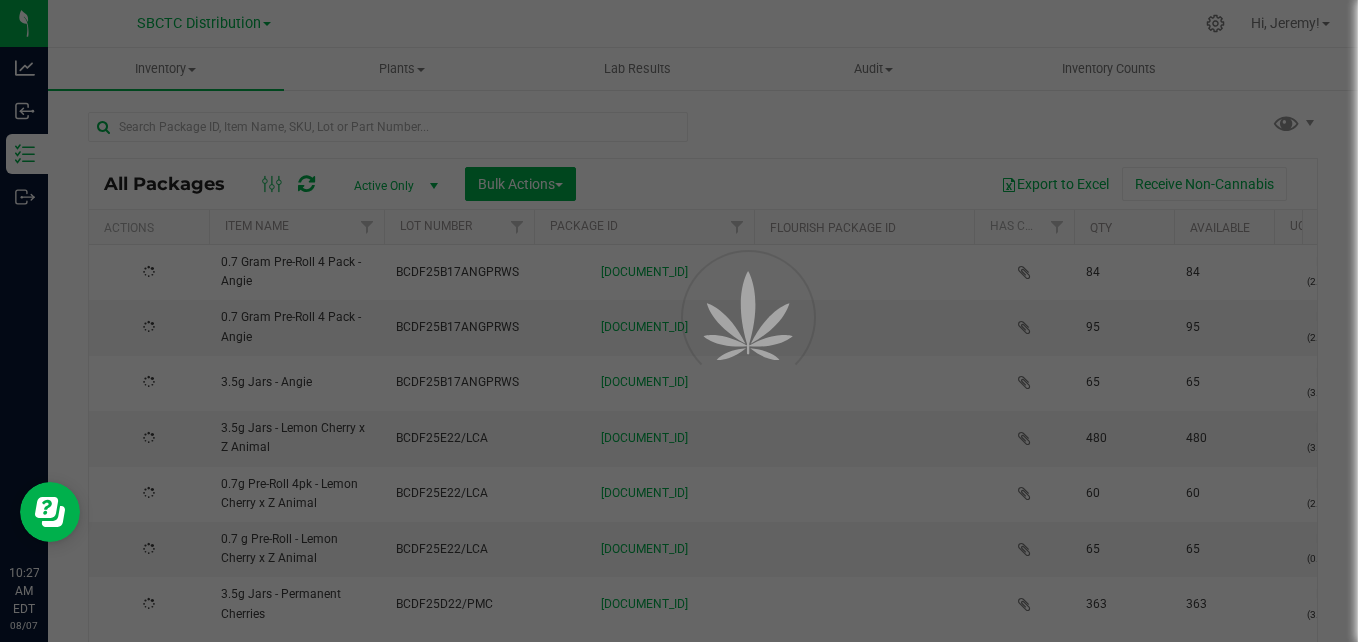type on "2025-07-21" 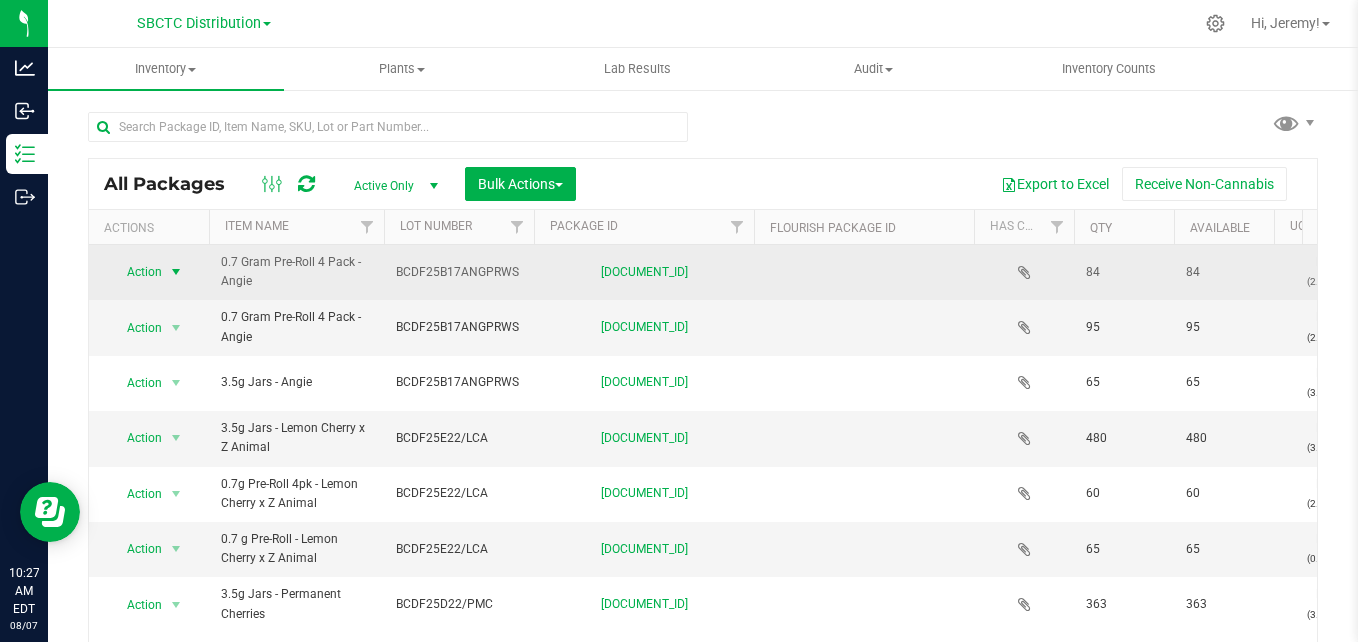 click at bounding box center [176, 272] 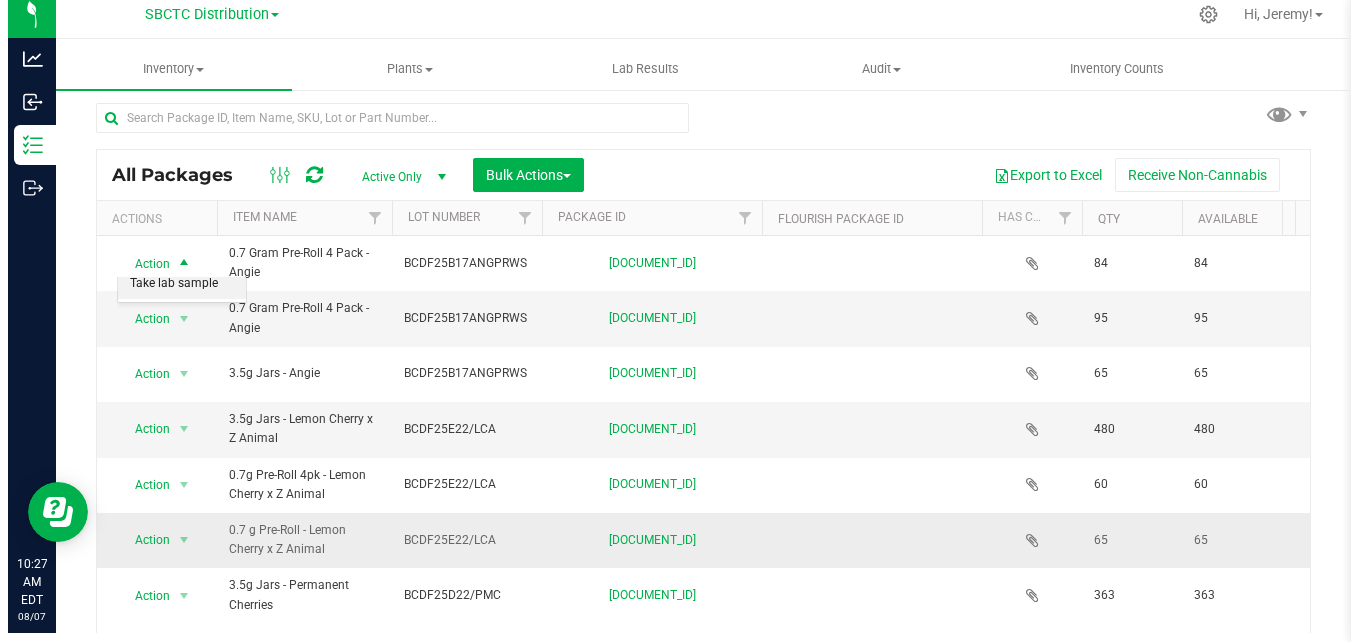 scroll, scrollTop: 0, scrollLeft: 0, axis: both 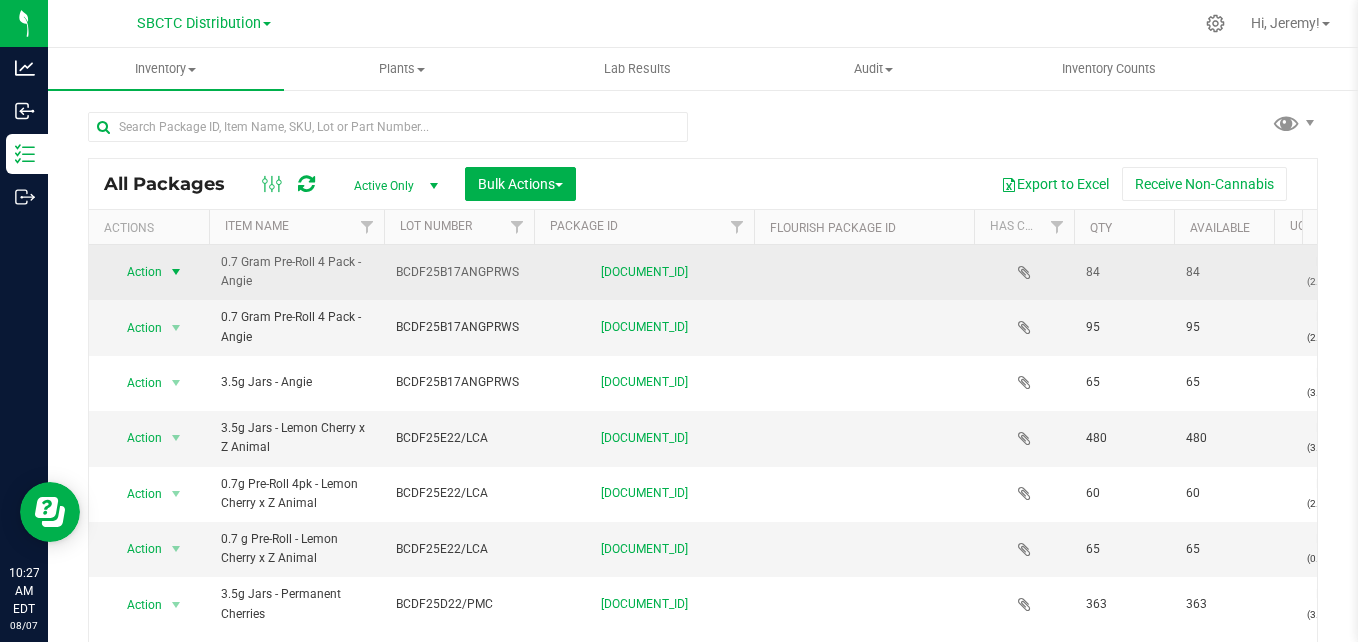 click at bounding box center [176, 272] 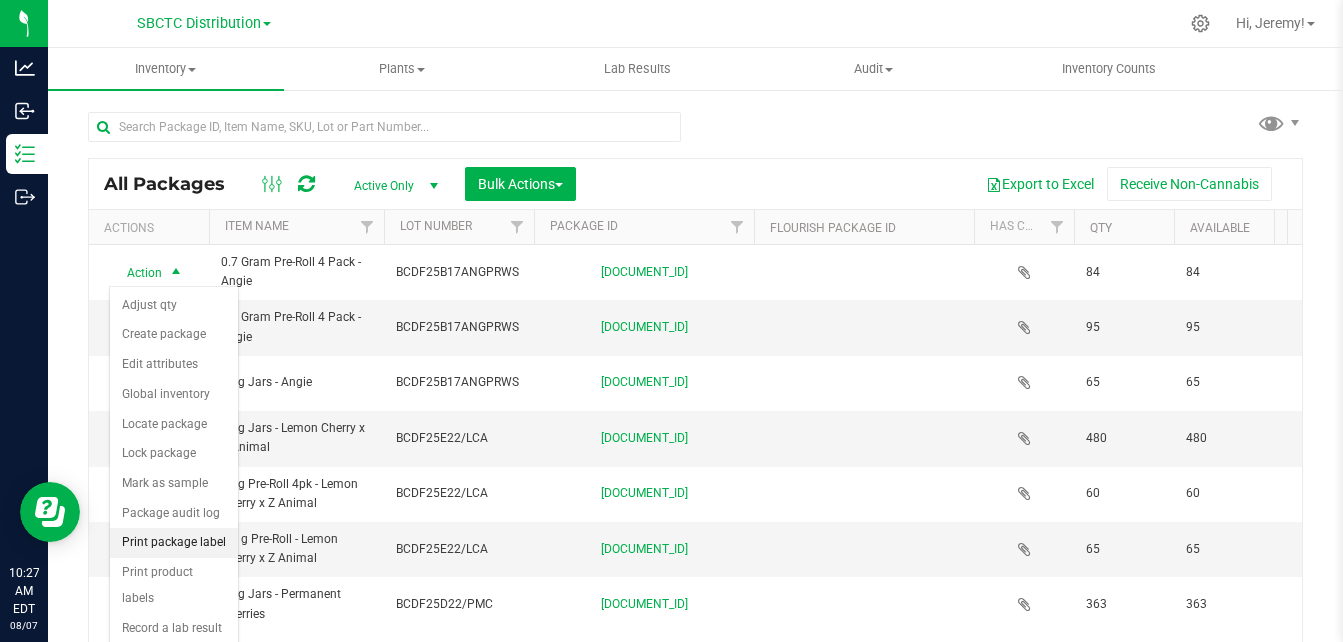 click on "Print package label" at bounding box center [174, 543] 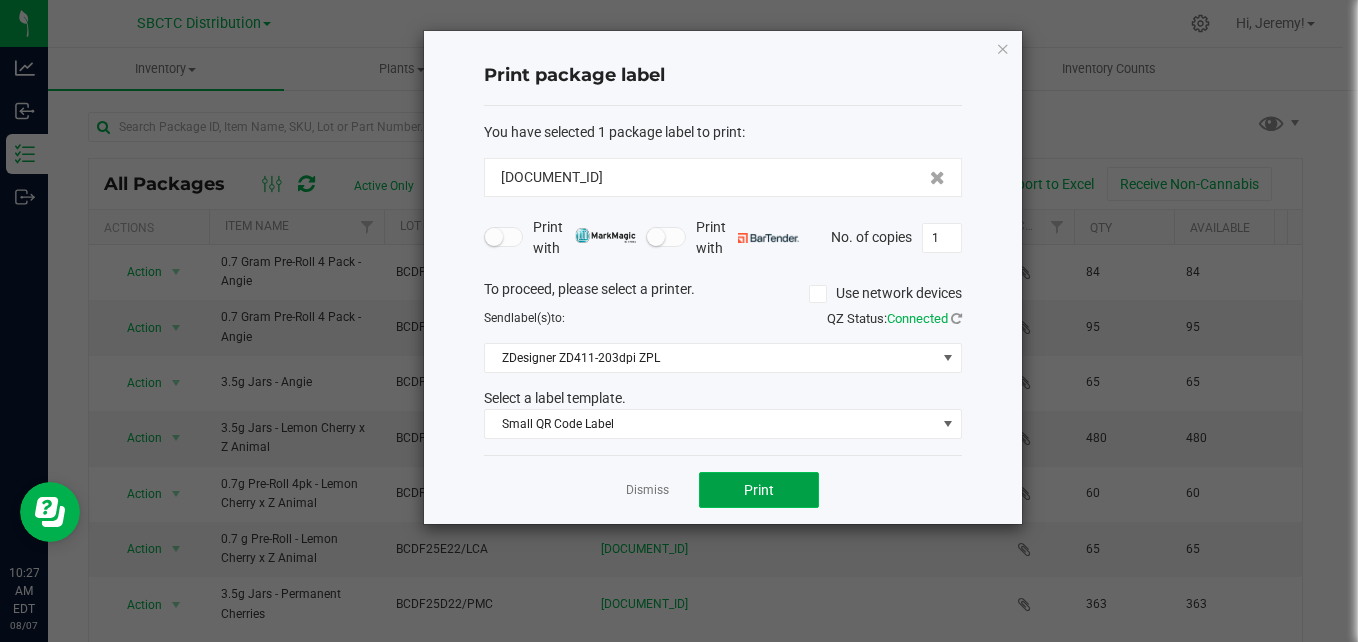 click on "Print" 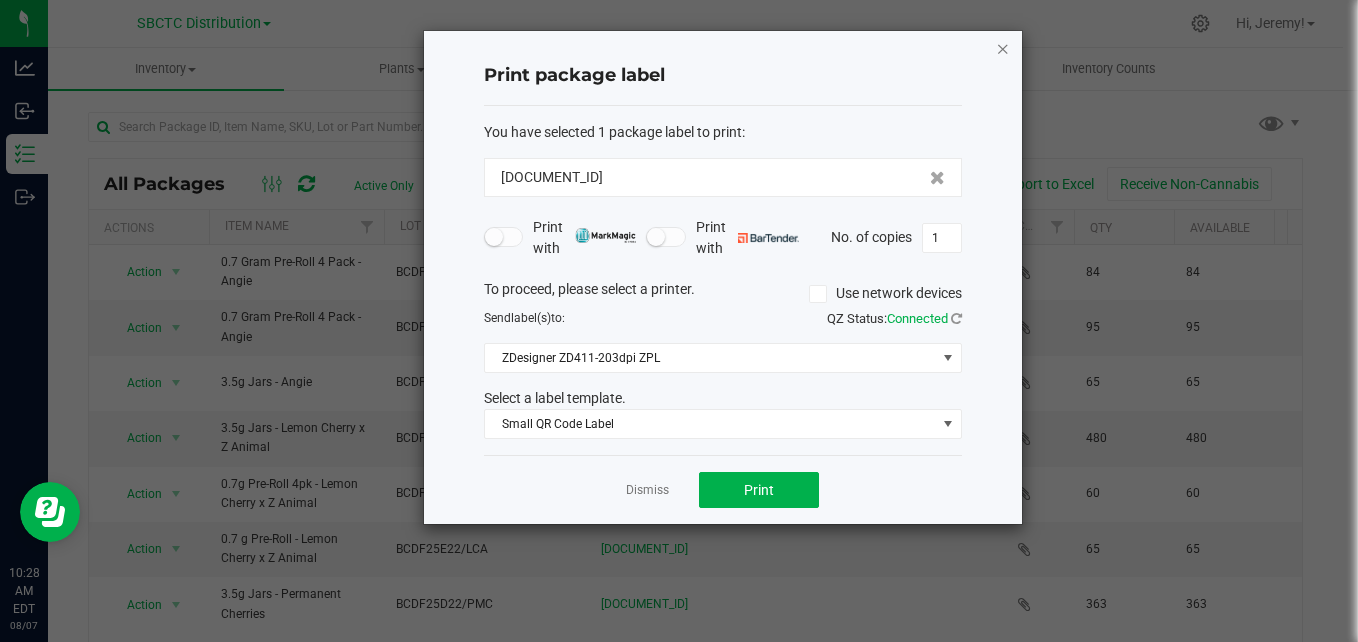click 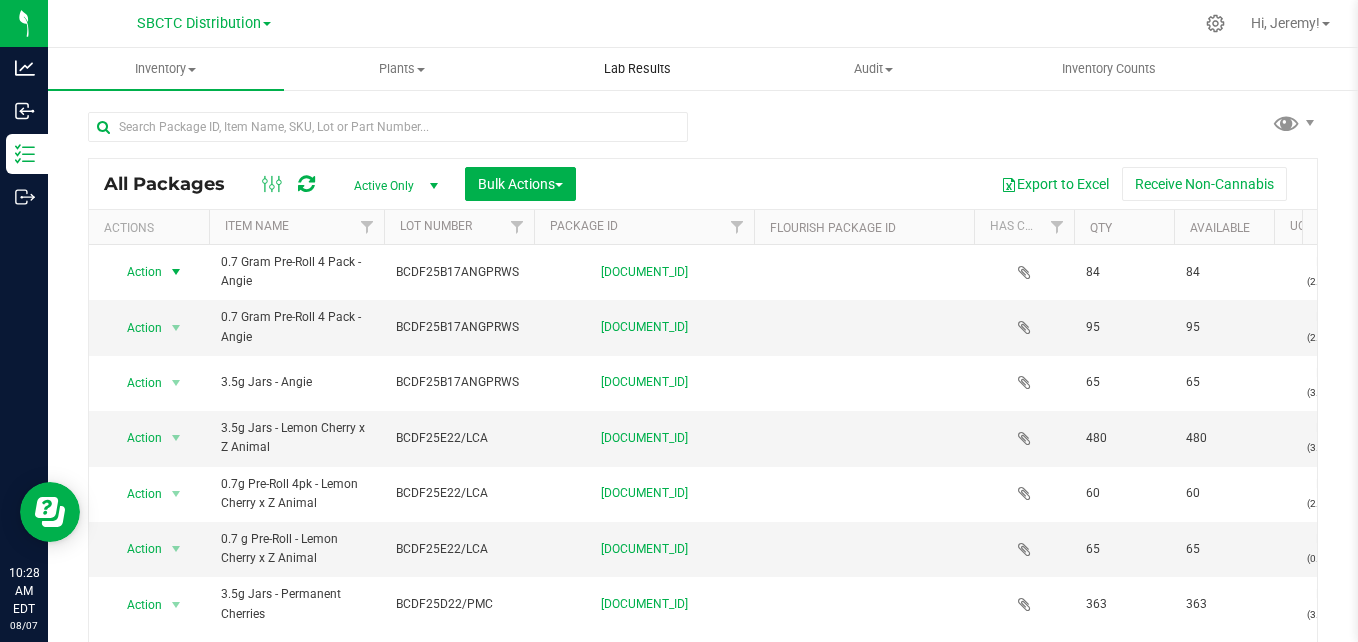 click on "Lab Results" at bounding box center (637, 69) 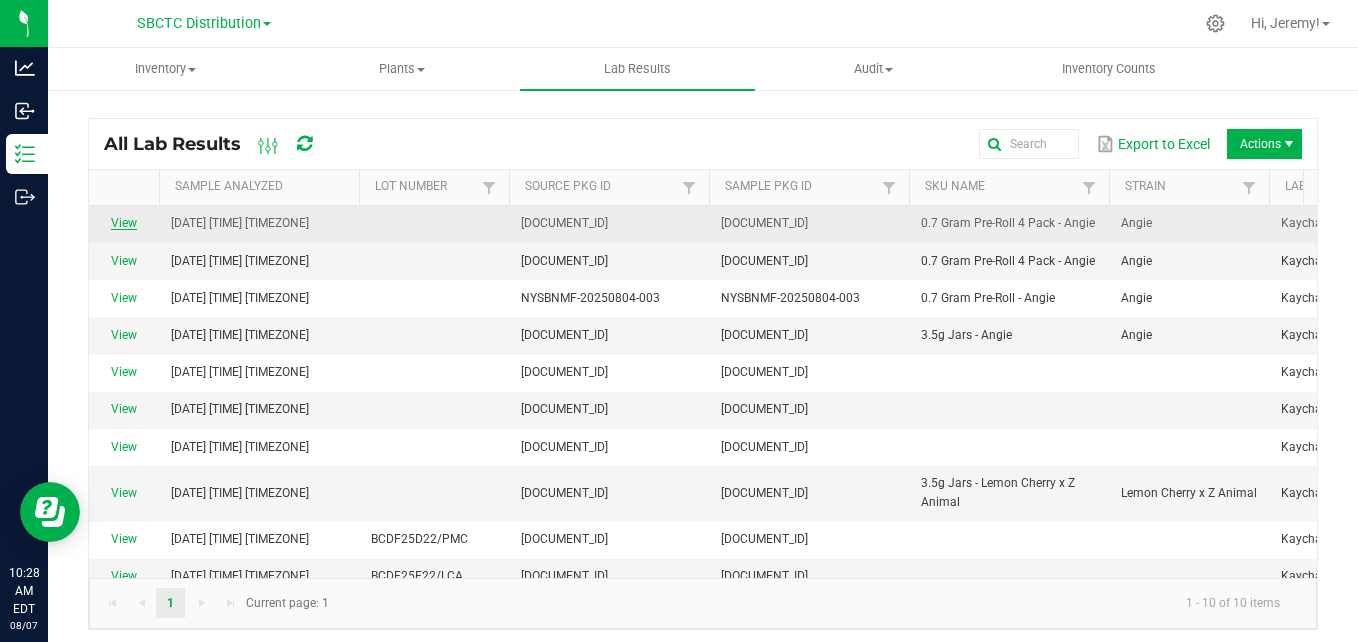 click on "View" at bounding box center [124, 223] 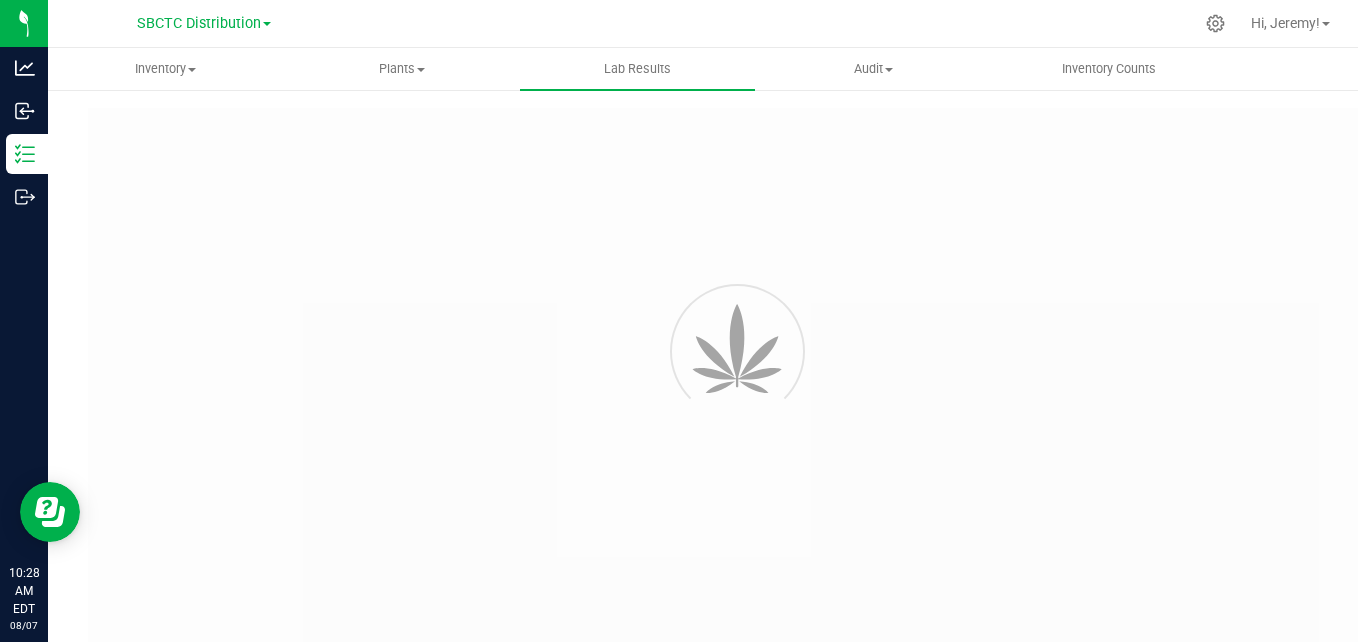 type on "NYSBNMF-20250807-002" 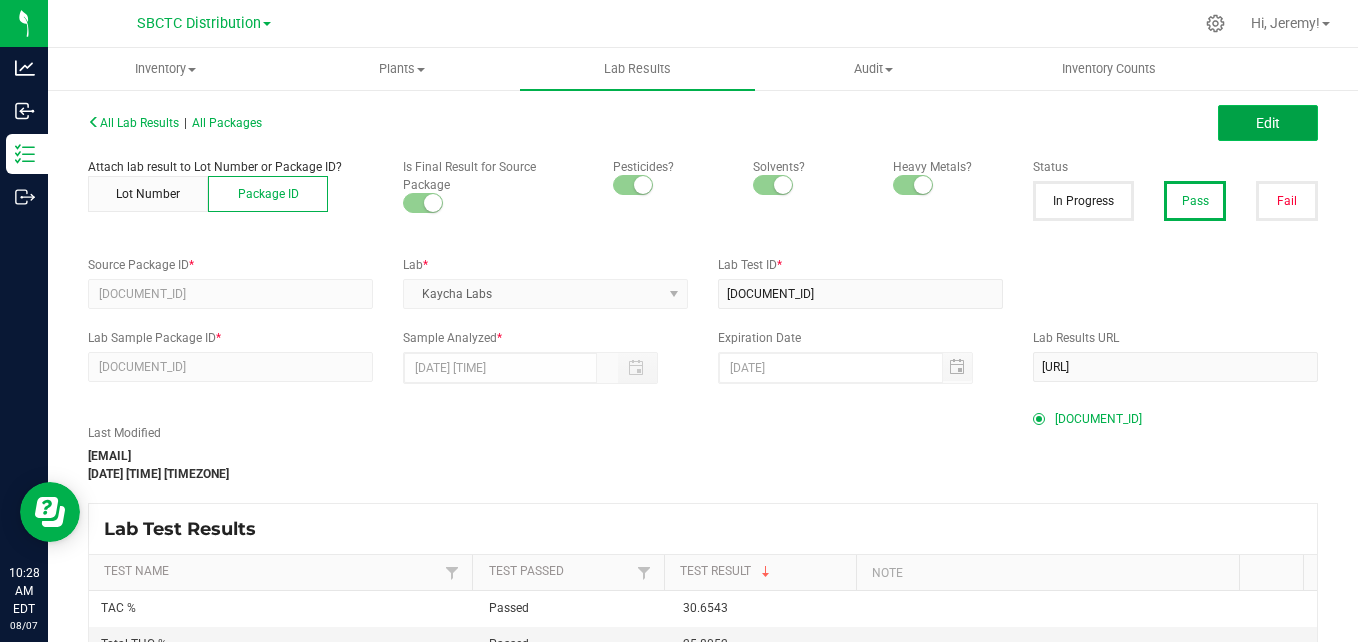 click on "Edit" at bounding box center (1268, 123) 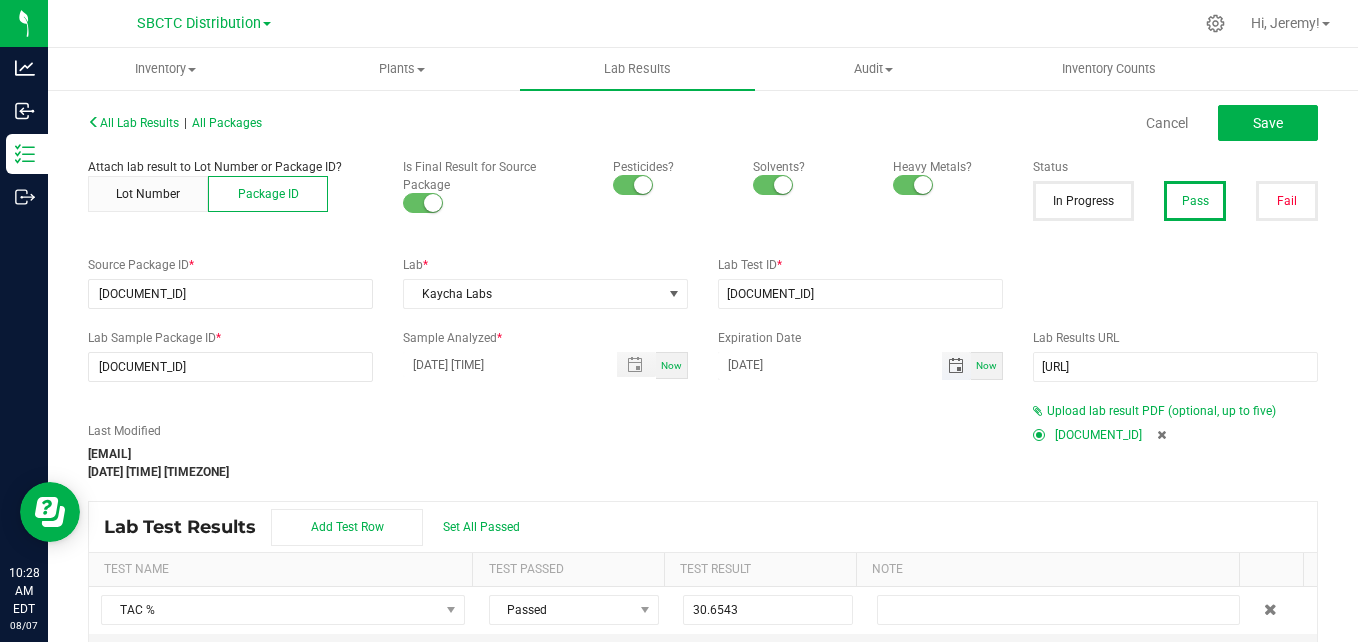 click on "07/29/2926" at bounding box center (830, 364) 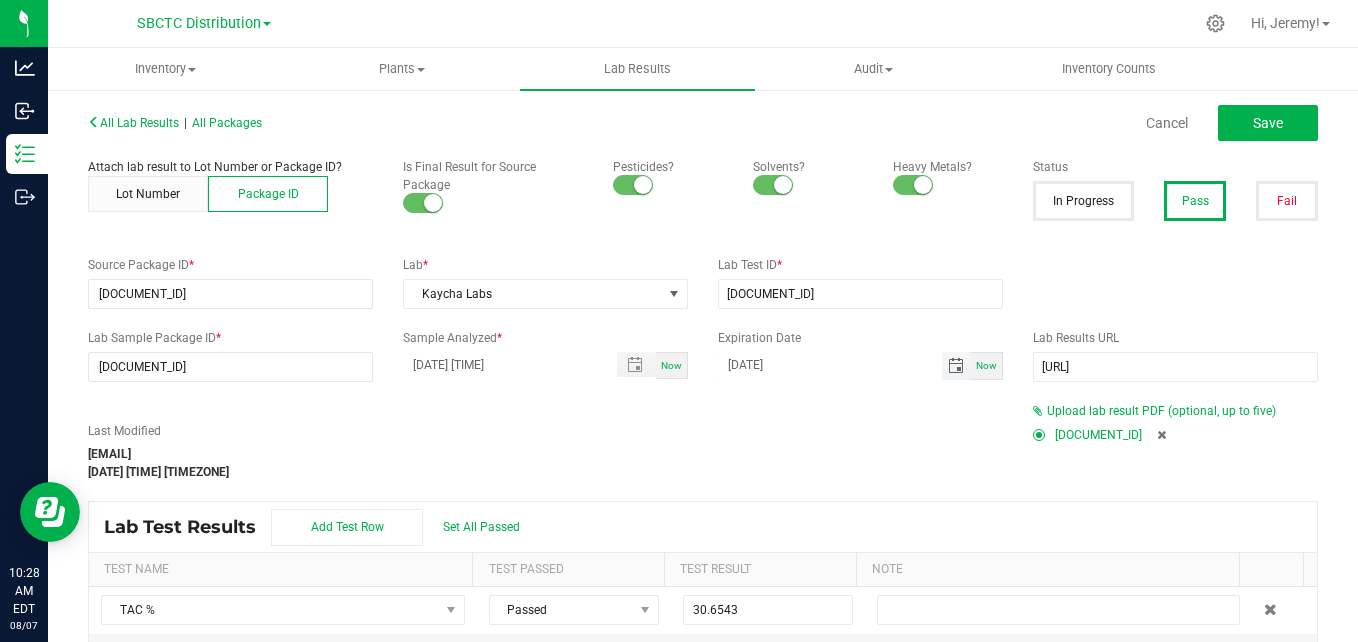 click on "07/29/2926" at bounding box center (830, 364) 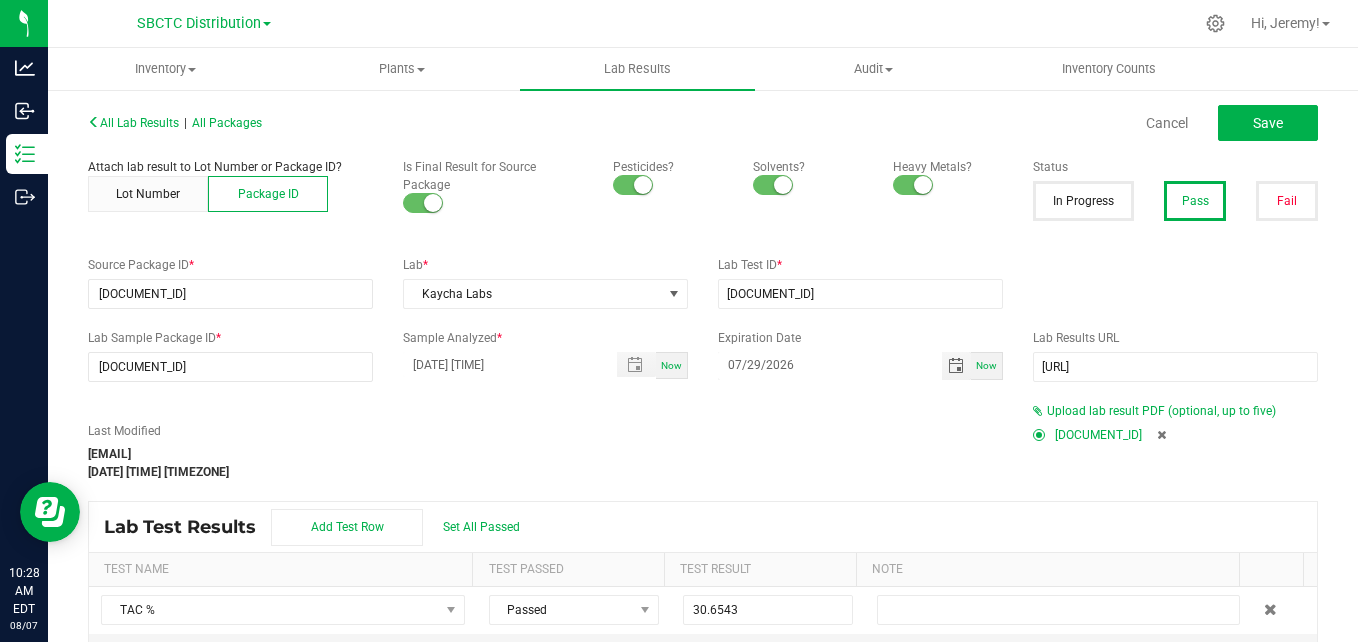 type on "07/29/2026" 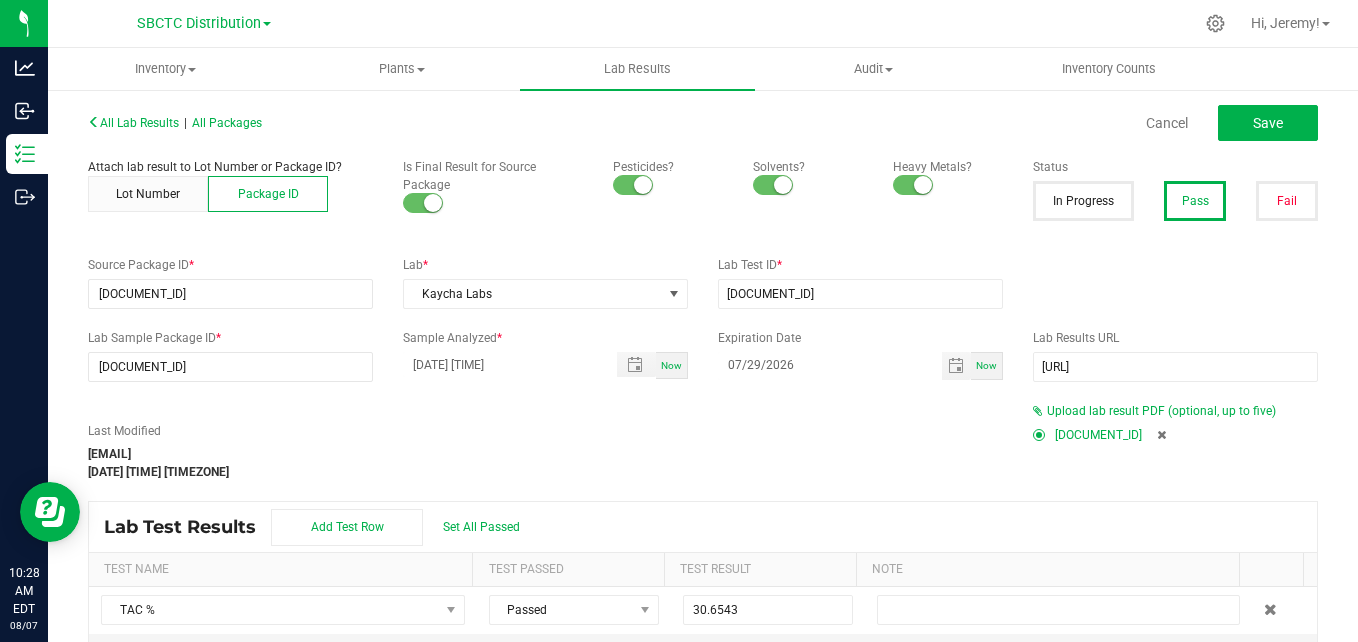 click on "Last Modified  jeremy@besensibul.com Aug 7, 2025 10:27:27 AM EDT" at bounding box center (545, 451) 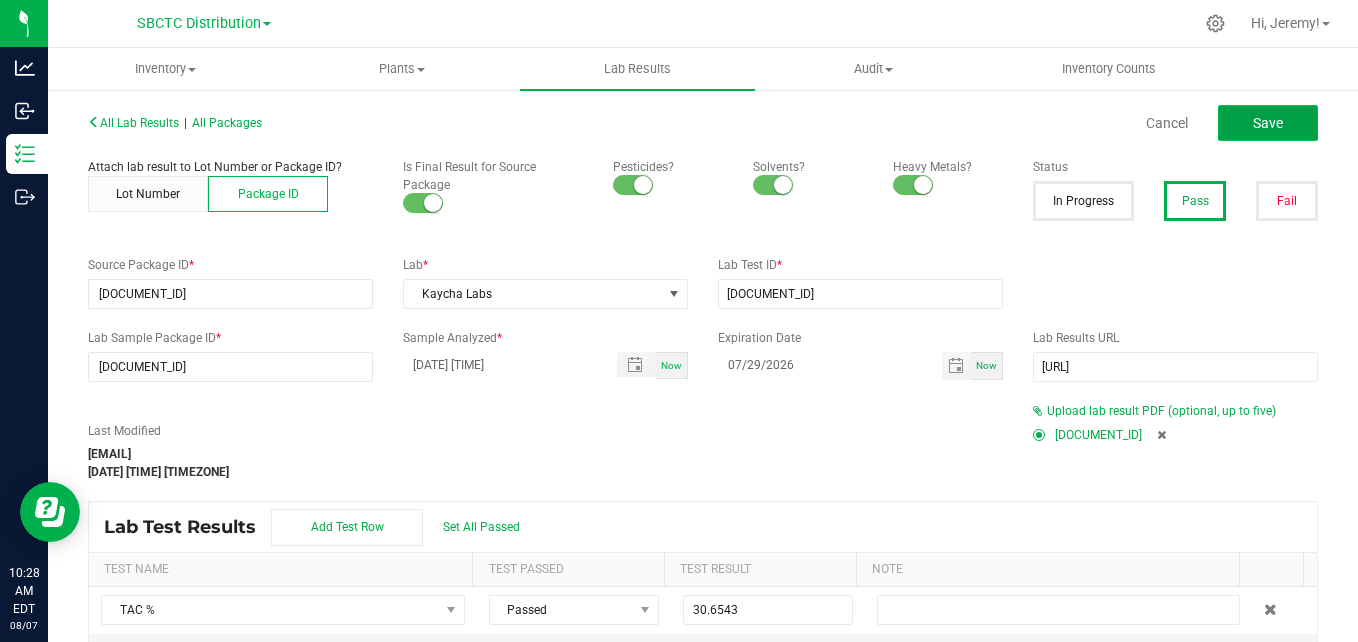 click on "Save" 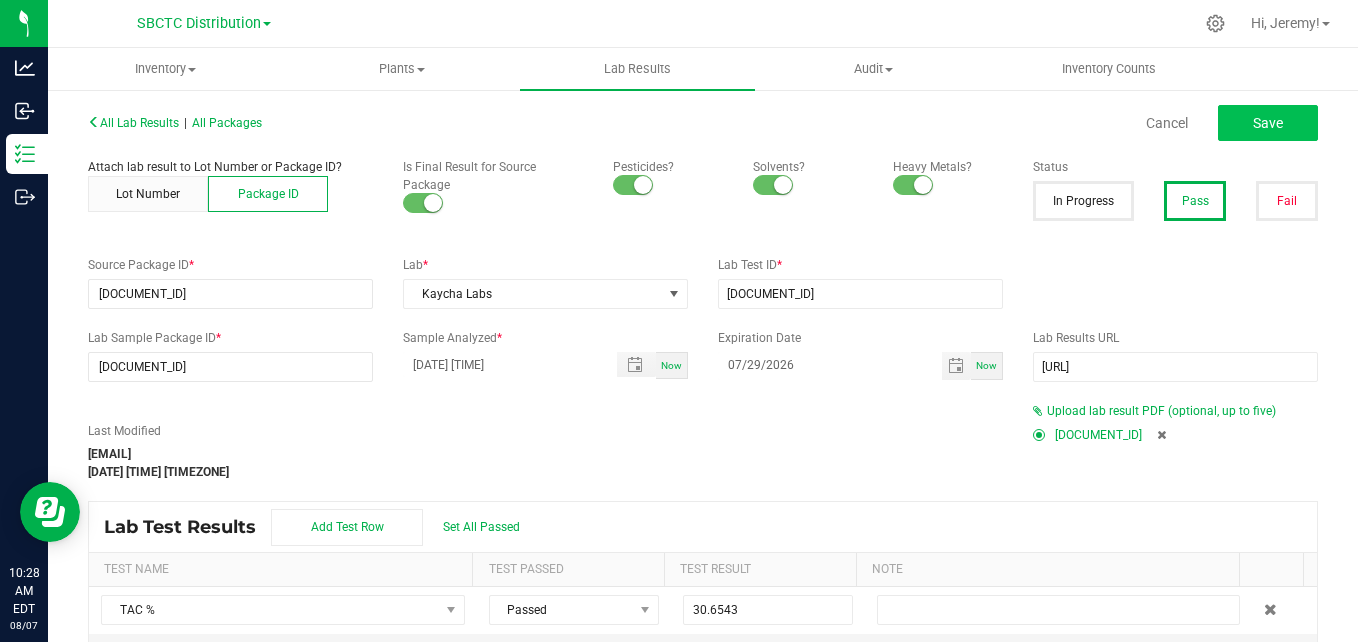 type on "0.0700" 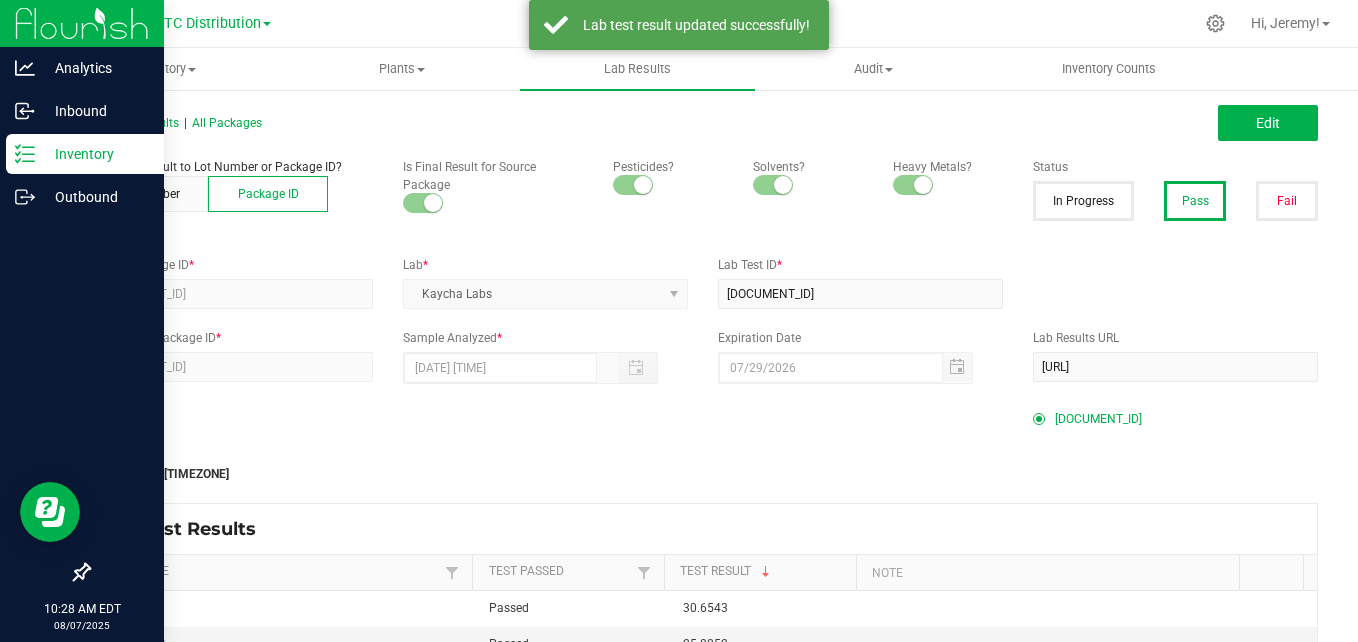 click on "Inventory" at bounding box center [95, 154] 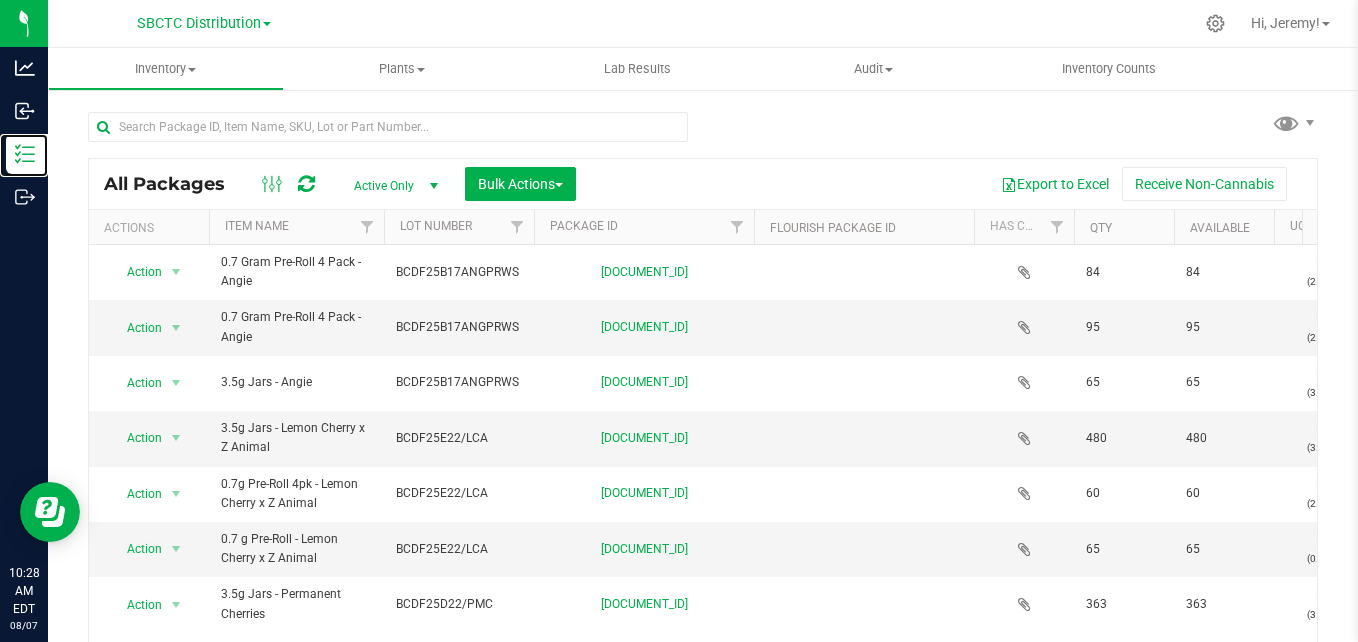 scroll, scrollTop: 56, scrollLeft: 0, axis: vertical 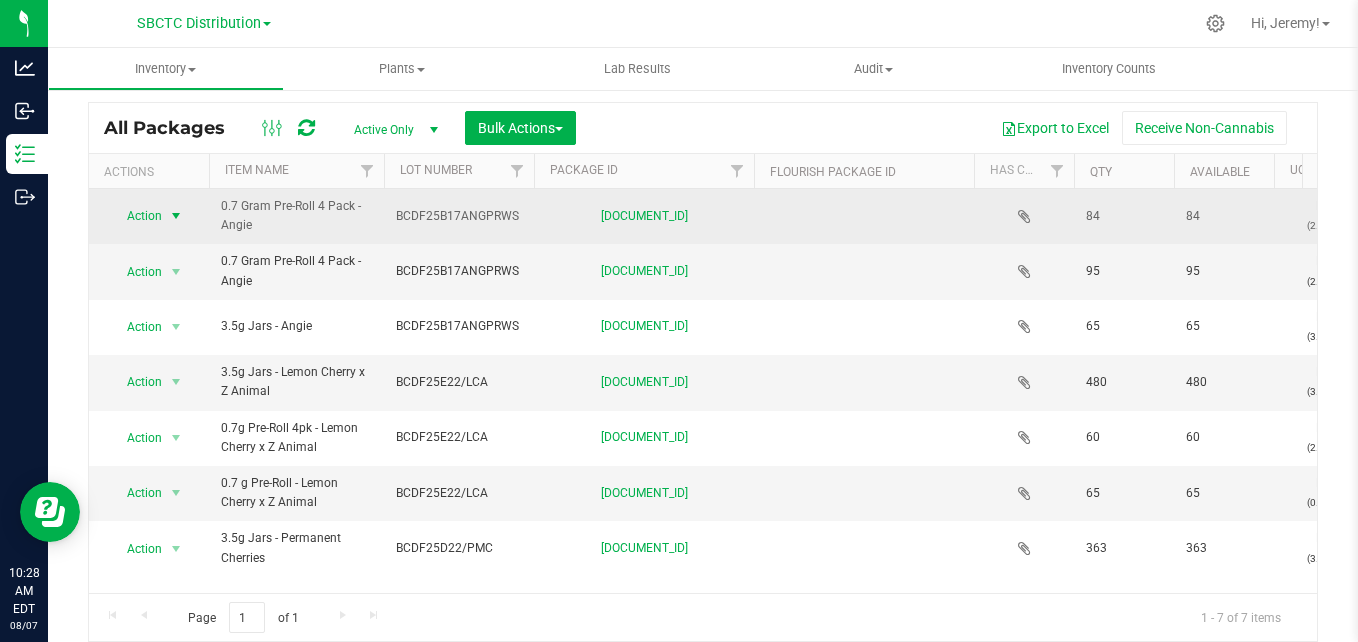 click at bounding box center (176, 216) 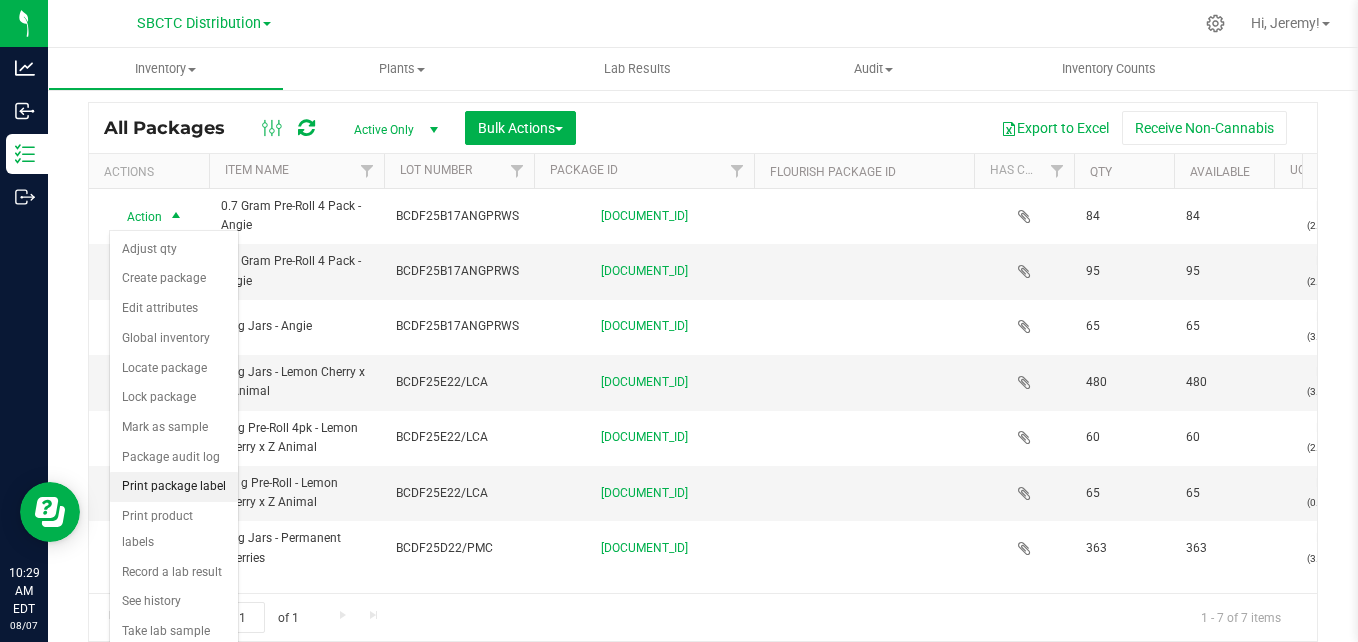 click on "Print package label" at bounding box center [174, 487] 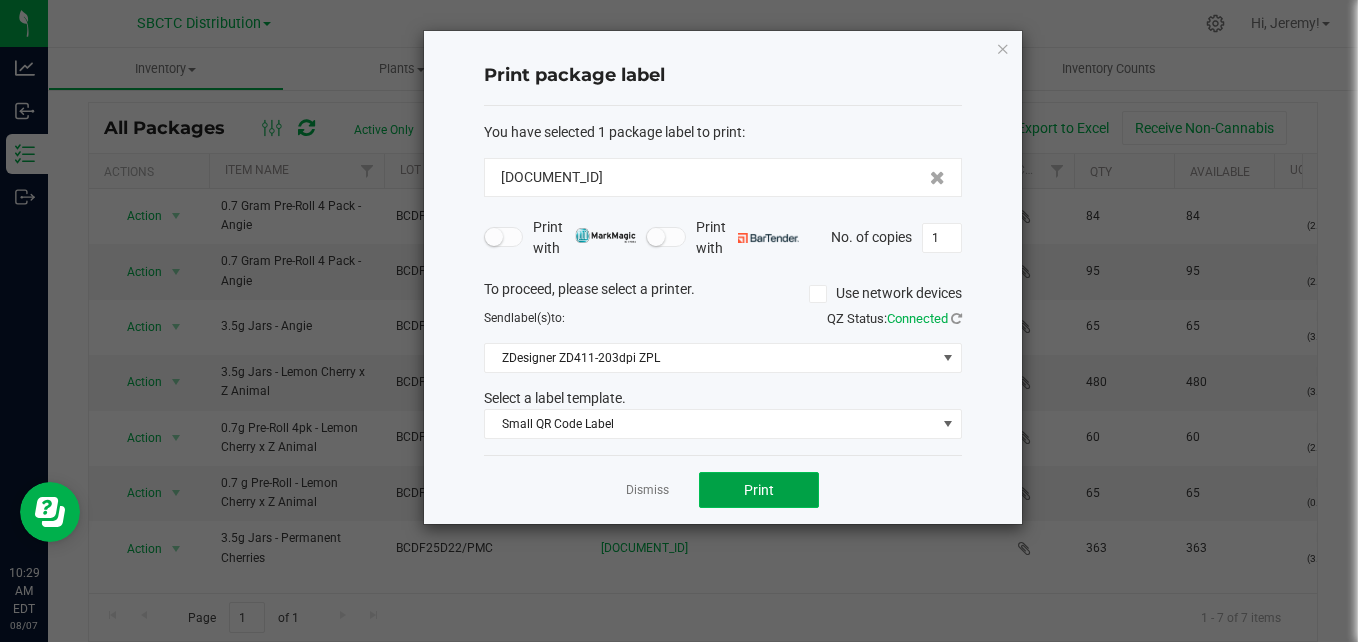 click on "Print" 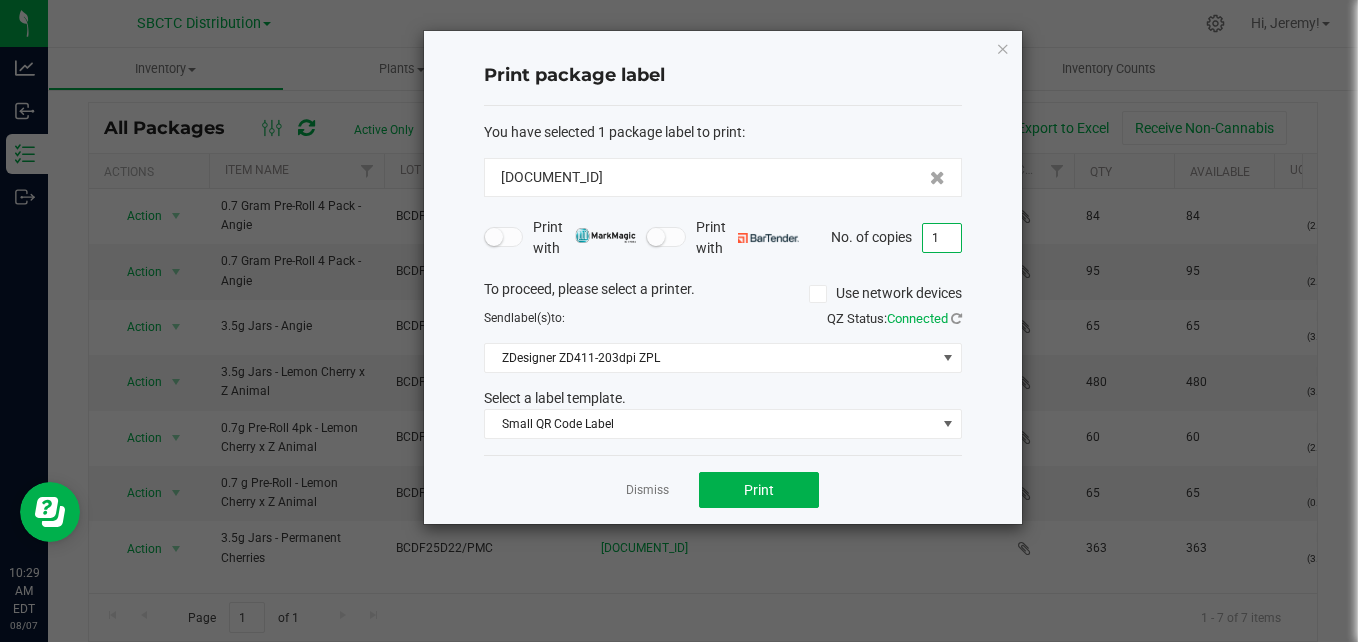 click on "1" at bounding box center (942, 238) 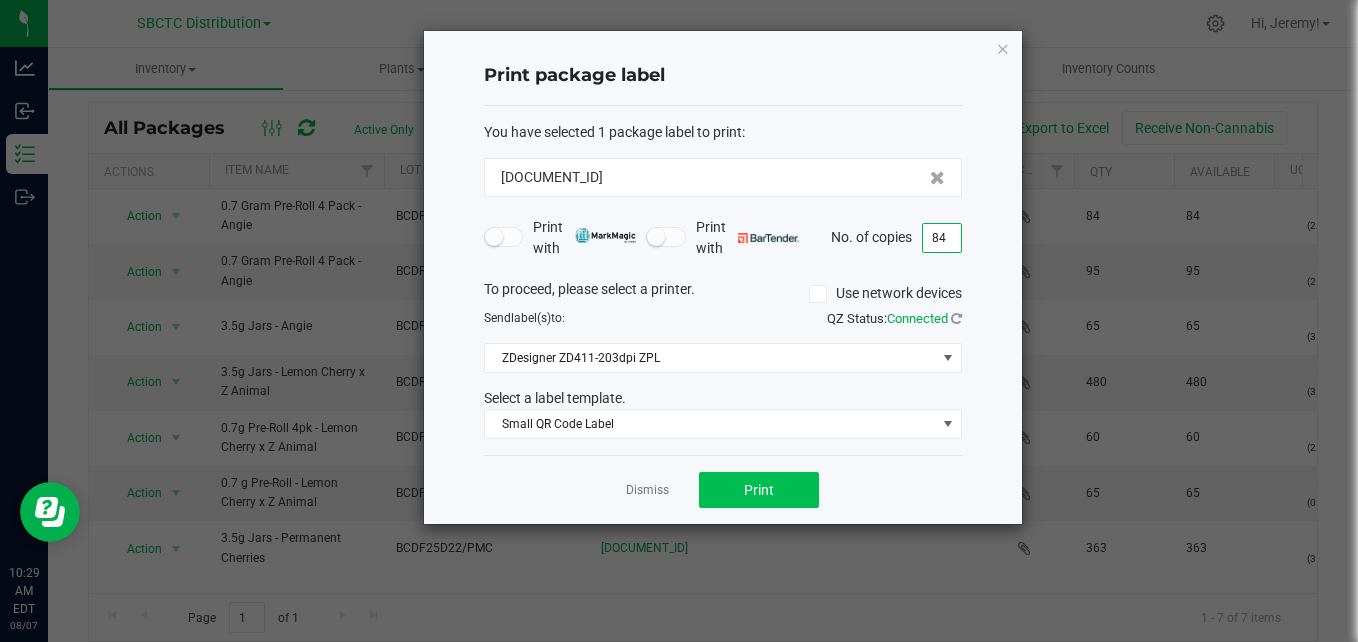 type on "84" 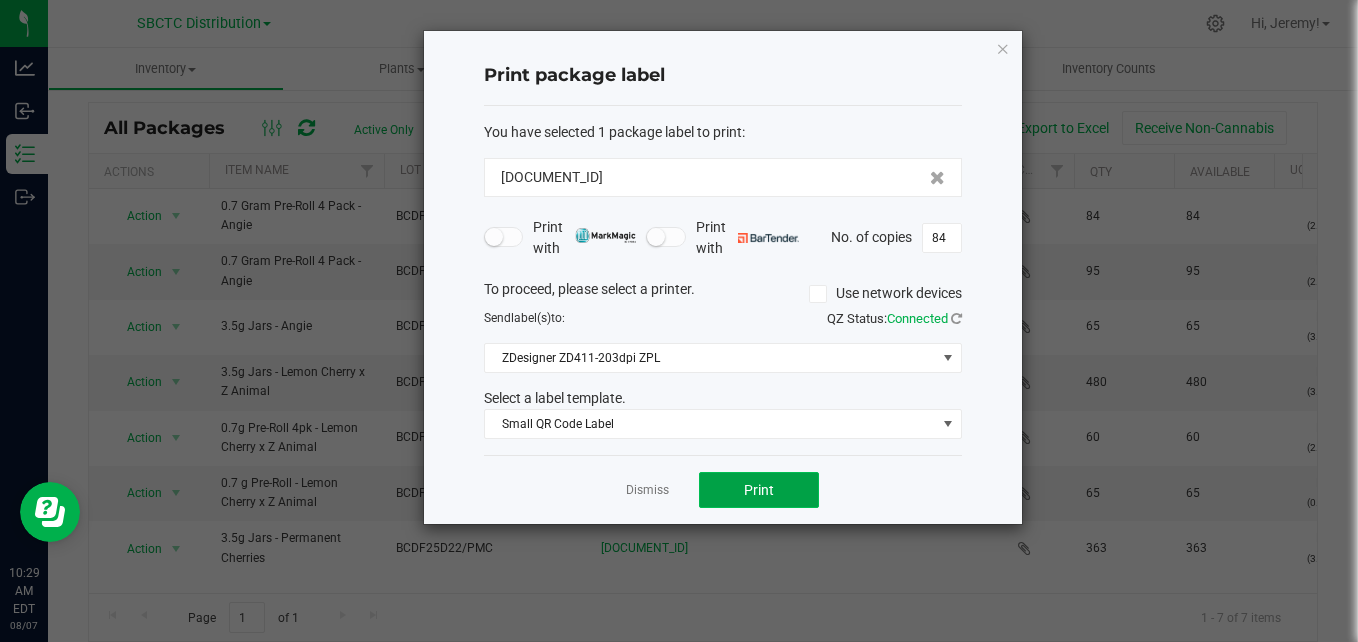 click on "Print" 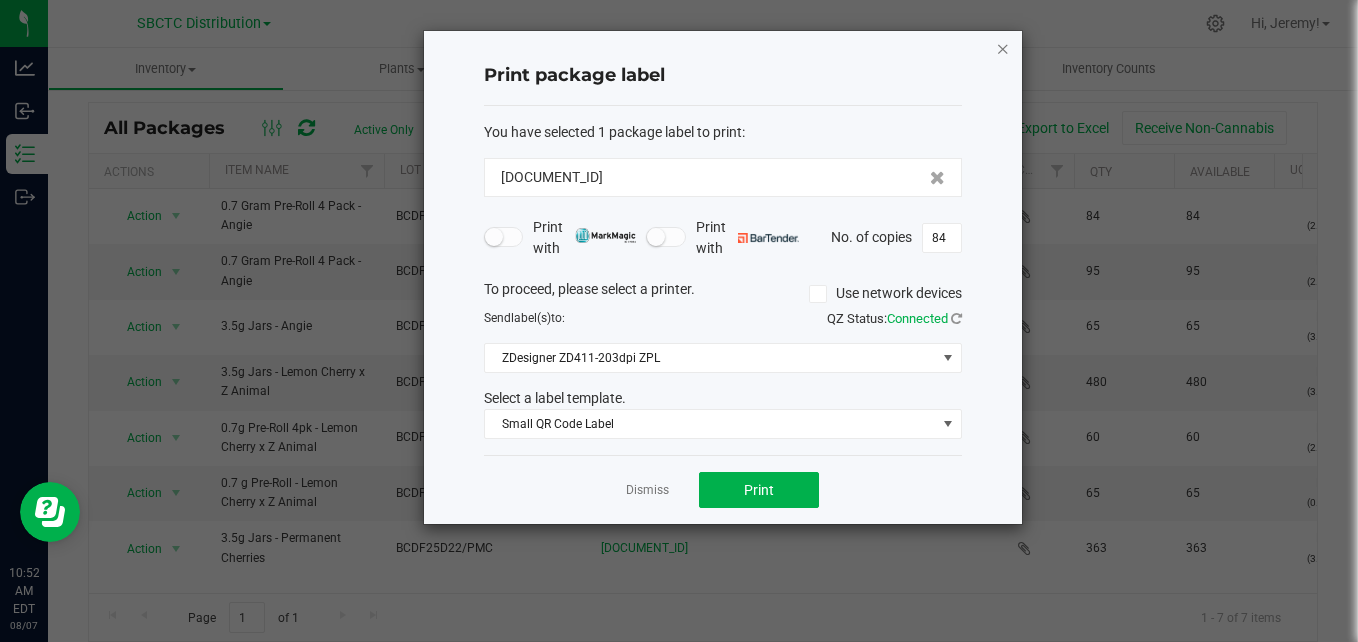 click 